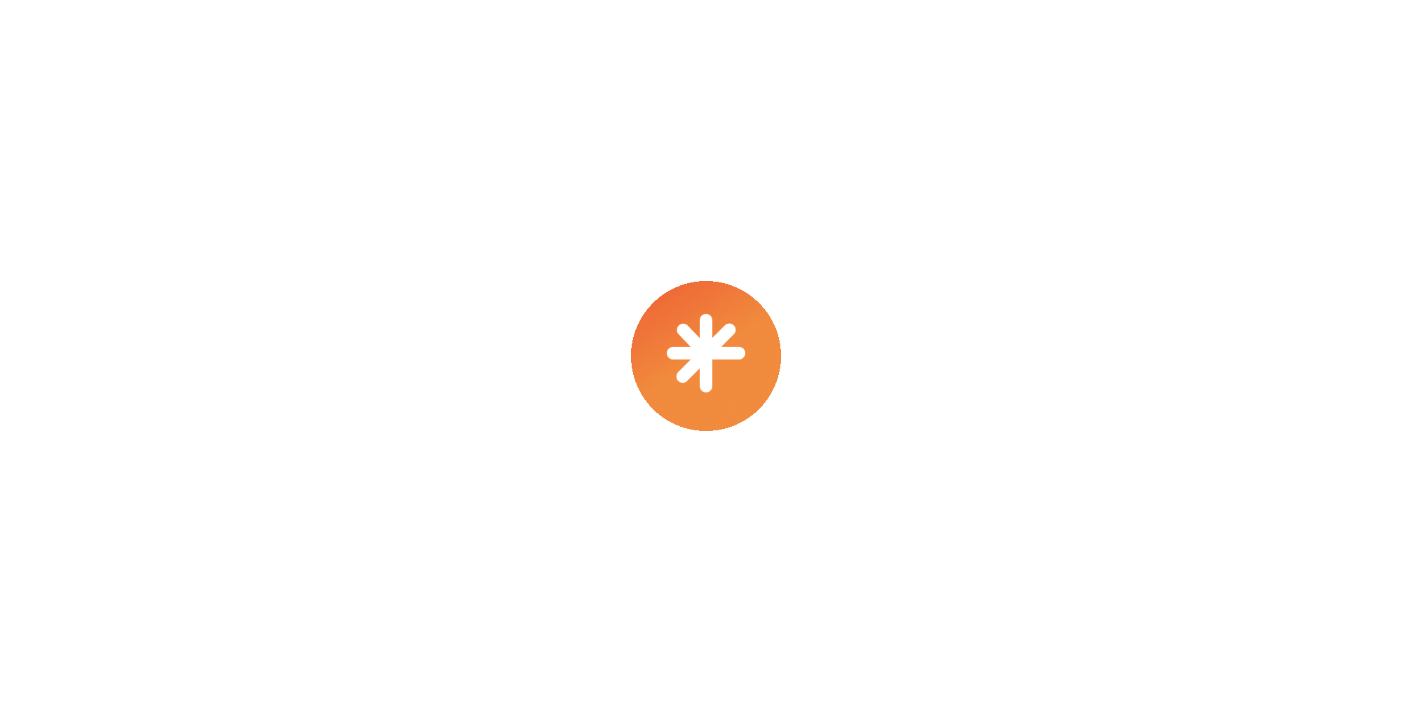 scroll, scrollTop: 0, scrollLeft: 0, axis: both 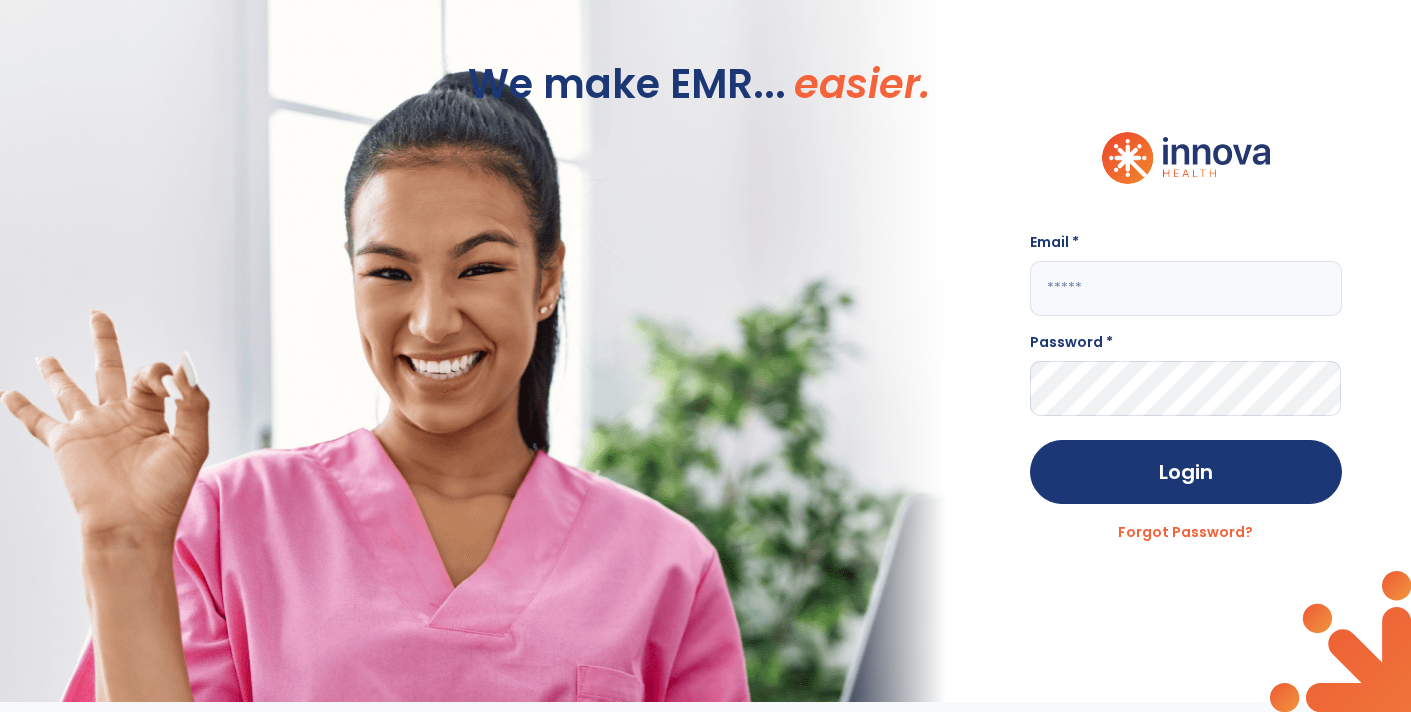 click 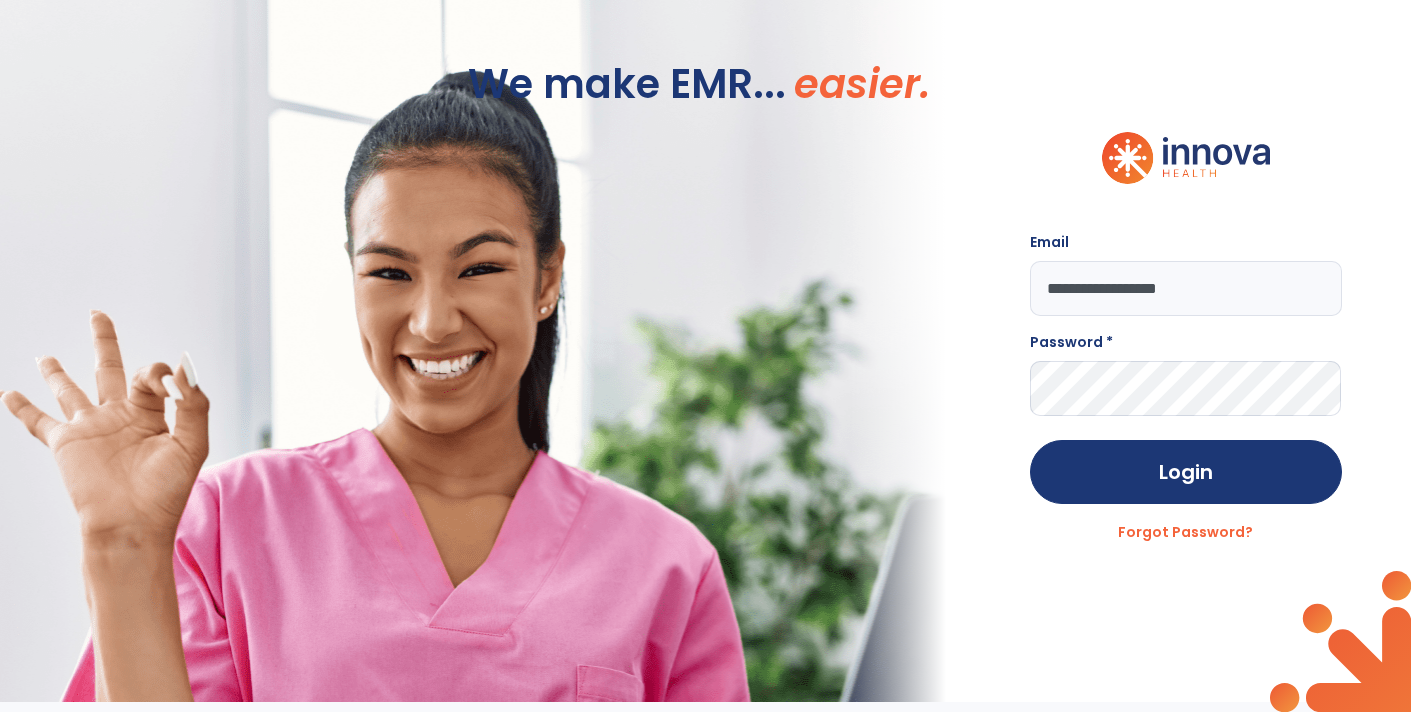 type on "**********" 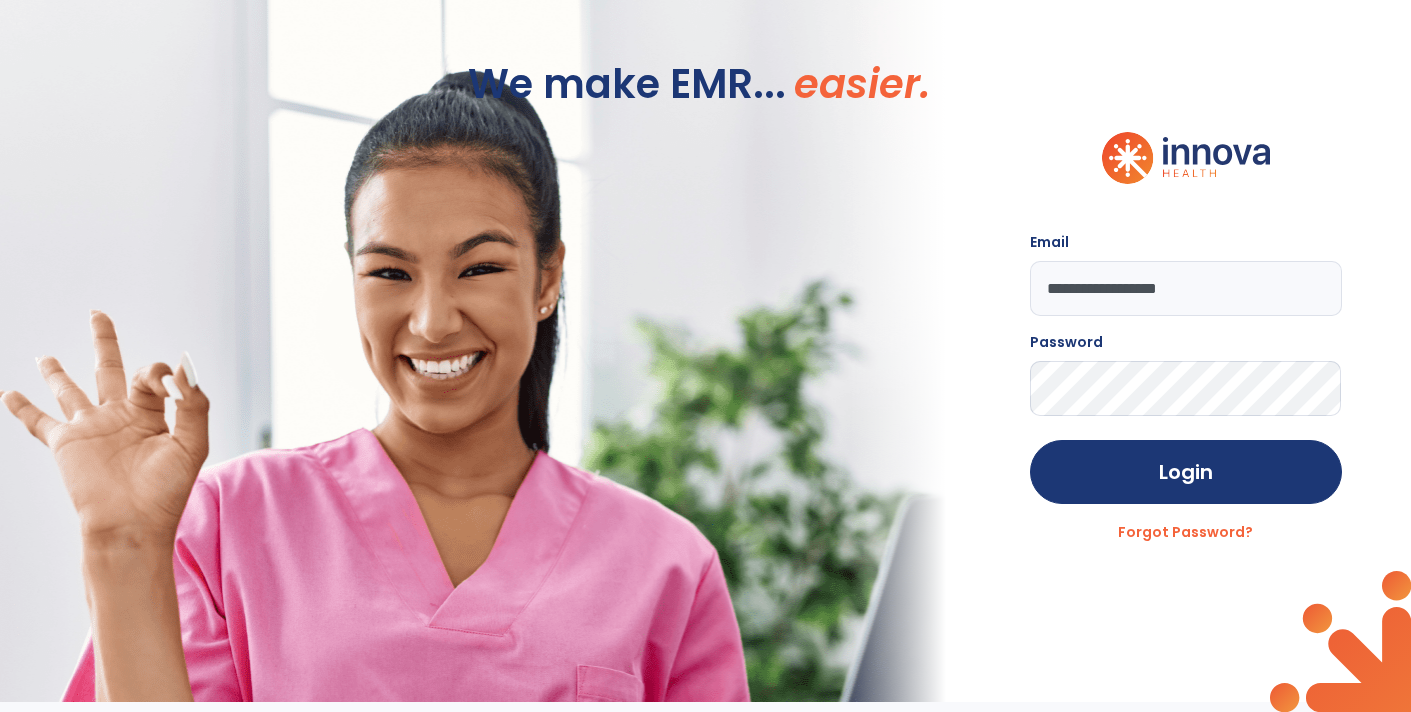 click on "Login" 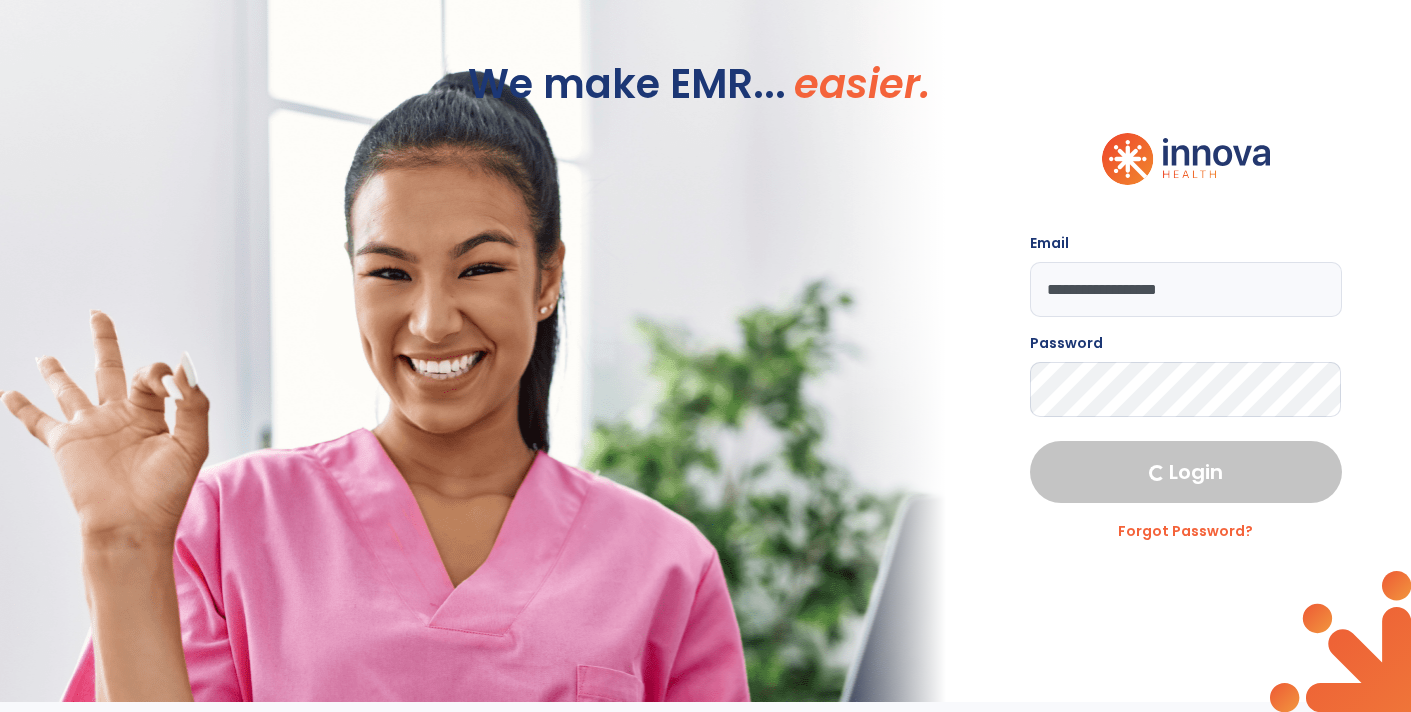 select on "****" 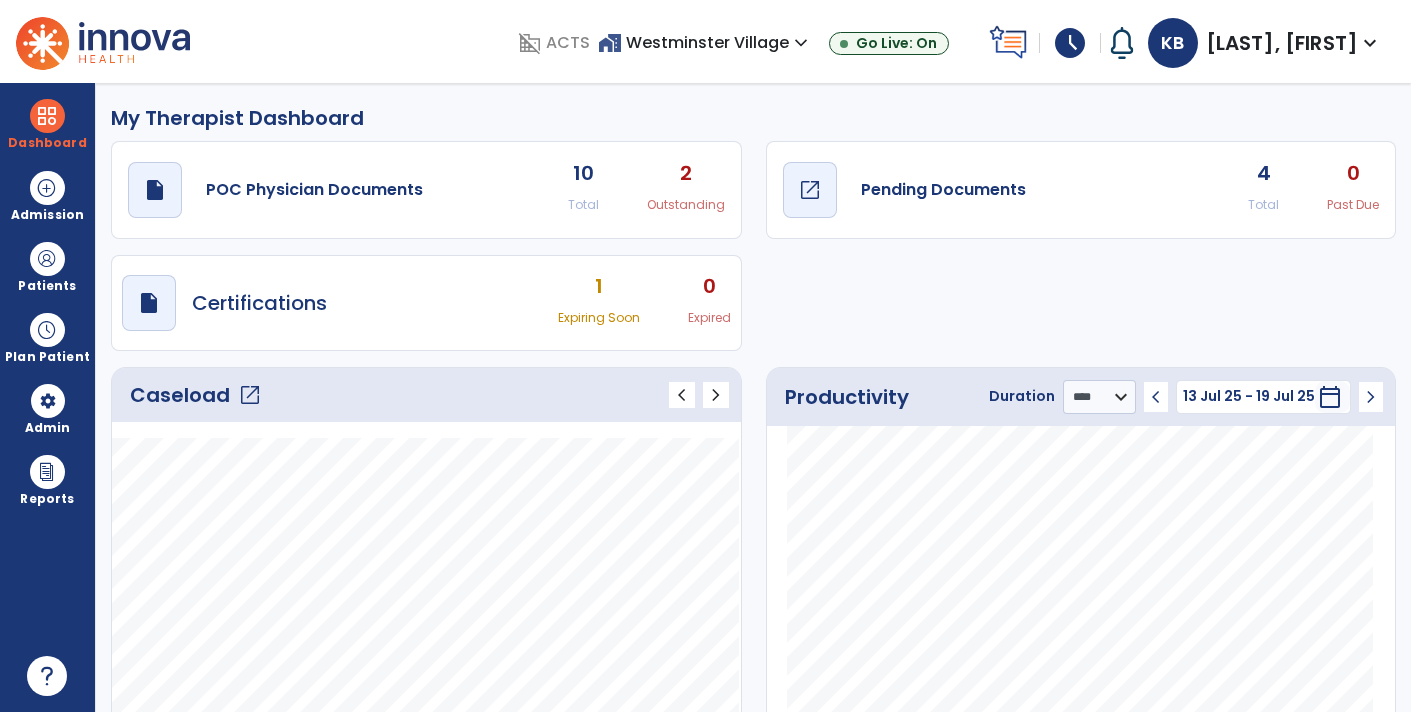 click on "Pending Documents" 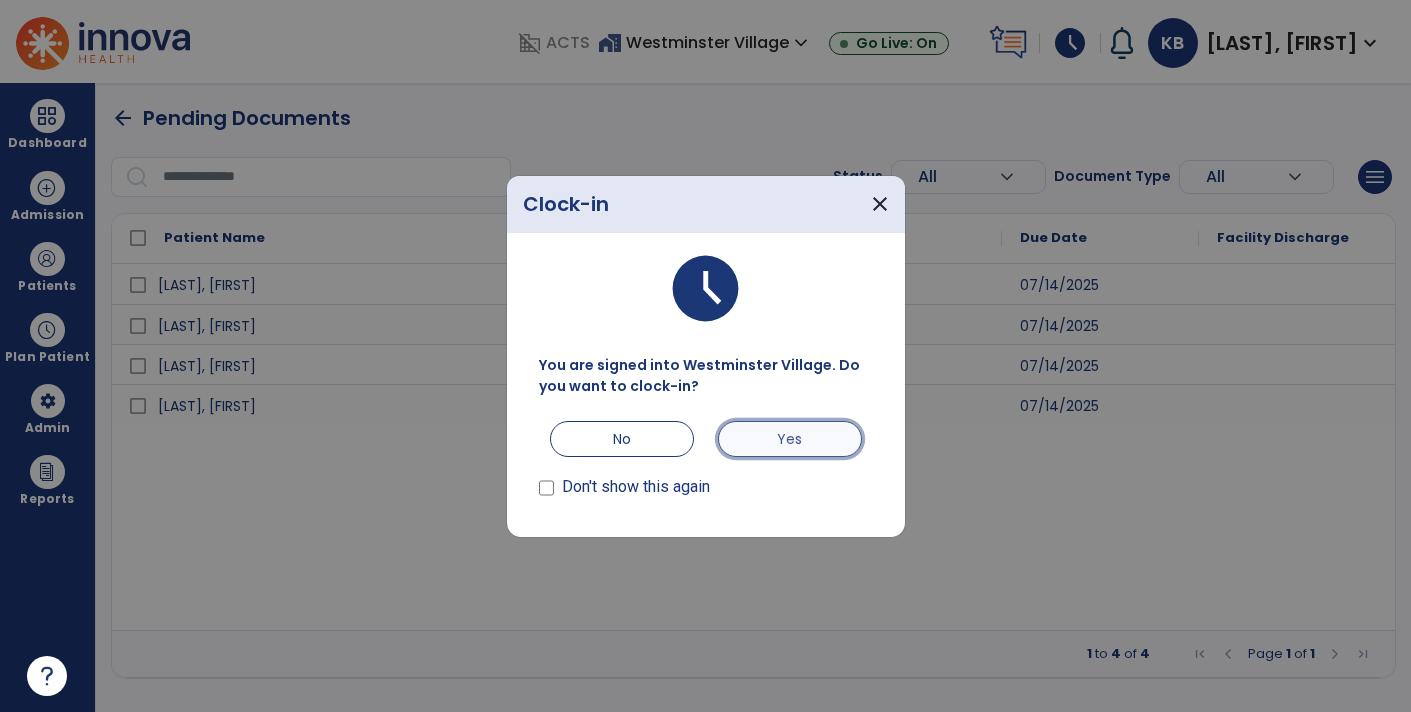 click on "Yes" at bounding box center (790, 439) 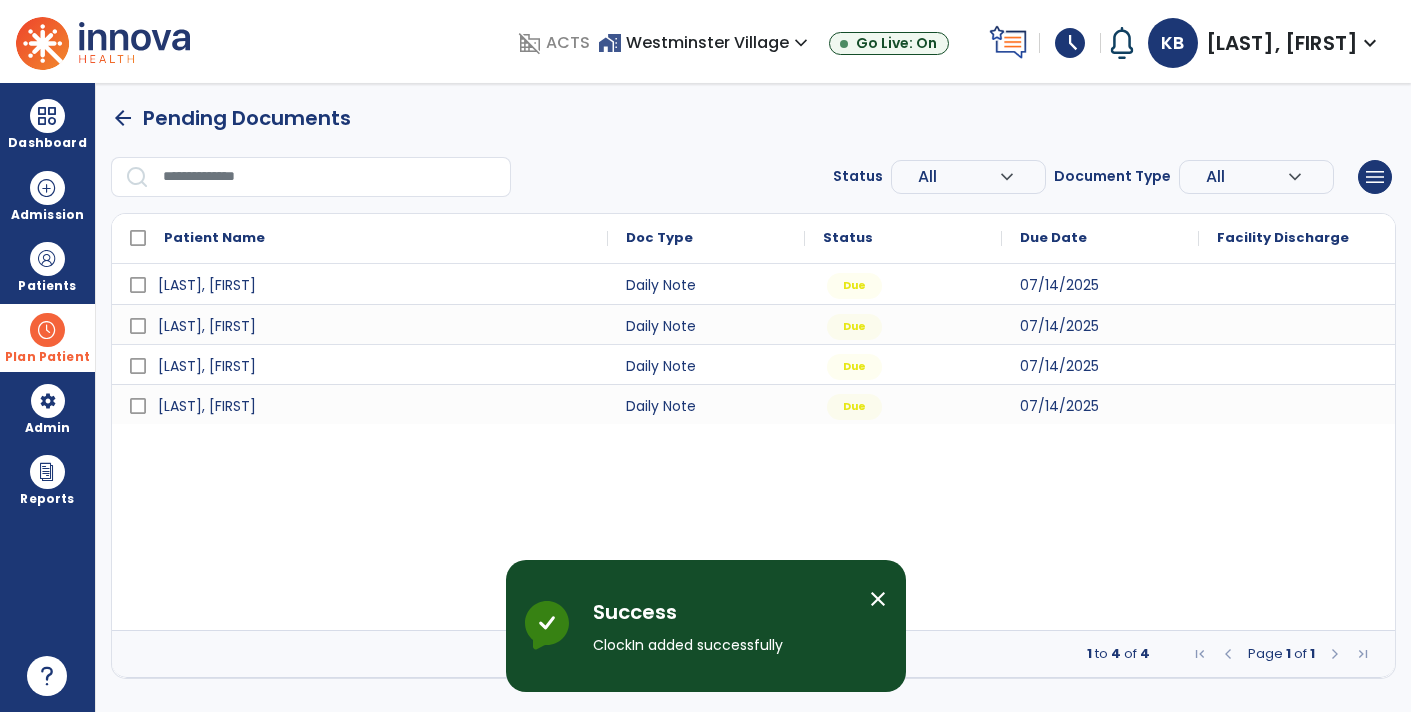click at bounding box center (47, 330) 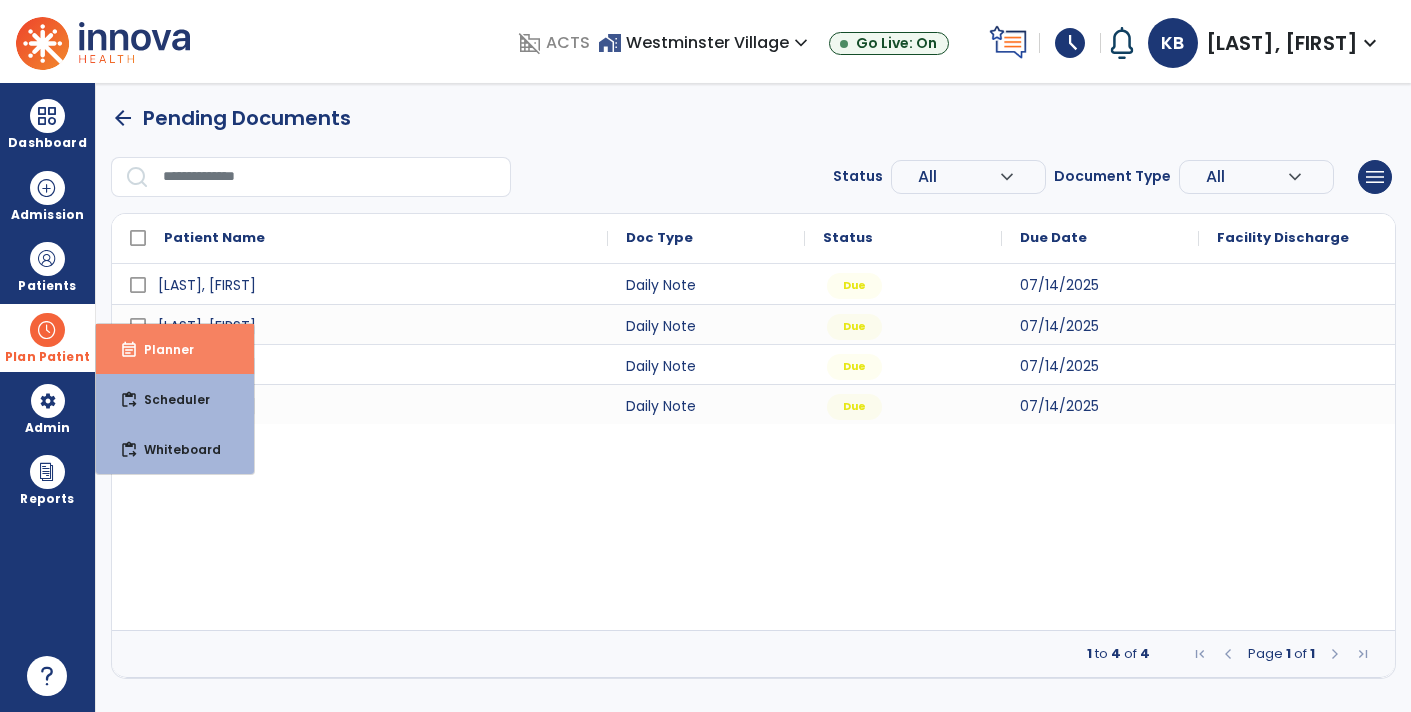 click on "Planner" at bounding box center (161, 349) 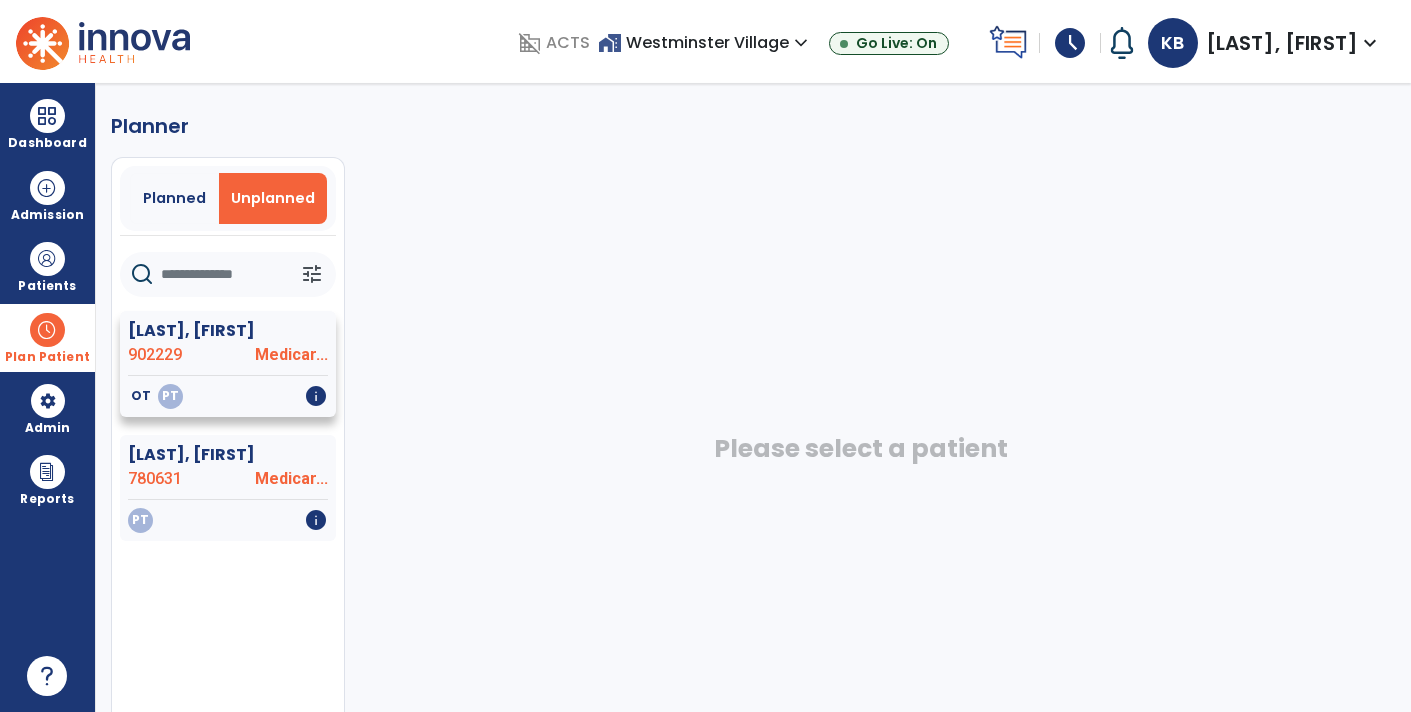 click on "902229" 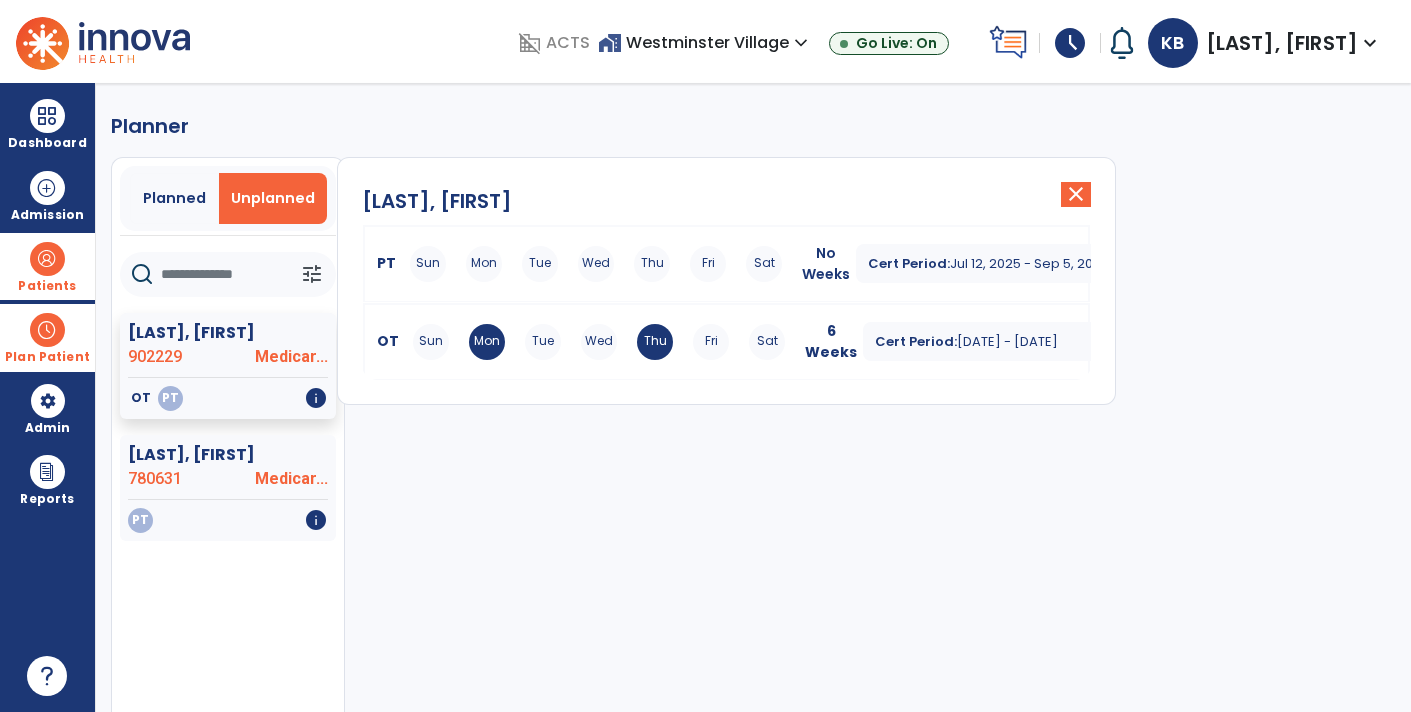 click at bounding box center [47, 259] 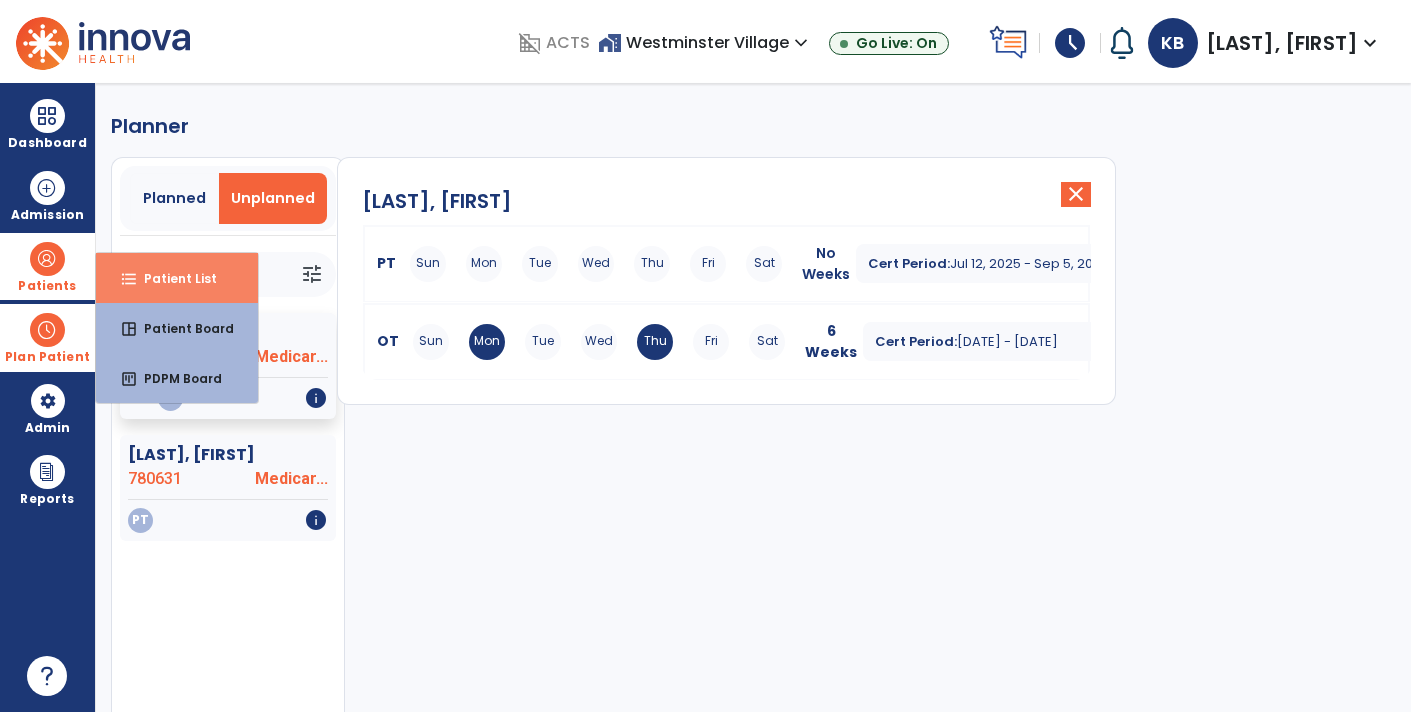 click on "Patient List" at bounding box center (172, 278) 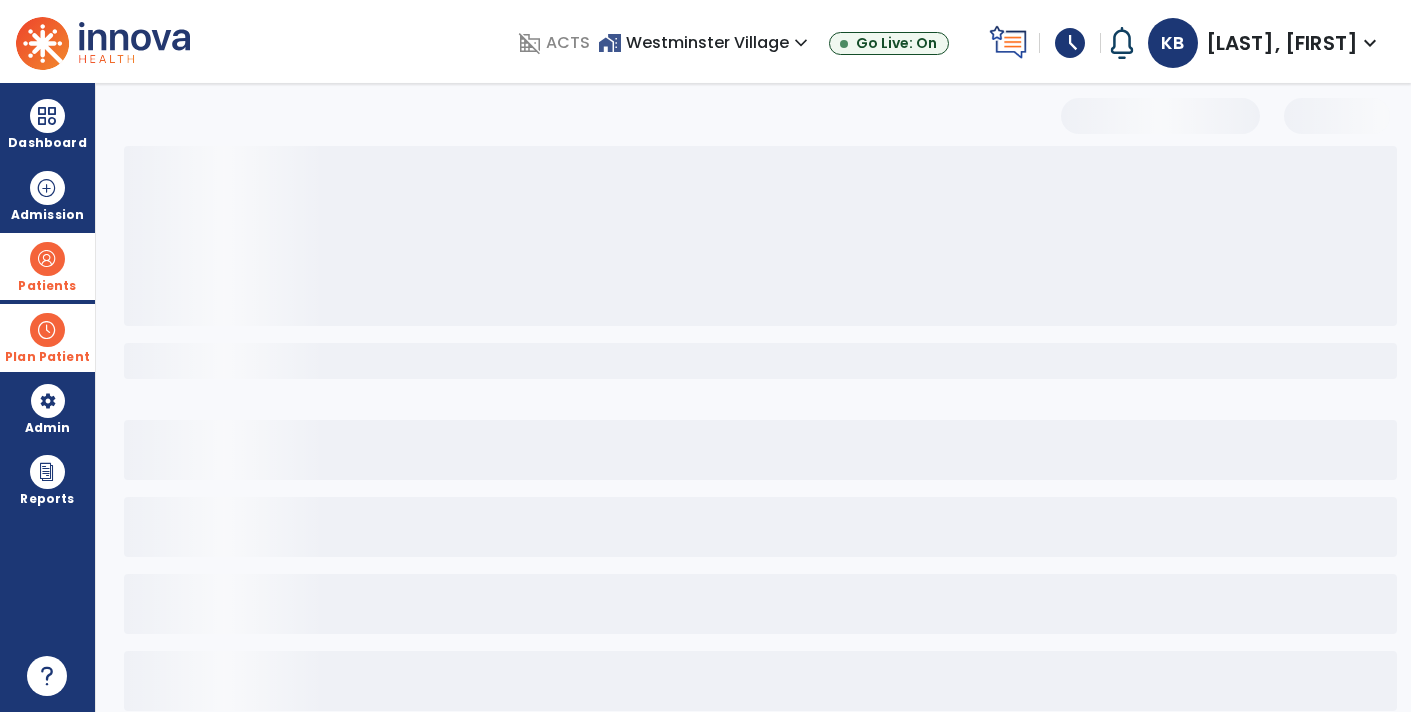 select on "***" 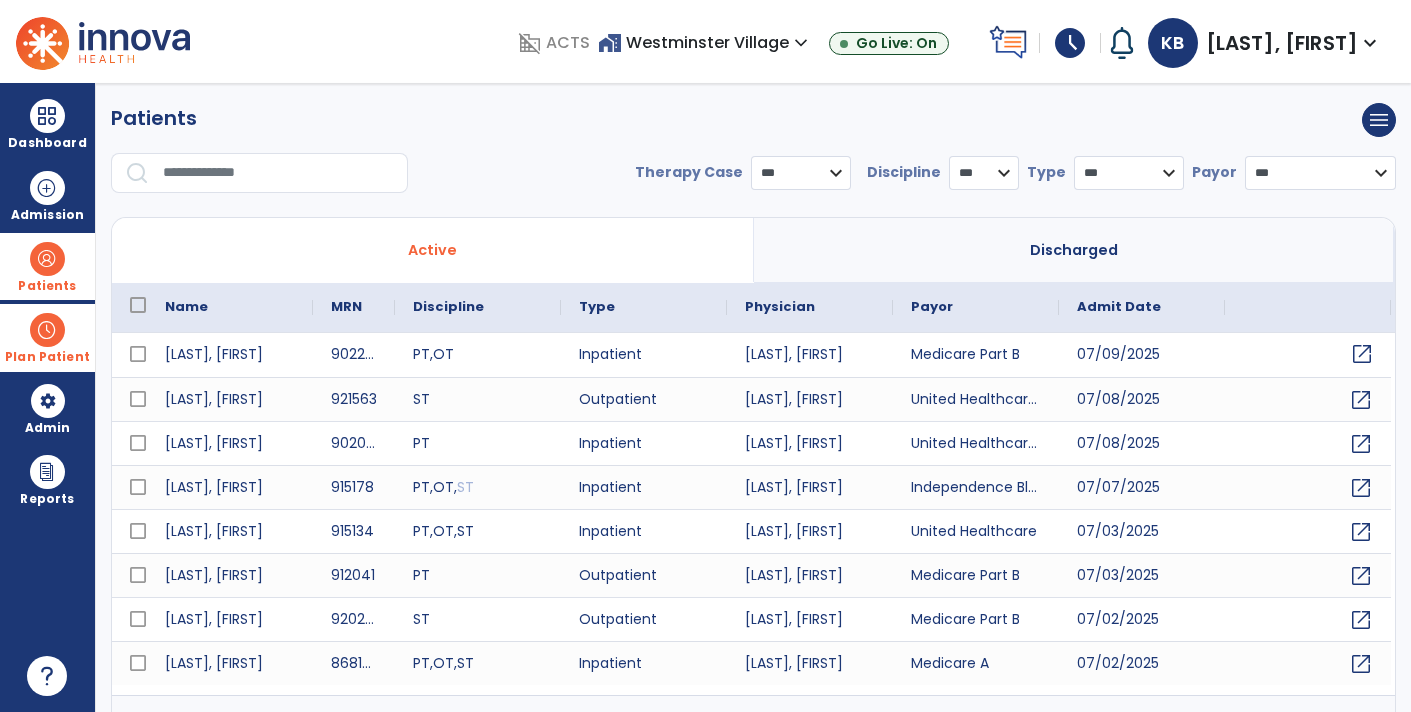 click on "open_in_new" at bounding box center (1362, 354) 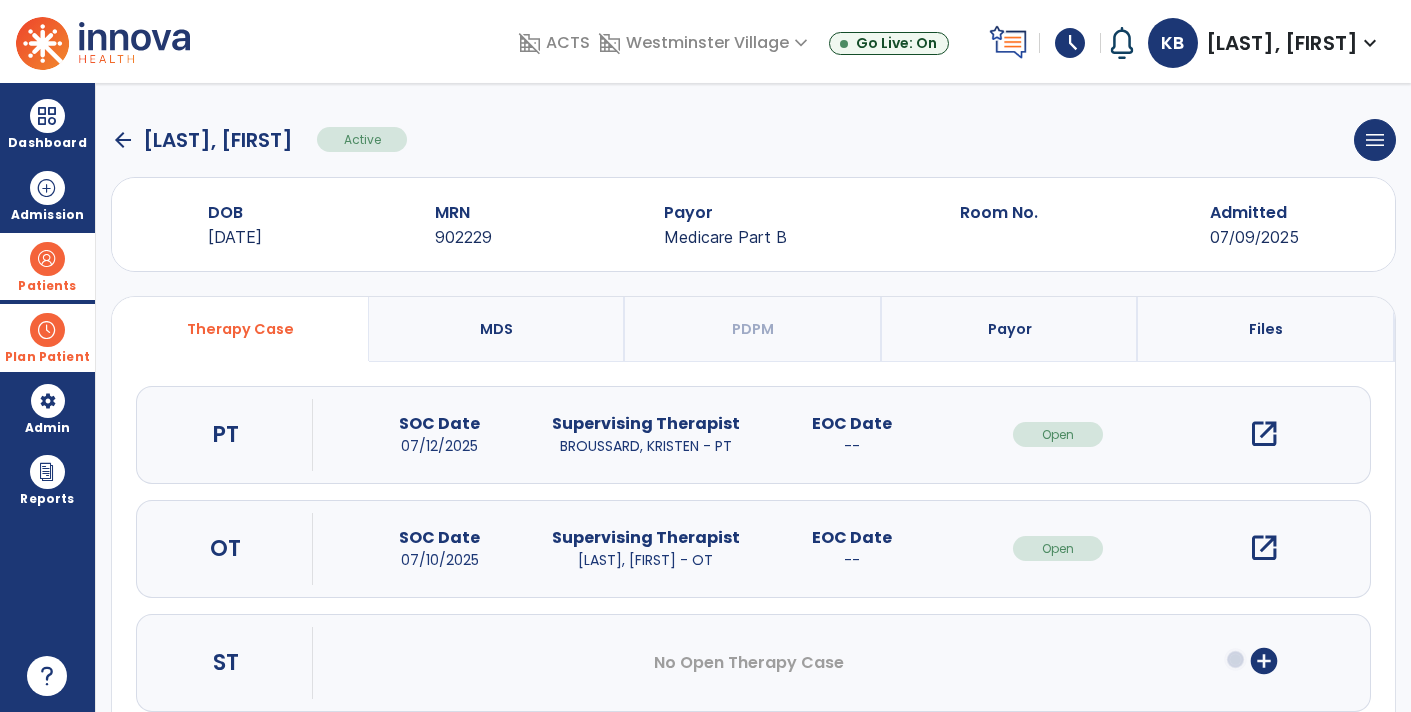 click on "open_in_new" at bounding box center [1264, 434] 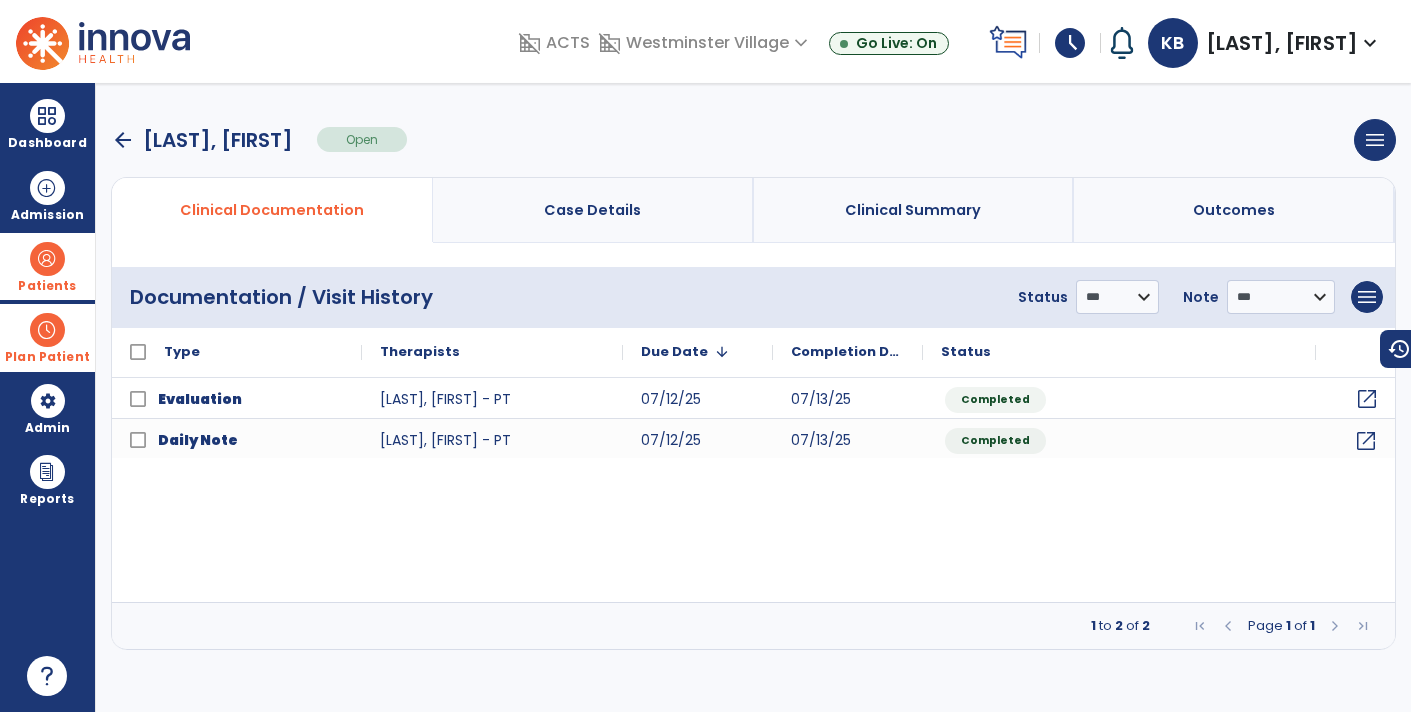 click on "open_in_new" 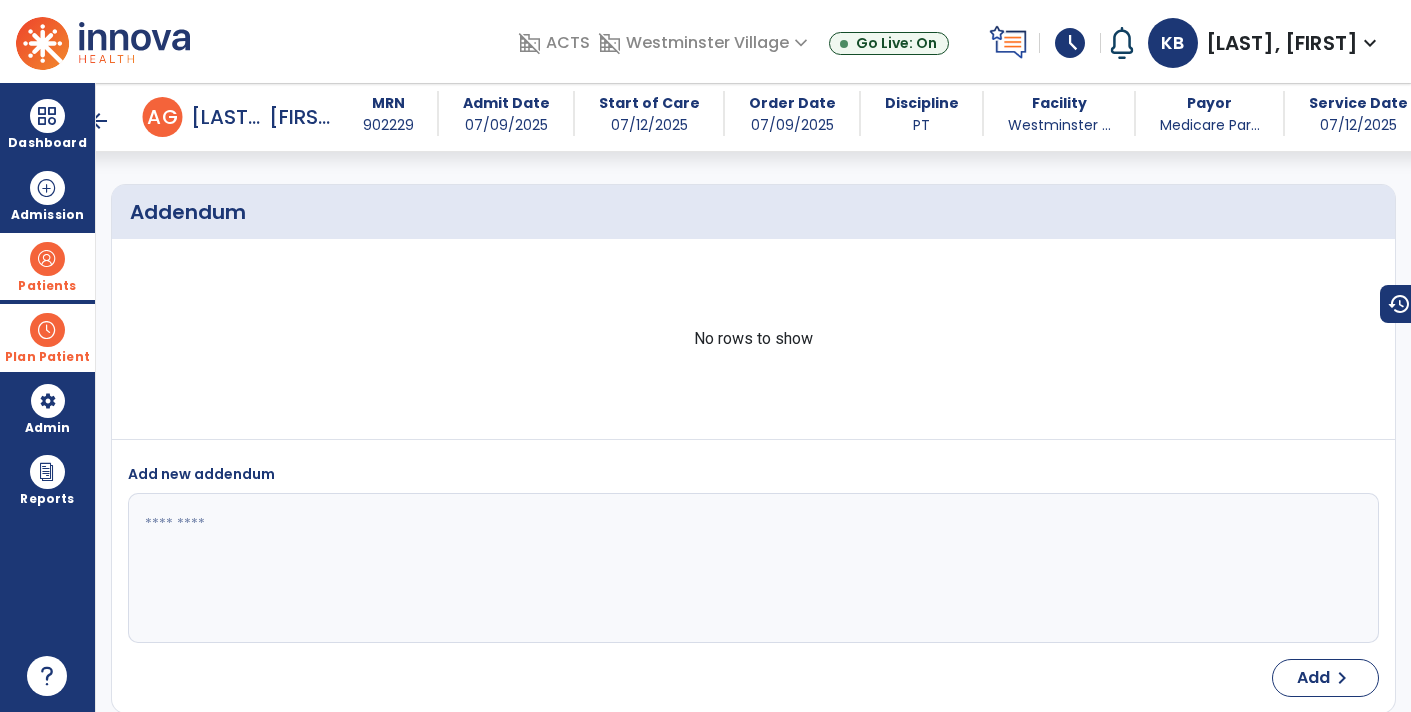 scroll, scrollTop: 11034, scrollLeft: 0, axis: vertical 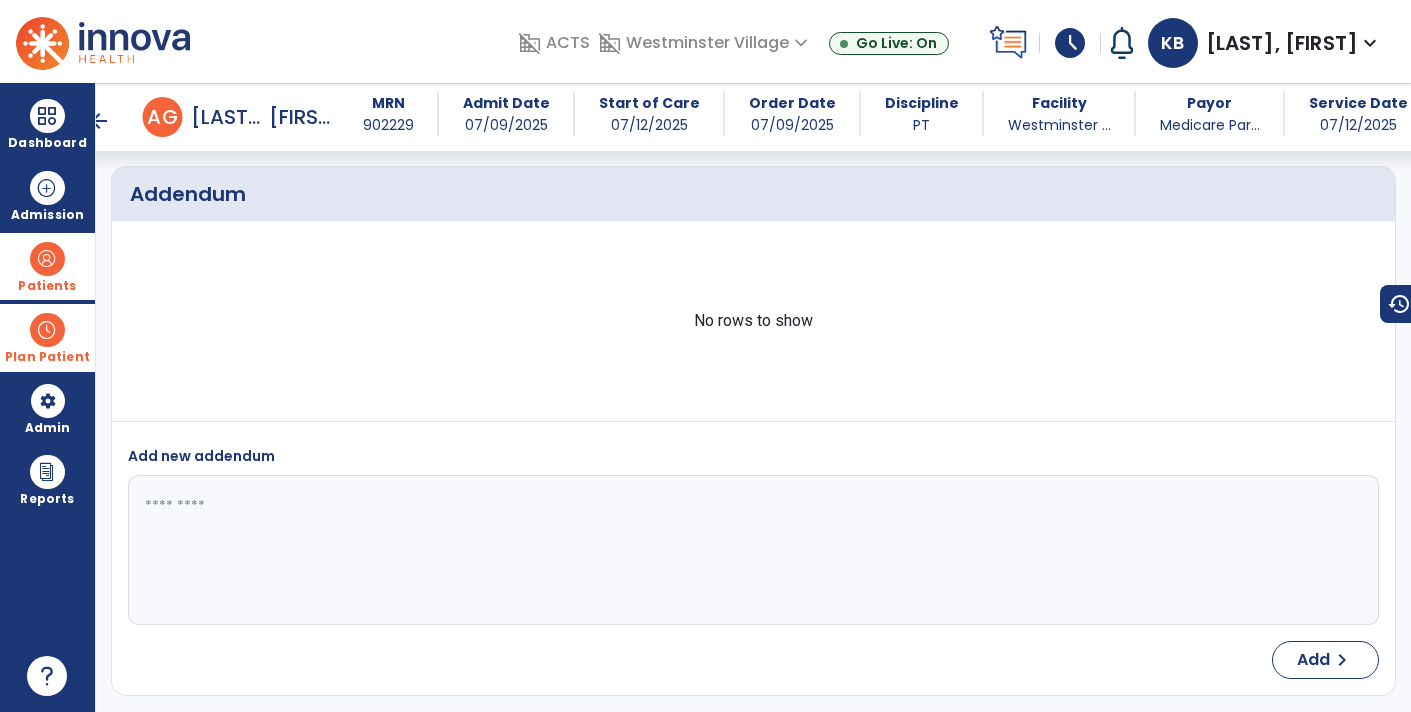 click at bounding box center [47, 330] 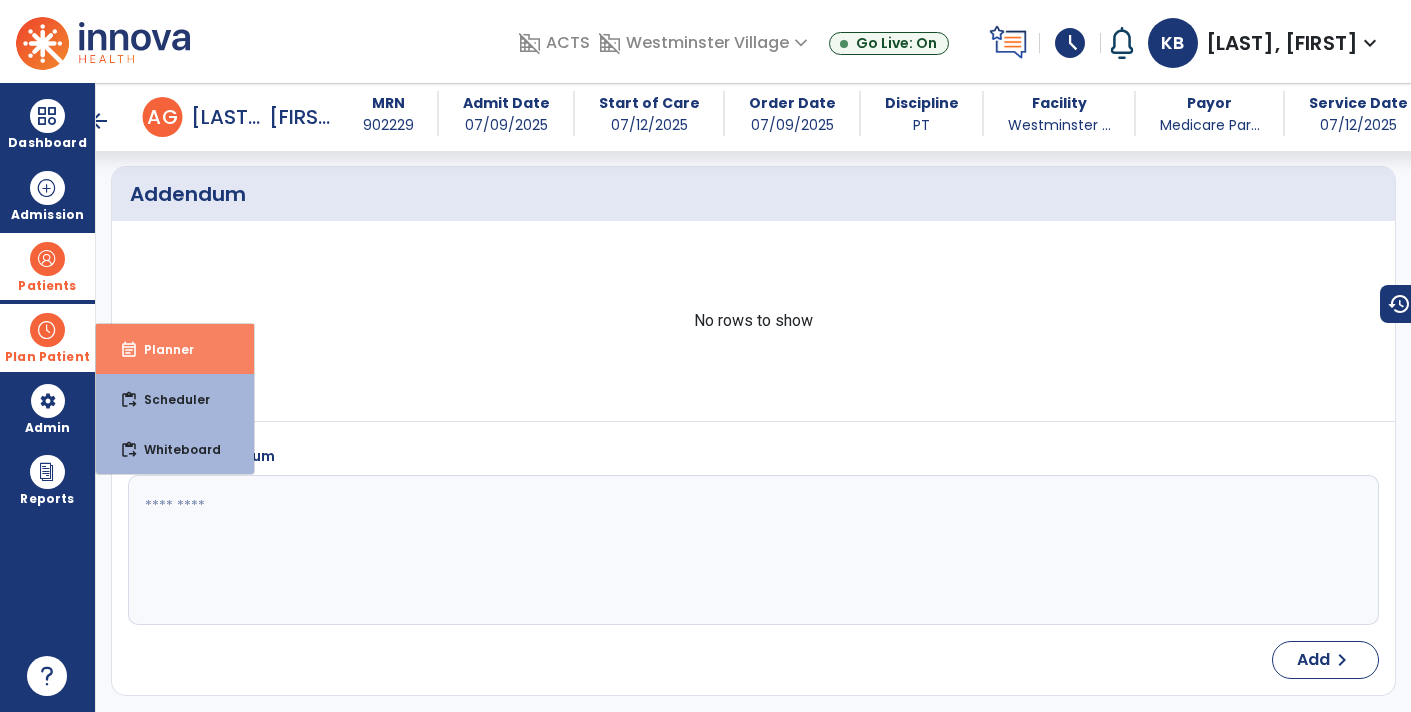 click on "Planner" at bounding box center [161, 349] 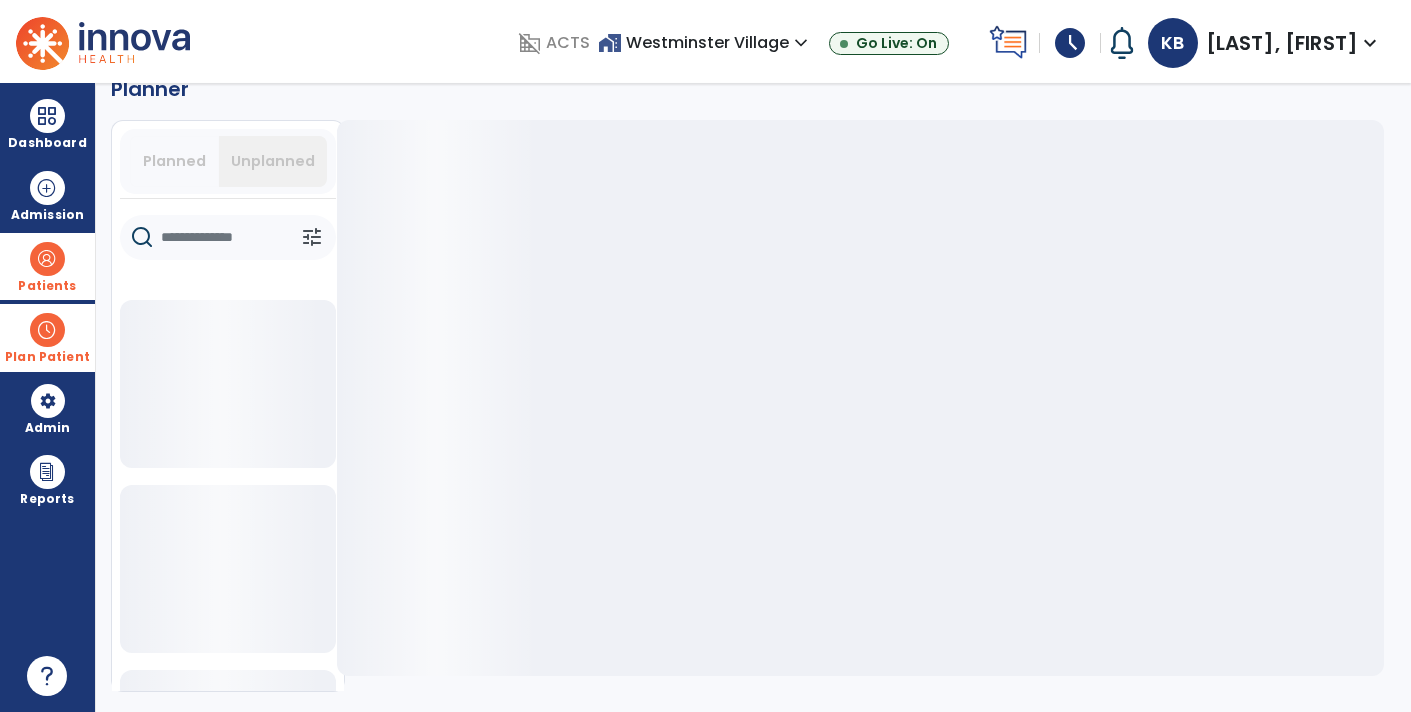 scroll, scrollTop: 36, scrollLeft: 0, axis: vertical 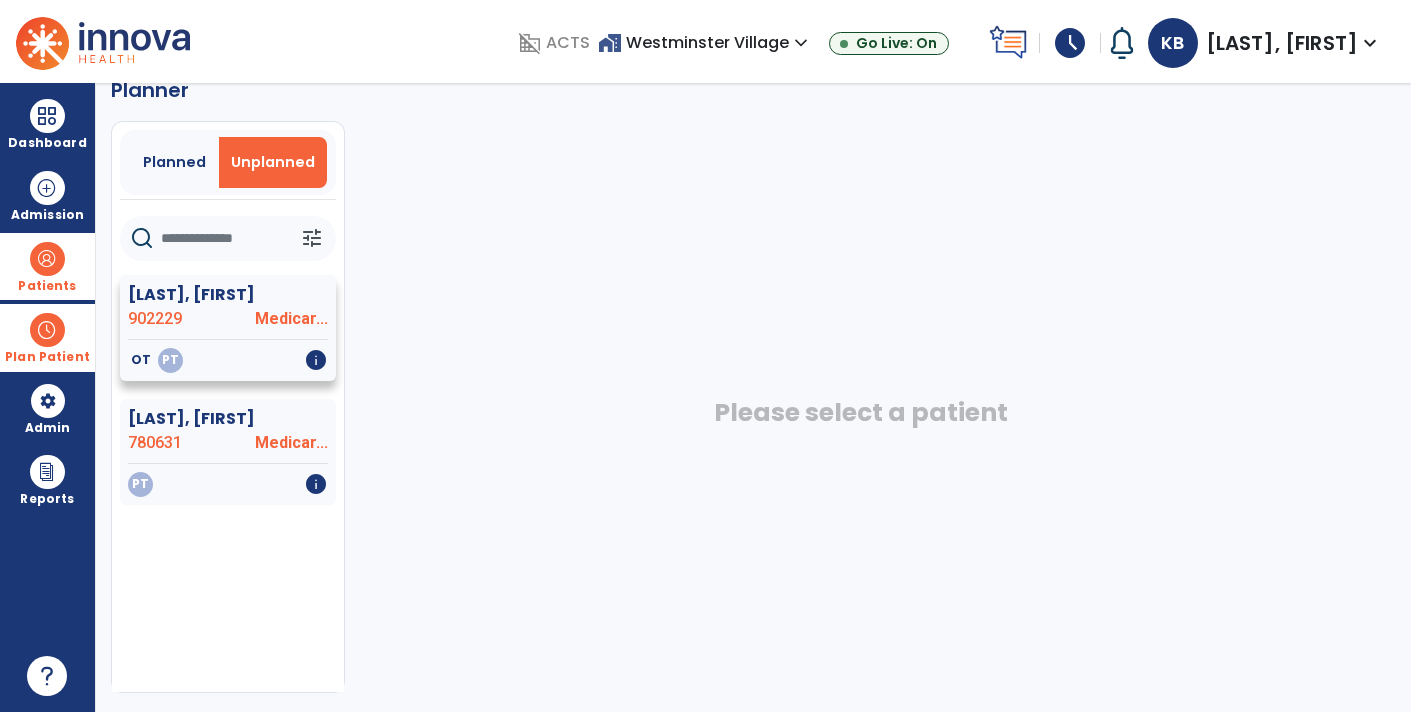 click on "Medicar..." 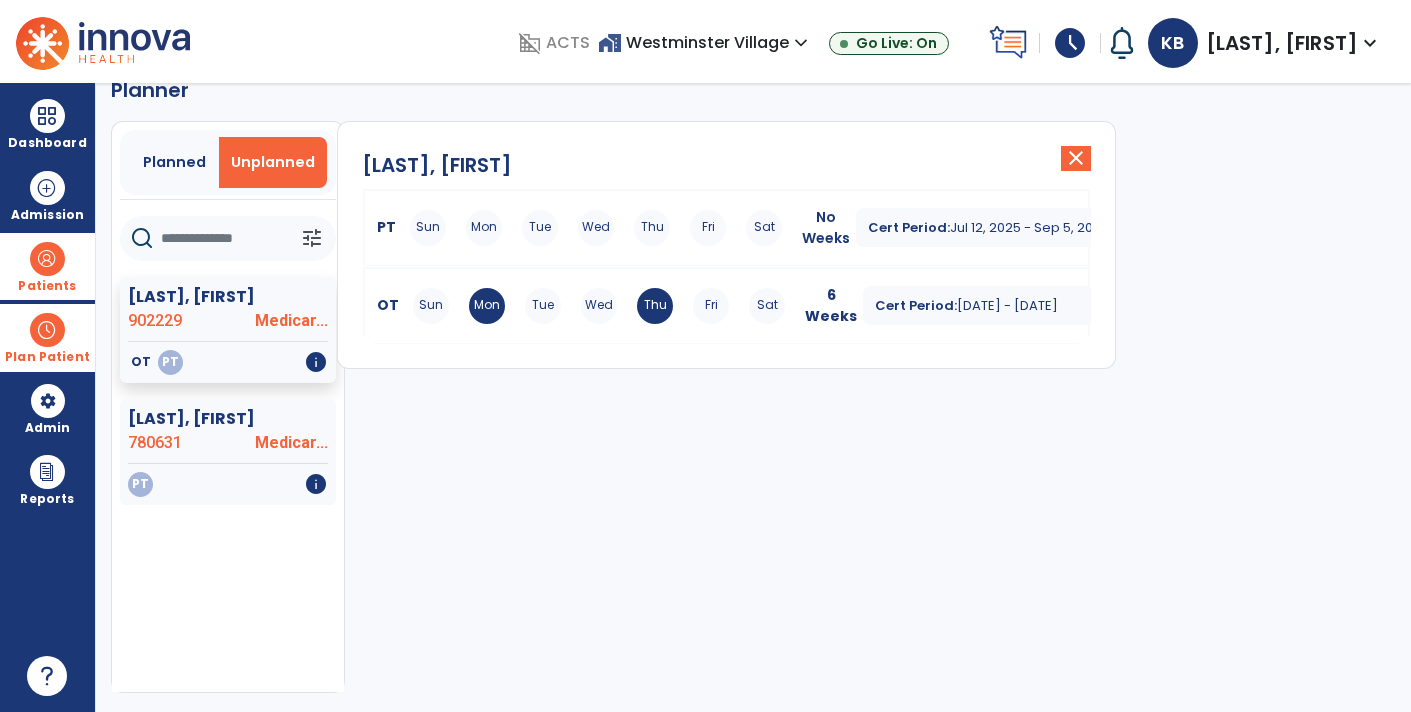 click on "No Weeks" at bounding box center [826, 228] 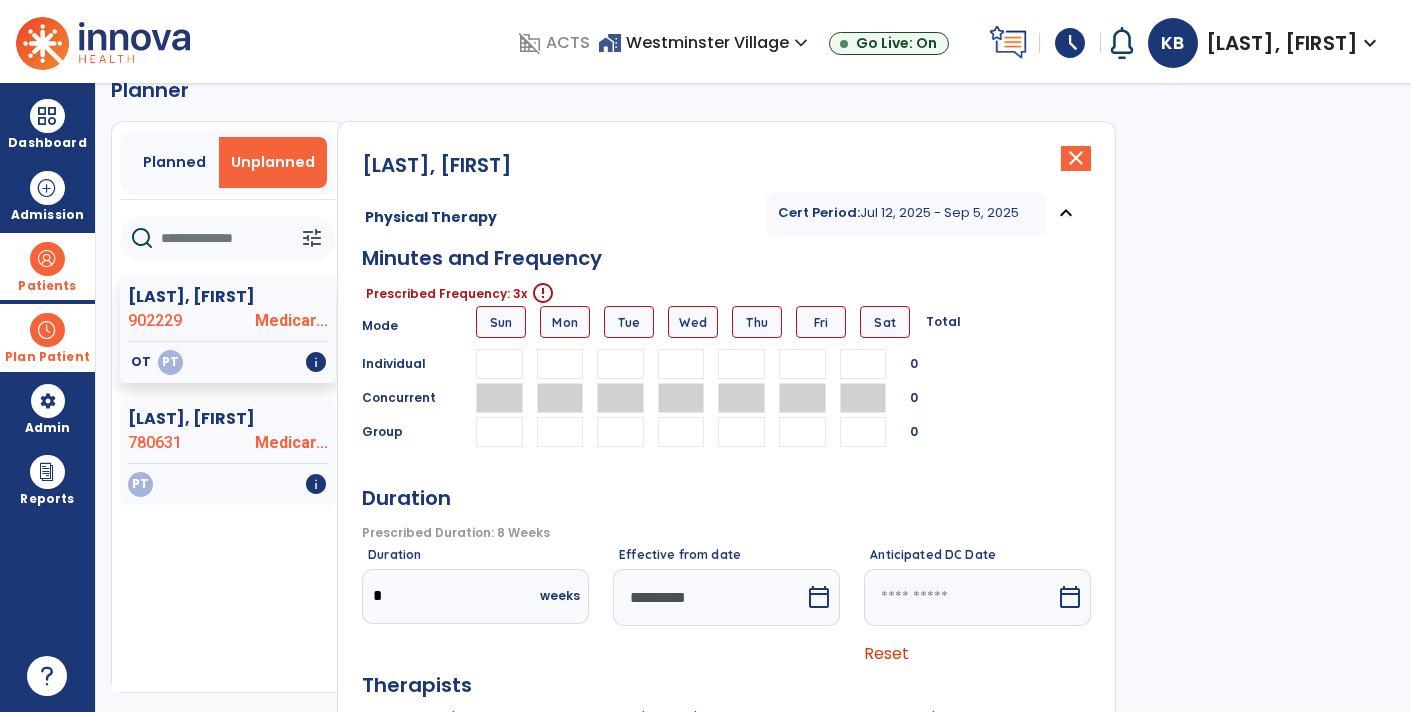 click on "Mon" at bounding box center [565, 322] 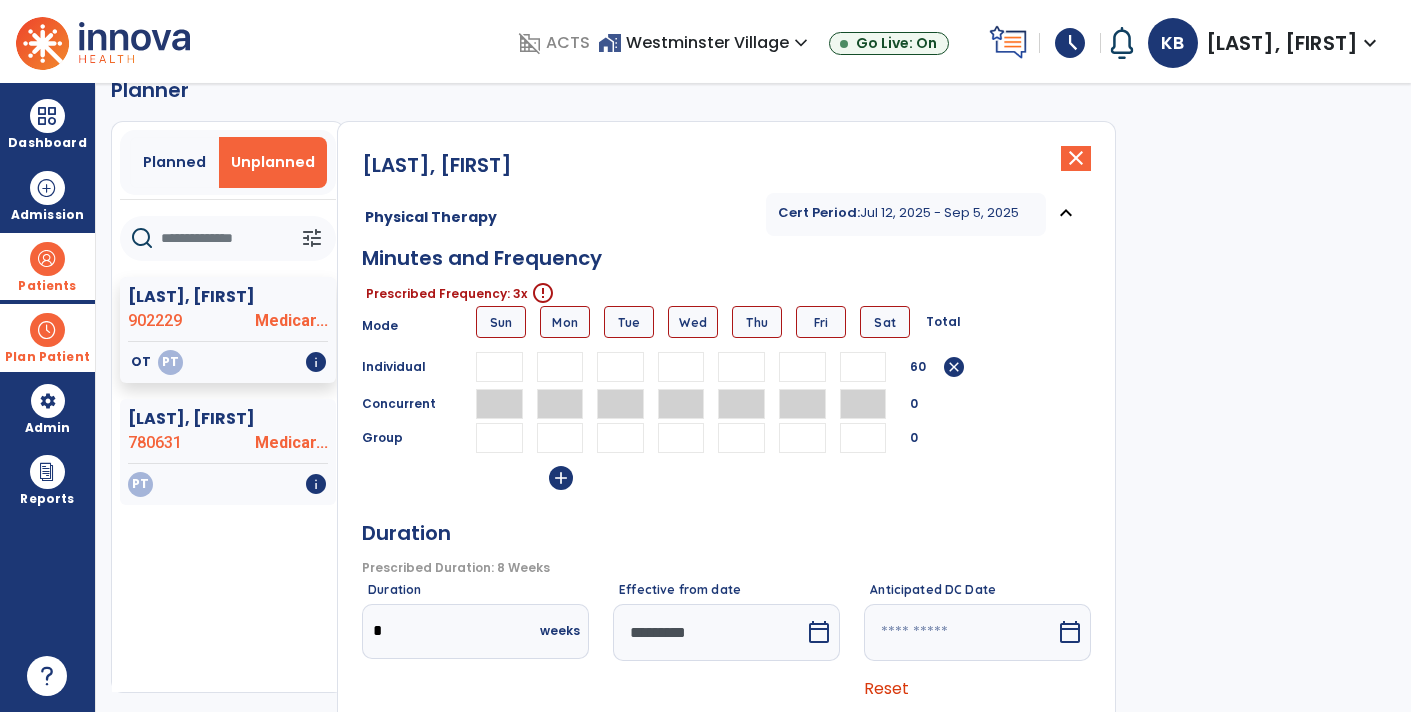 type on "**" 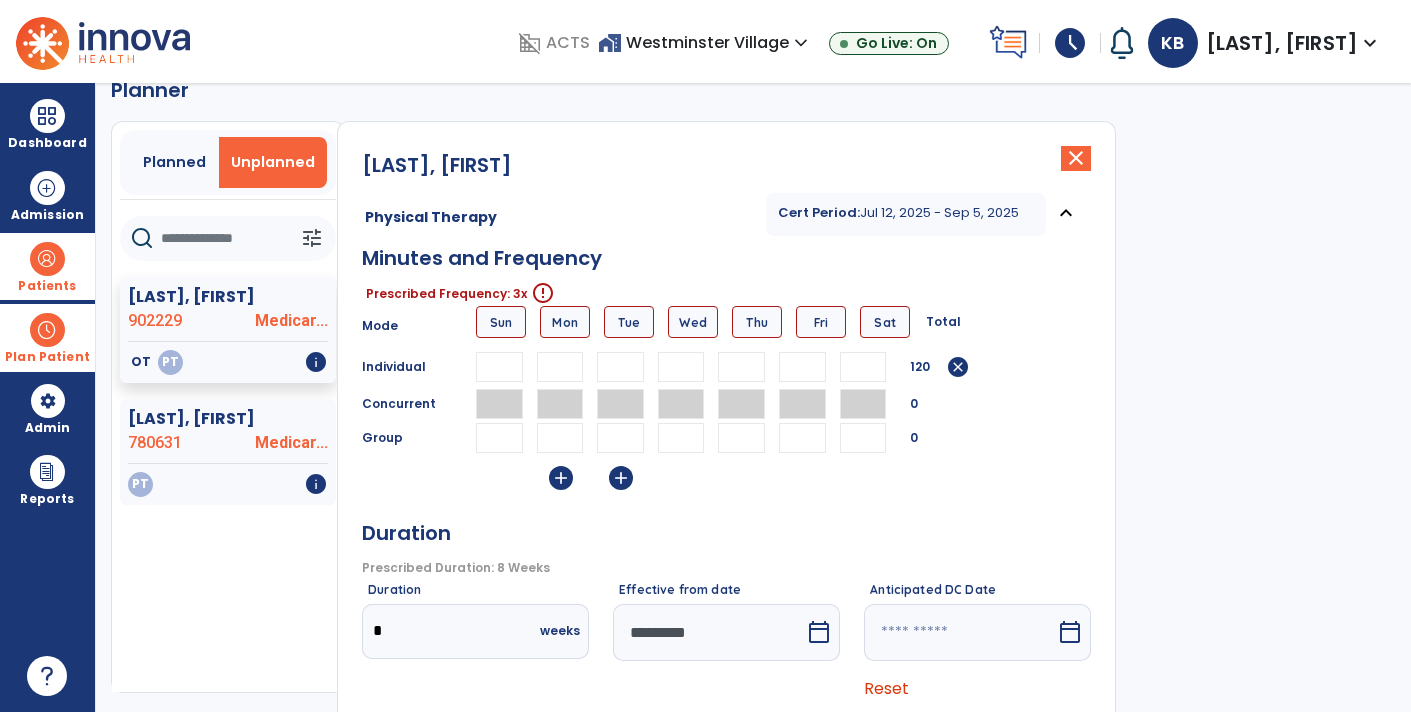 type on "**" 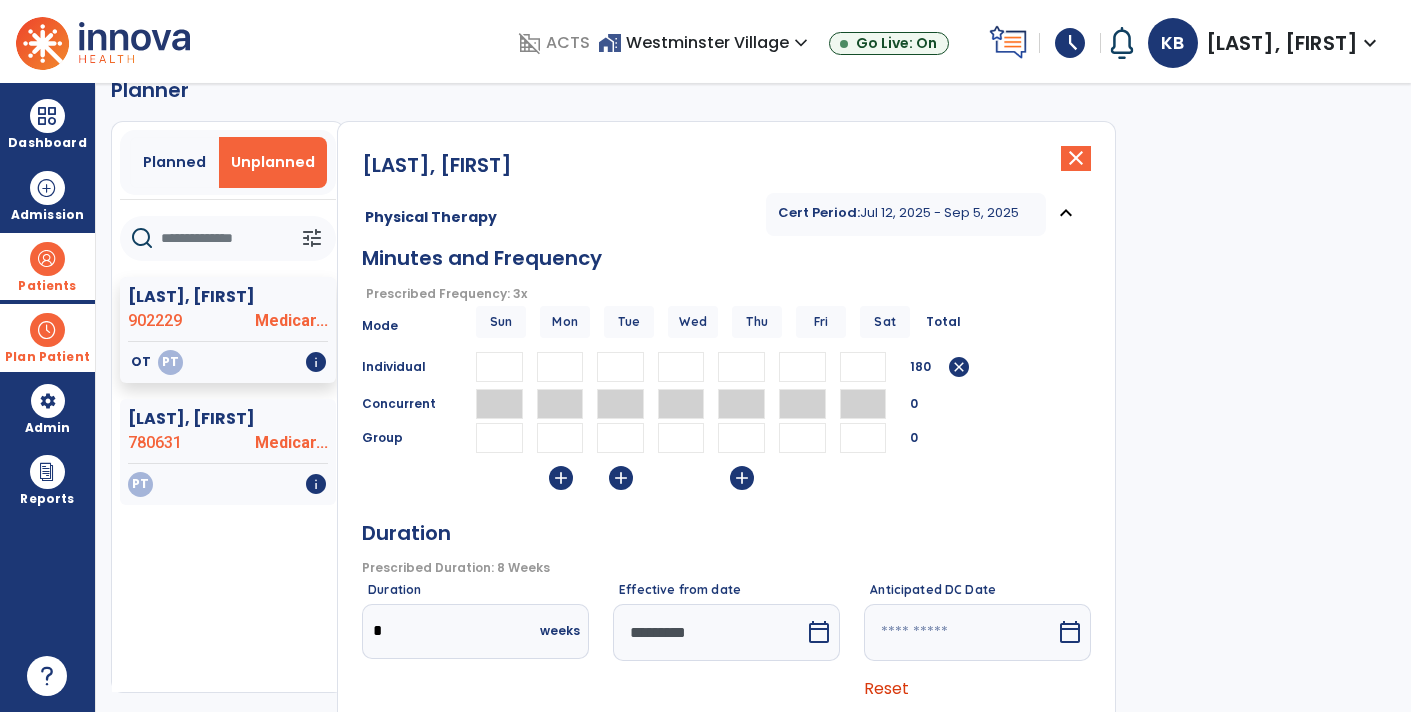 type on "**" 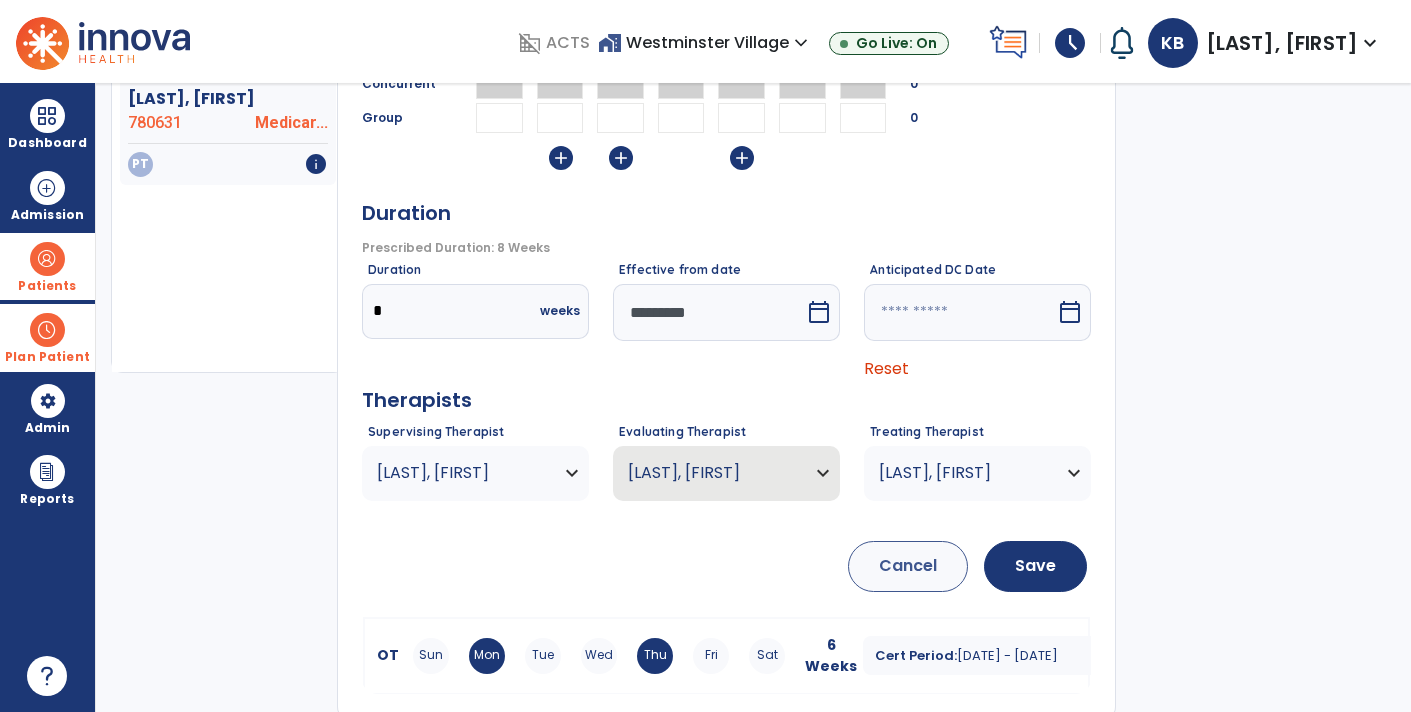 scroll, scrollTop: 359, scrollLeft: 0, axis: vertical 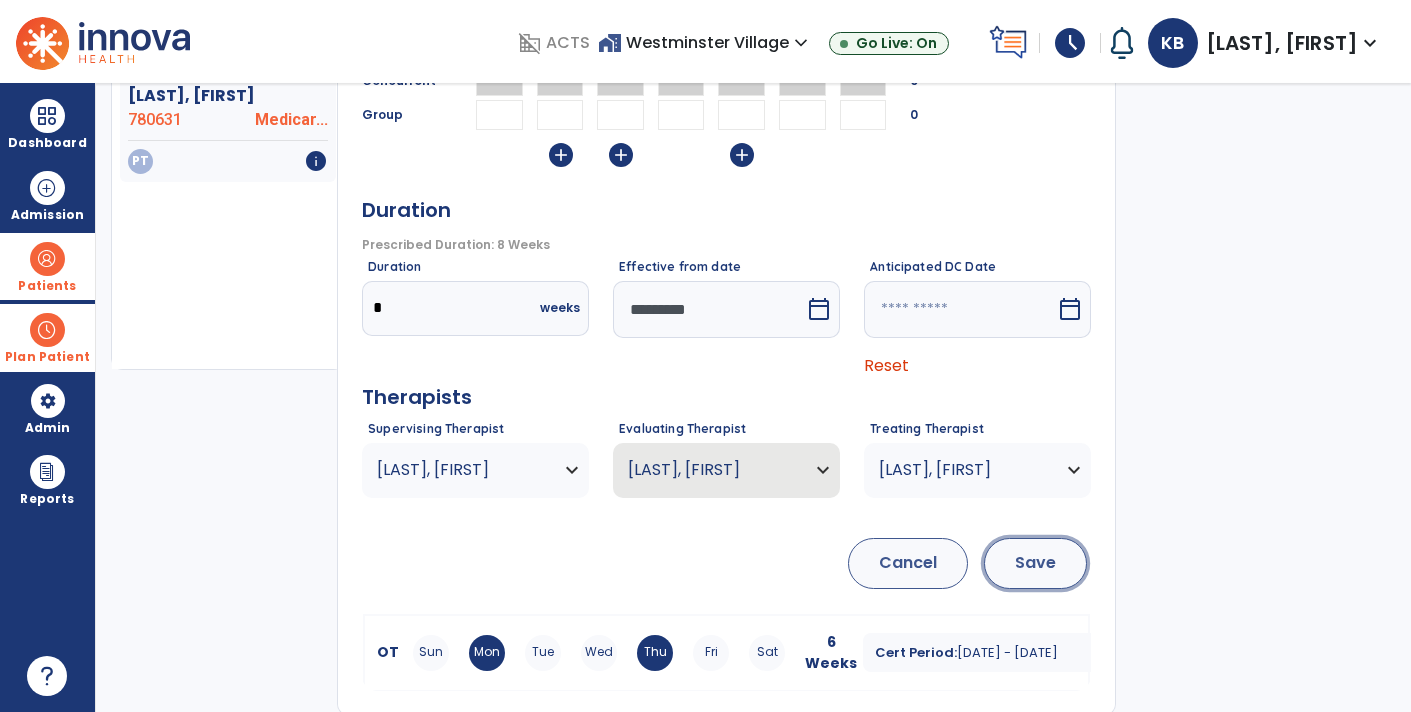 click on "Save" at bounding box center (1035, 563) 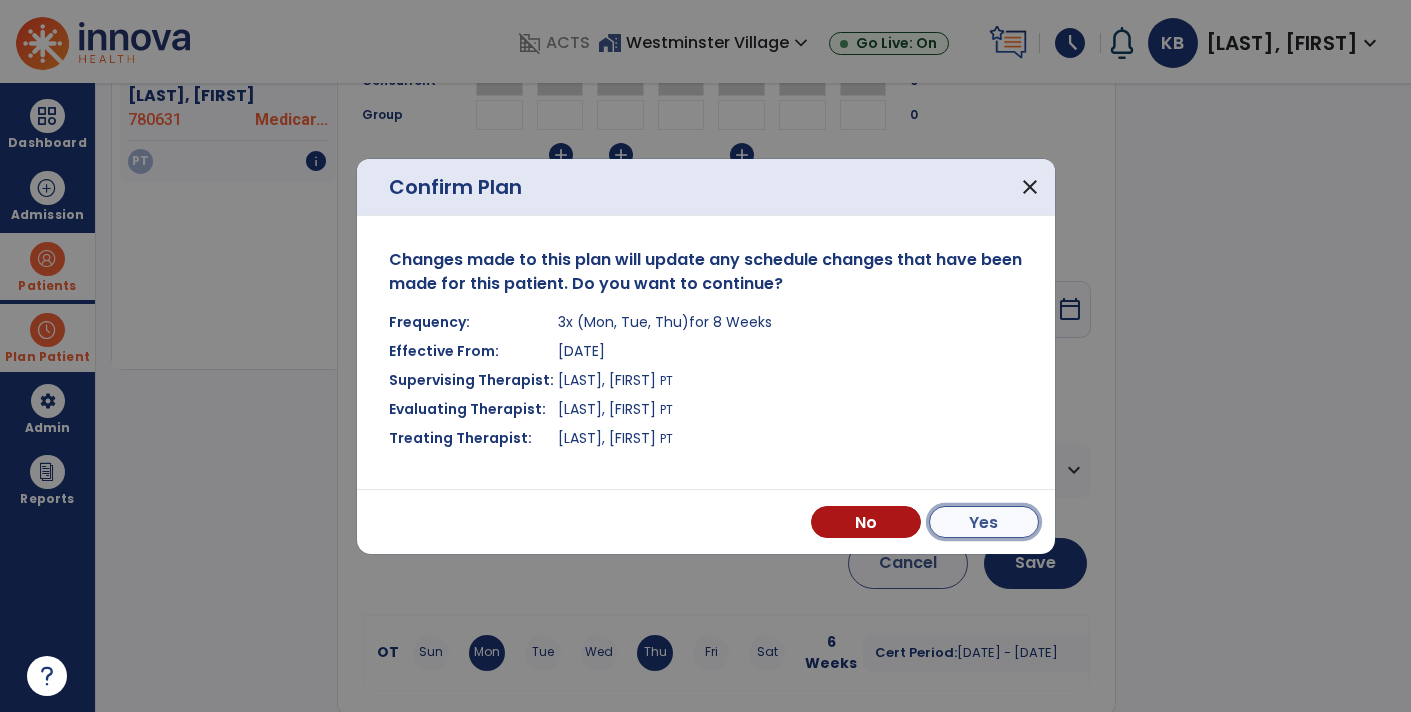 click on "Yes" at bounding box center (984, 522) 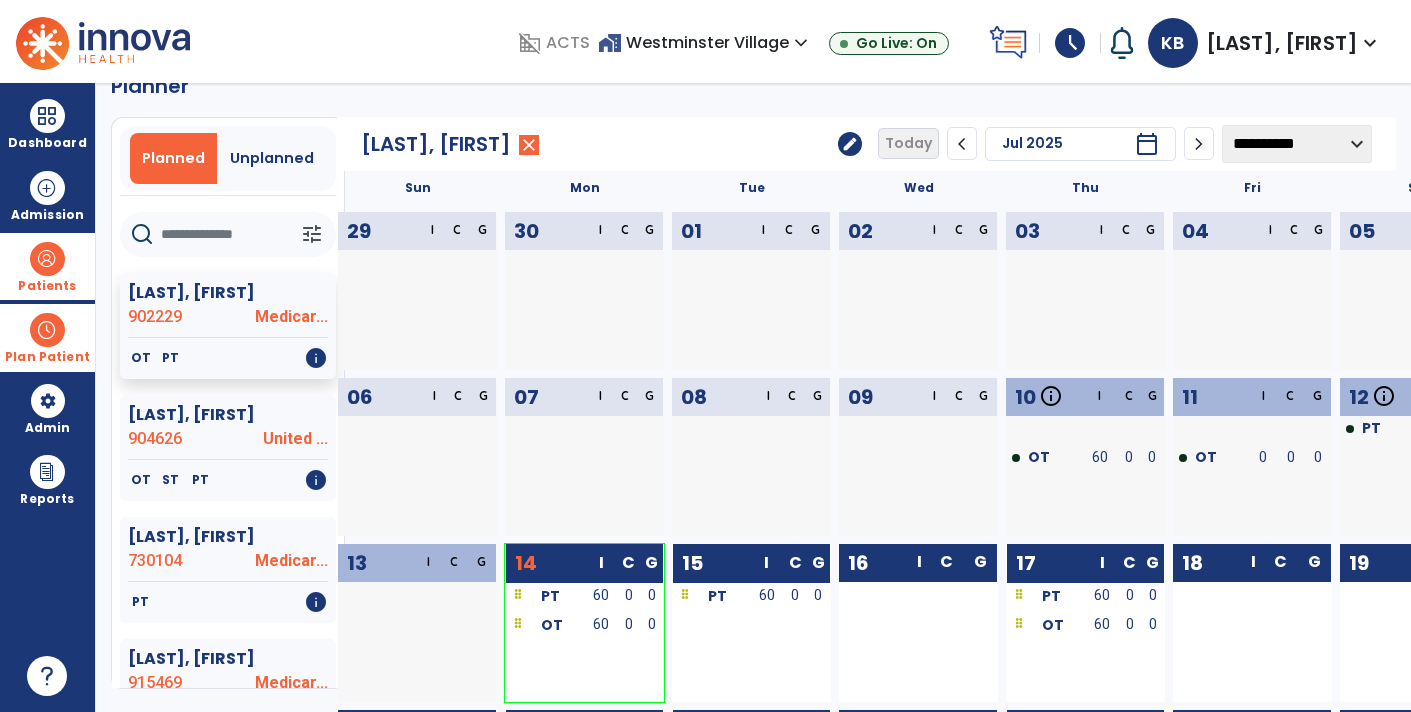 scroll, scrollTop: 0, scrollLeft: 0, axis: both 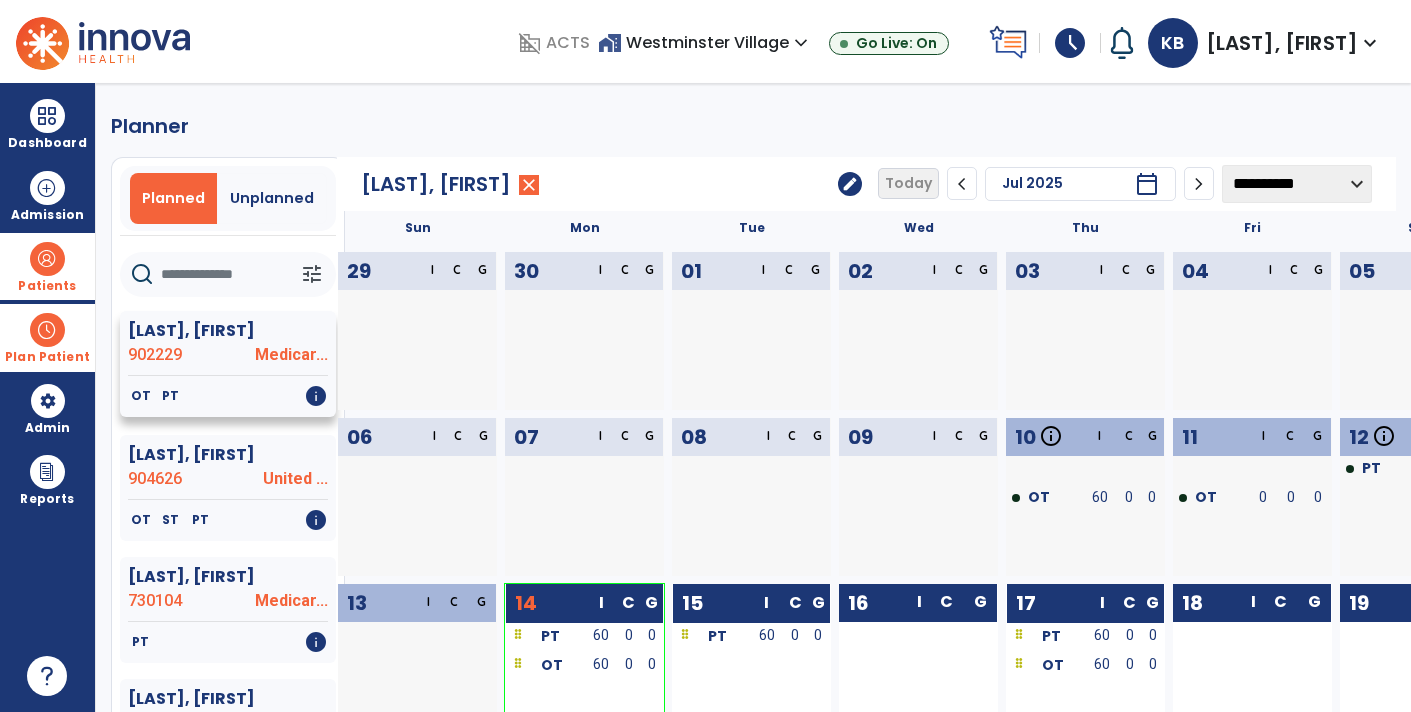 click on "[LAST], [FIRST]" 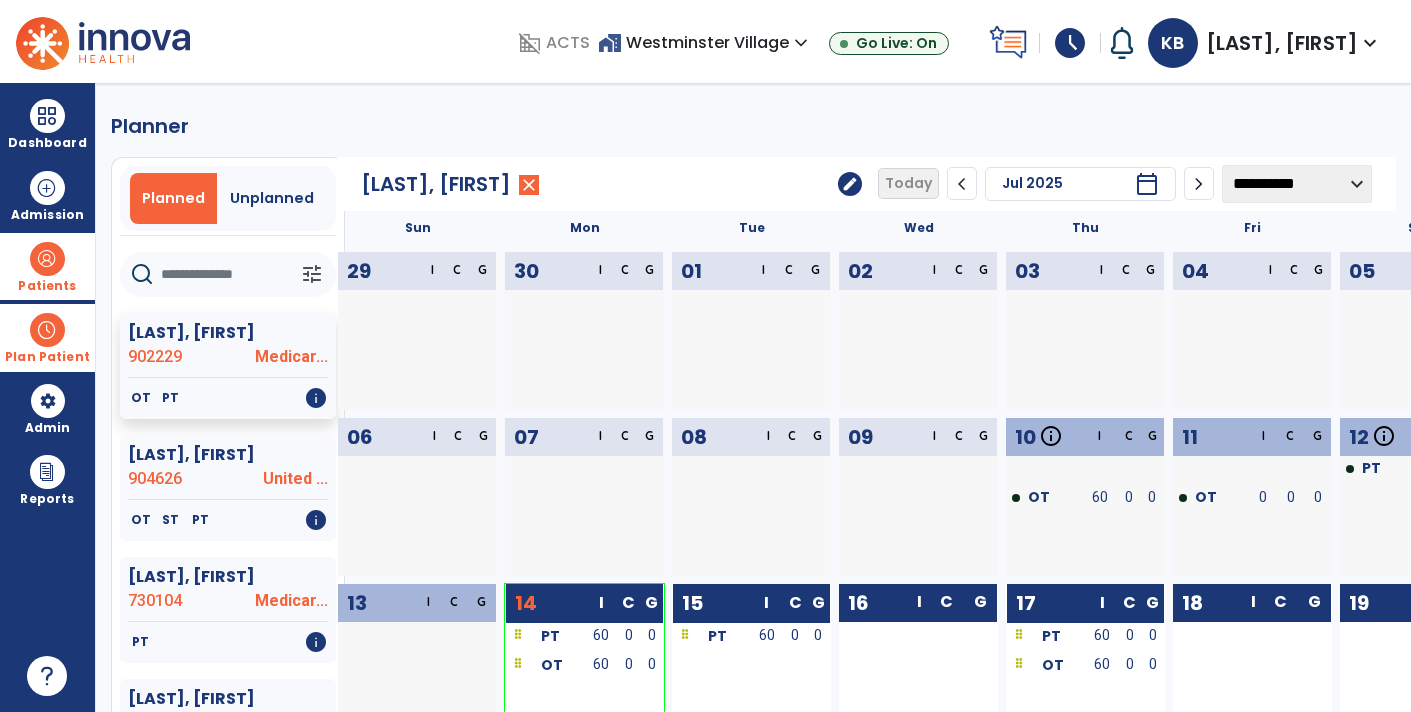click at bounding box center [47, 330] 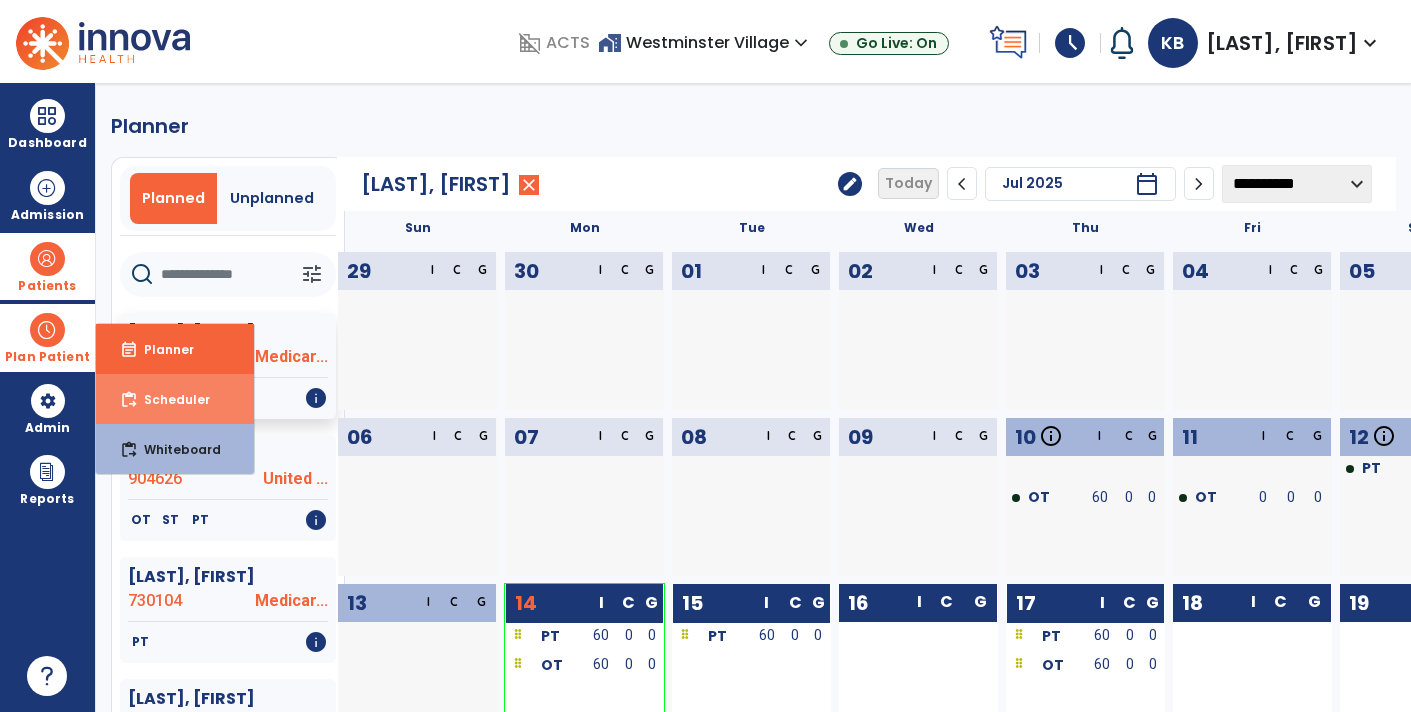 click on "content_paste_go  Scheduler" at bounding box center [175, 399] 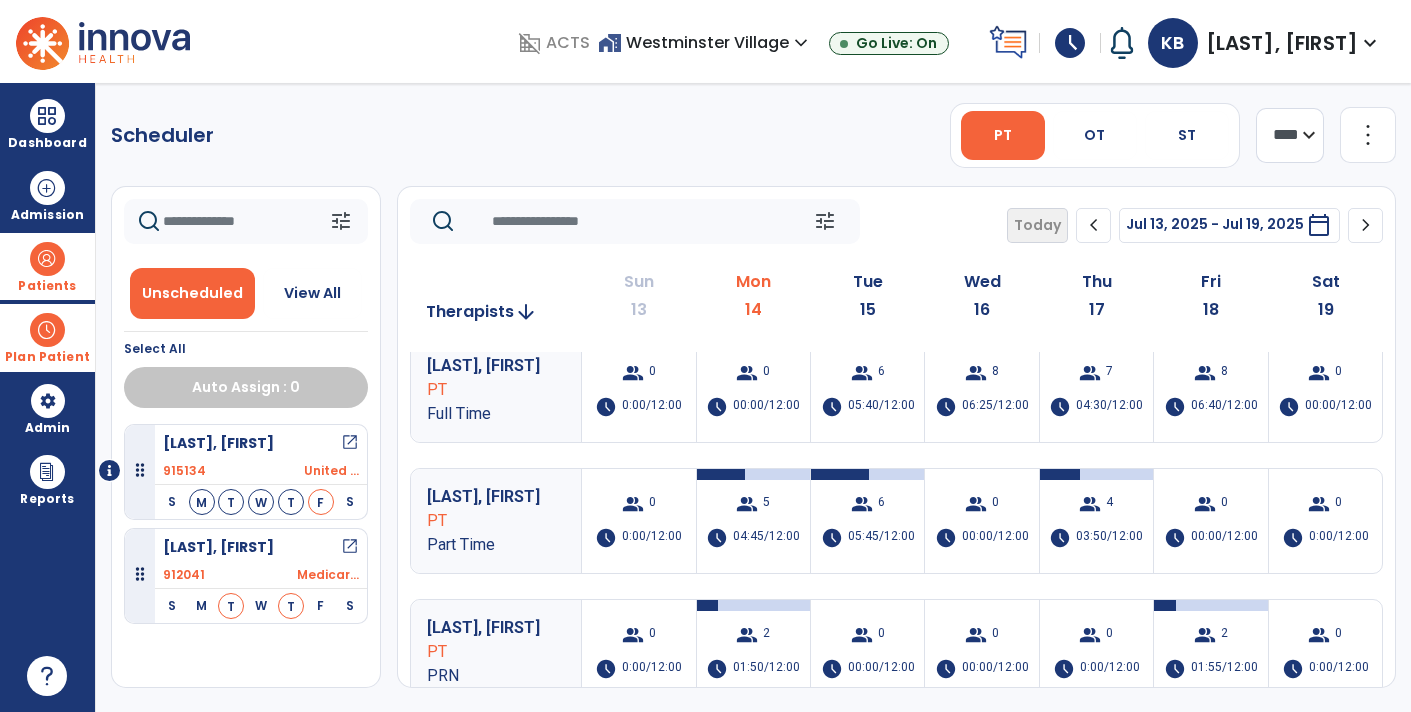 scroll, scrollTop: 147, scrollLeft: 0, axis: vertical 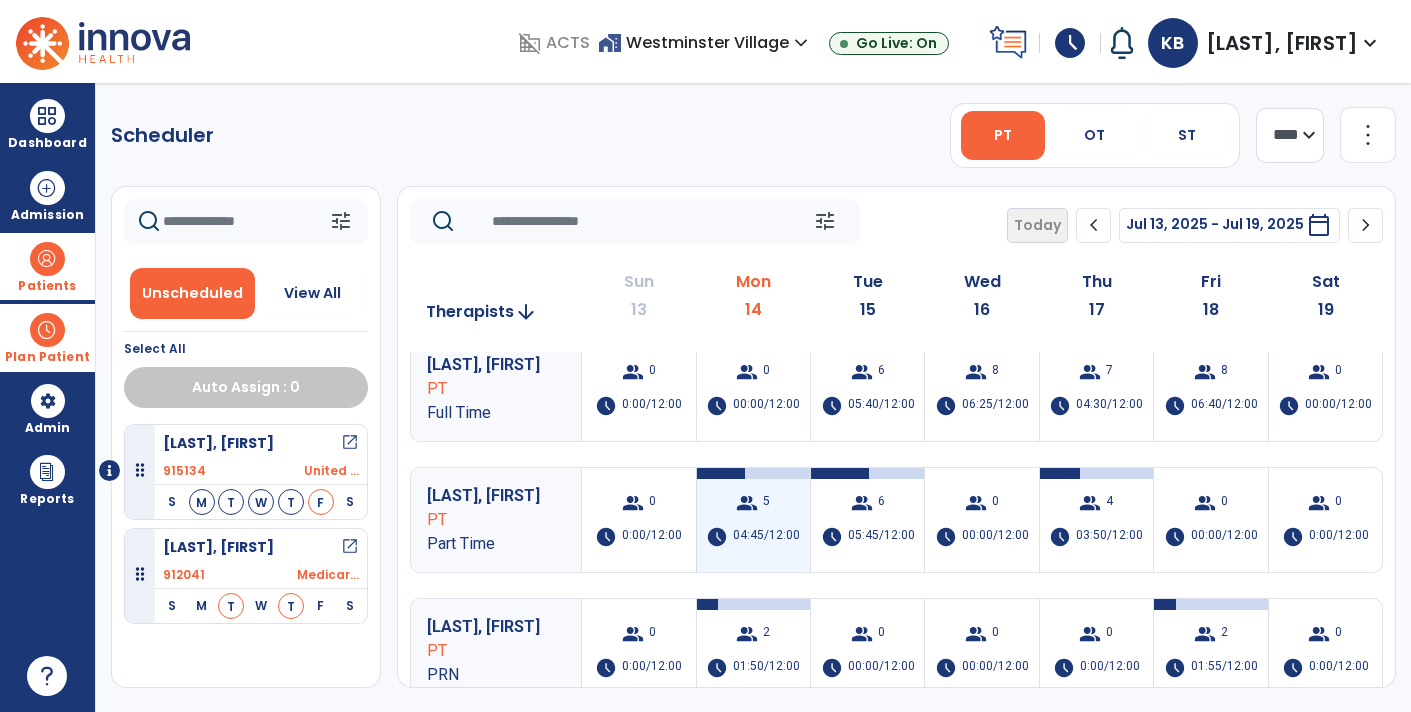 click on "04:45/12:00" at bounding box center (766, 537) 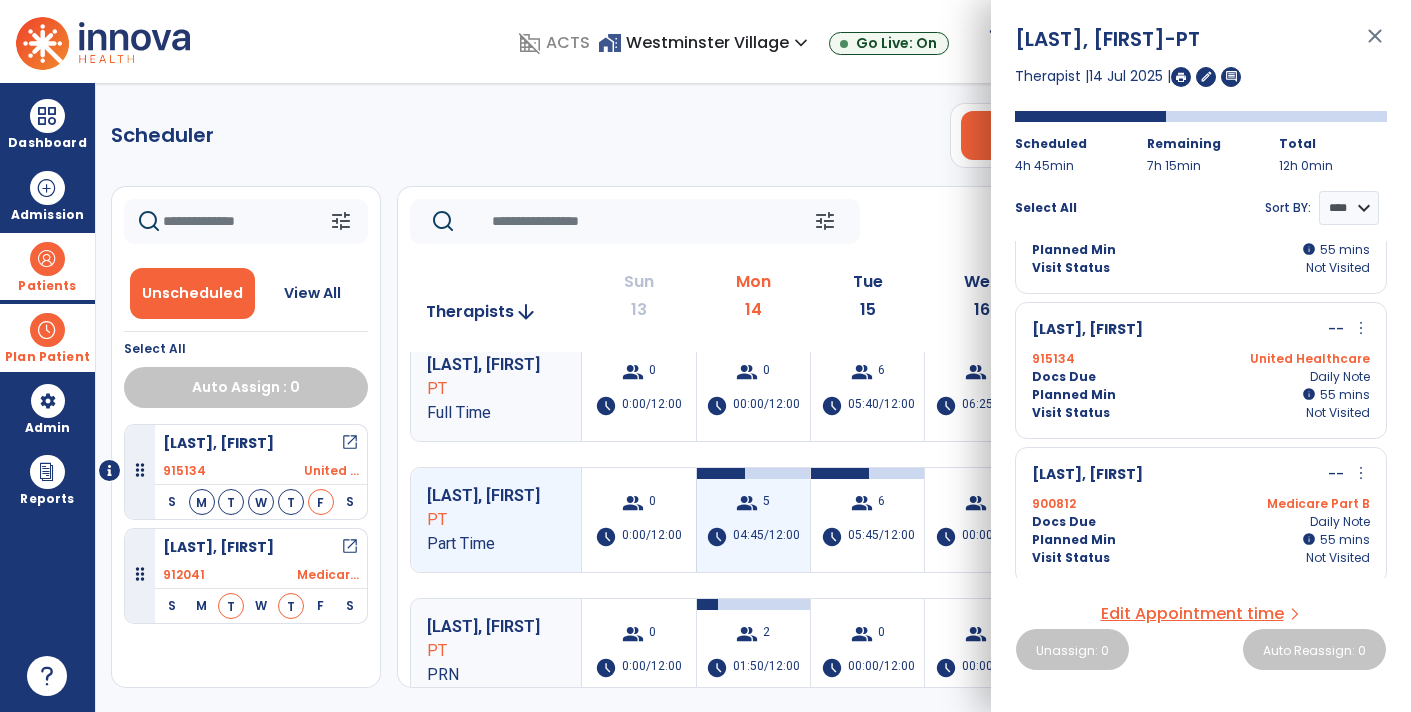 scroll, scrollTop: 382, scrollLeft: 0, axis: vertical 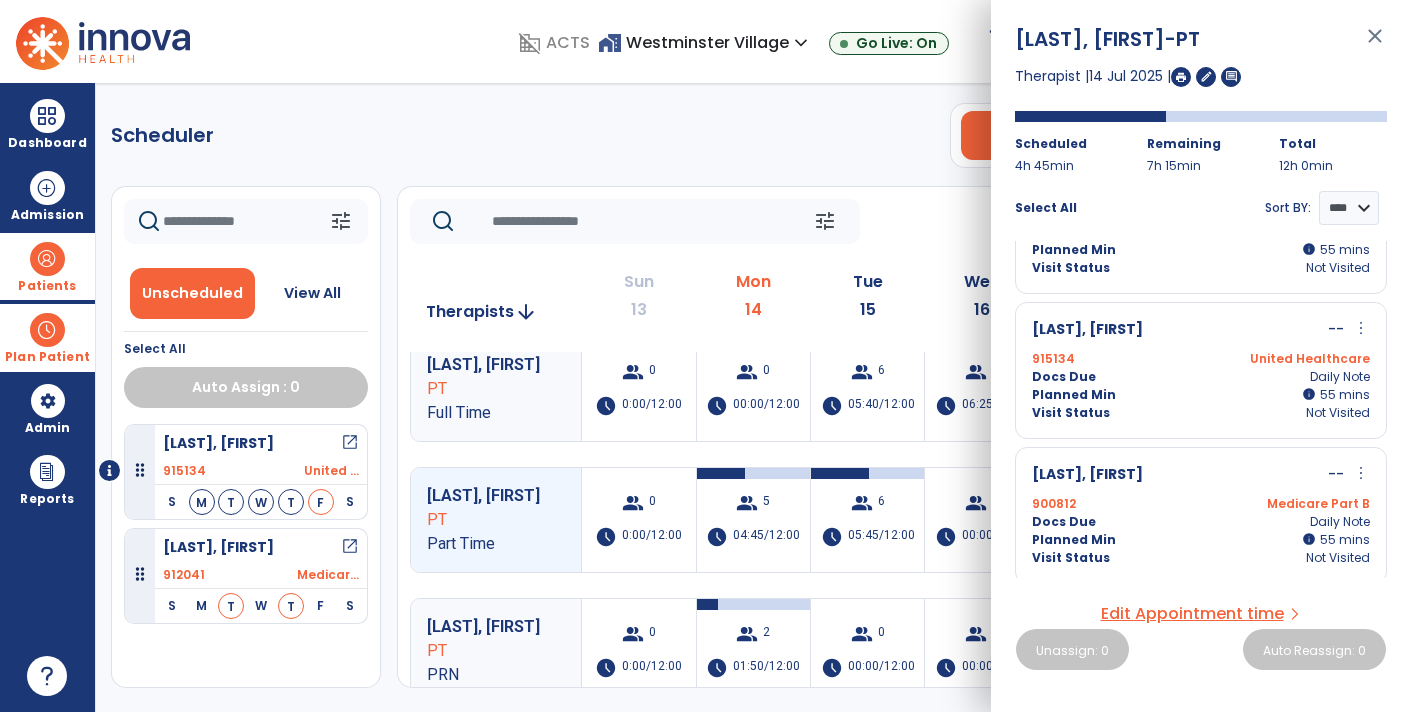 click on "close" at bounding box center (1375, 45) 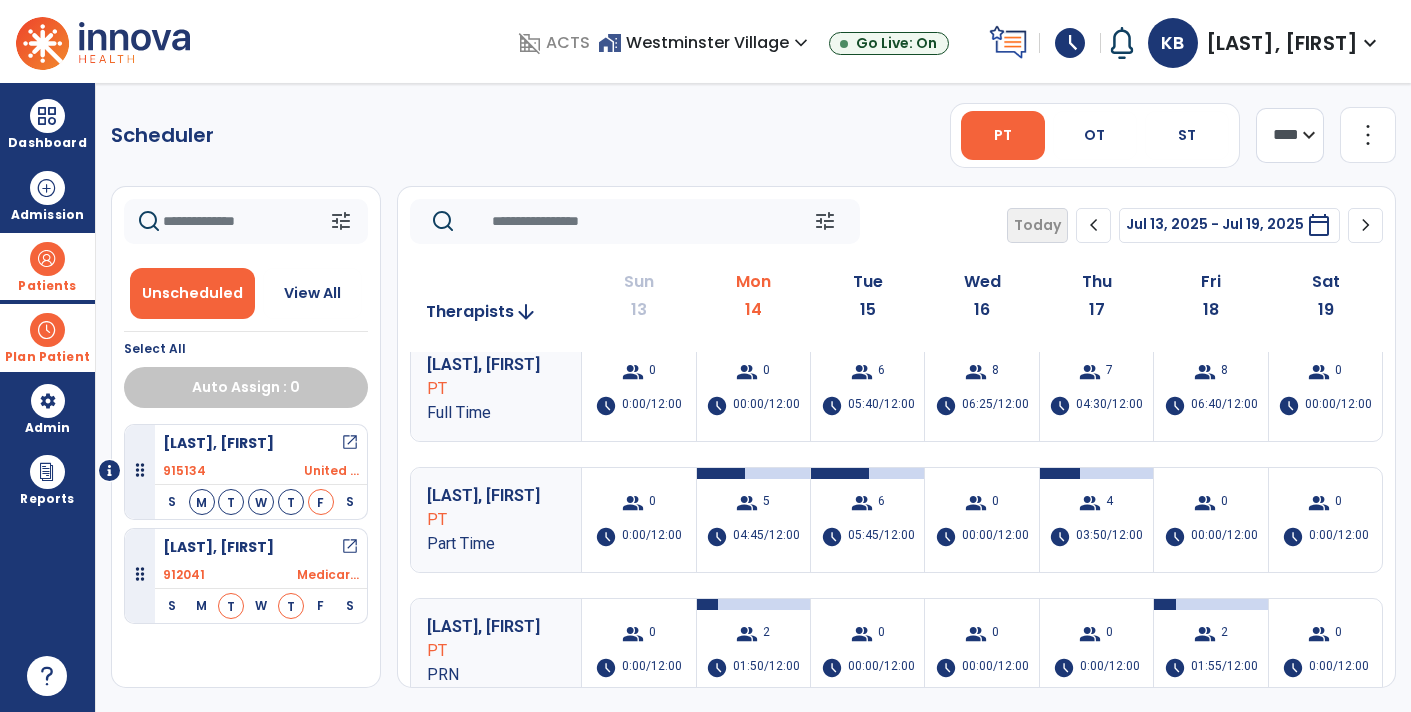 click on "open_in_new" at bounding box center [350, 443] 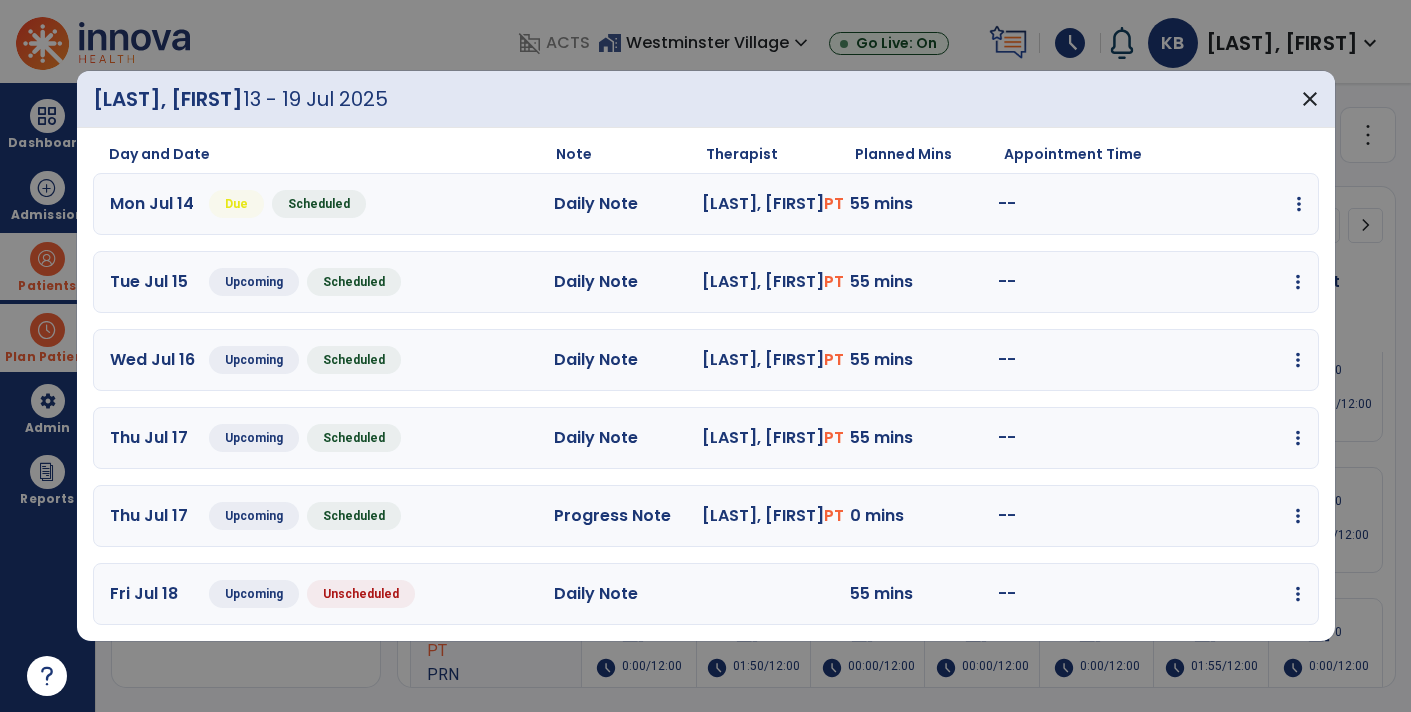 click at bounding box center [1299, 204] 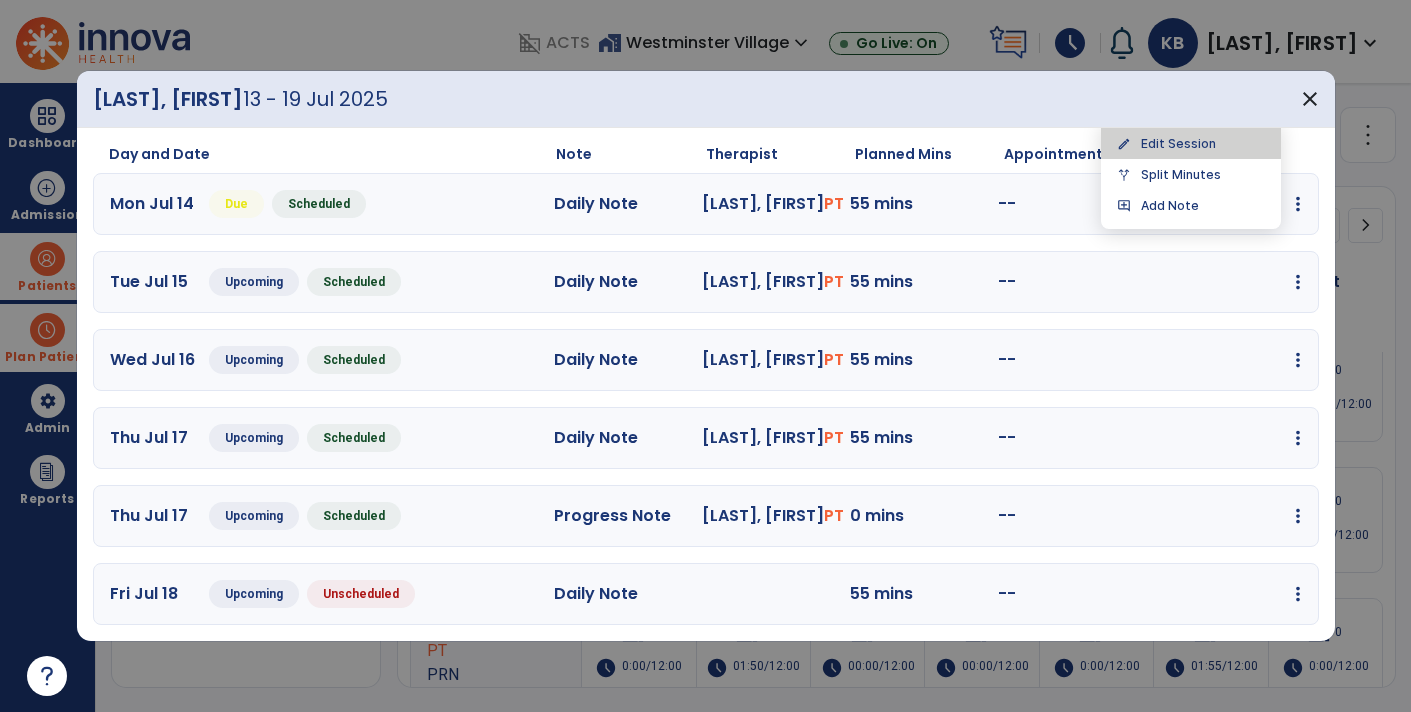 click on "edit   Edit Session" at bounding box center (1191, 143) 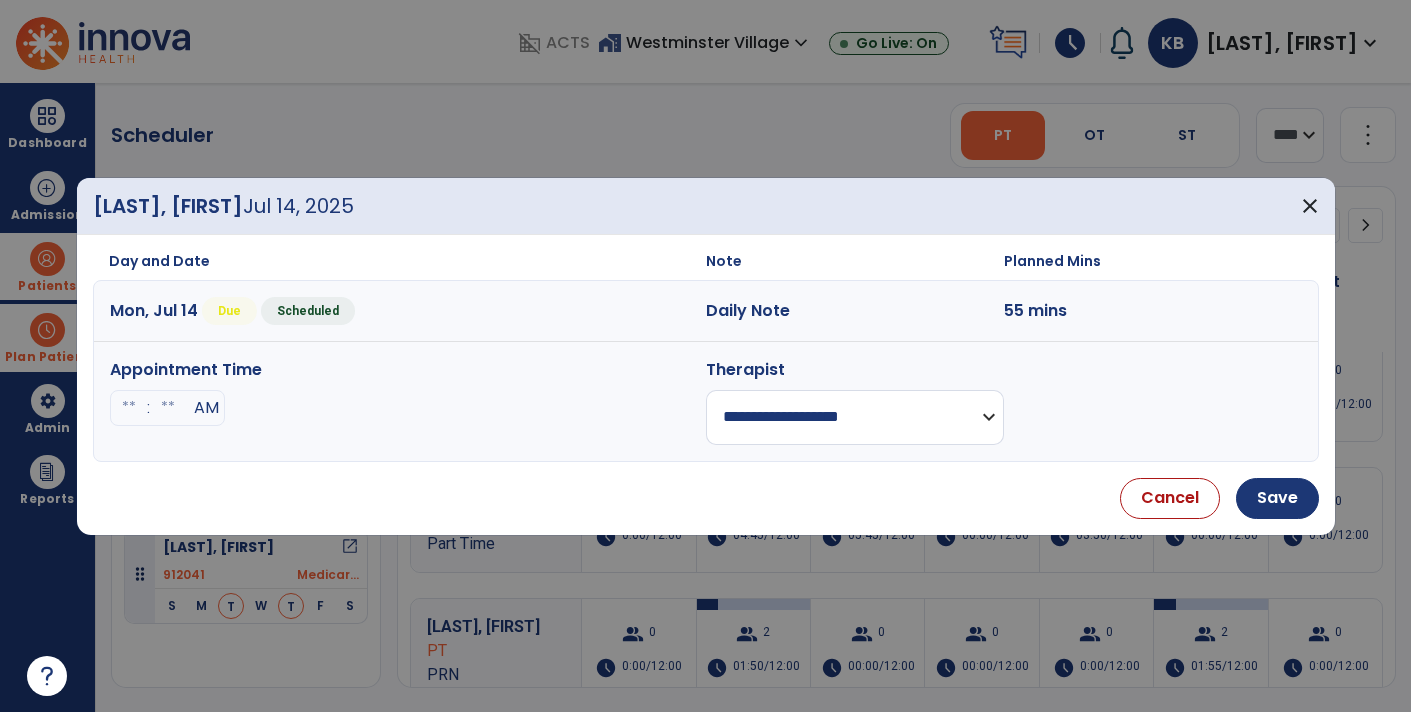click on "**********" at bounding box center (855, 417) 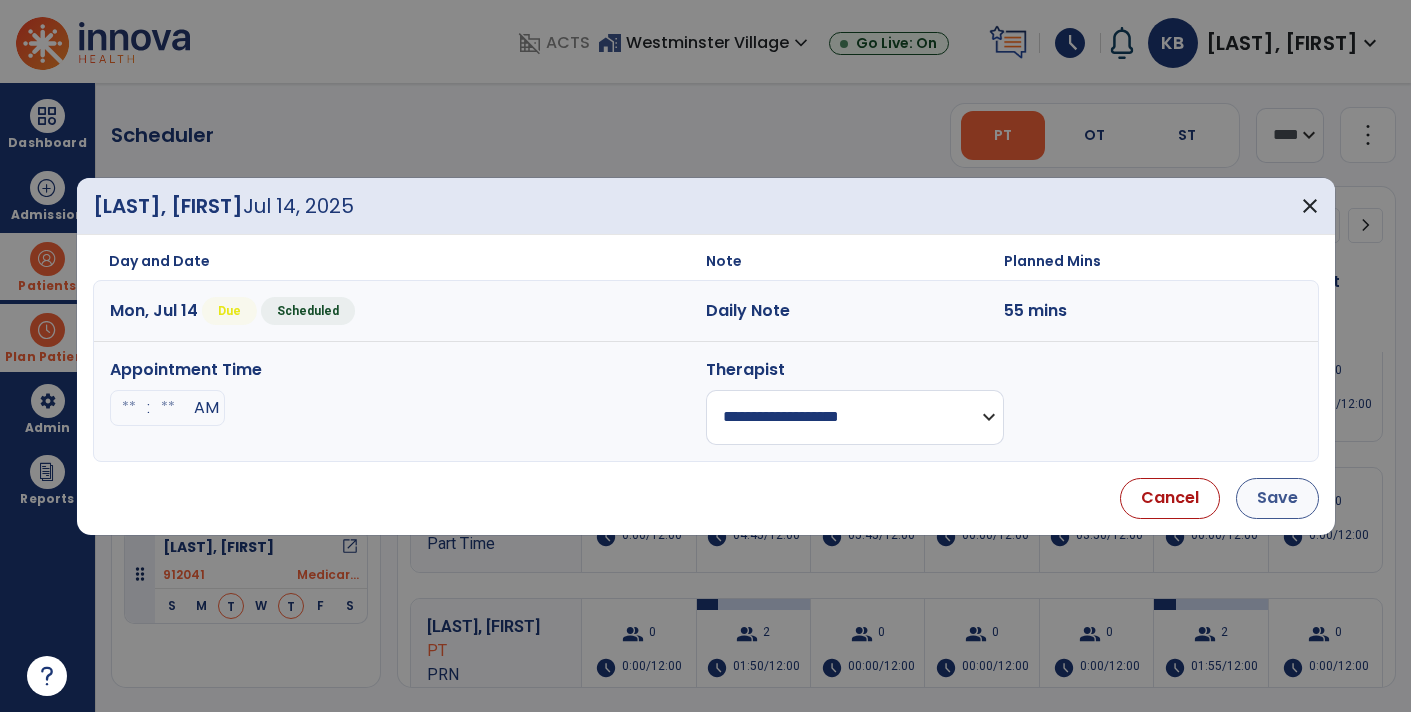click on "Save" at bounding box center [1277, 498] 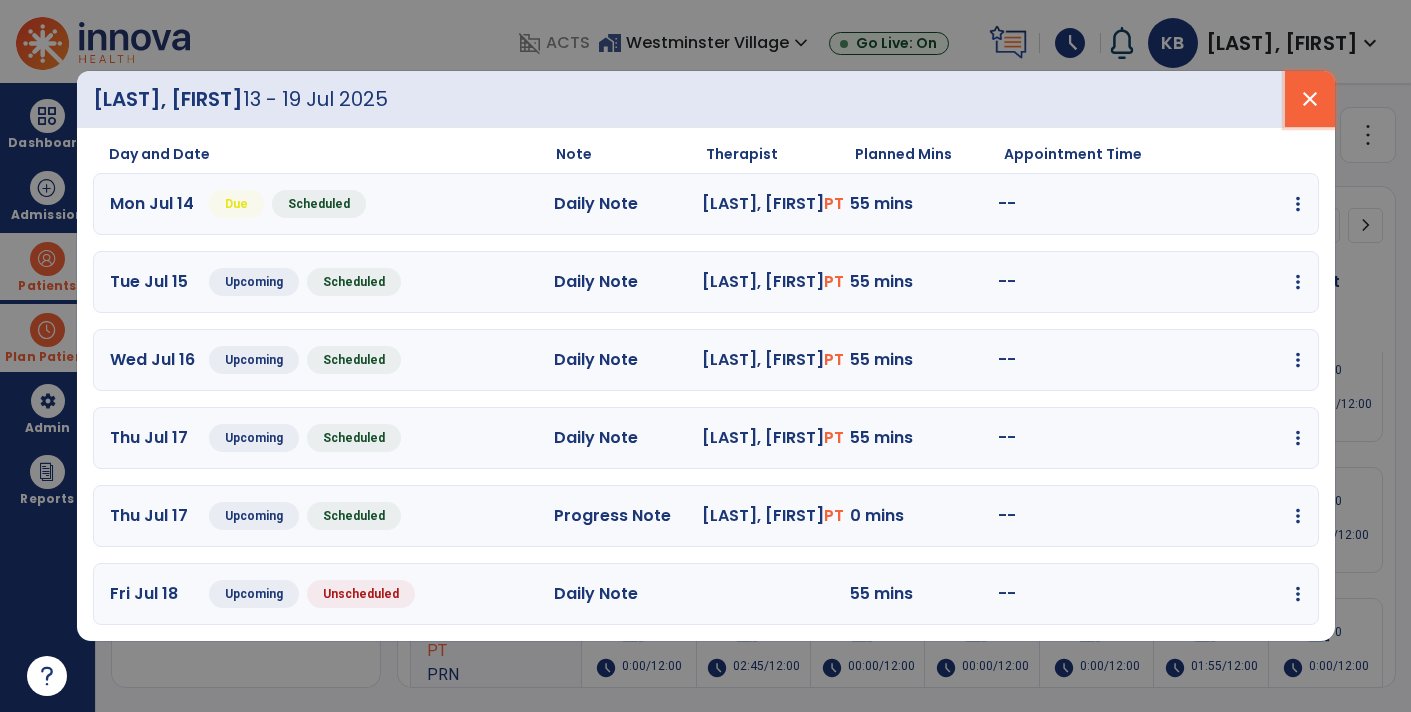 click on "close" at bounding box center [1310, 99] 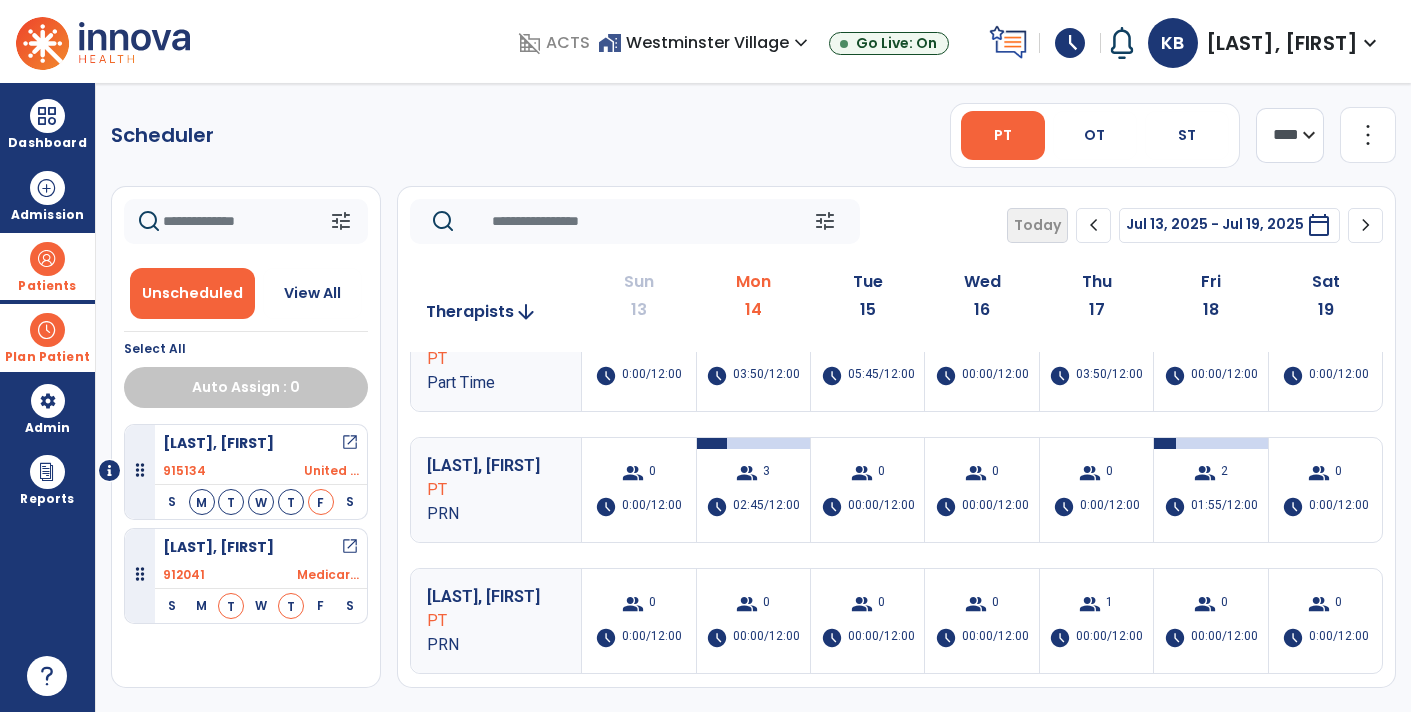 scroll, scrollTop: 311, scrollLeft: 0, axis: vertical 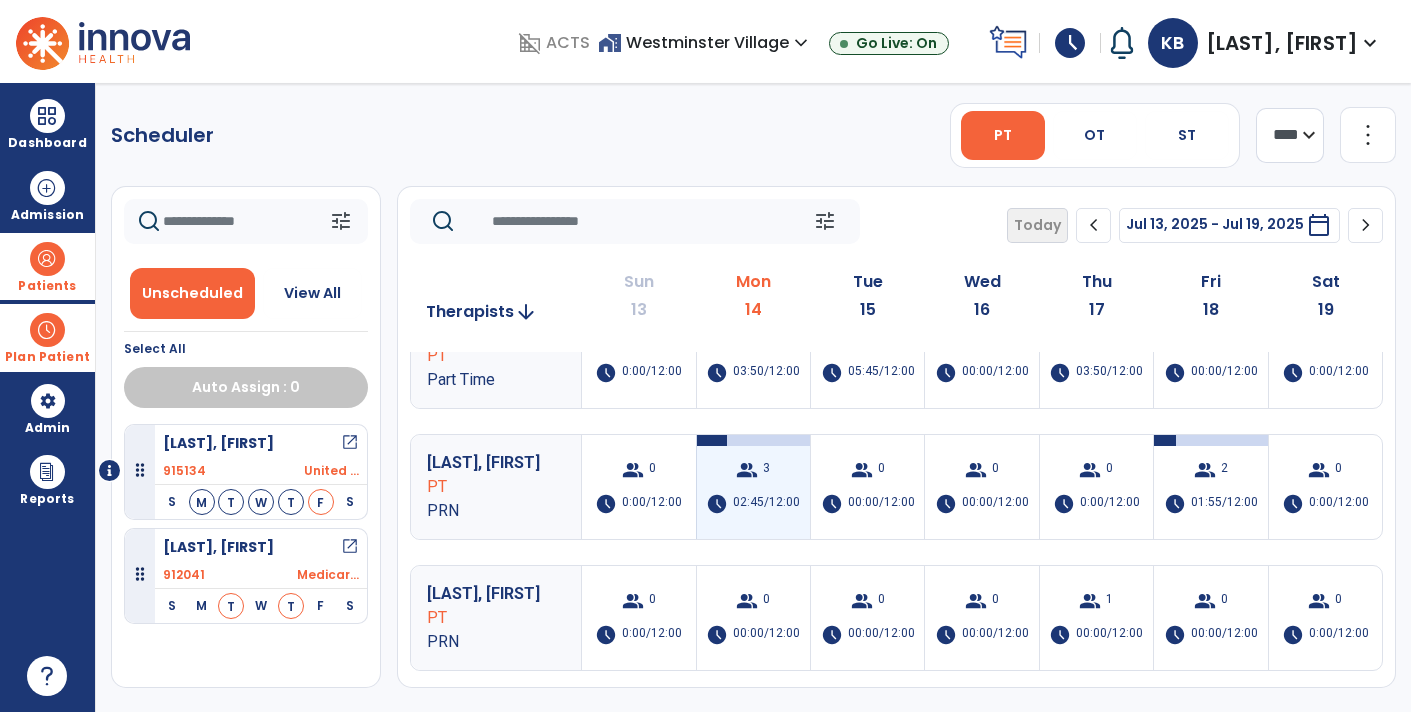 click on "02:45/12:00" at bounding box center (766, 504) 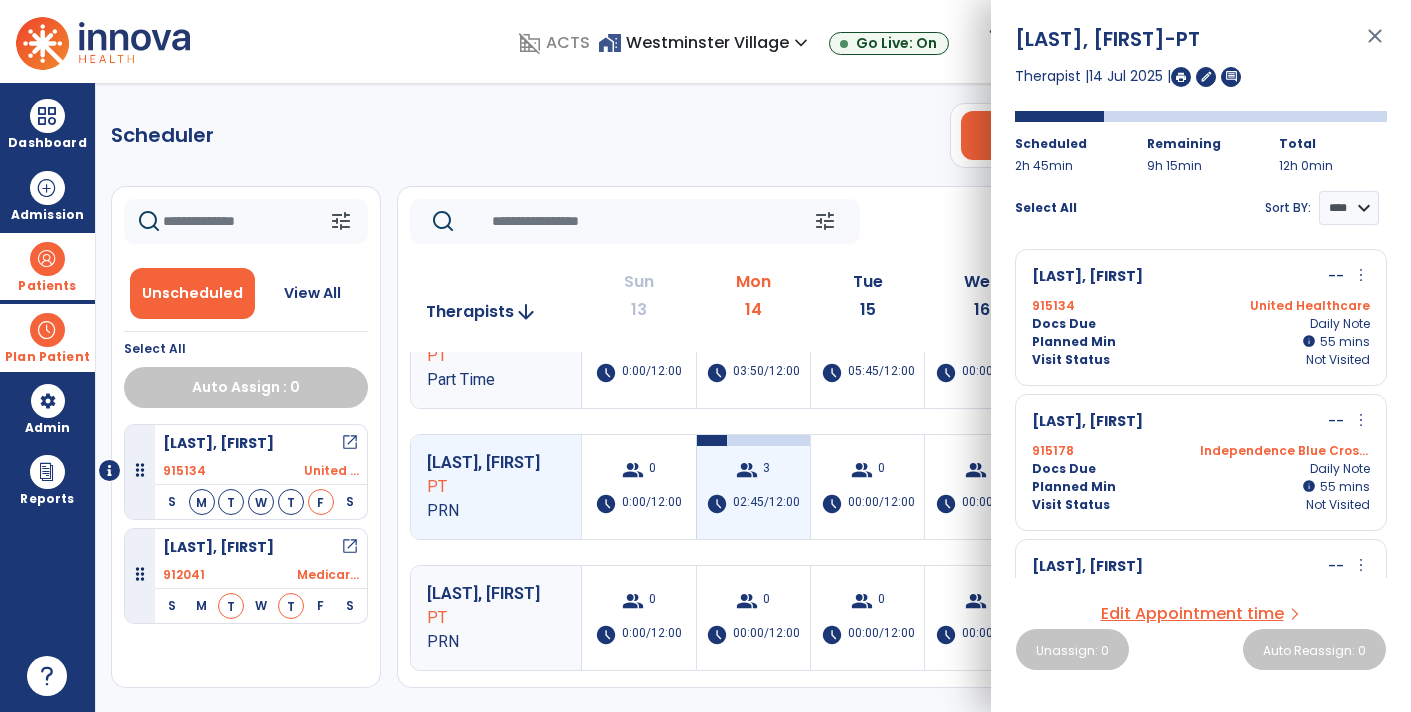 scroll, scrollTop: 2, scrollLeft: 0, axis: vertical 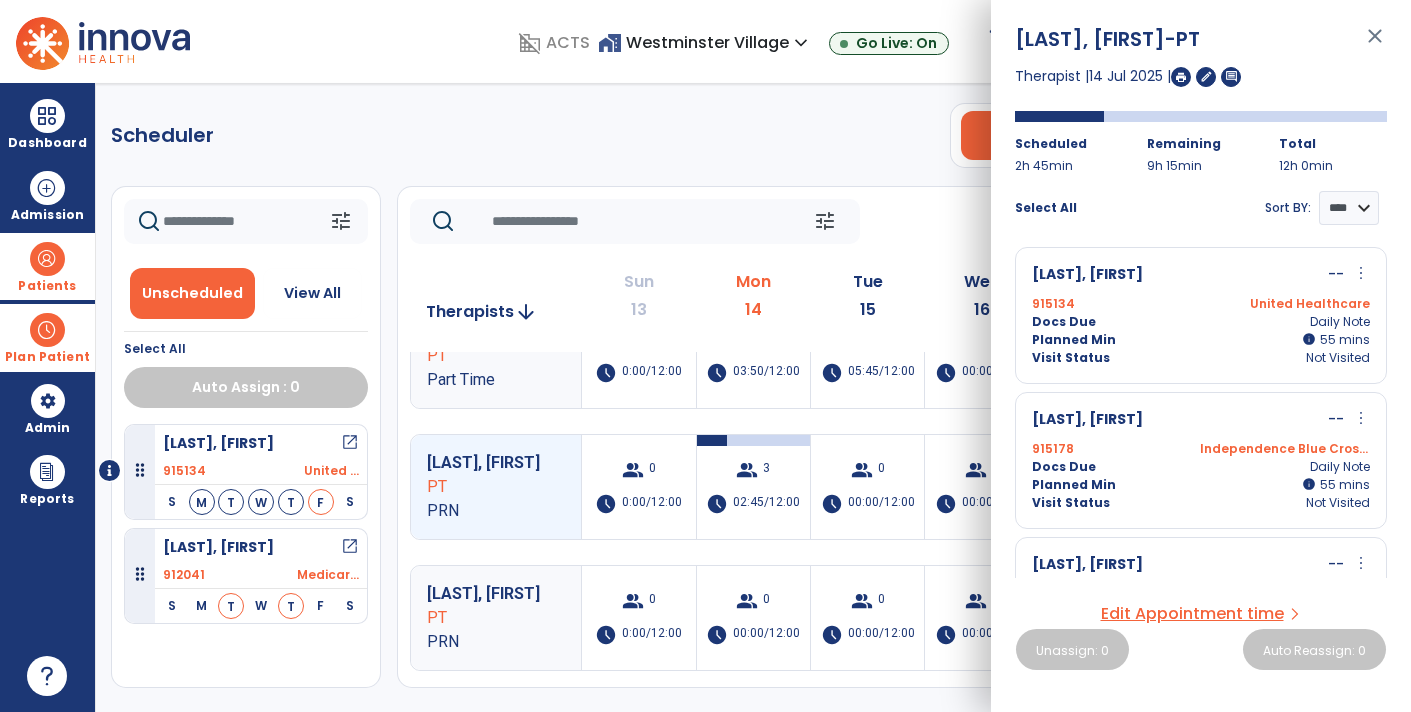 click 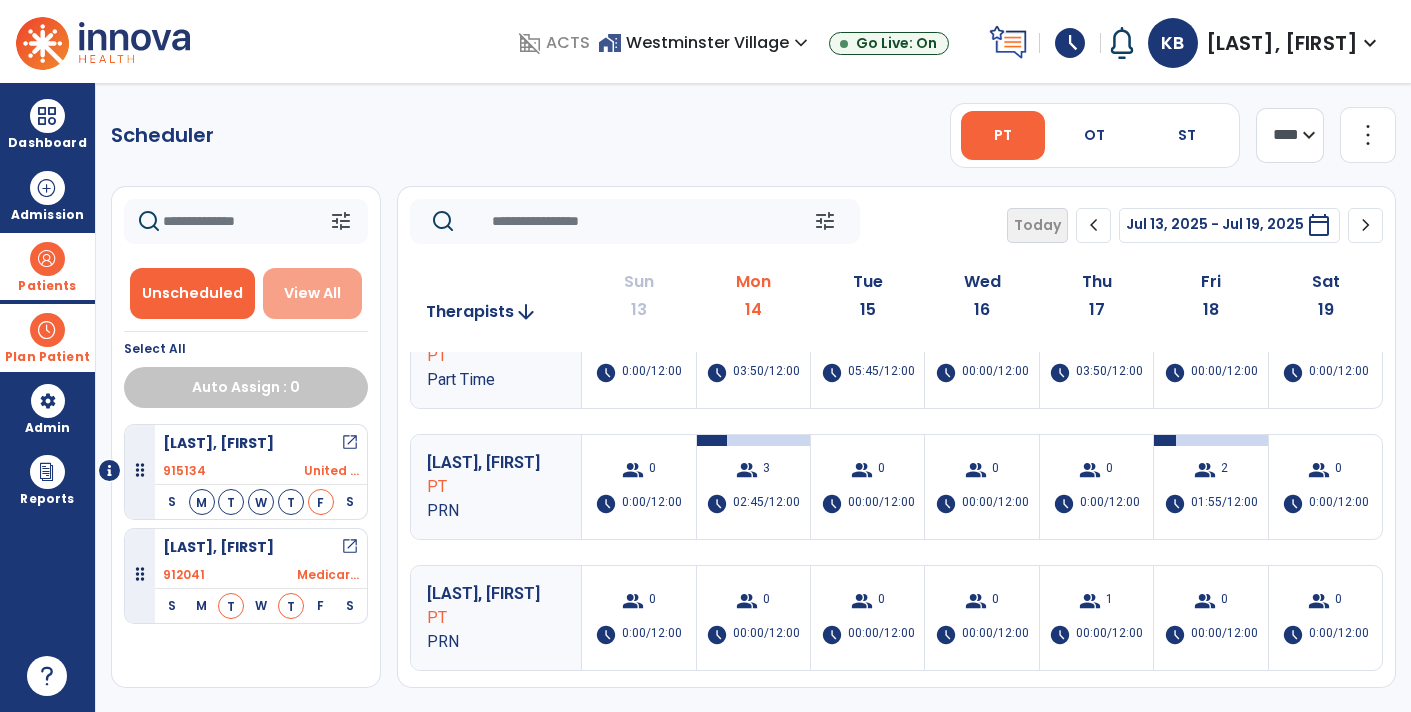 click on "View All" at bounding box center (312, 293) 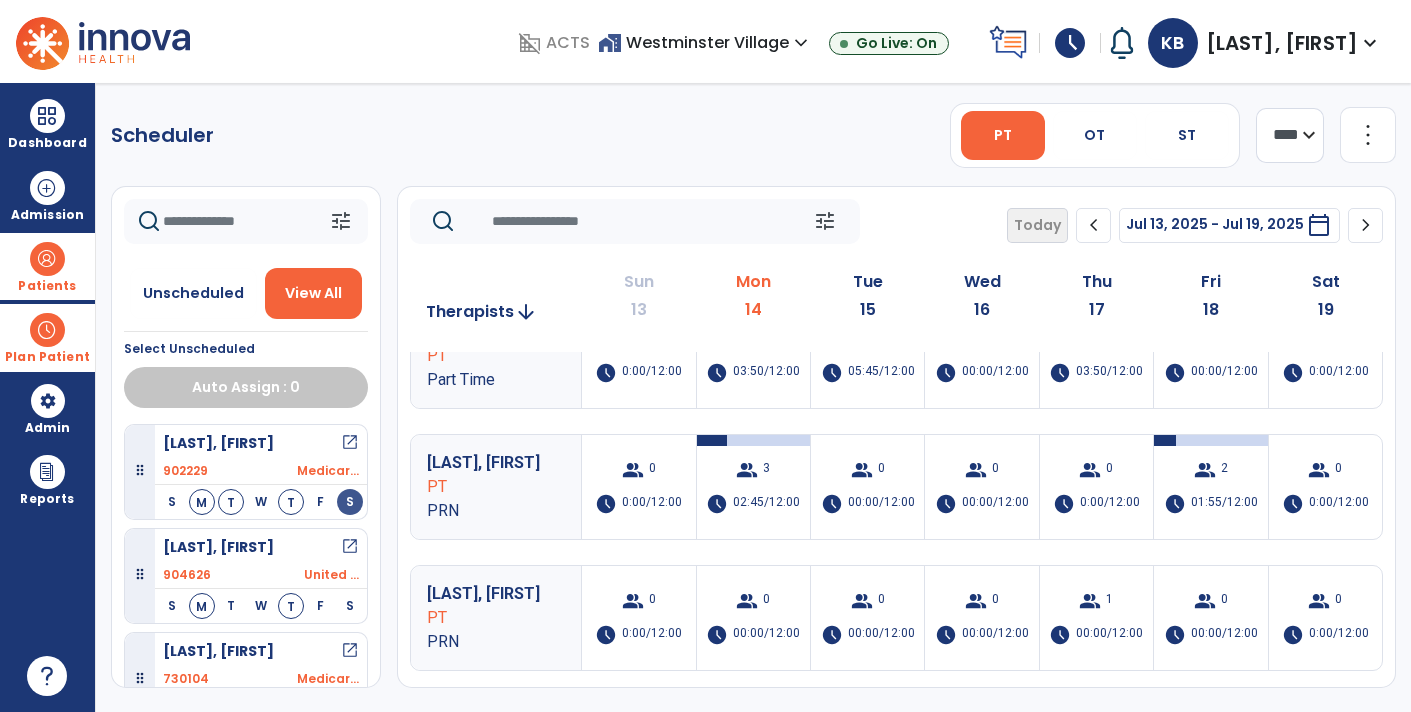 click 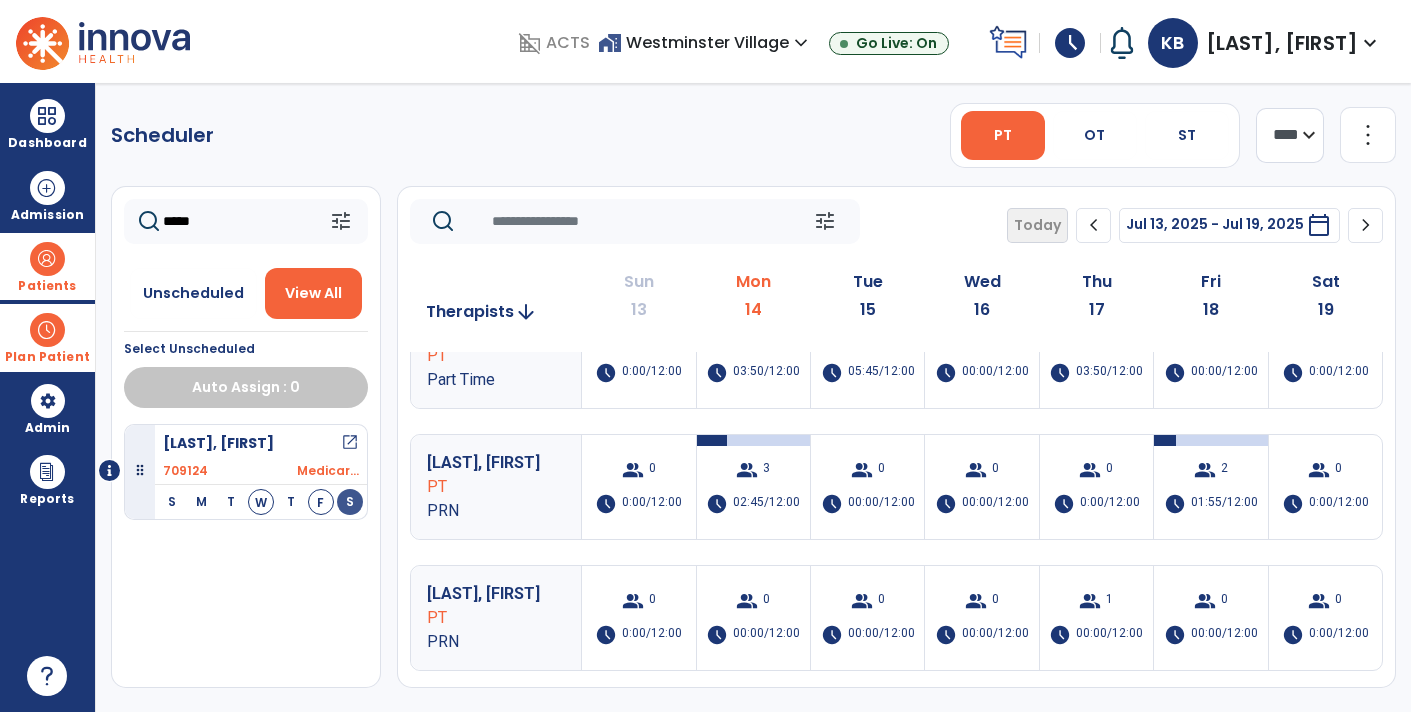 type on "*****" 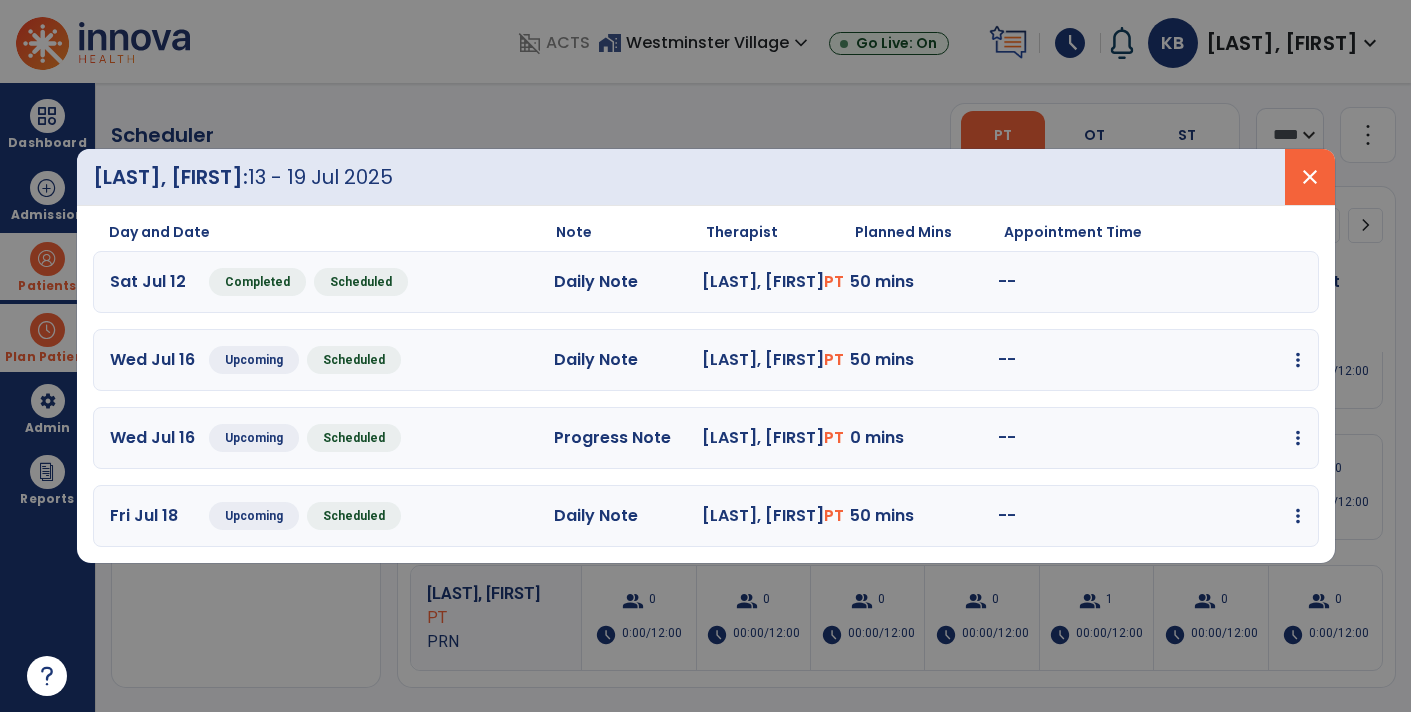 click on "close" at bounding box center (1310, 177) 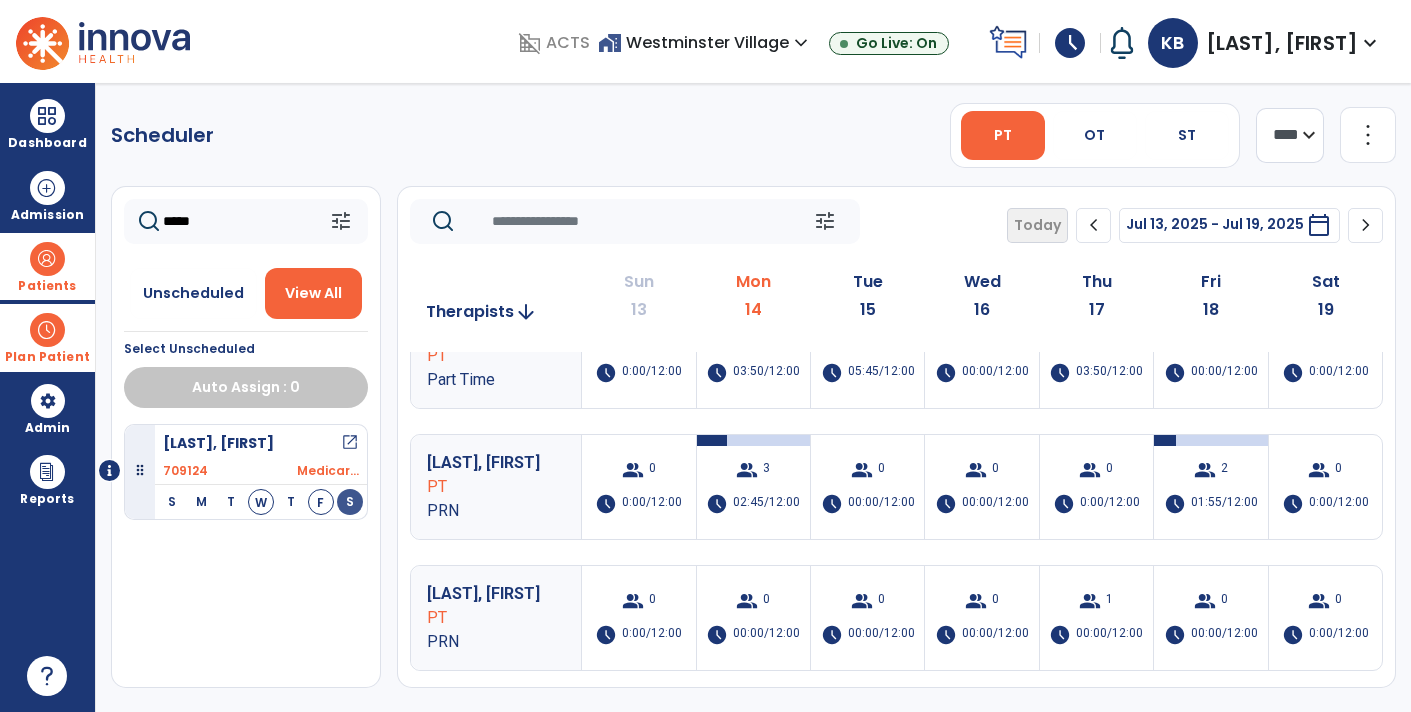 click at bounding box center [47, 259] 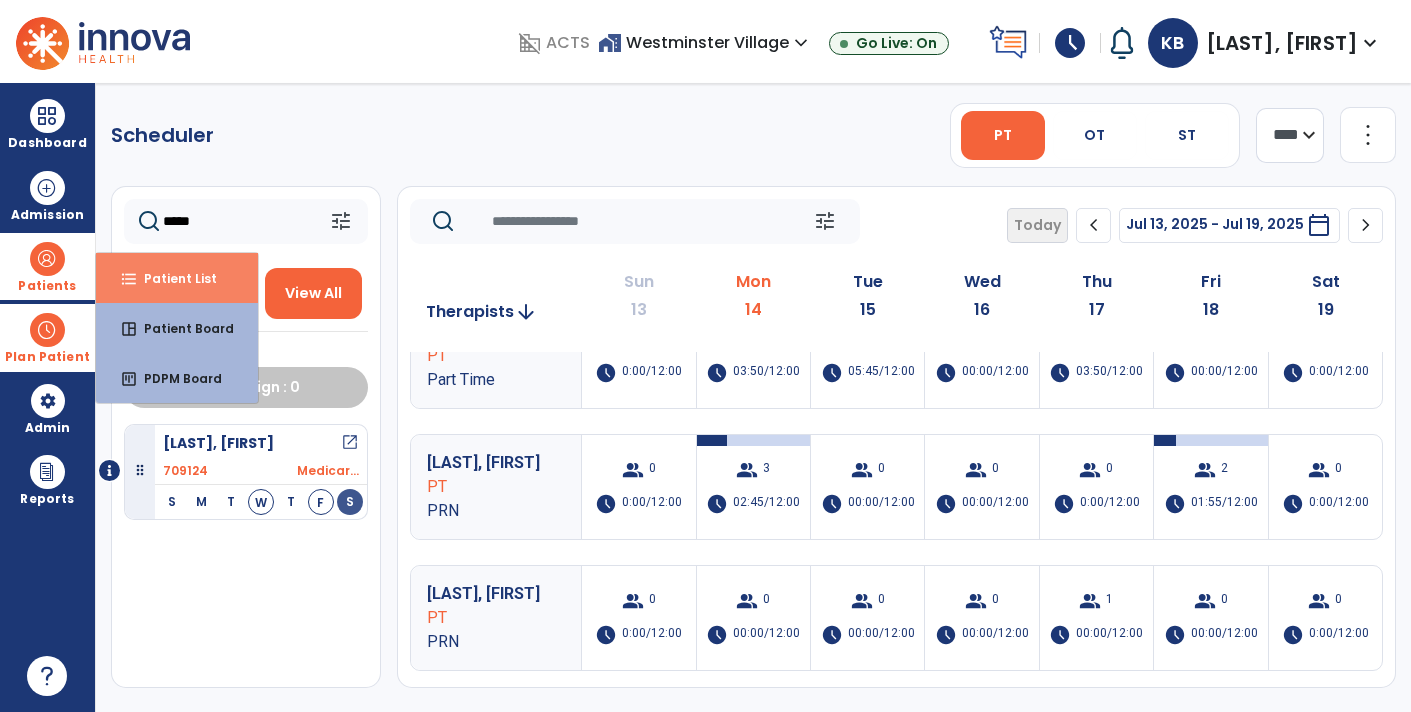click on "Patient List" at bounding box center (172, 278) 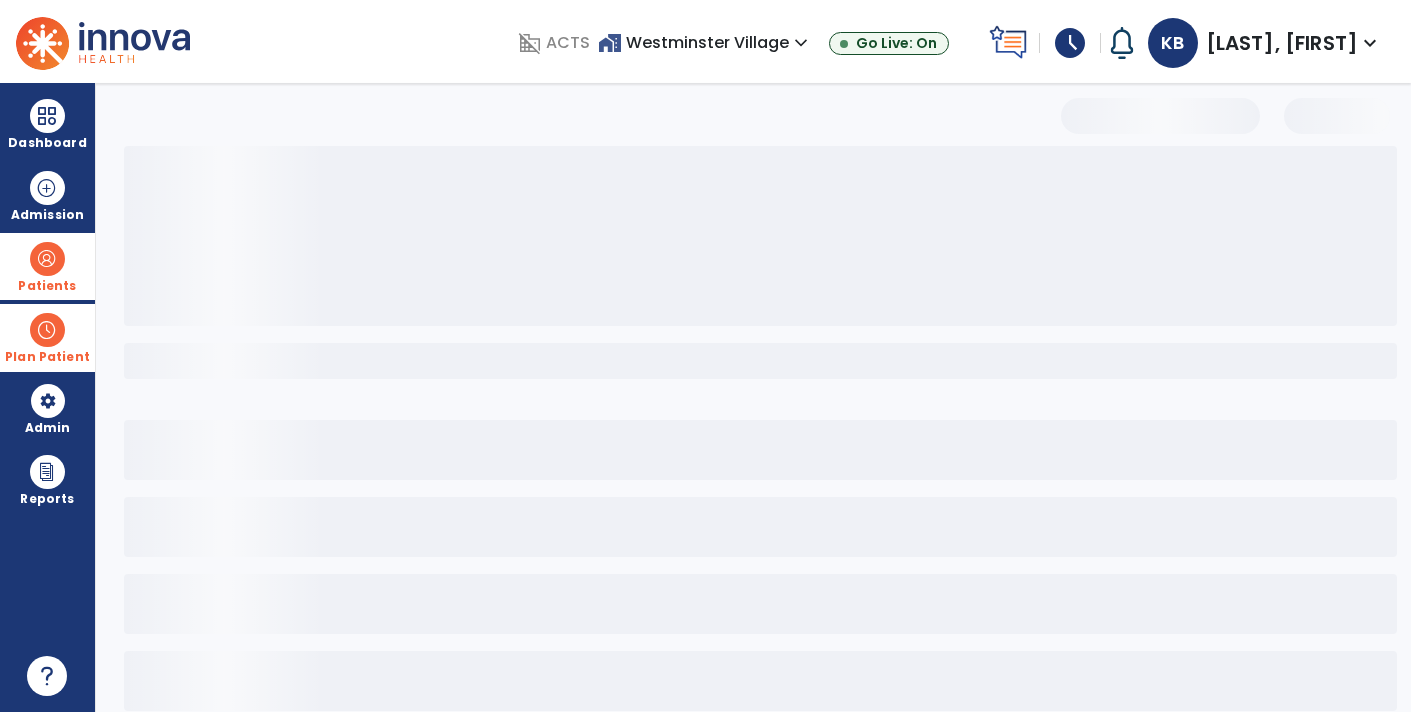 select on "***" 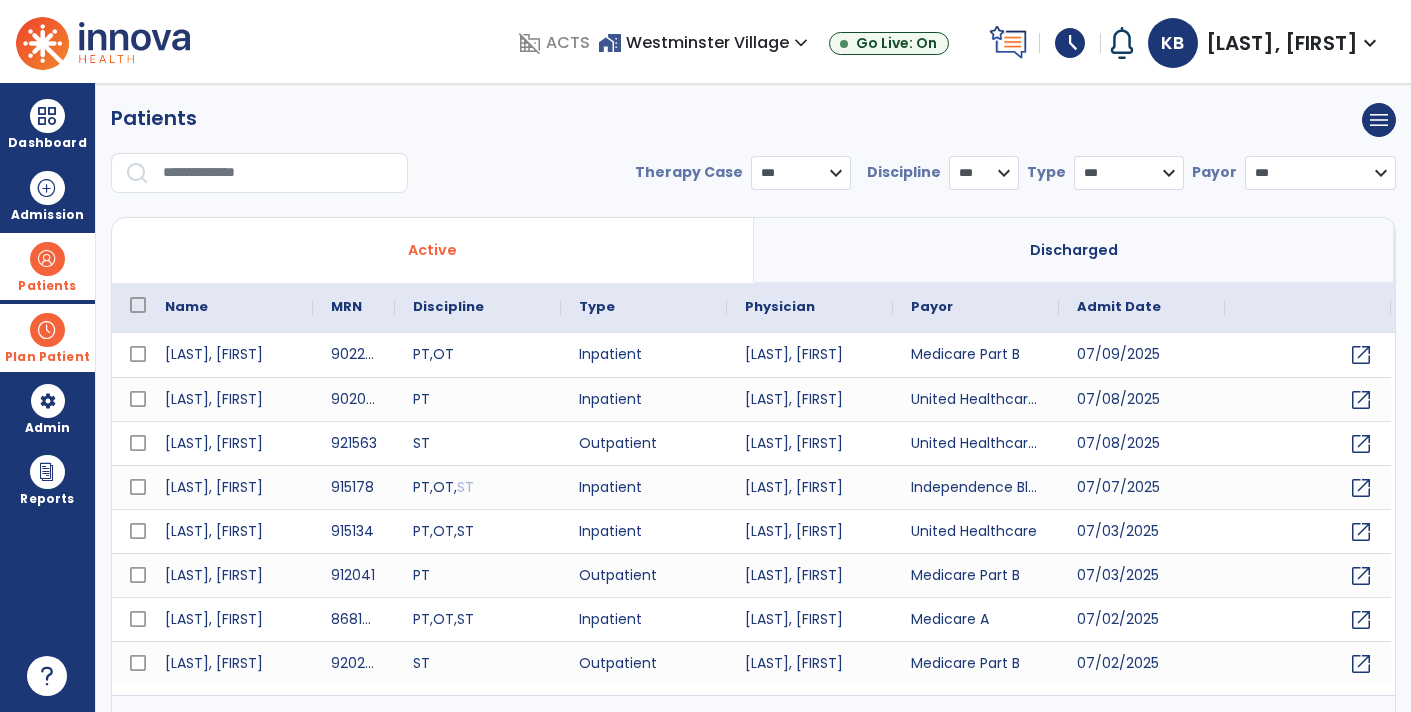 click at bounding box center [278, 173] 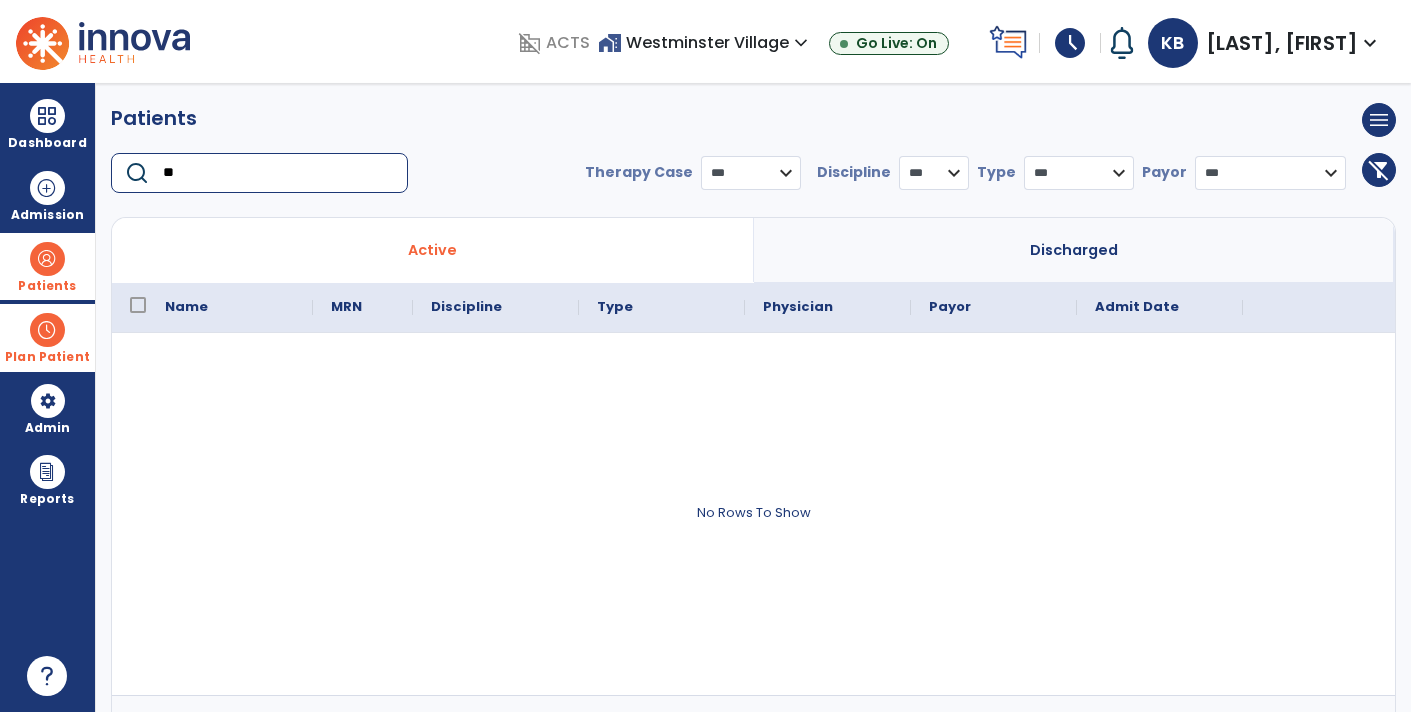 type on "*" 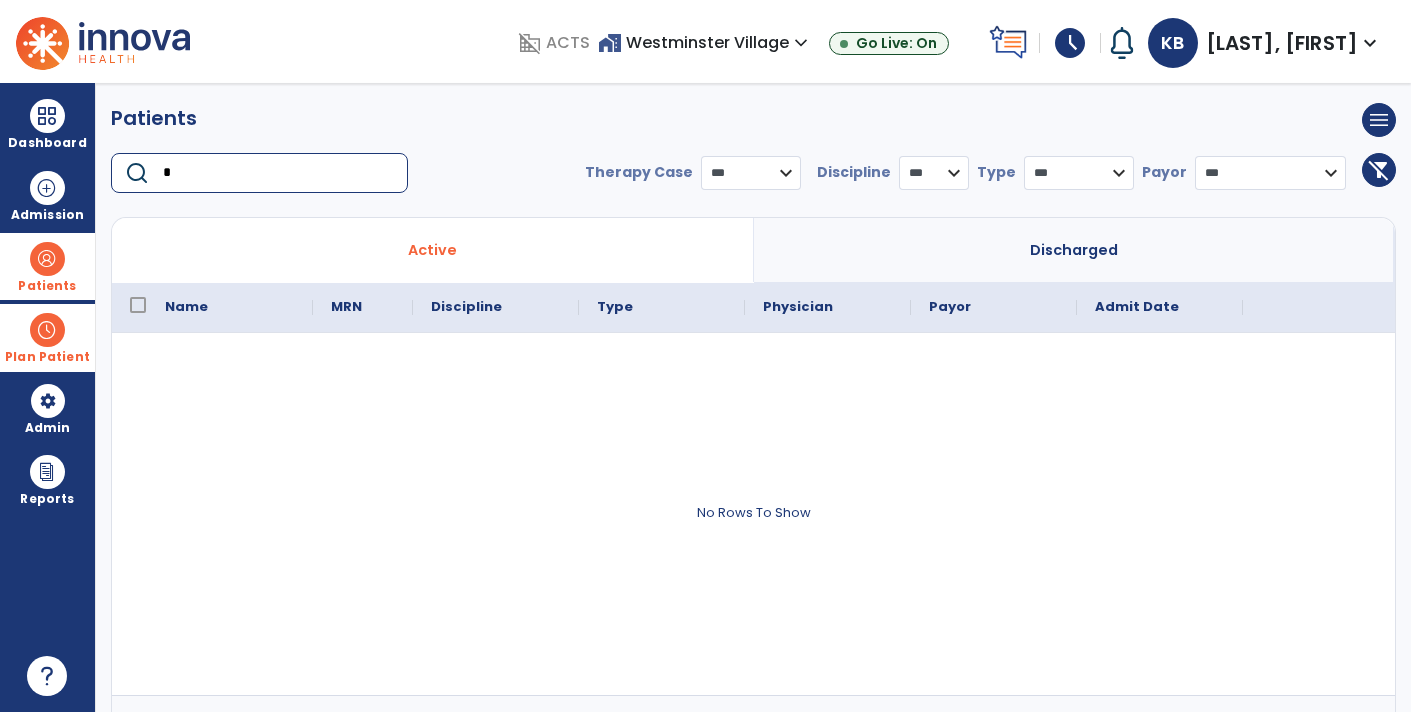 type 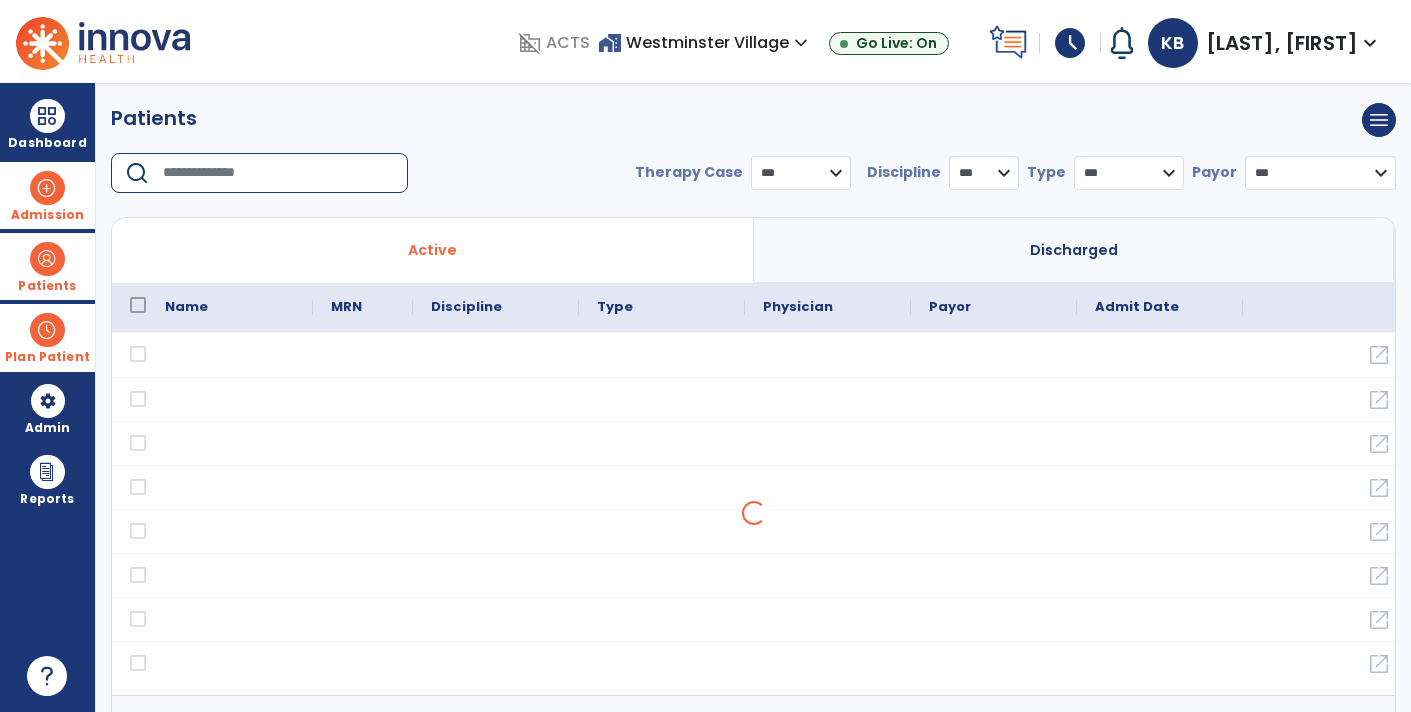 click at bounding box center (47, 188) 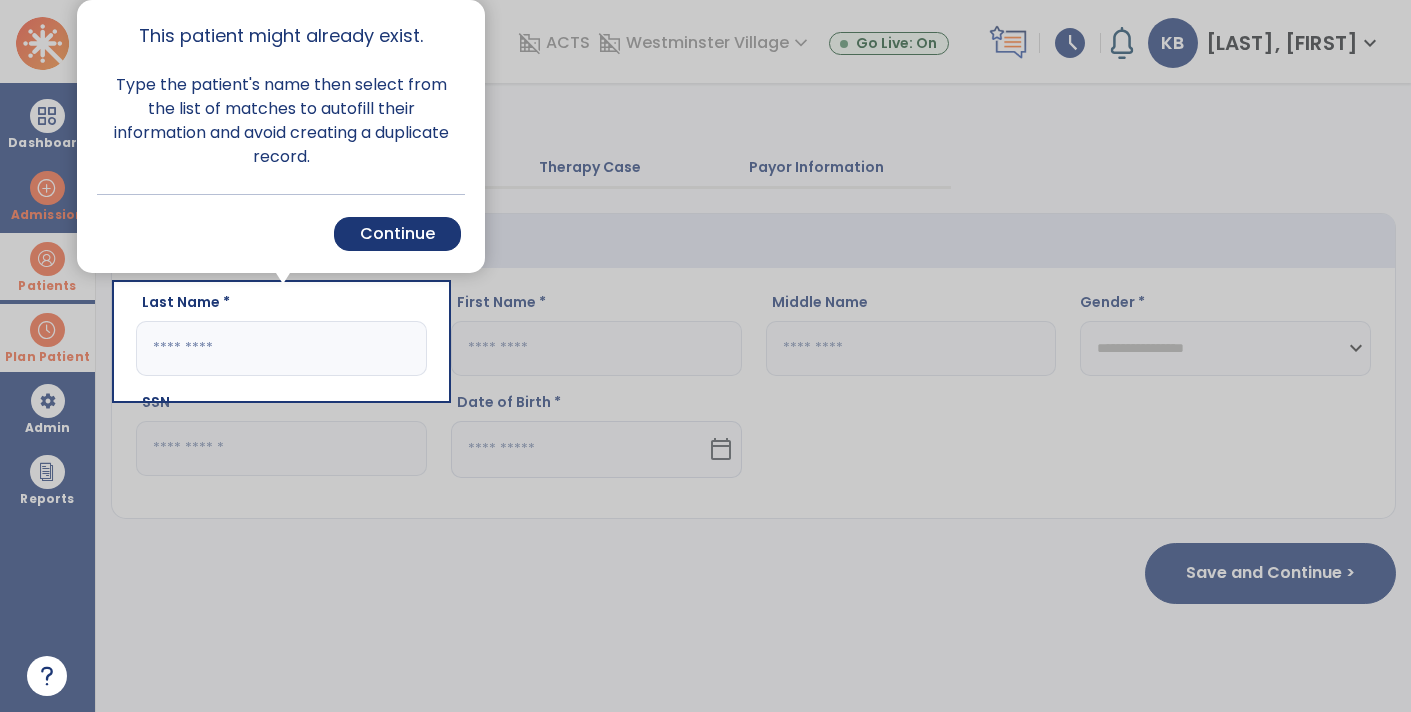 click 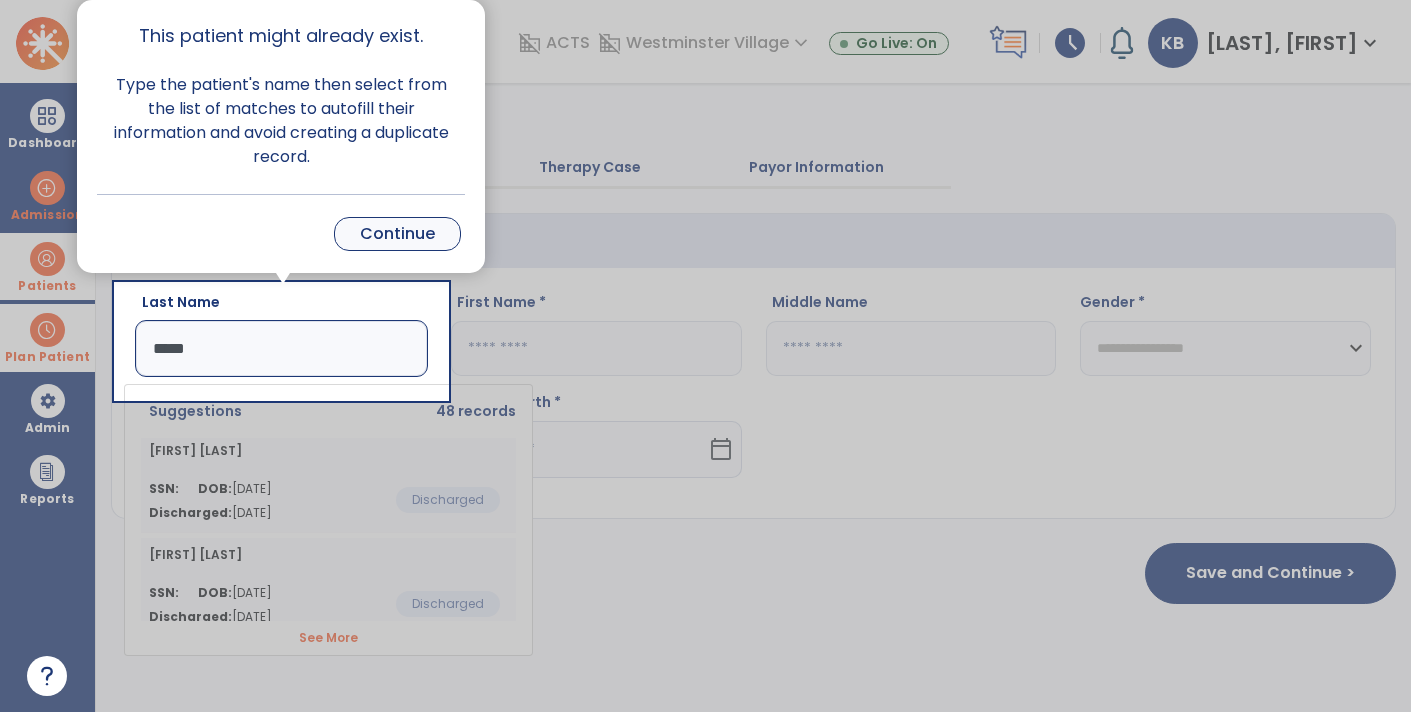 click on "Continue" at bounding box center [397, 234] 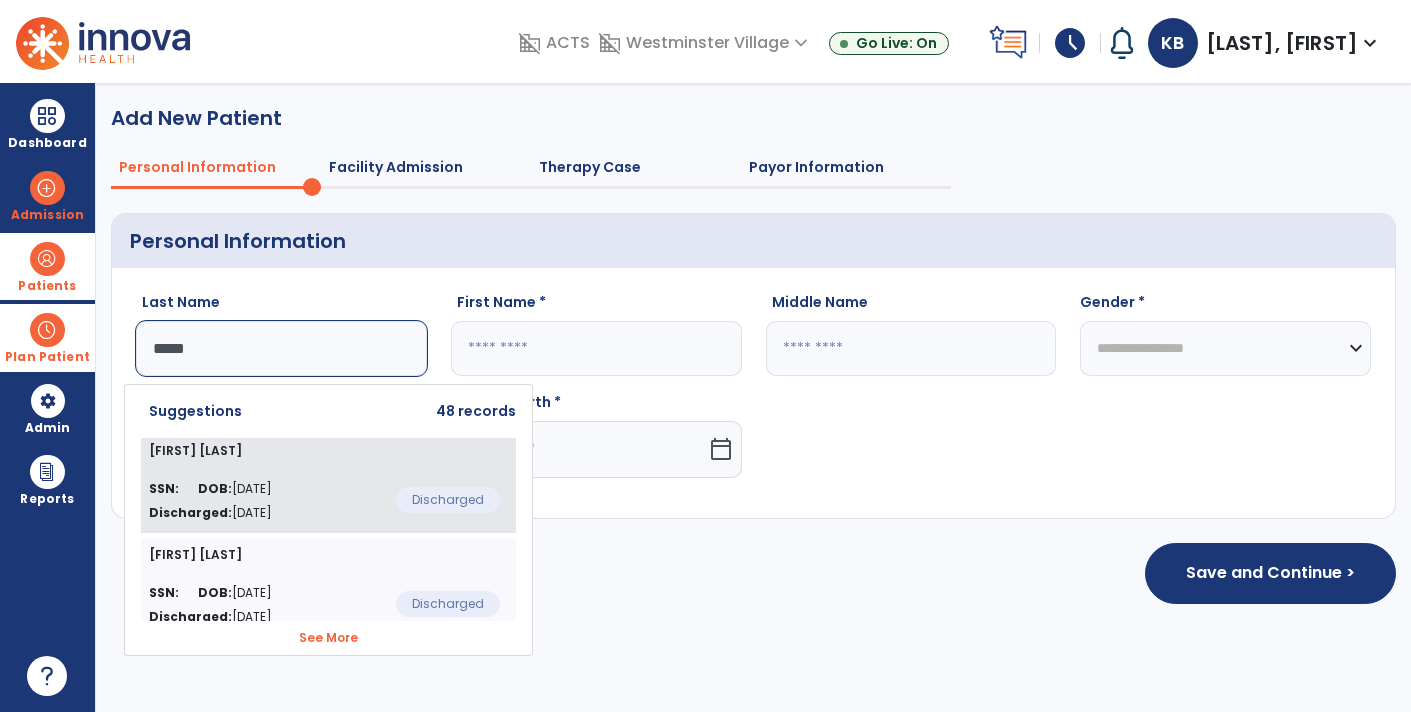click on "[FIRST] [LAST] SSN: [SSN] DOB: [DATE] Discharged: [DATE] Discharged" 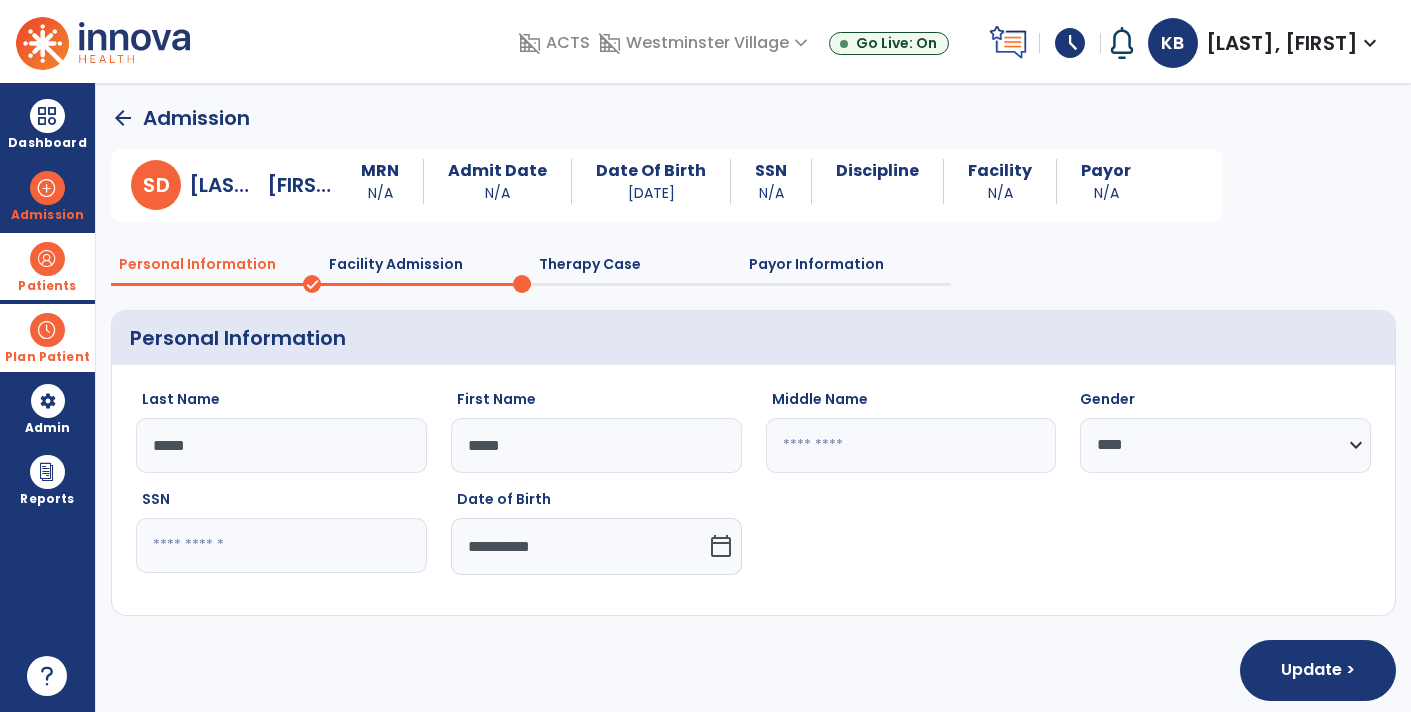 scroll, scrollTop: 11, scrollLeft: 0, axis: vertical 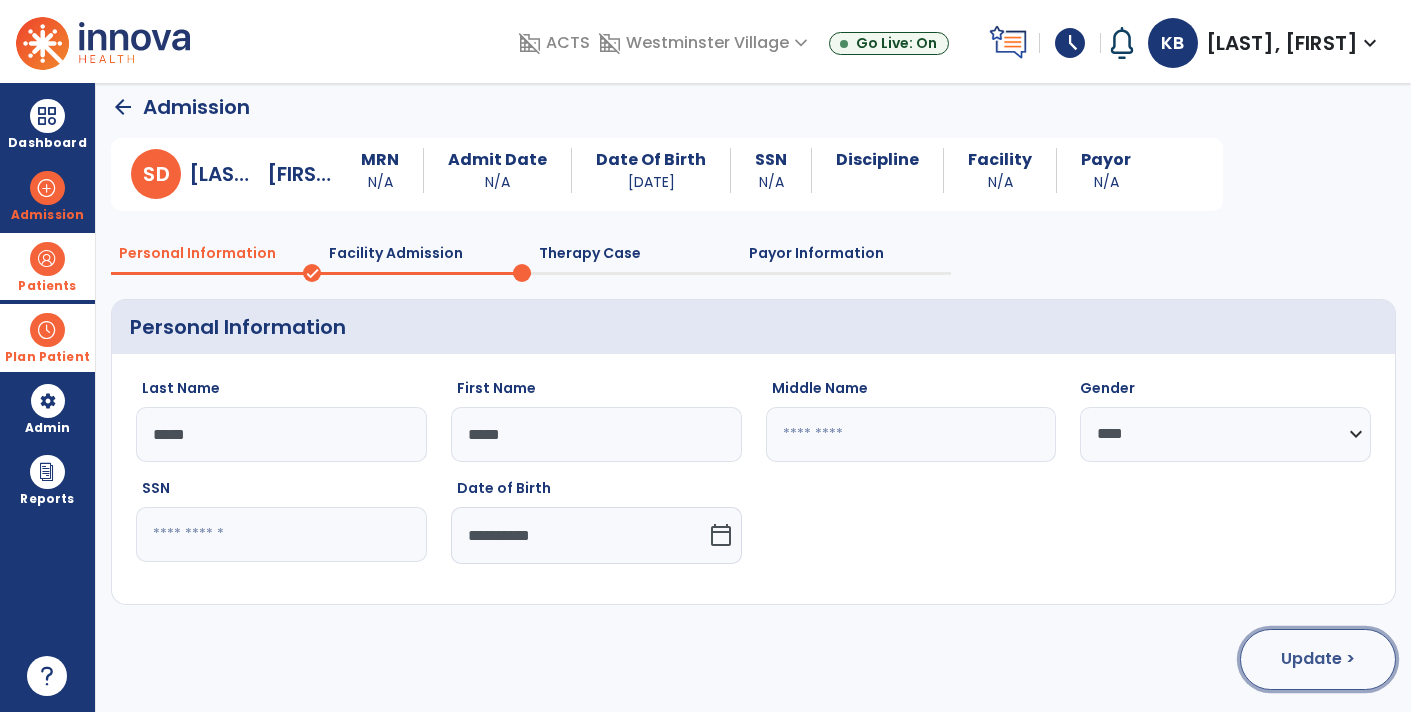 click on "Update >" 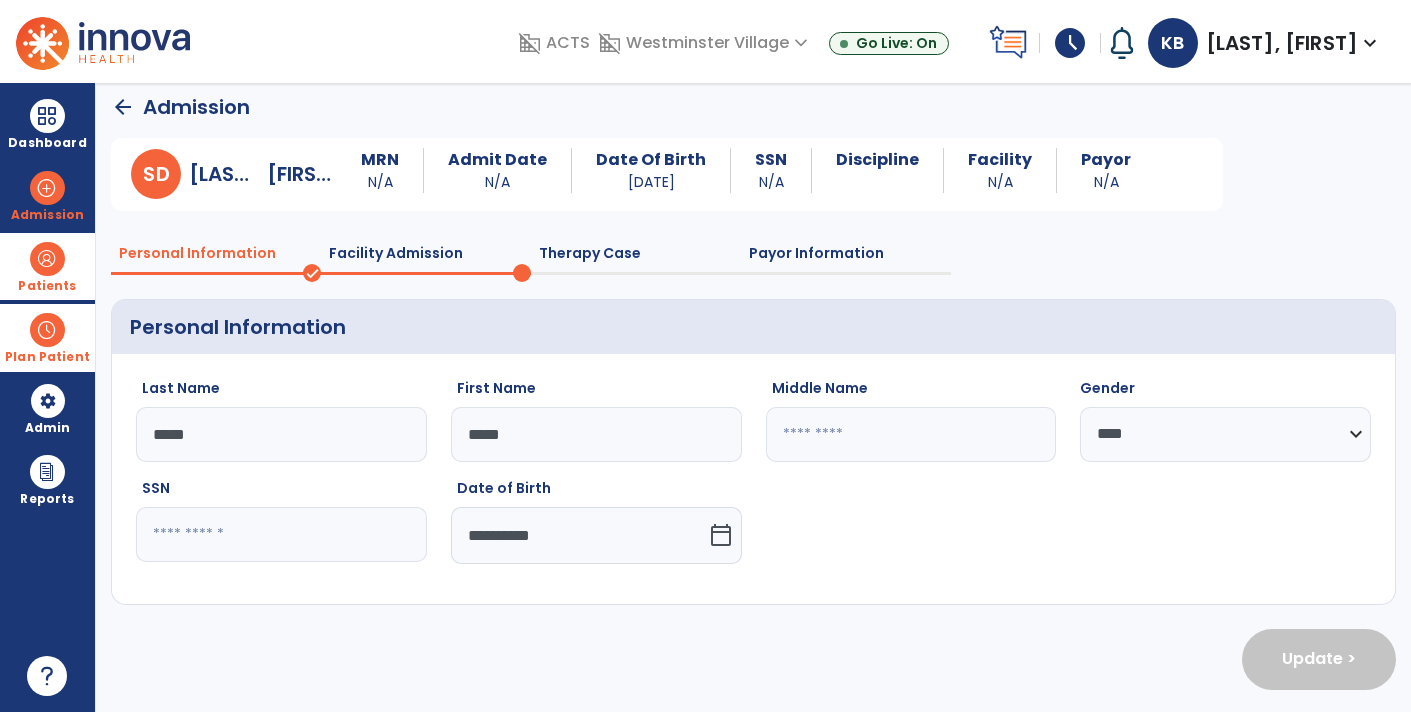 select on "**********" 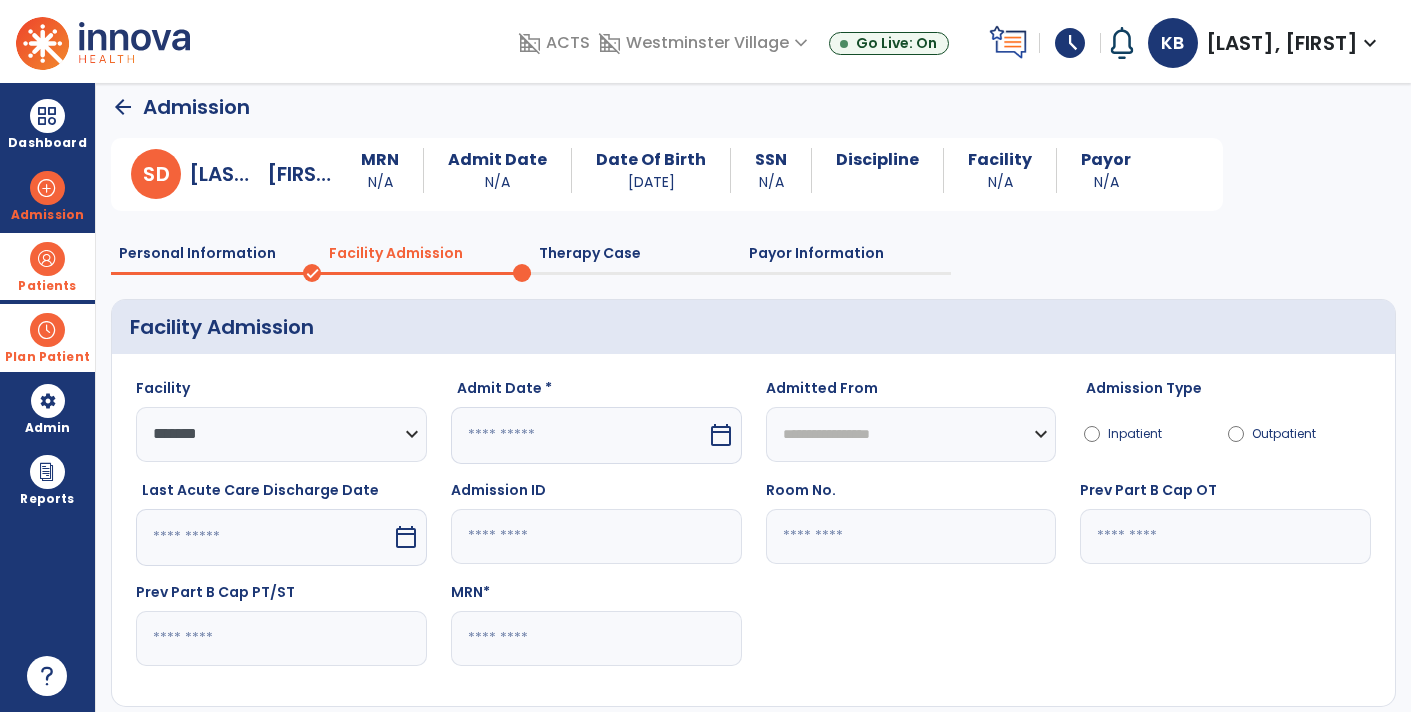 click on "calendar_today" at bounding box center (721, 435) 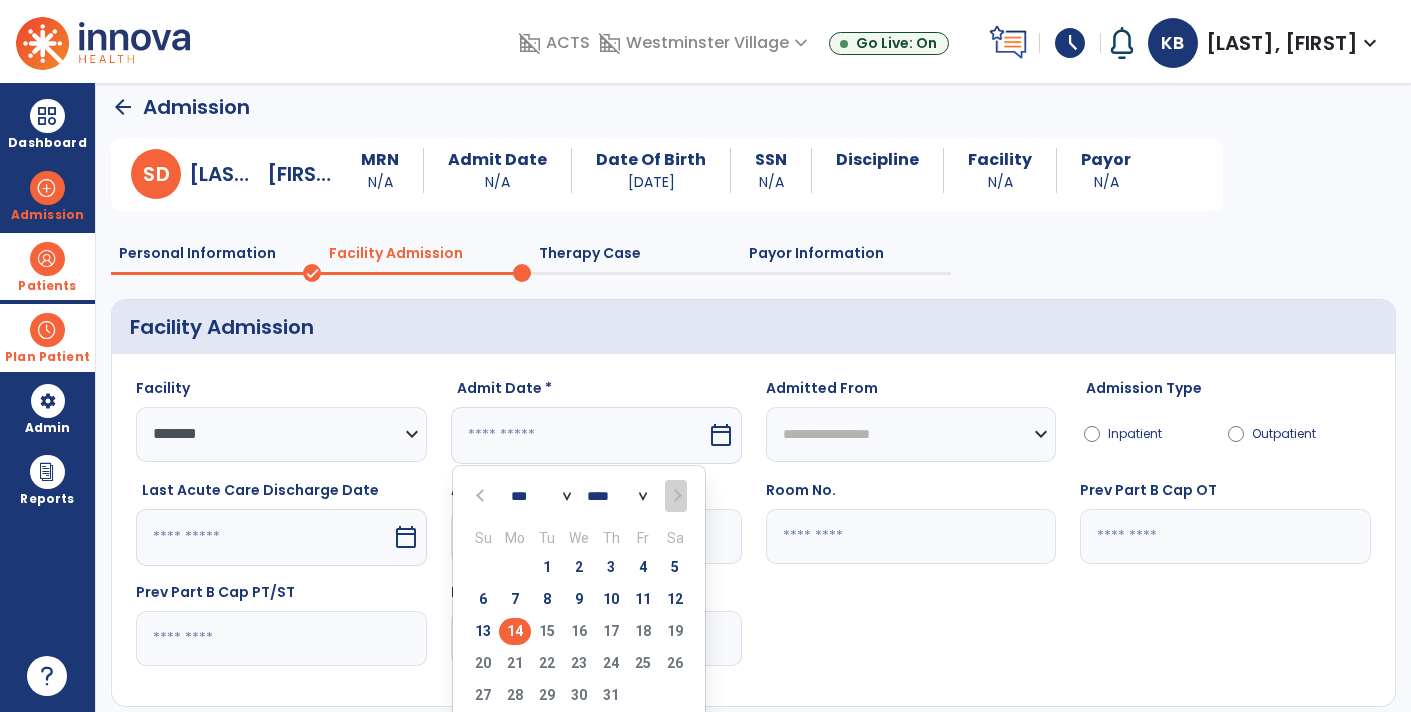 click on "14" at bounding box center (515, 631) 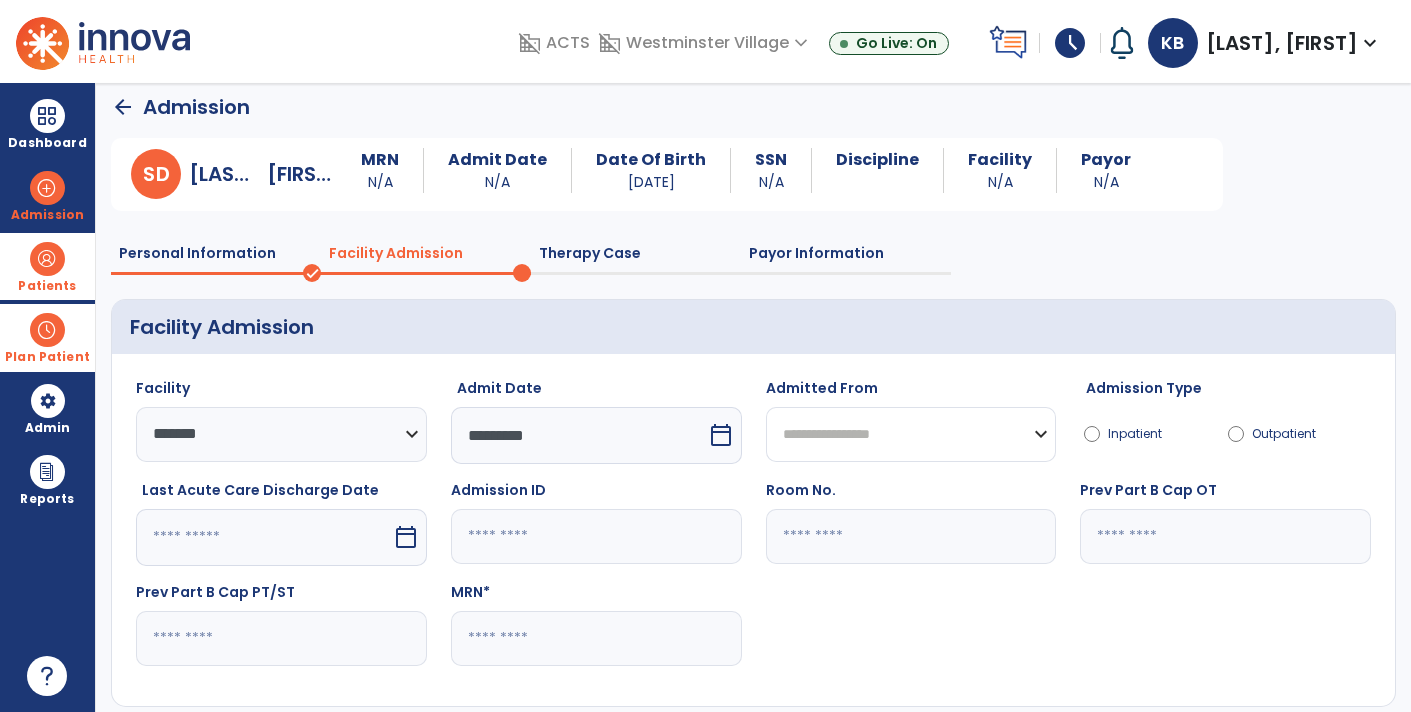 click on "**********" 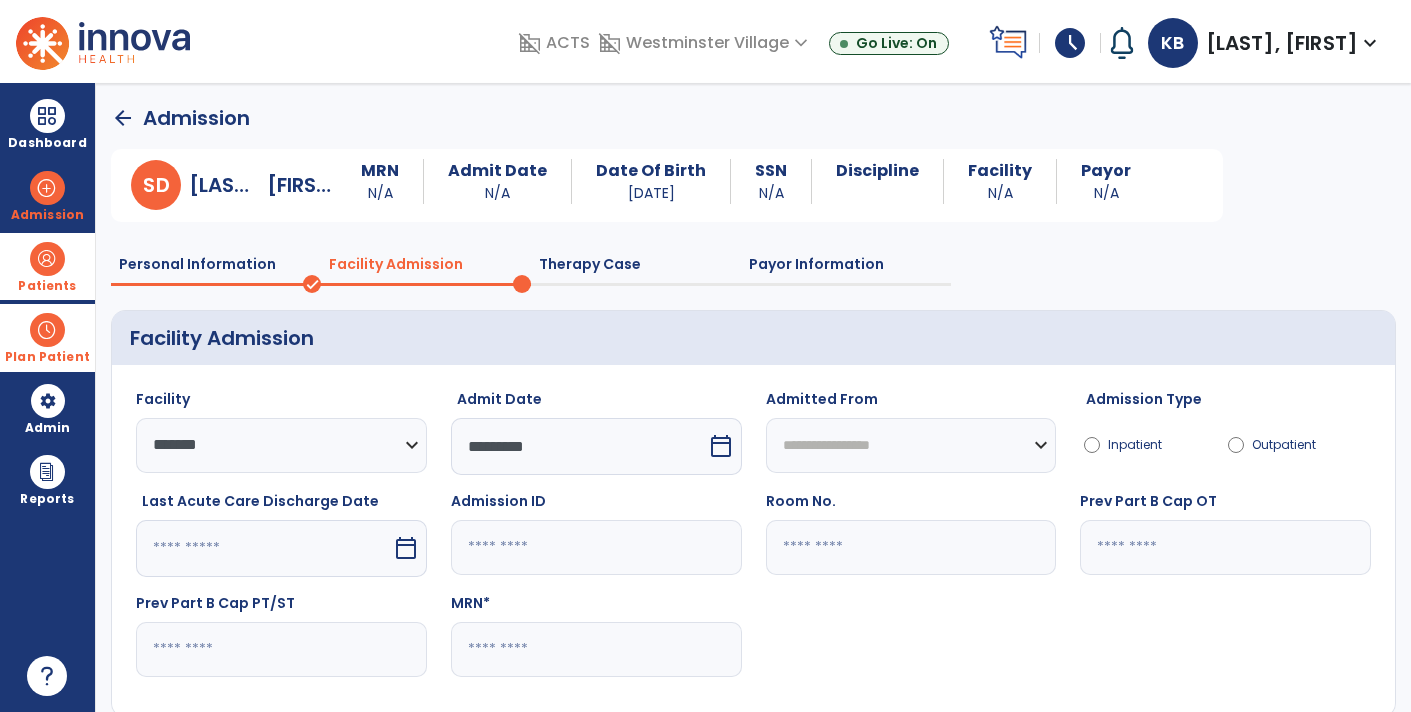 scroll, scrollTop: 0, scrollLeft: 0, axis: both 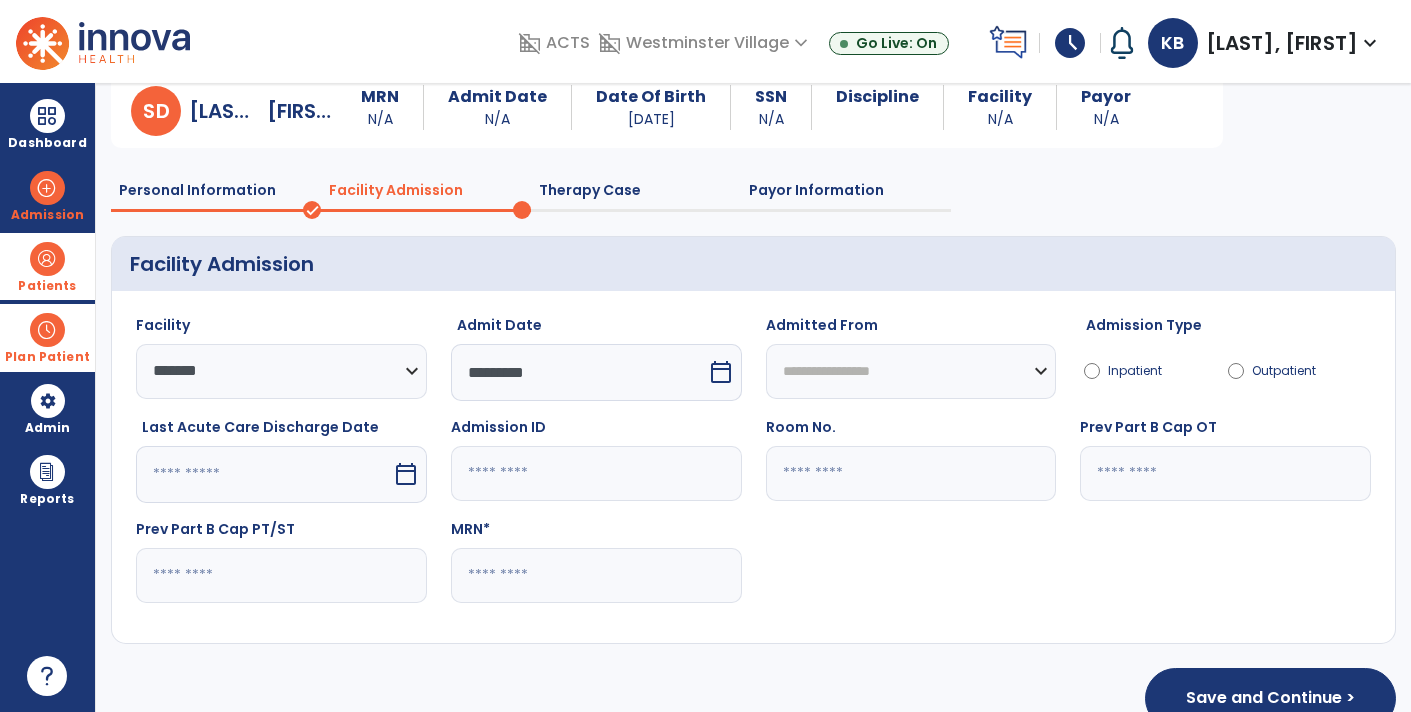 click on "Personal Information" 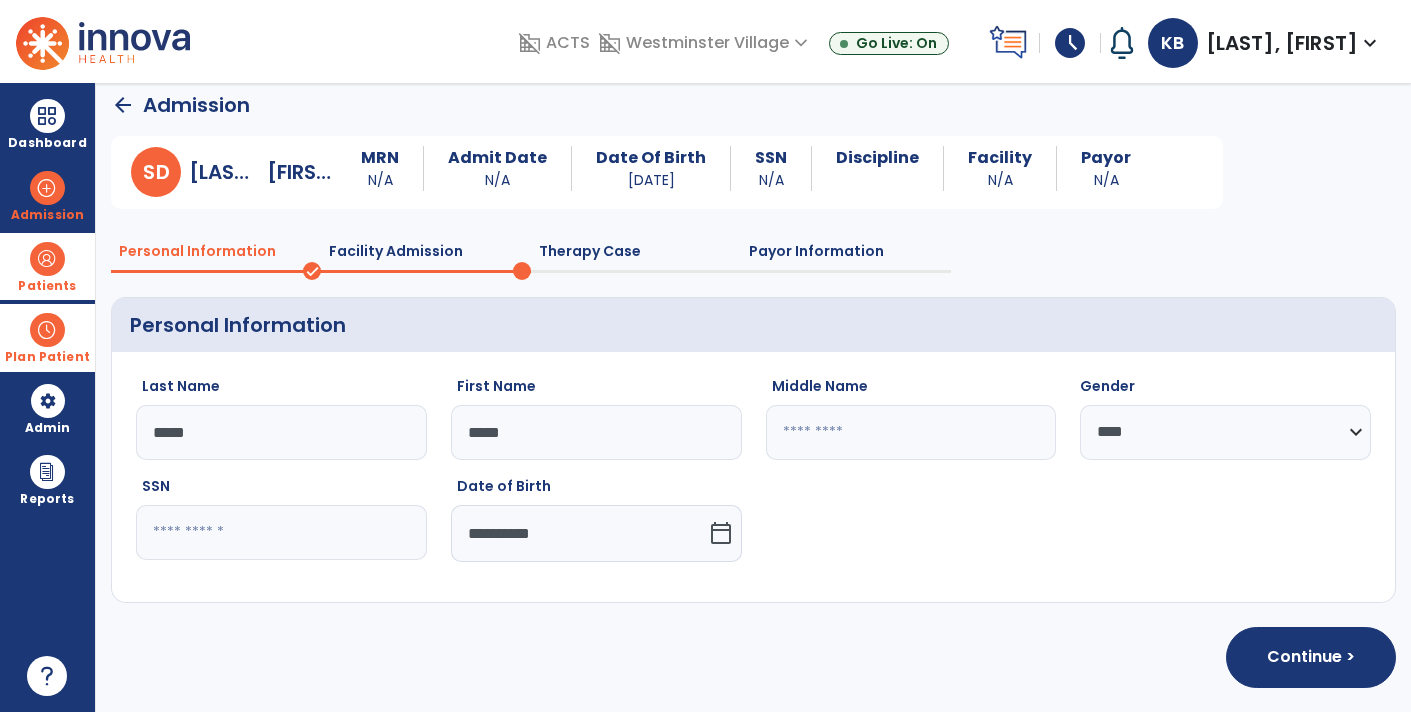 scroll, scrollTop: 11, scrollLeft: 0, axis: vertical 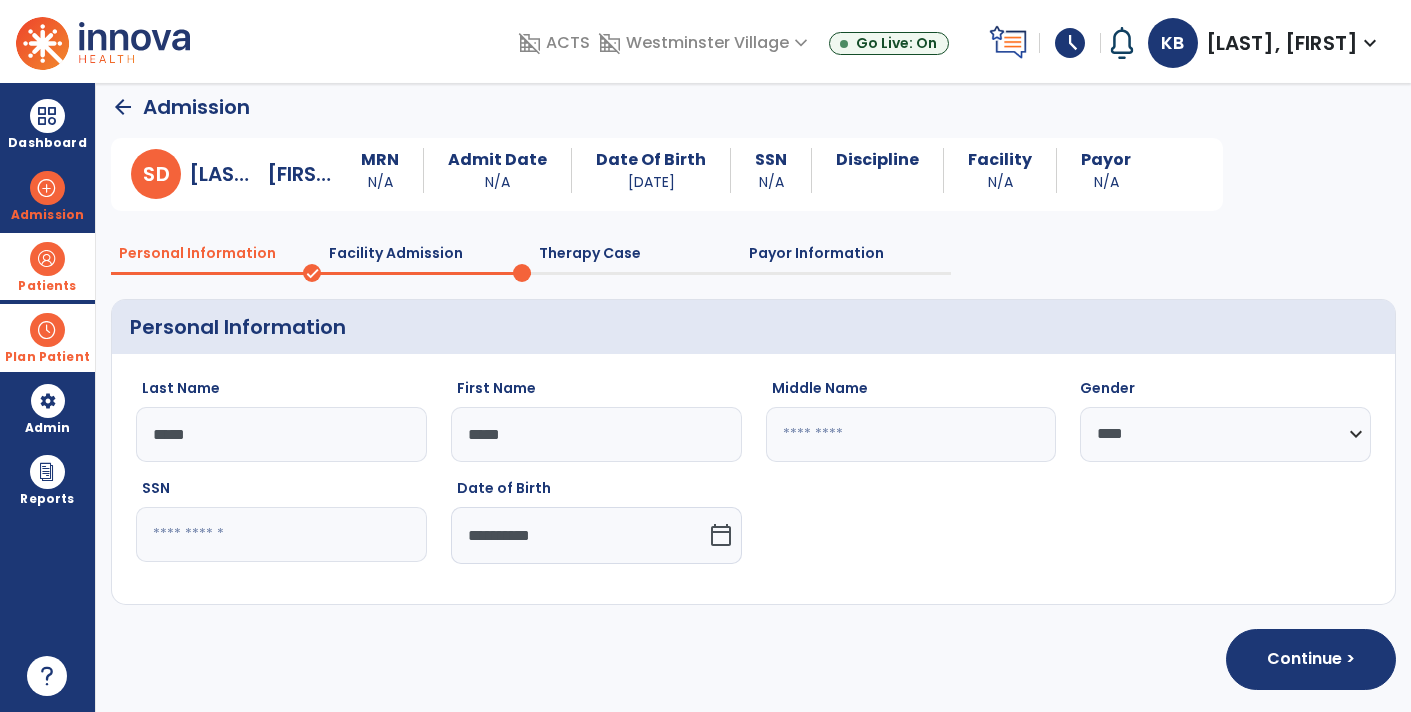 click on "Facility Admission" 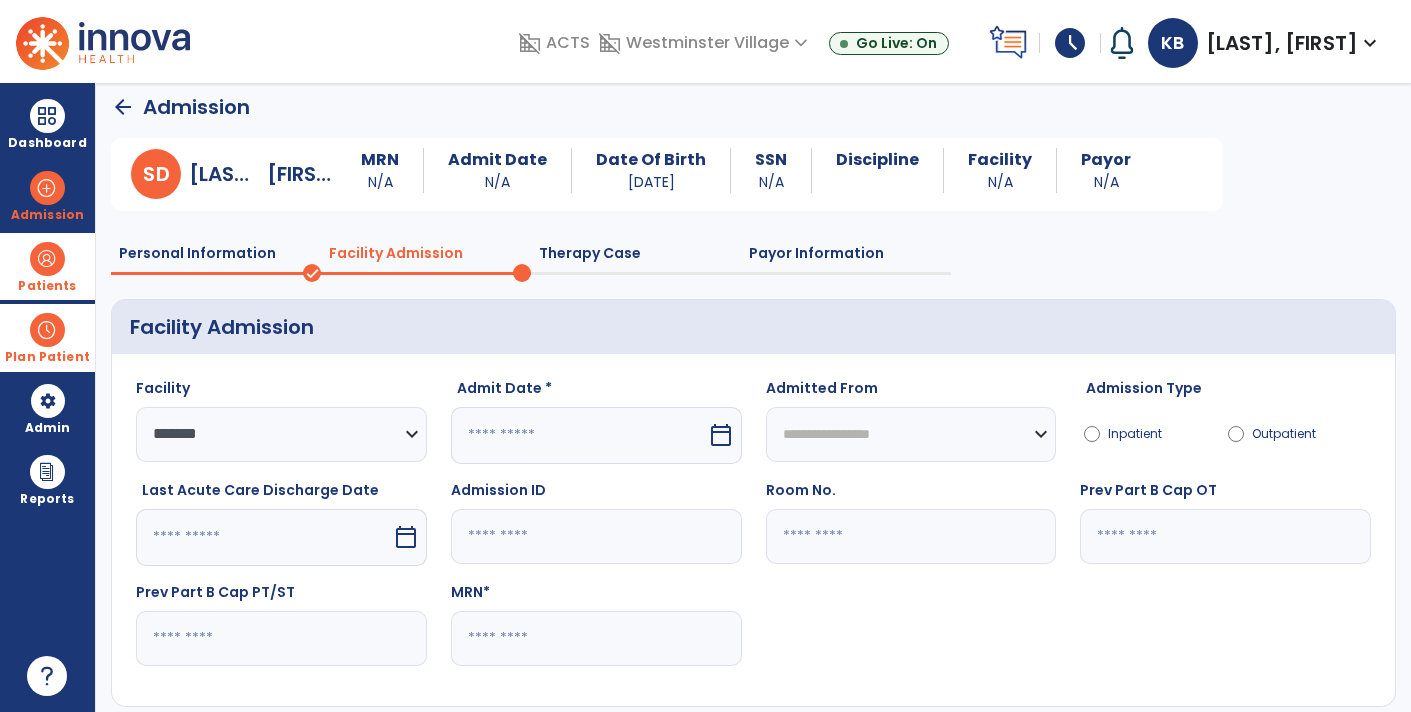 scroll, scrollTop: 74, scrollLeft: 0, axis: vertical 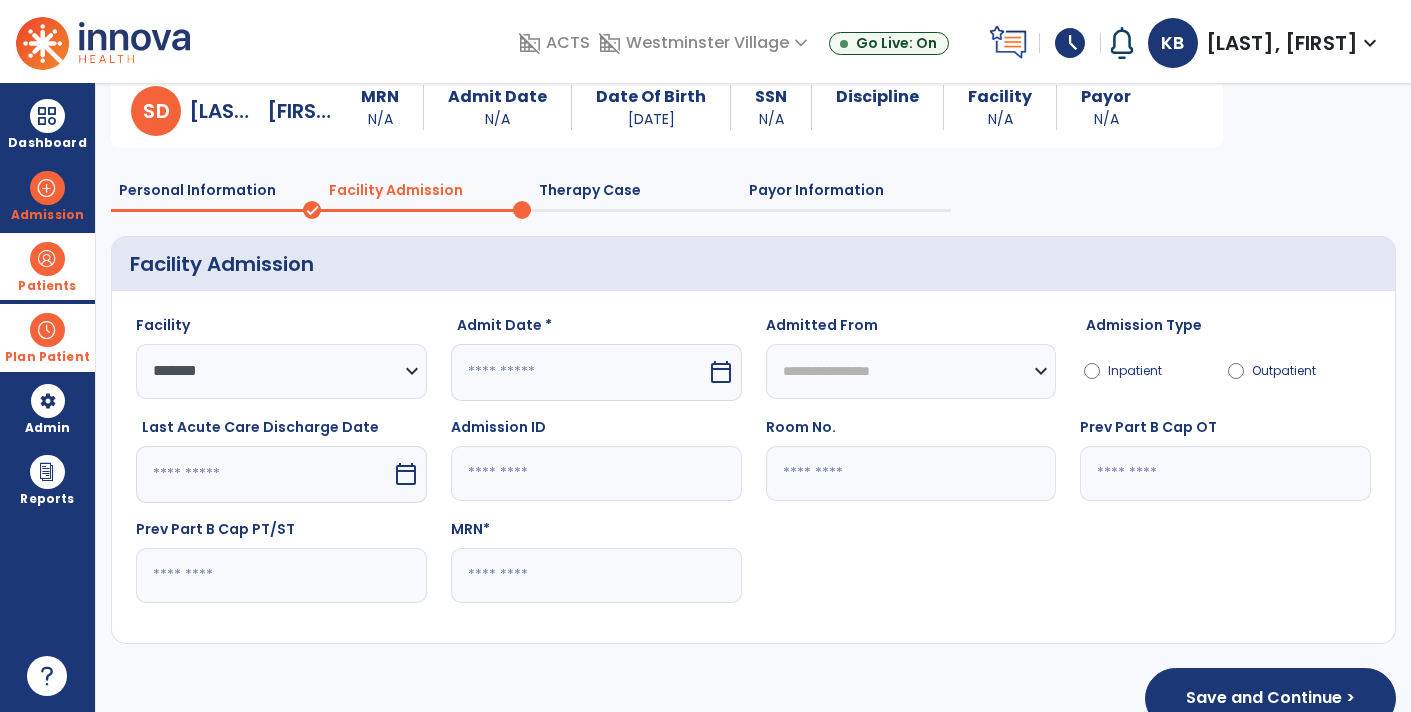 click 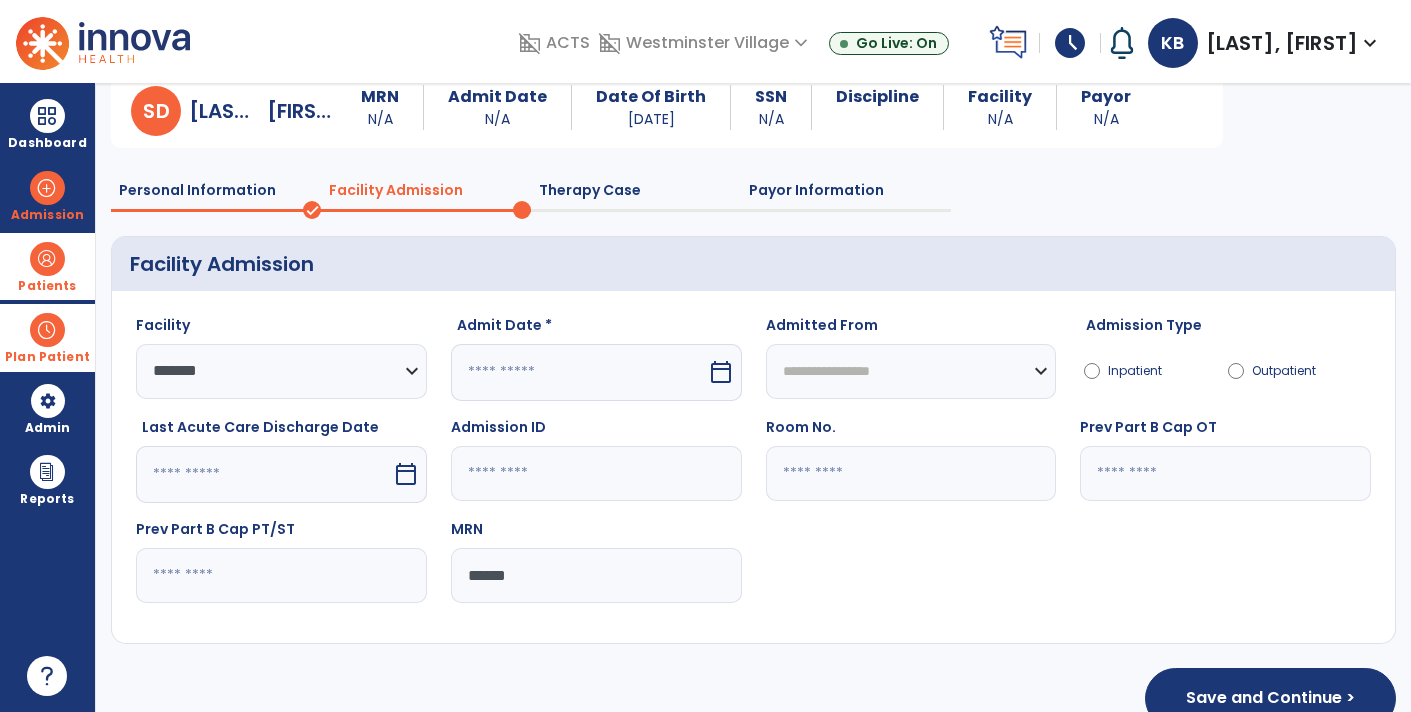 scroll, scrollTop: 113, scrollLeft: 0, axis: vertical 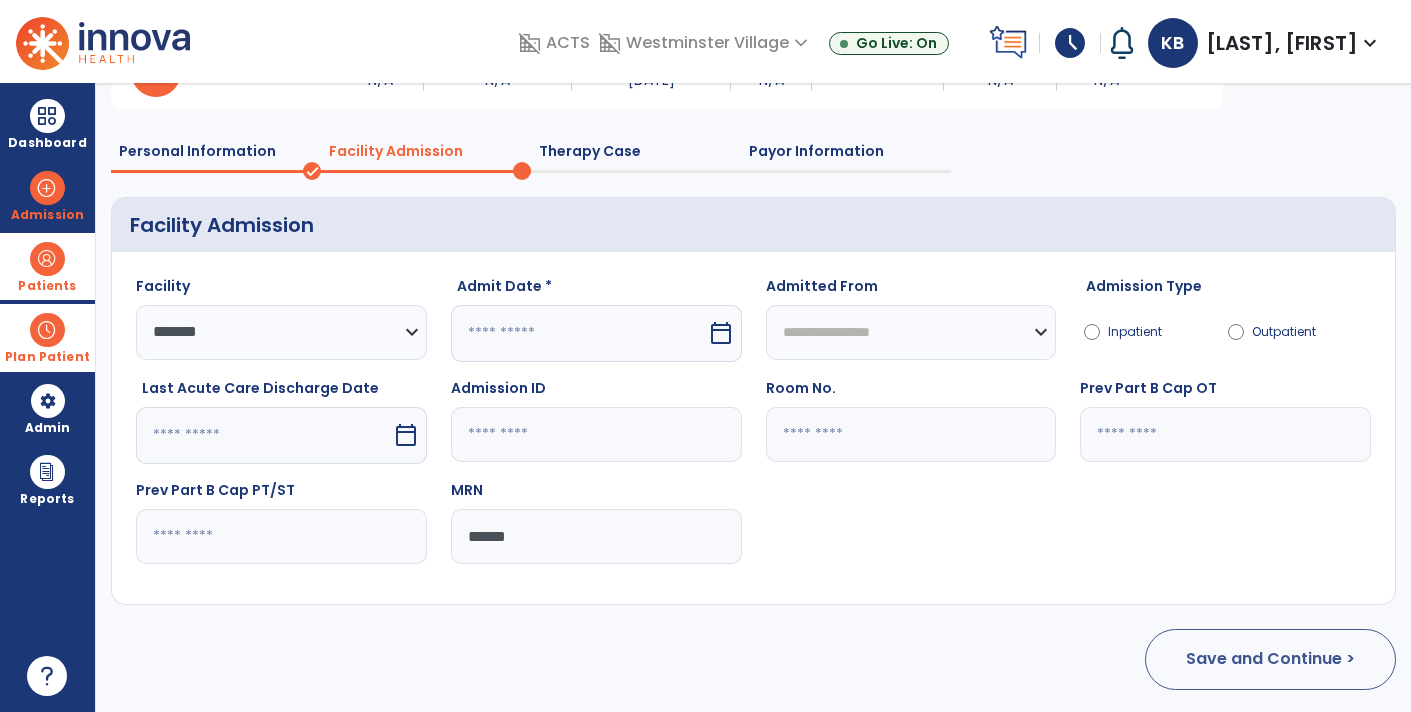 type on "******" 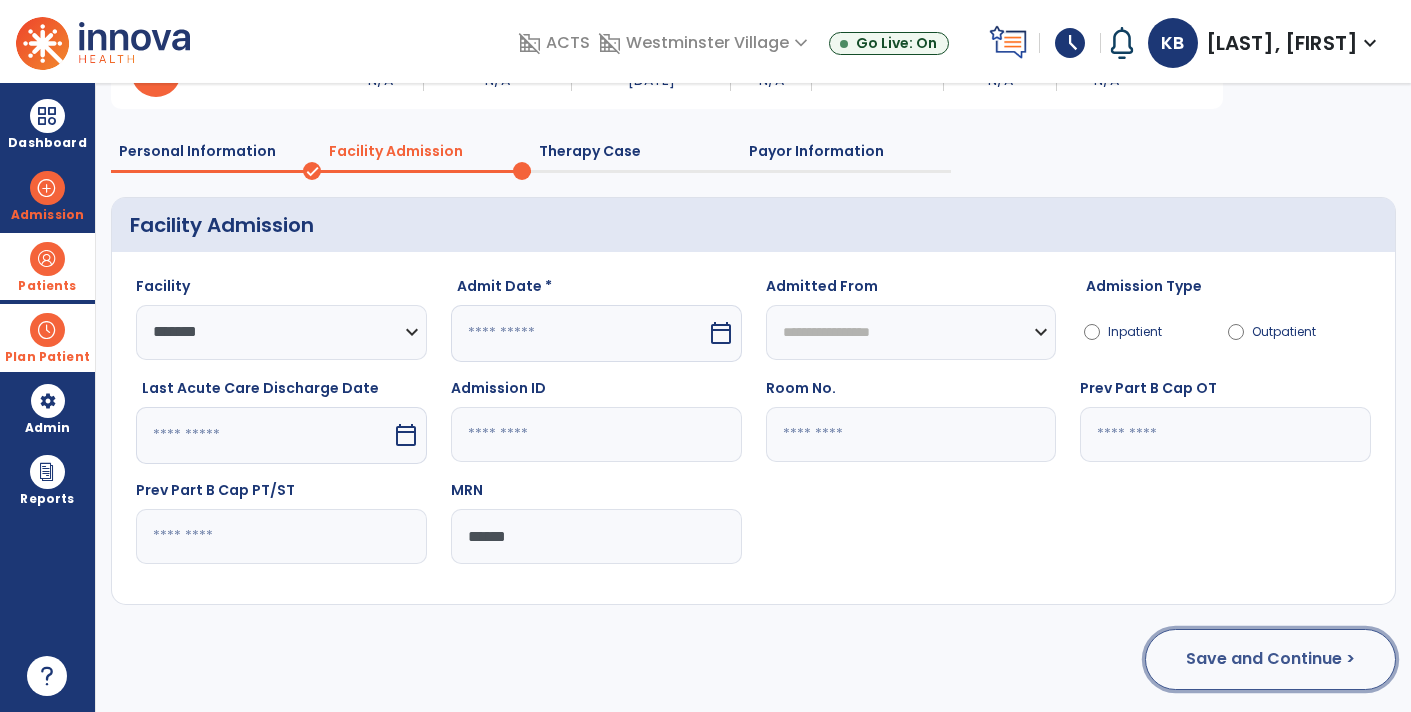 click on "Save and Continue >" 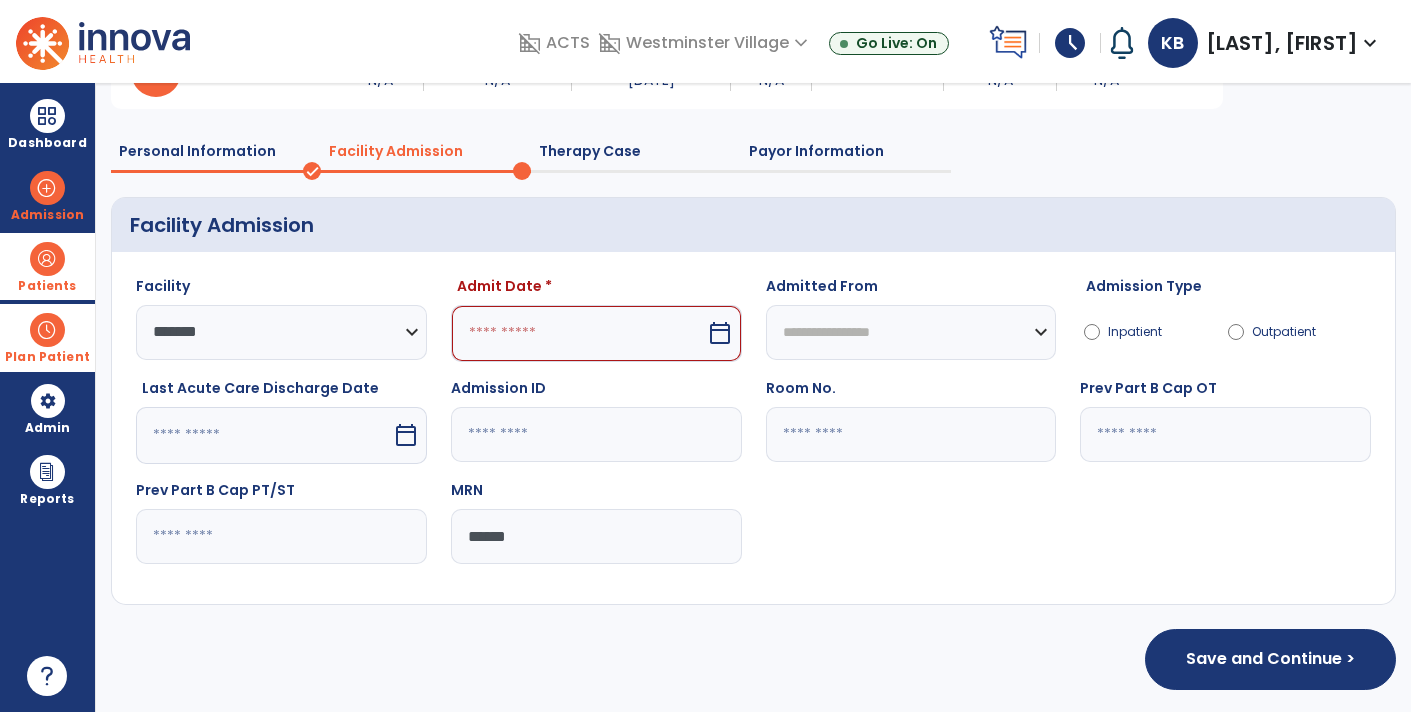click at bounding box center (578, 333) 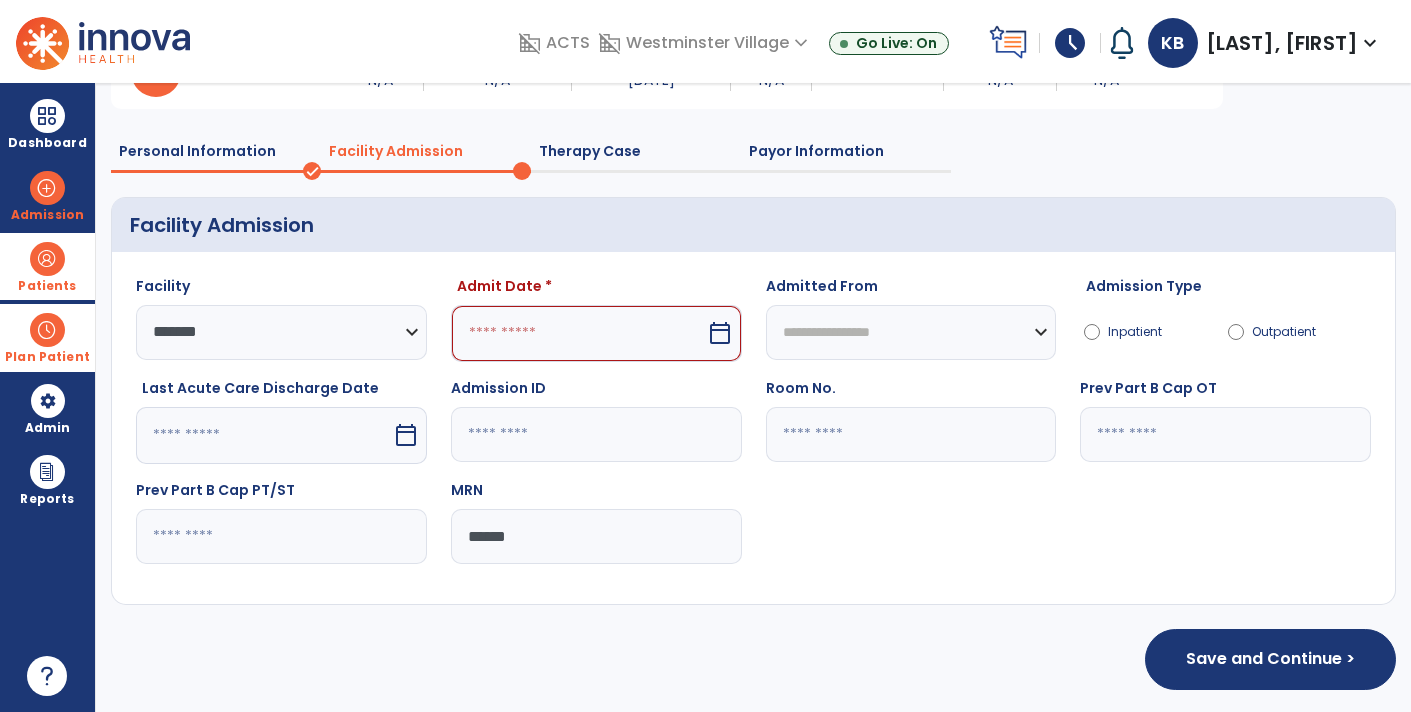select on "*" 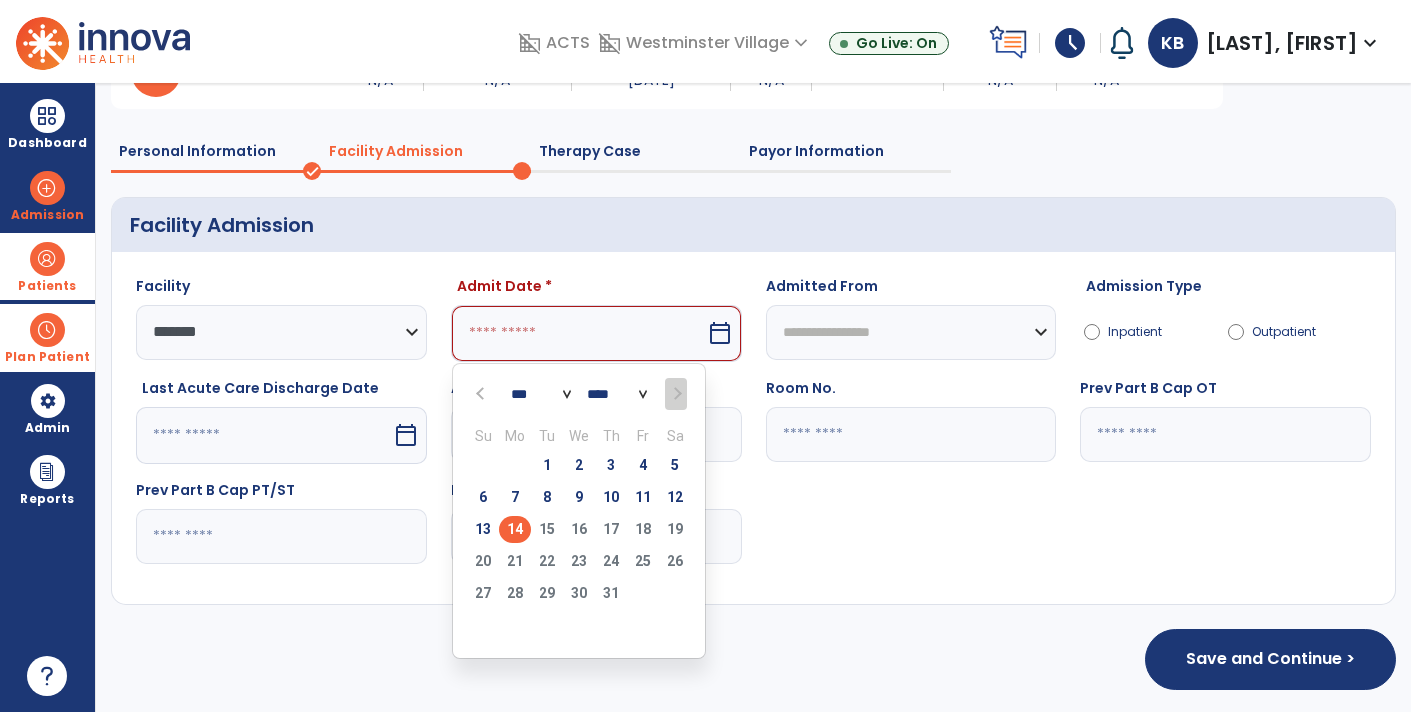 click on "14" at bounding box center [515, 529] 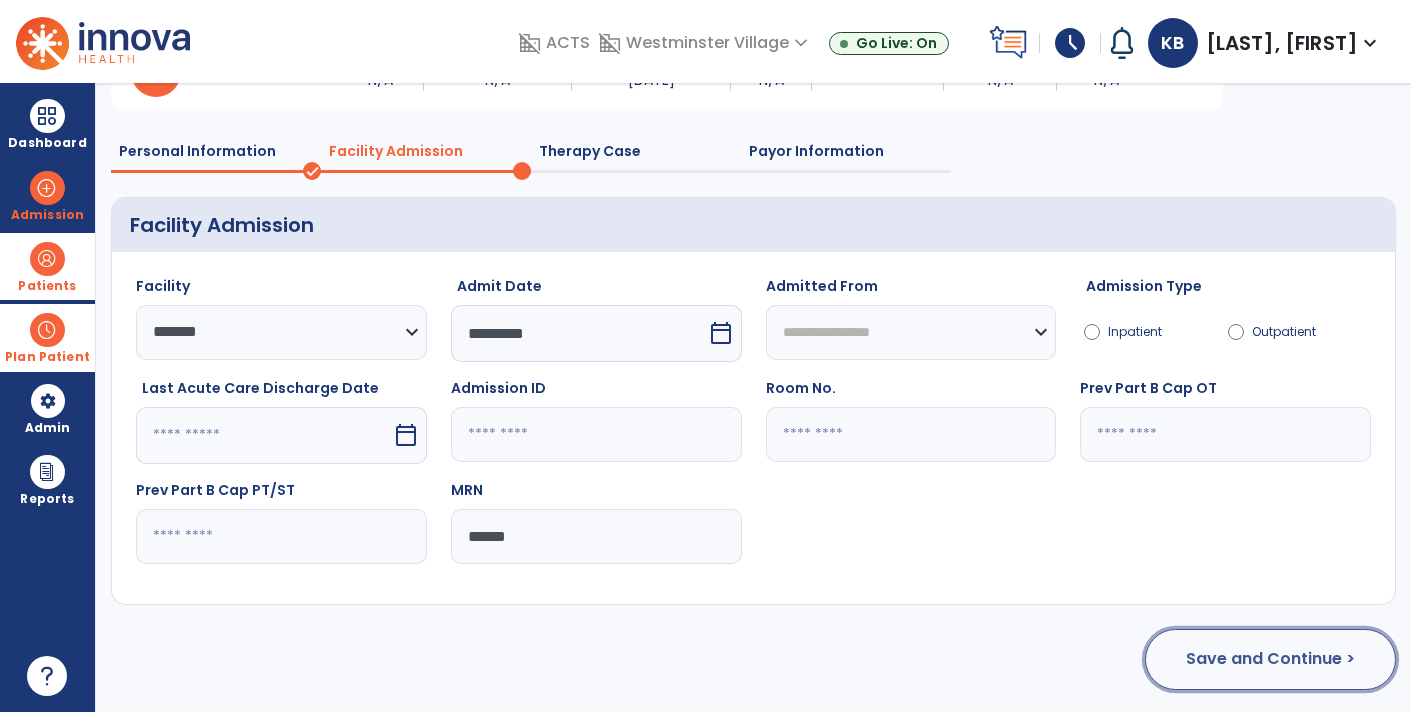 click on "Save and Continue >" 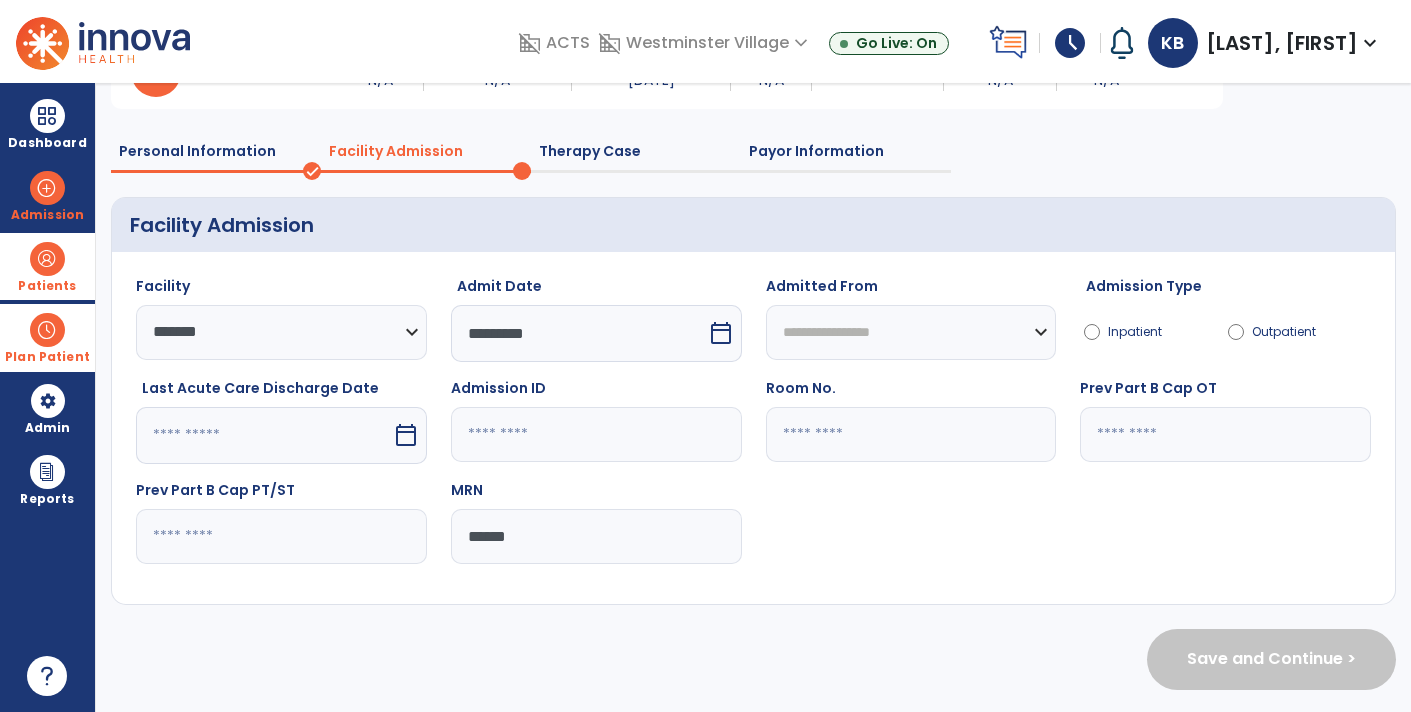 scroll, scrollTop: 0, scrollLeft: 0, axis: both 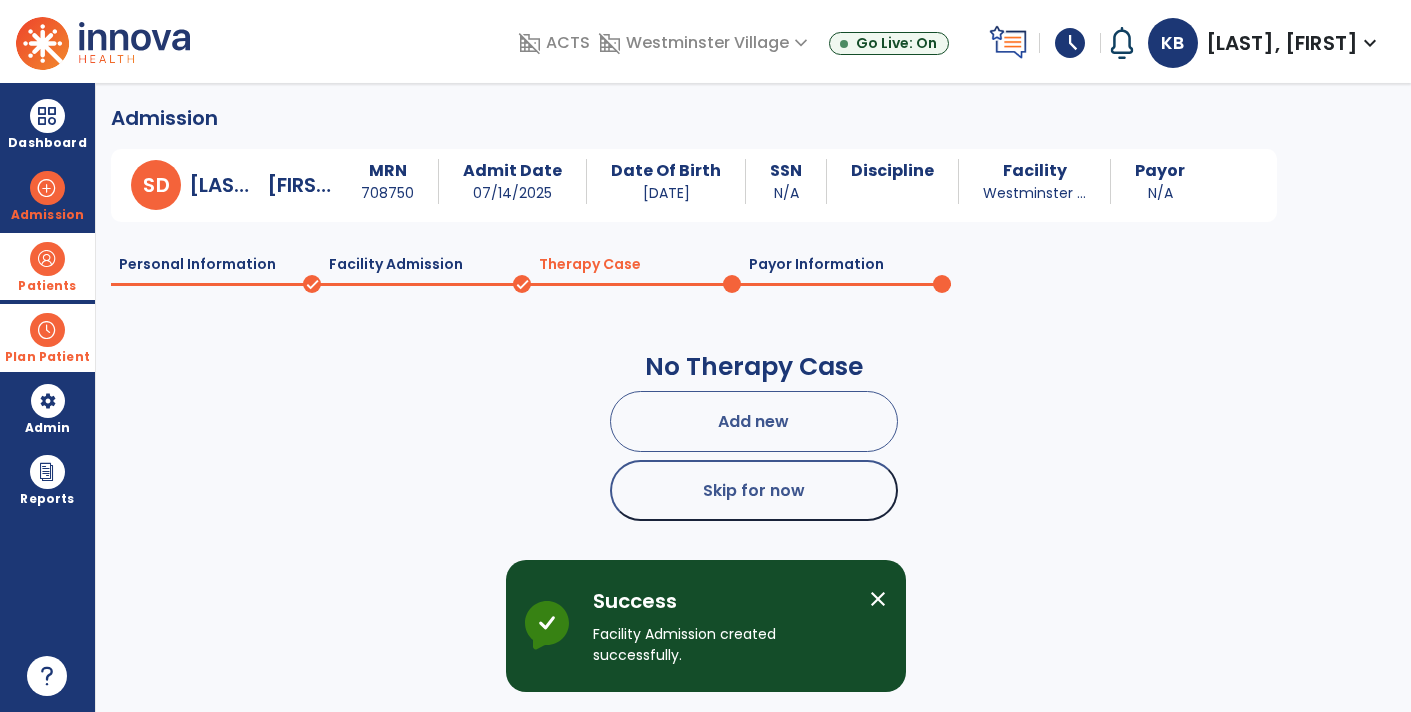 click on "Add new" at bounding box center (754, 421) 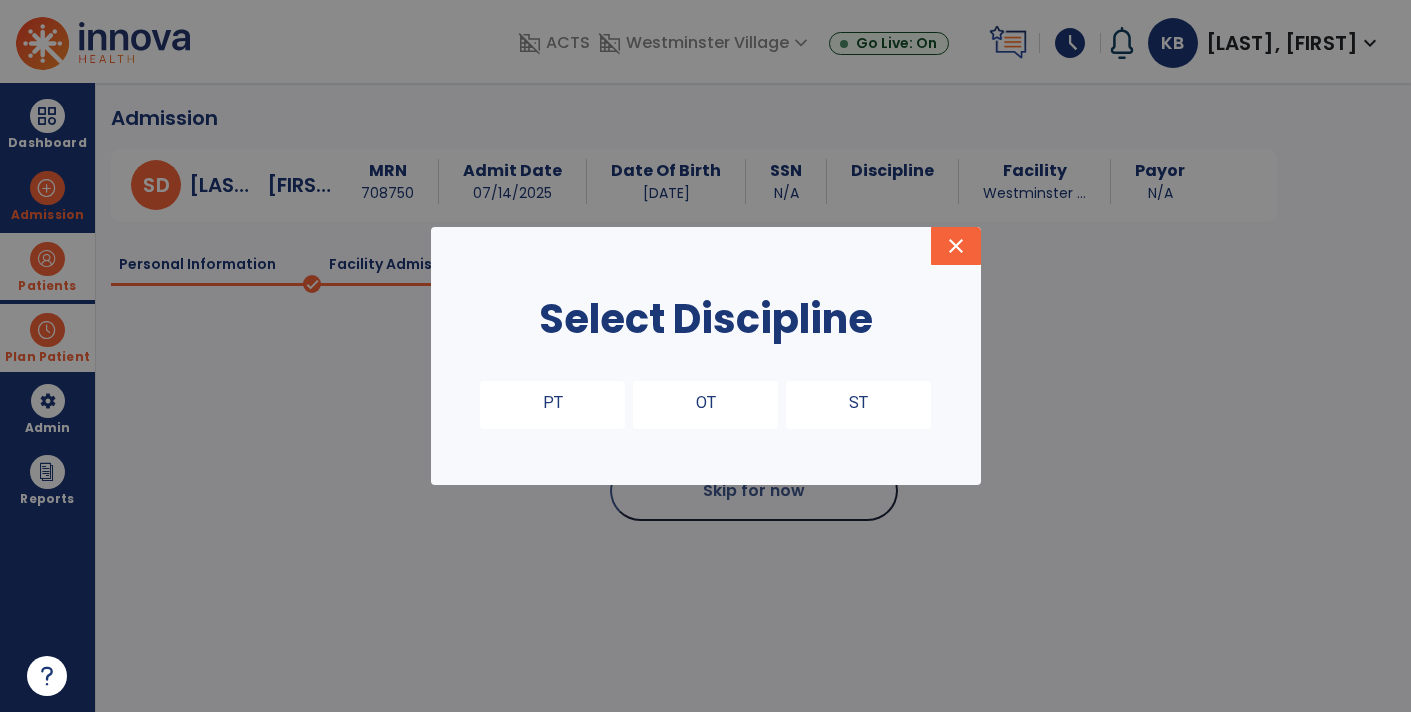 click on "PT" at bounding box center [552, 405] 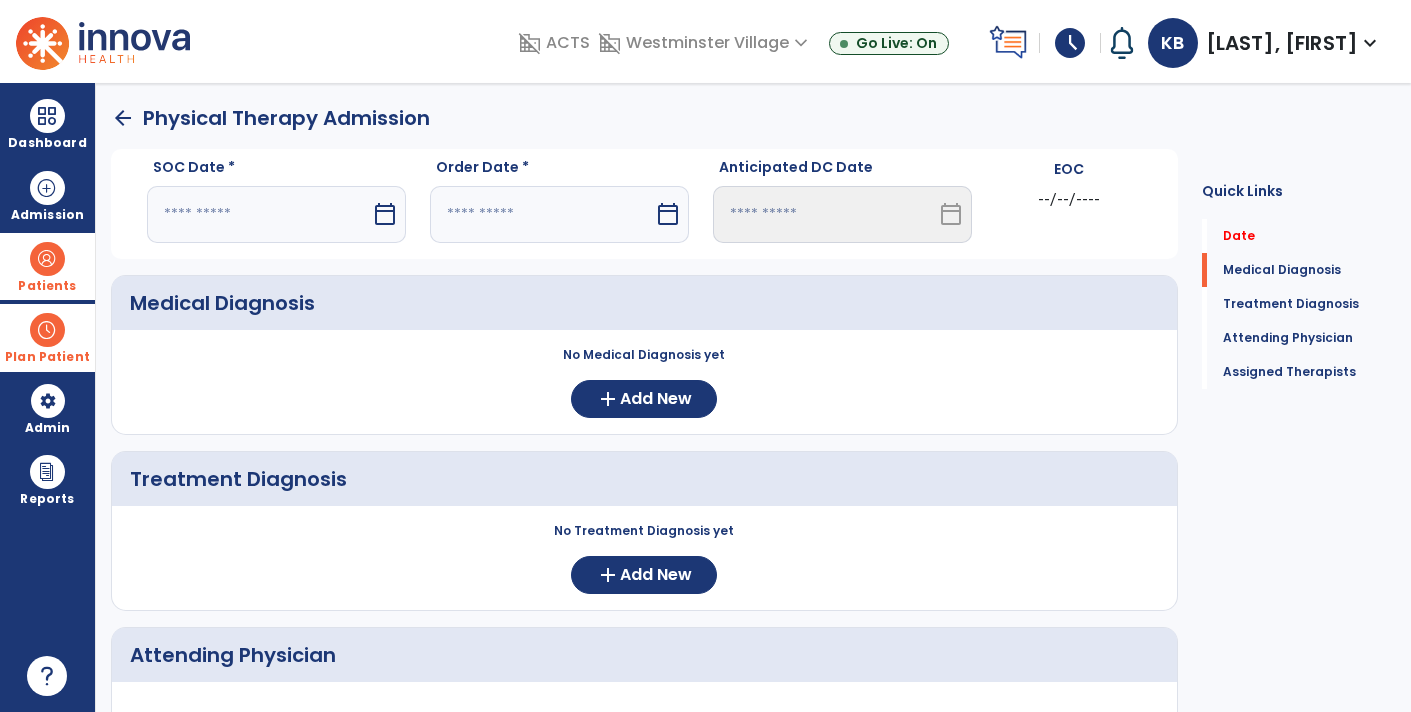 click at bounding box center [259, 214] 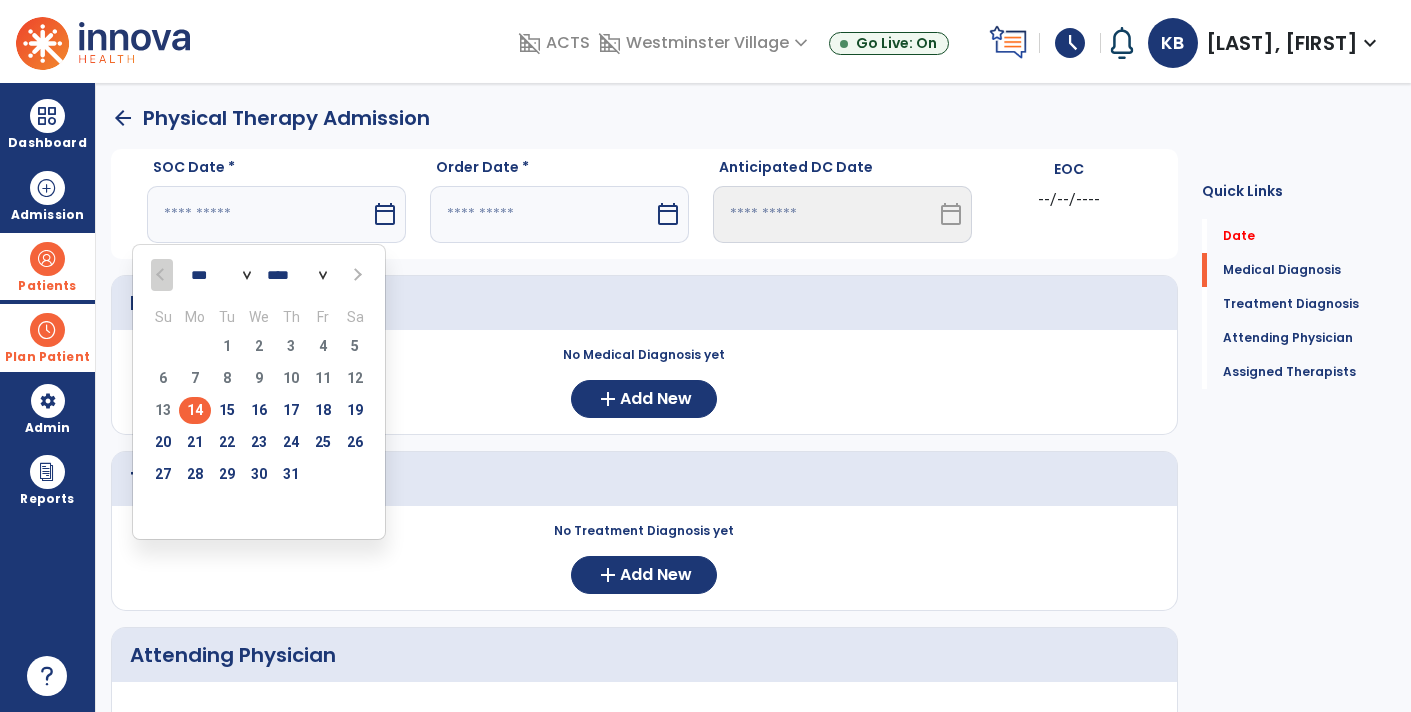 click on "14" at bounding box center [195, 410] 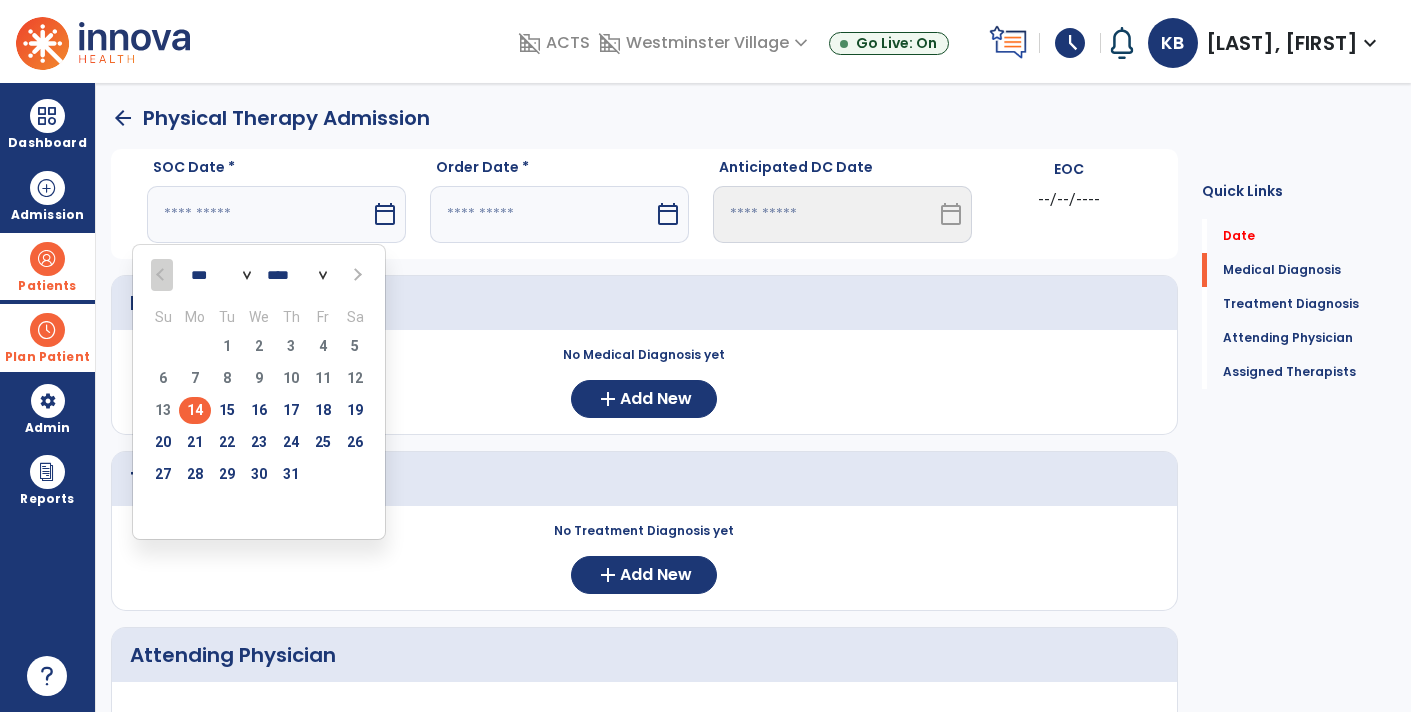 type on "*********" 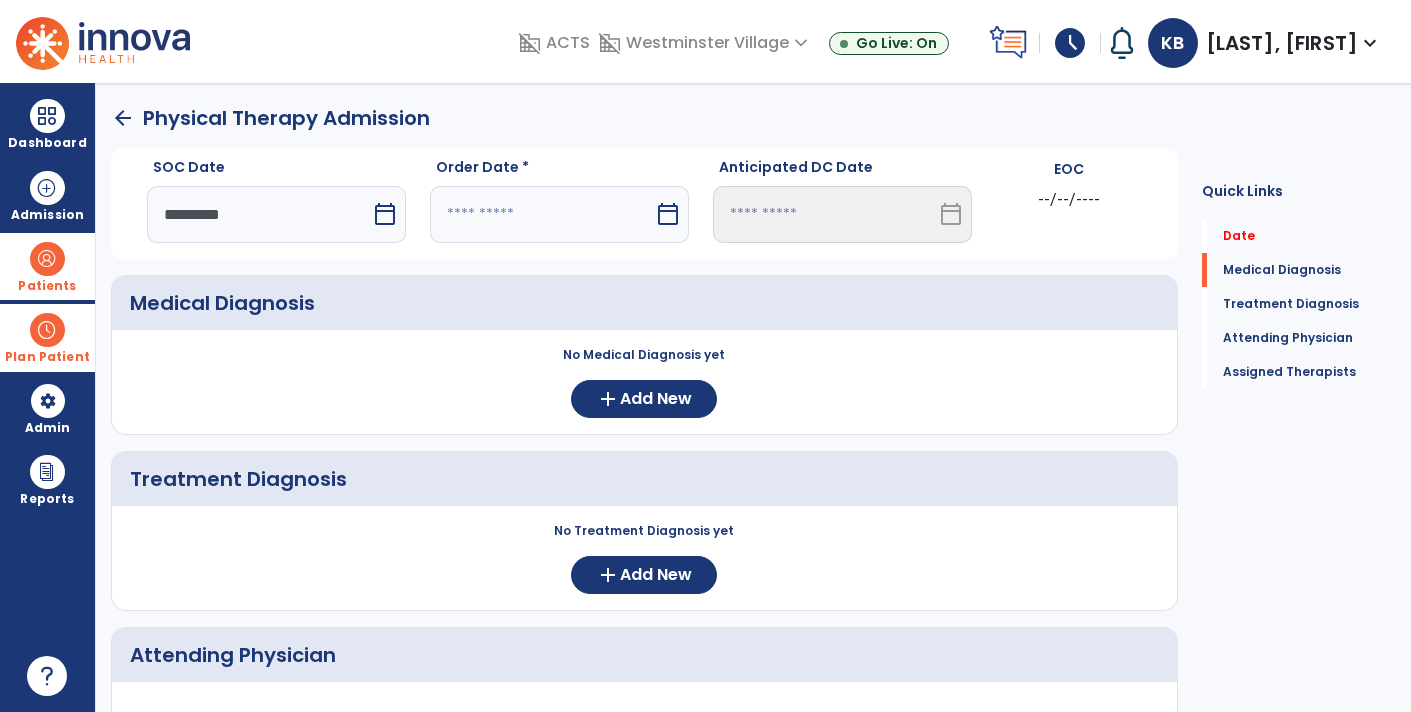 click at bounding box center (542, 214) 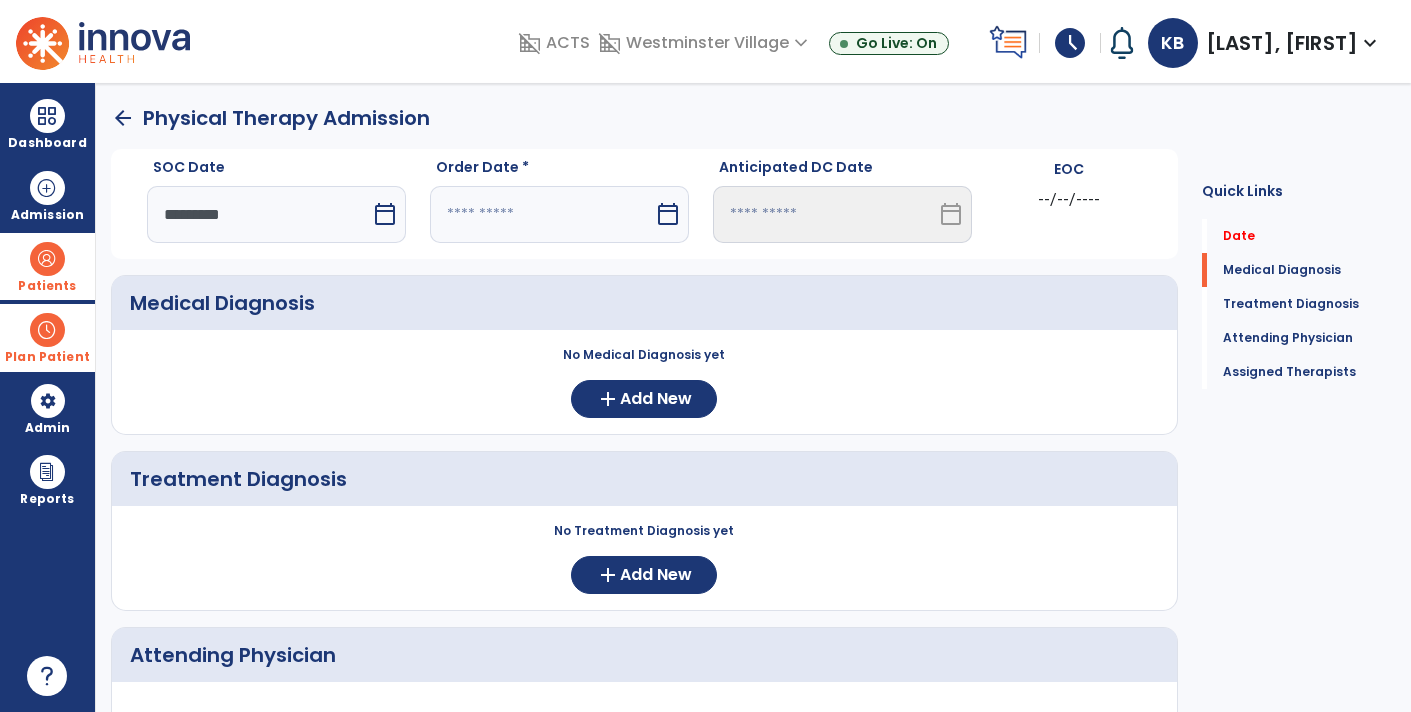 select on "*" 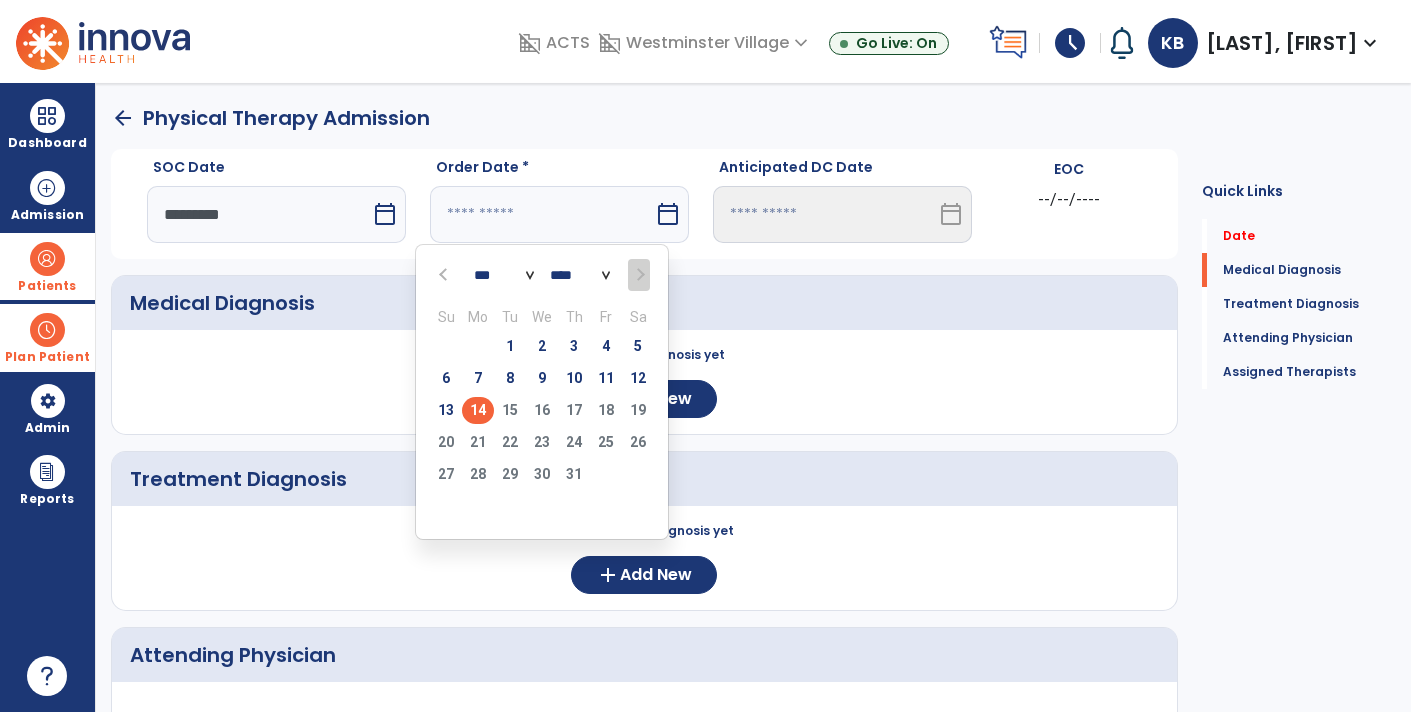 click at bounding box center (445, 274) 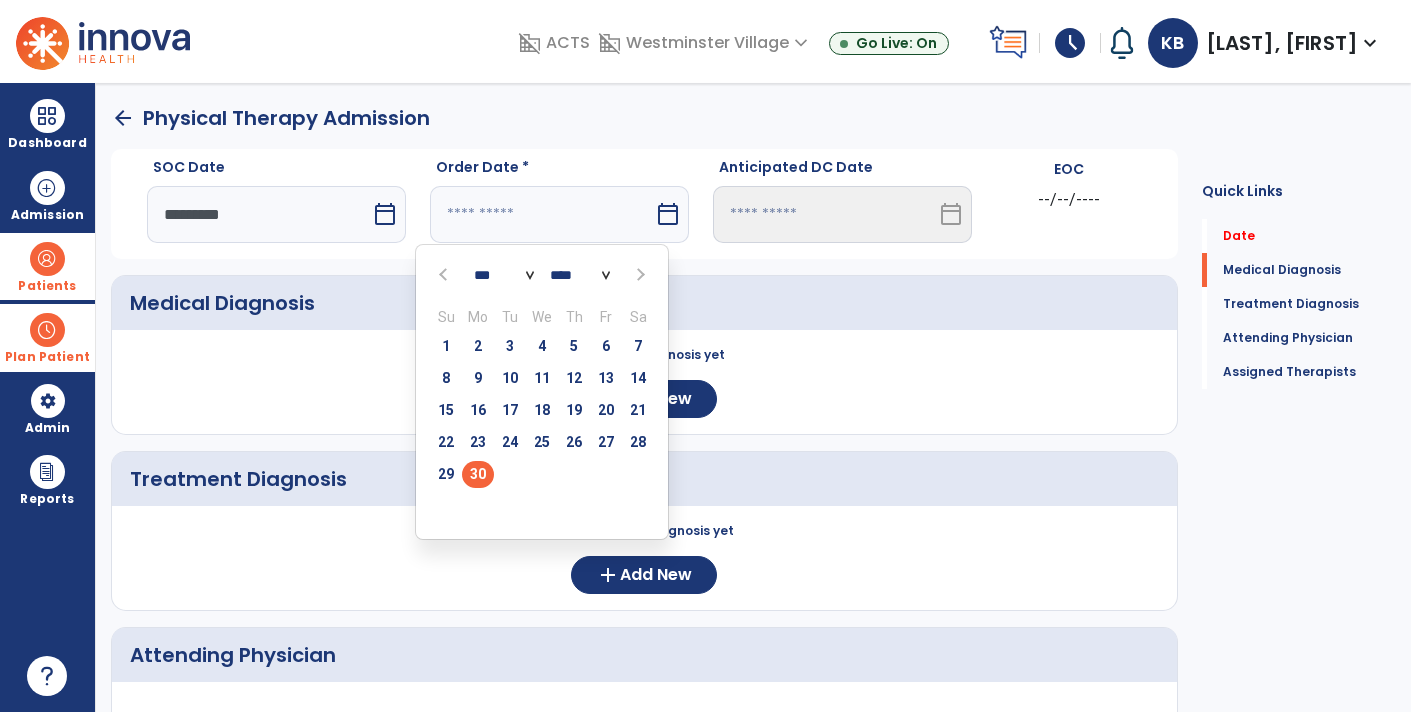click on "30" at bounding box center [478, 474] 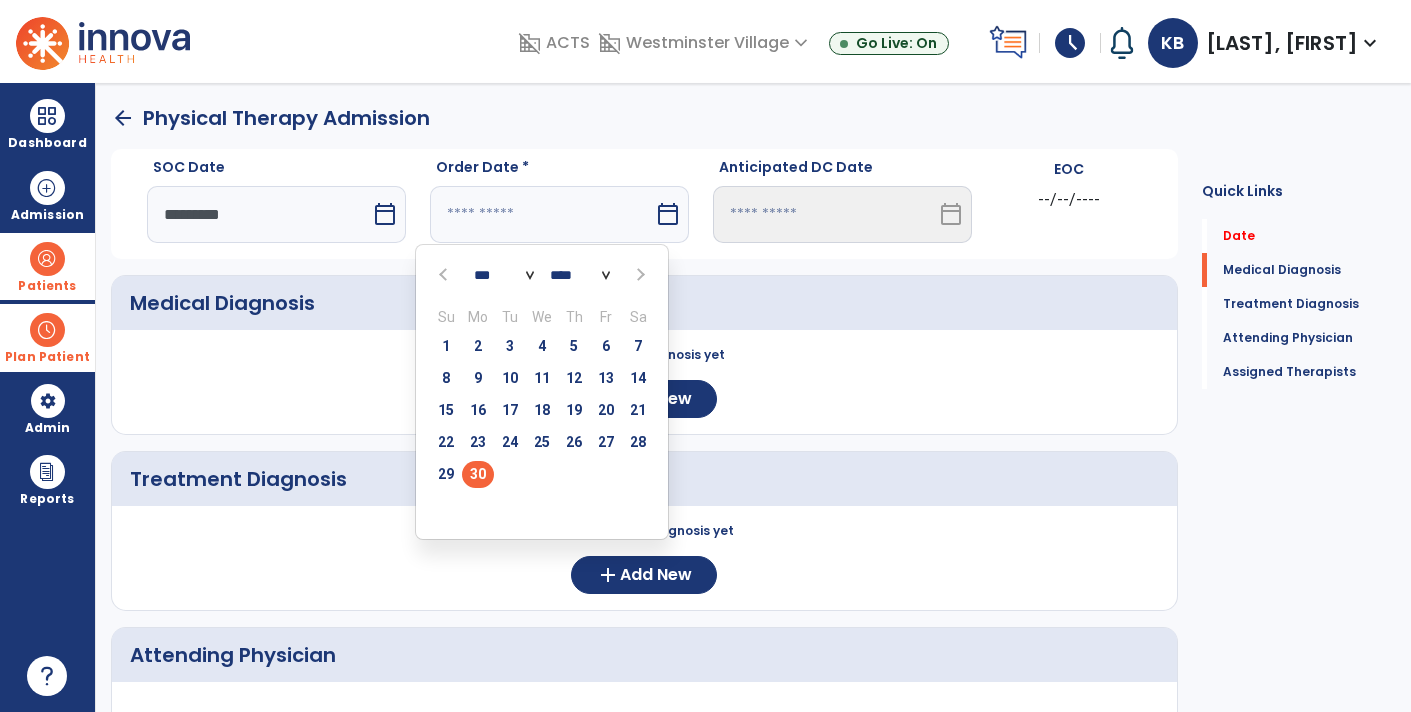 type on "*********" 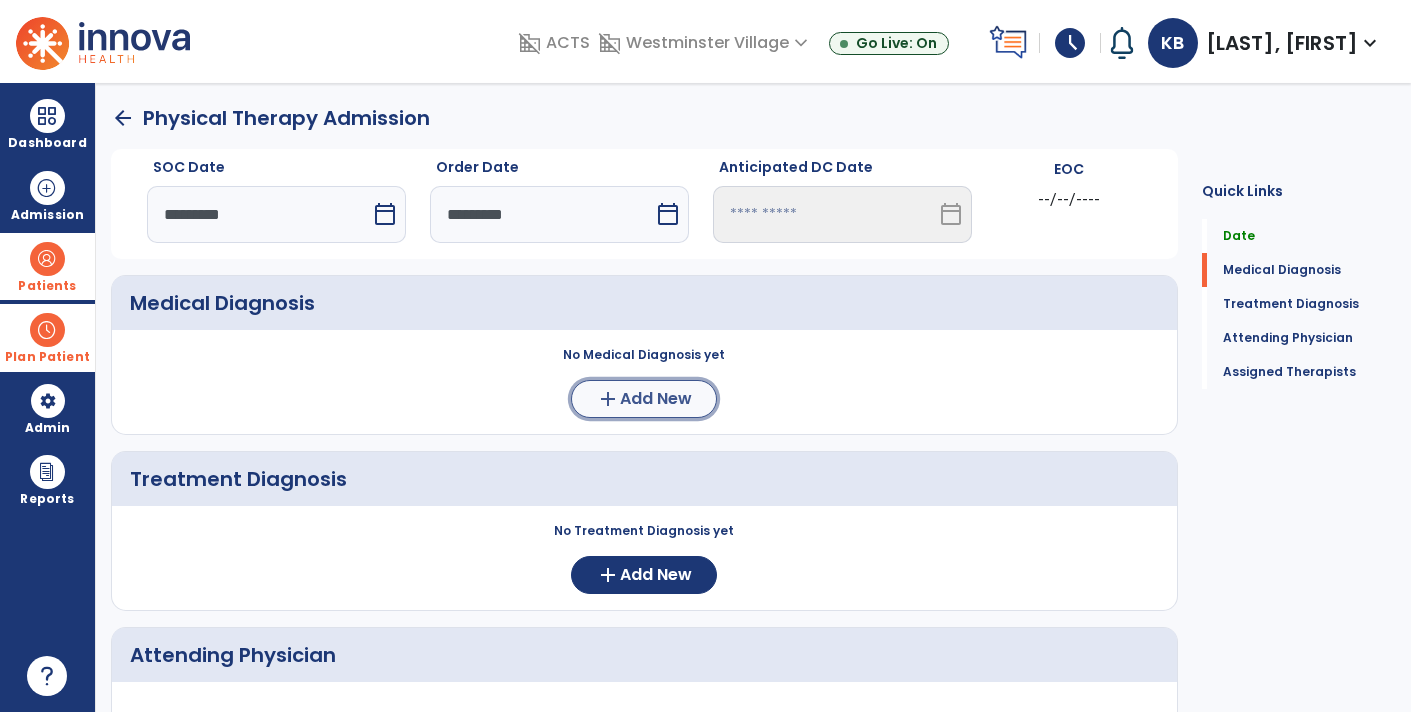 click on "Add New" 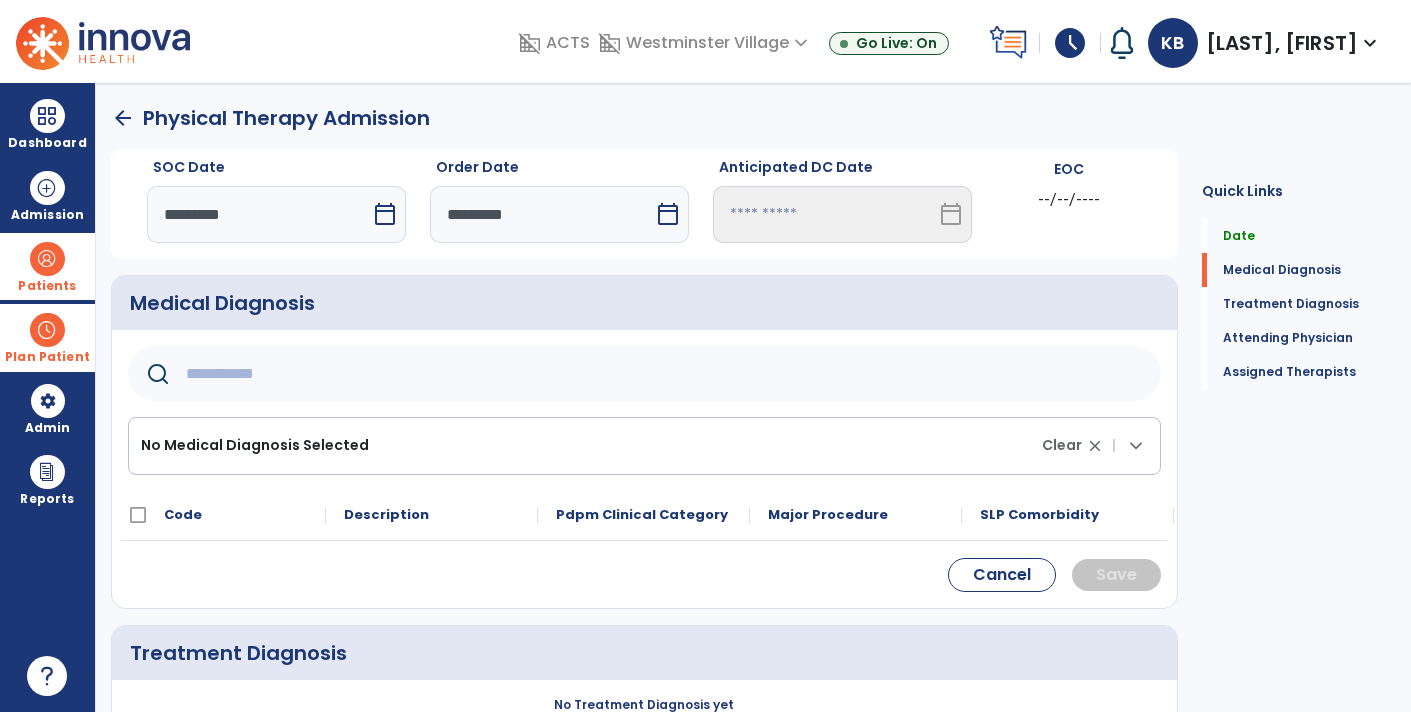 click 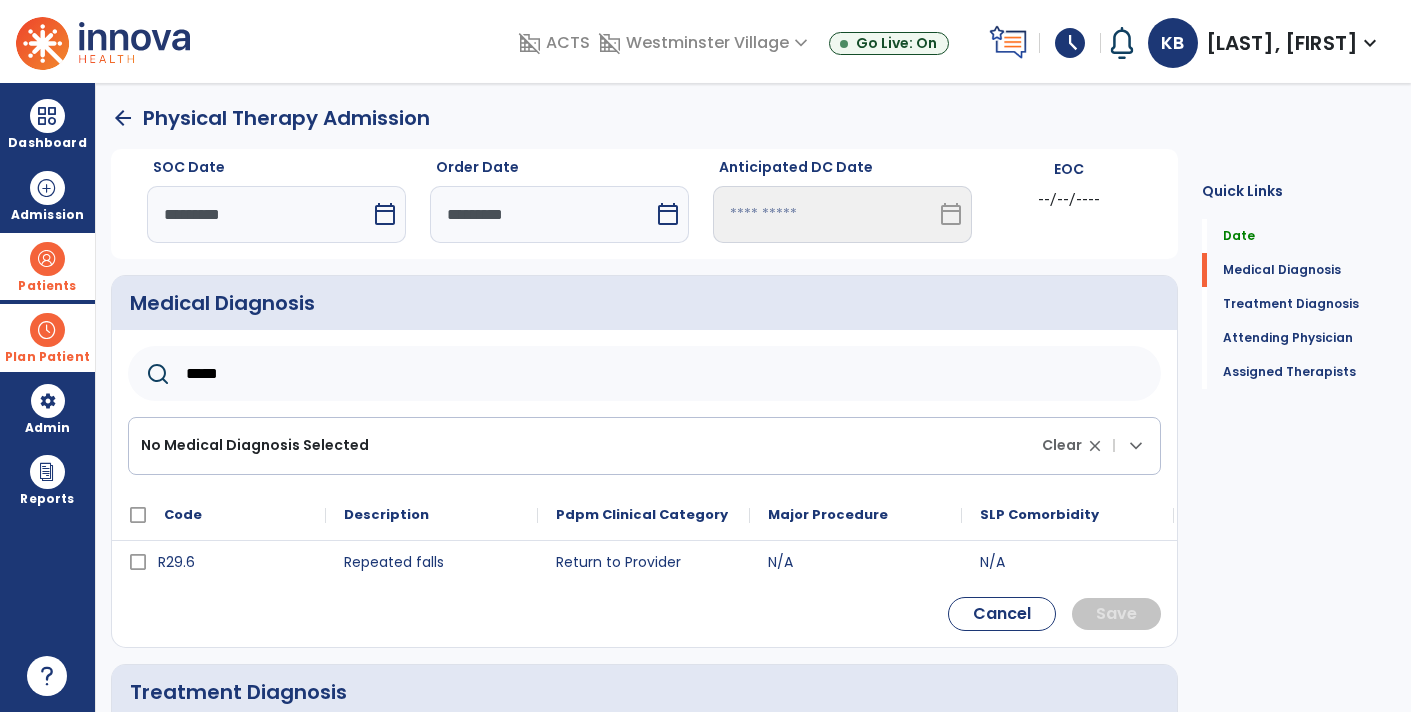 type on "*****" 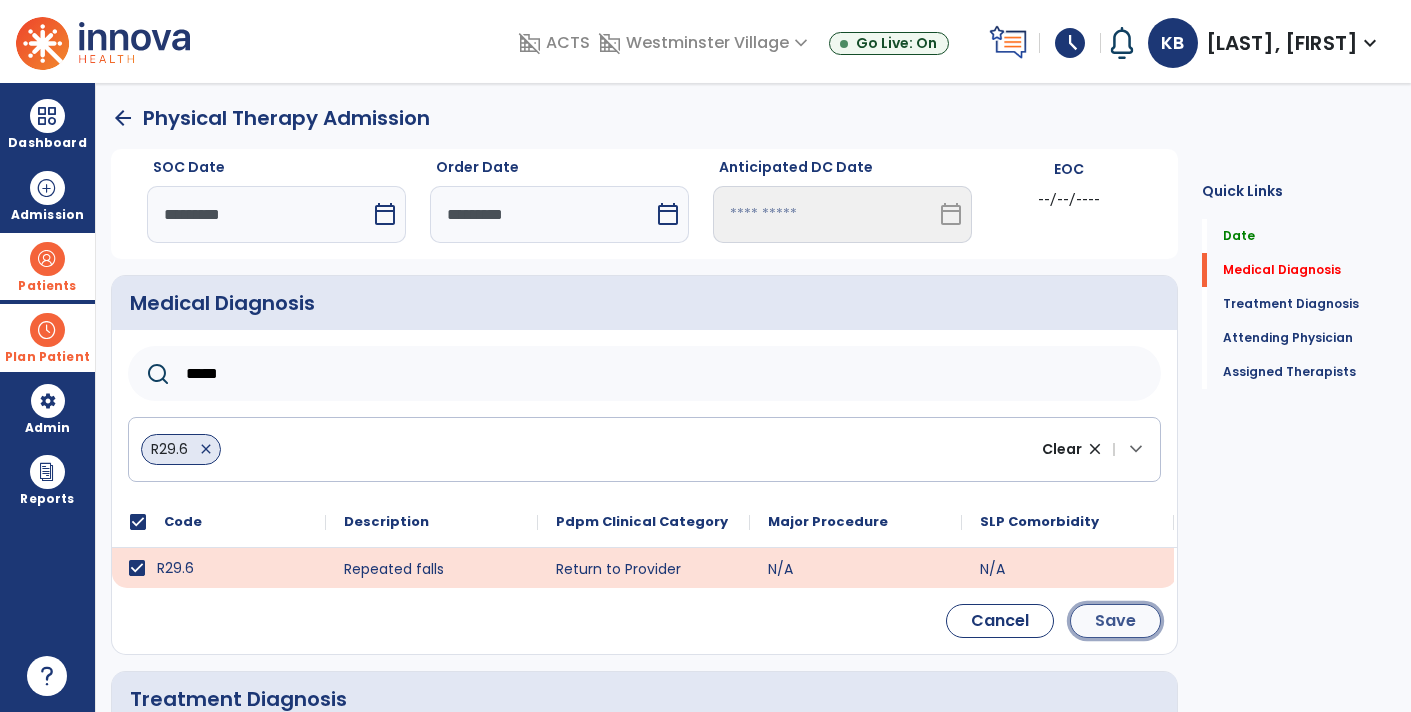 click on "Save" 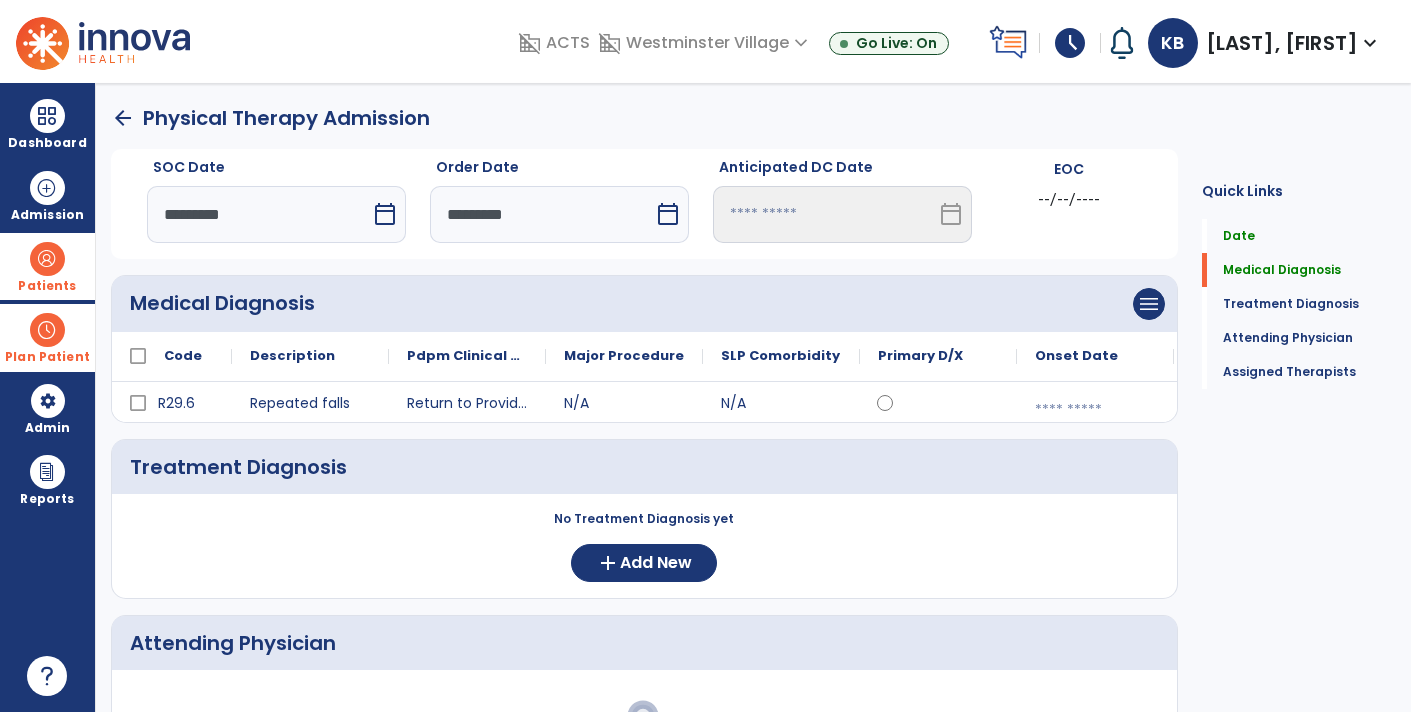 click at bounding box center [1095, 410] 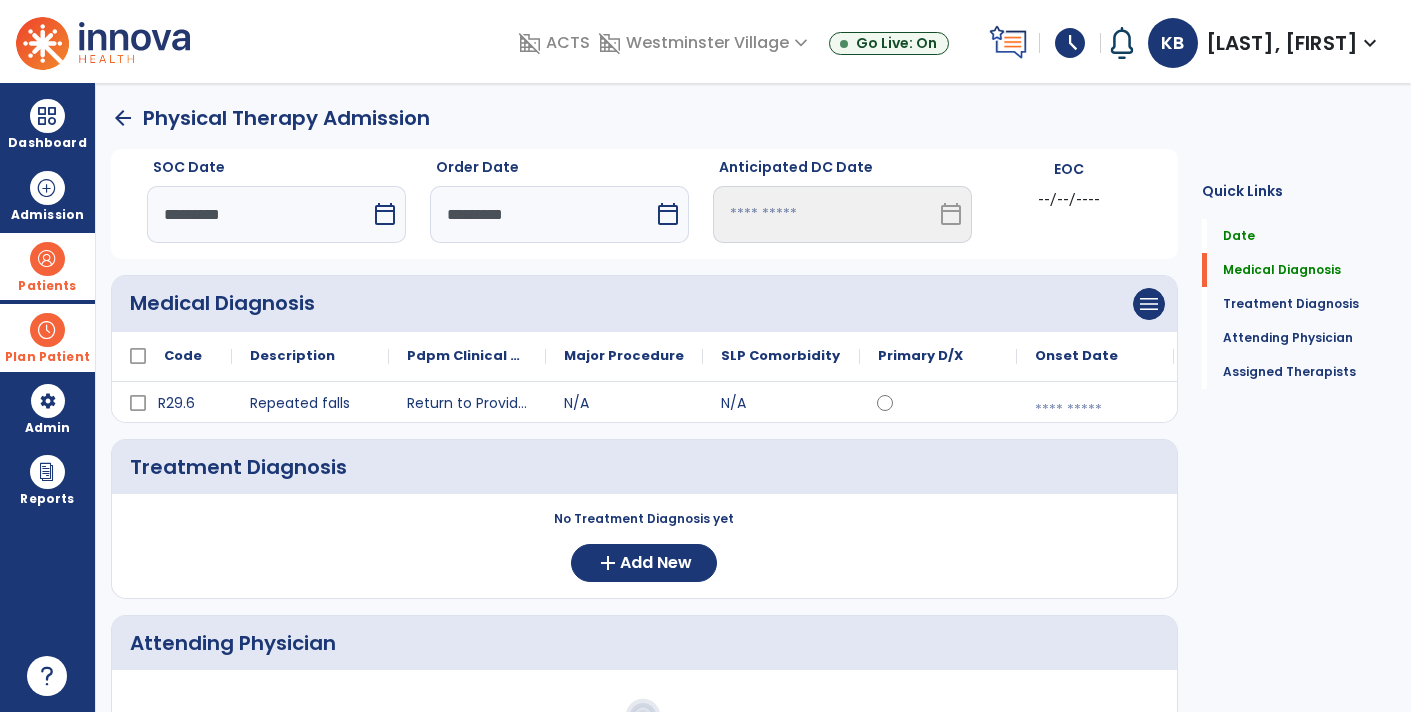 select on "*" 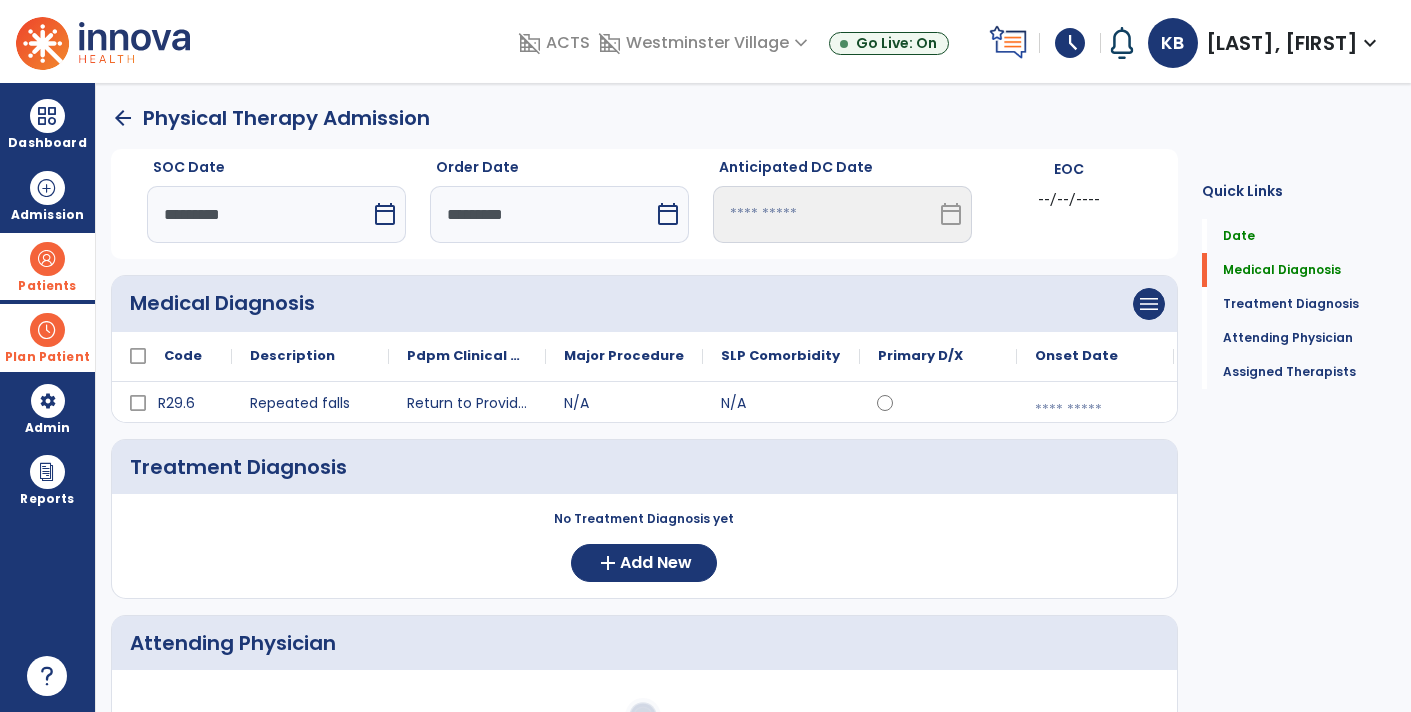 select on "****" 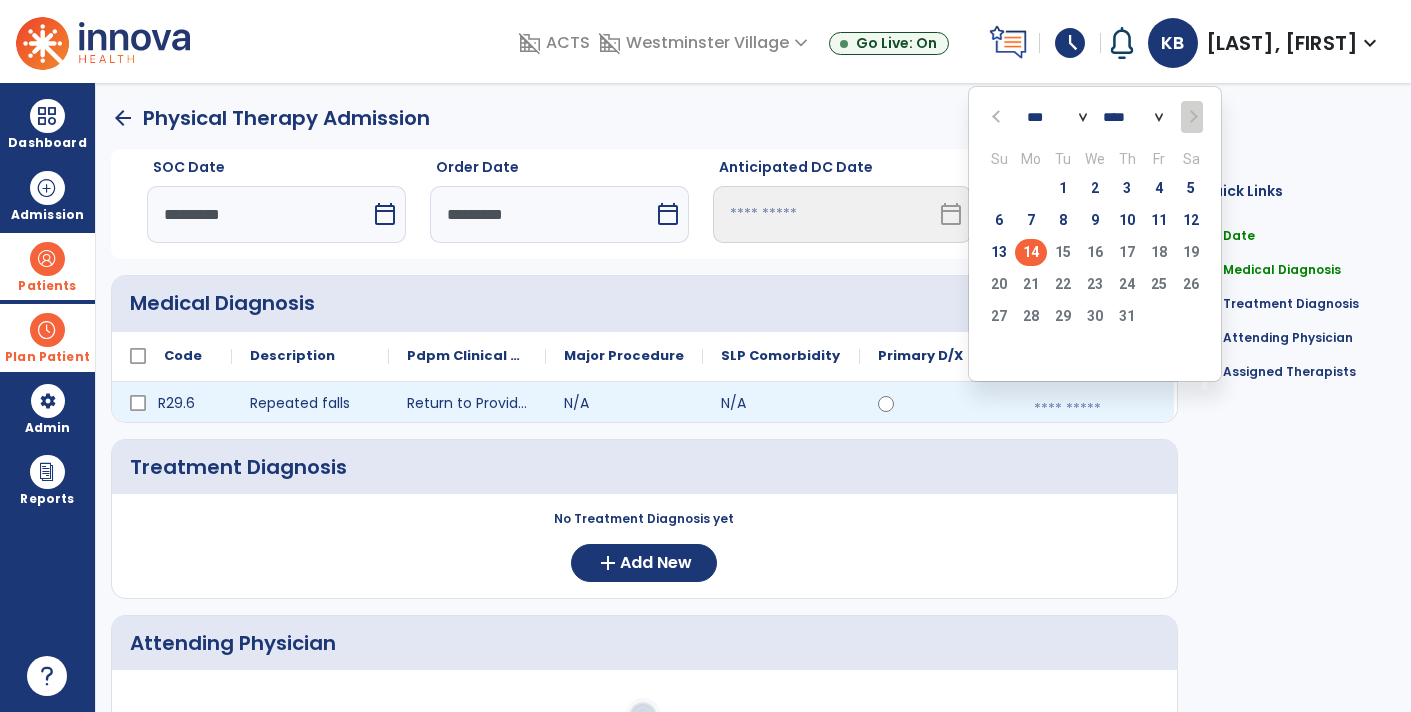 click 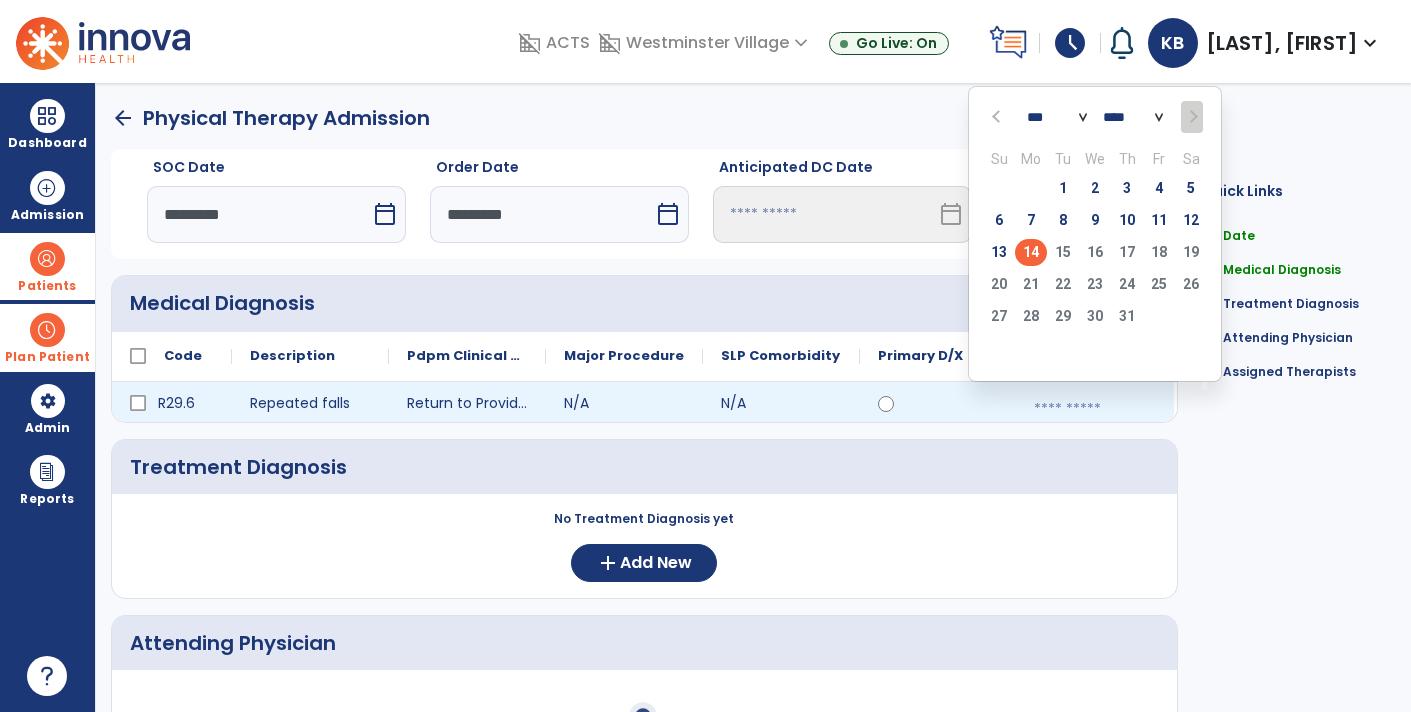 select on "*" 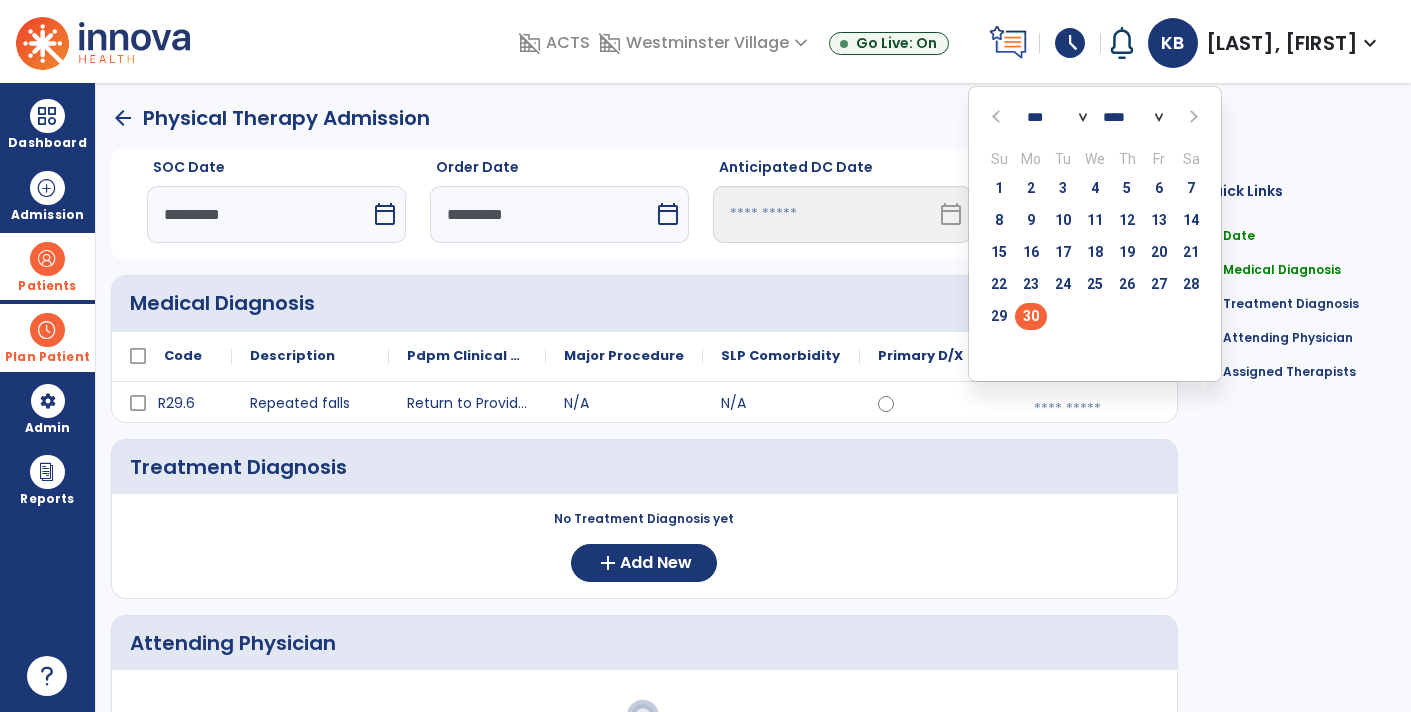 click on "30" 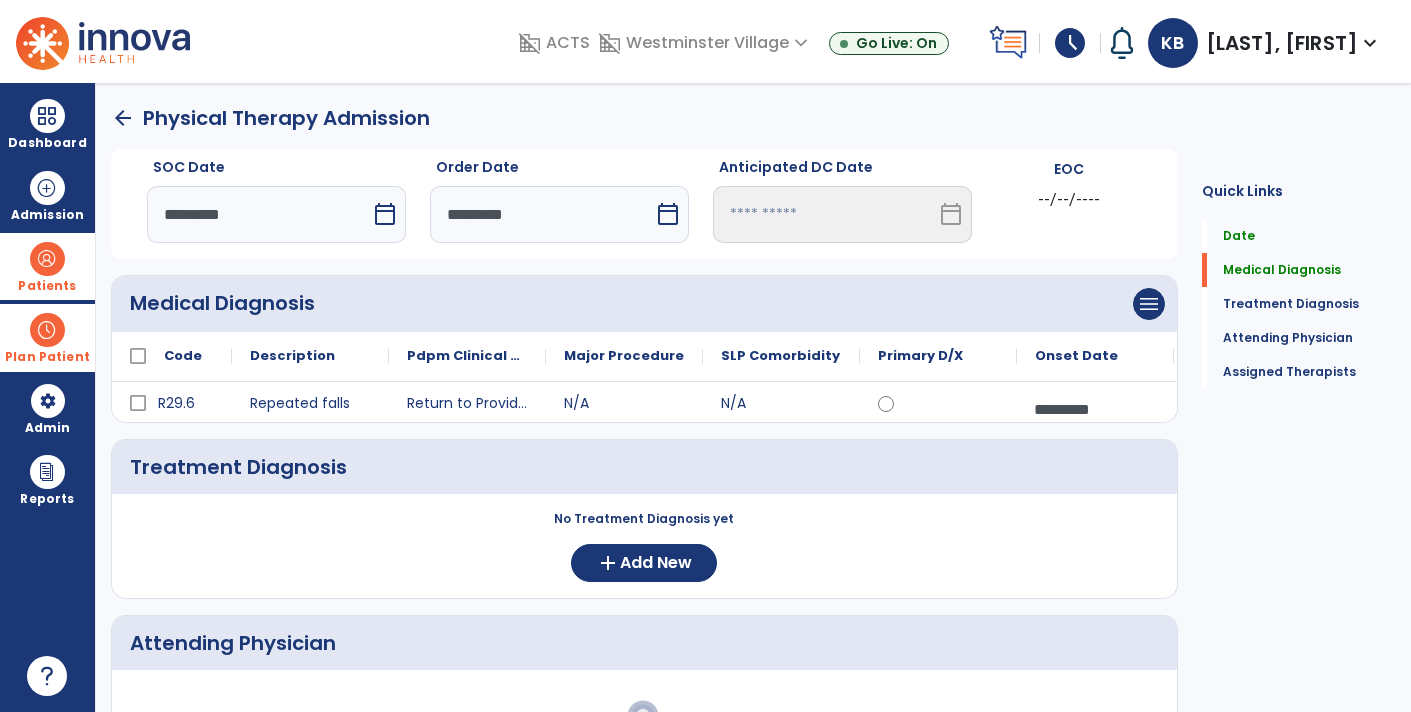click on "Quick Links  Date   Date   Medical Diagnosis   Medical Diagnosis   Treatment Diagnosis   Treatment Diagnosis   Attending Physician   Attending Physician   Assigned Therapists   Assigned Therapists" 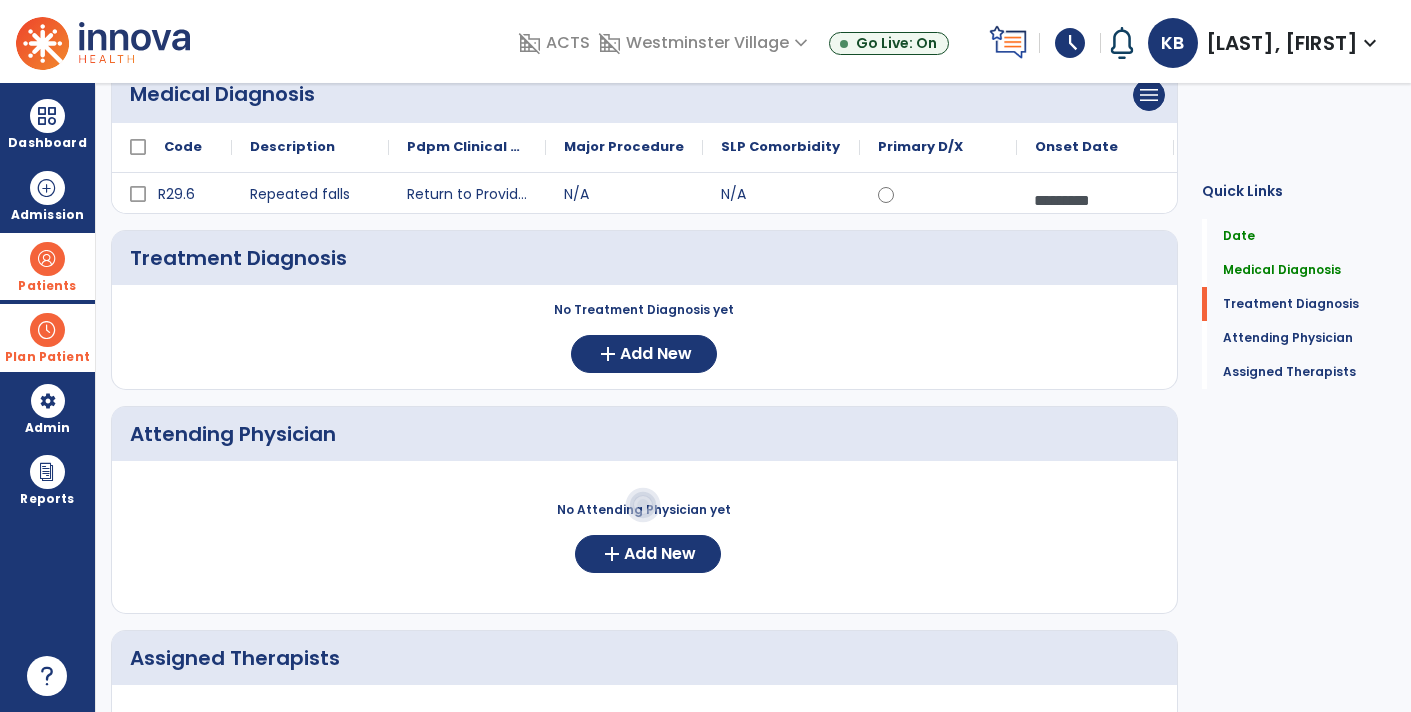 scroll, scrollTop: 226, scrollLeft: 0, axis: vertical 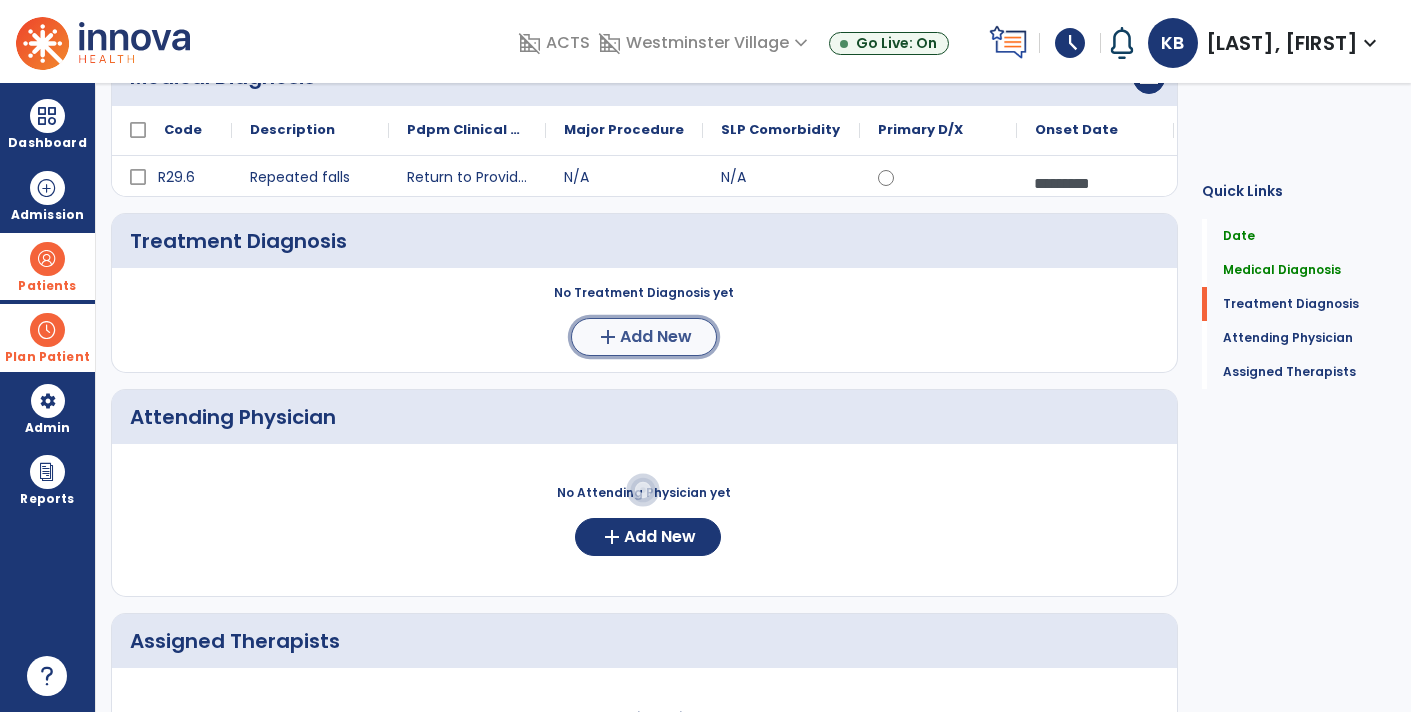 click on "Add New" 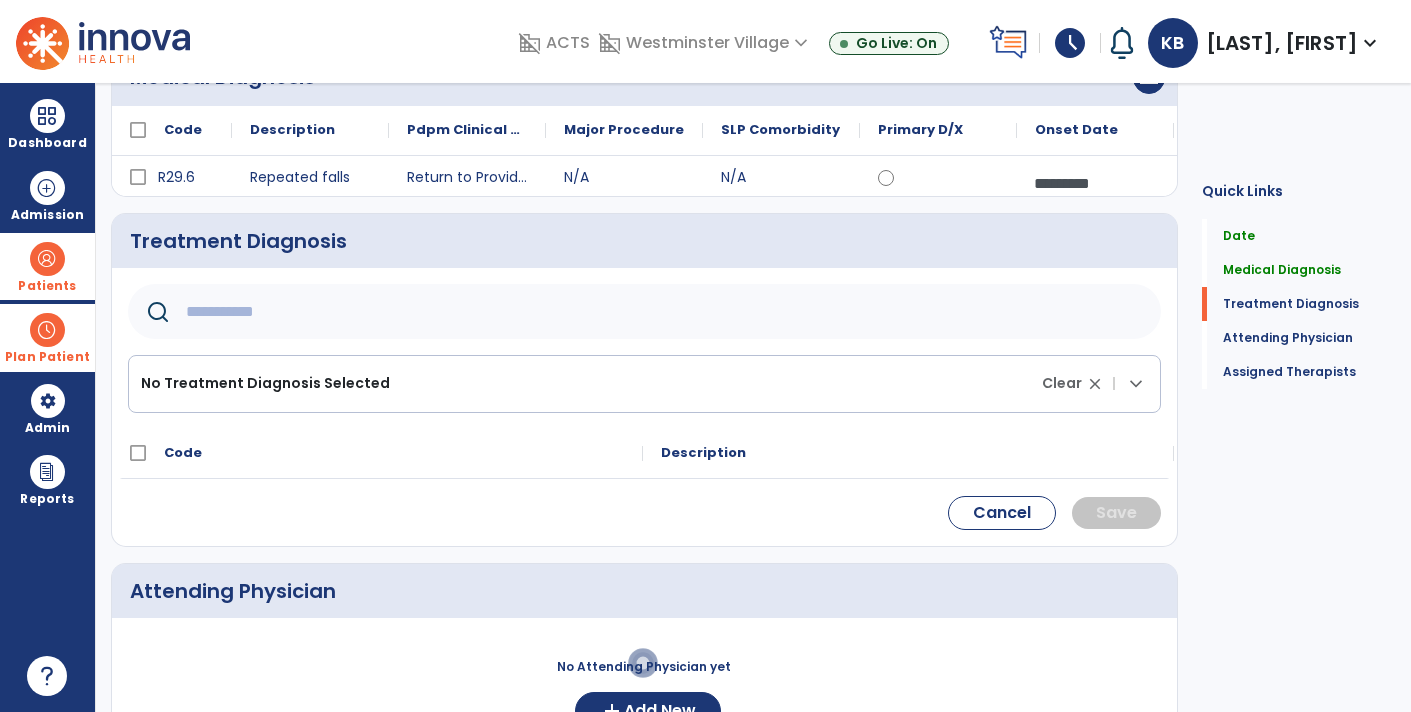 click 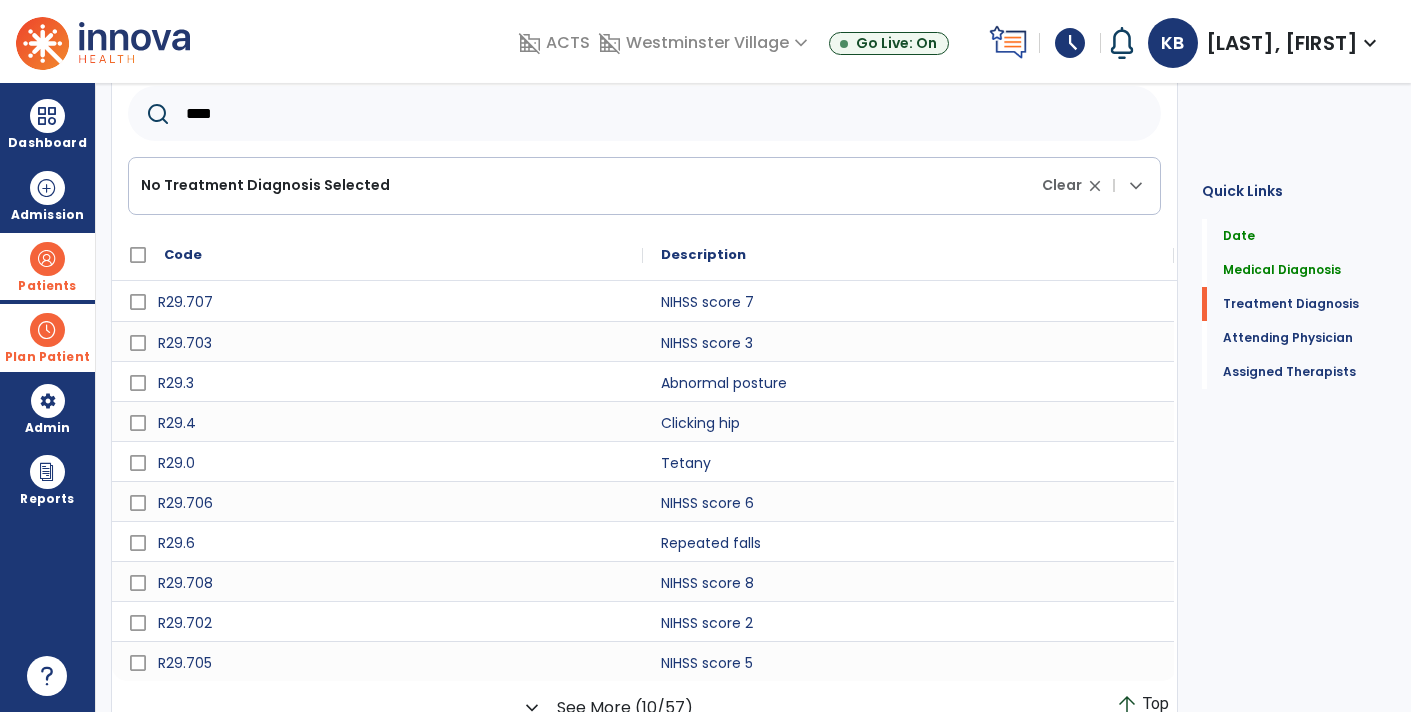 scroll, scrollTop: 436, scrollLeft: 0, axis: vertical 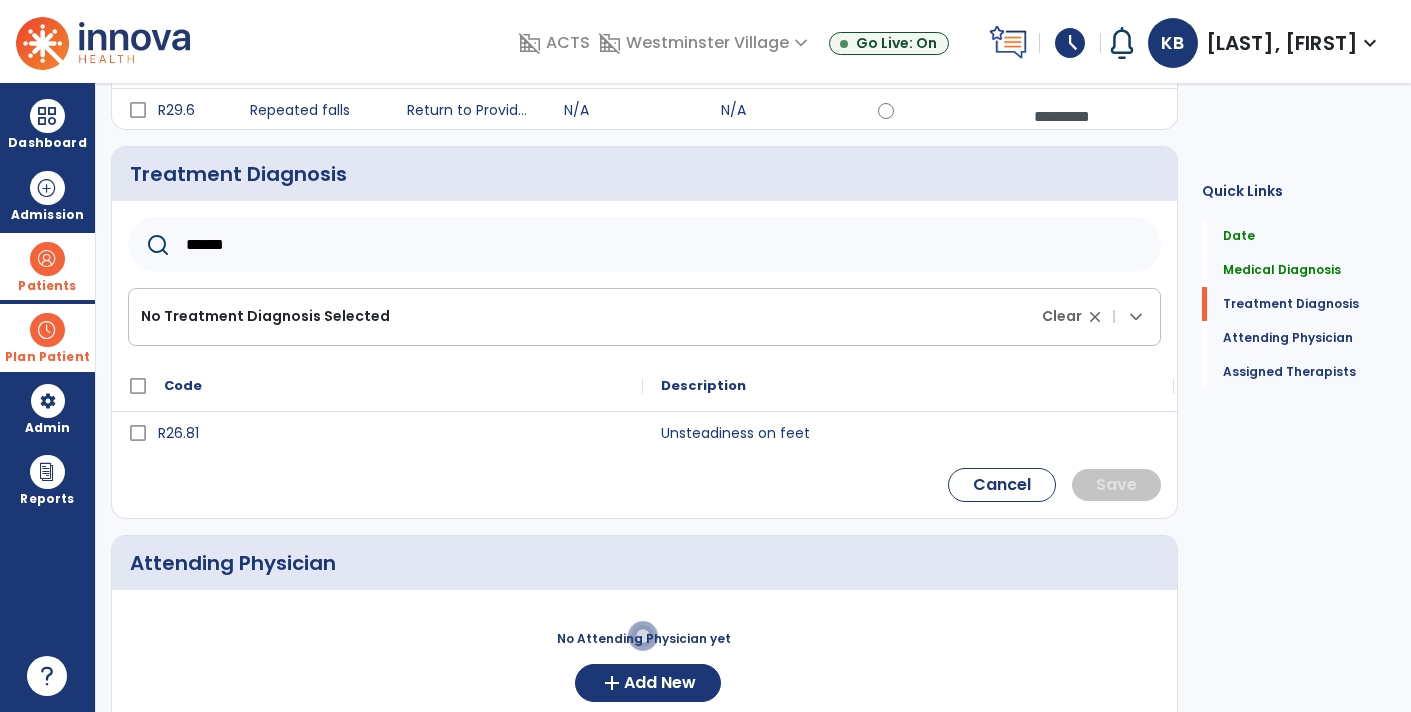 type on "******" 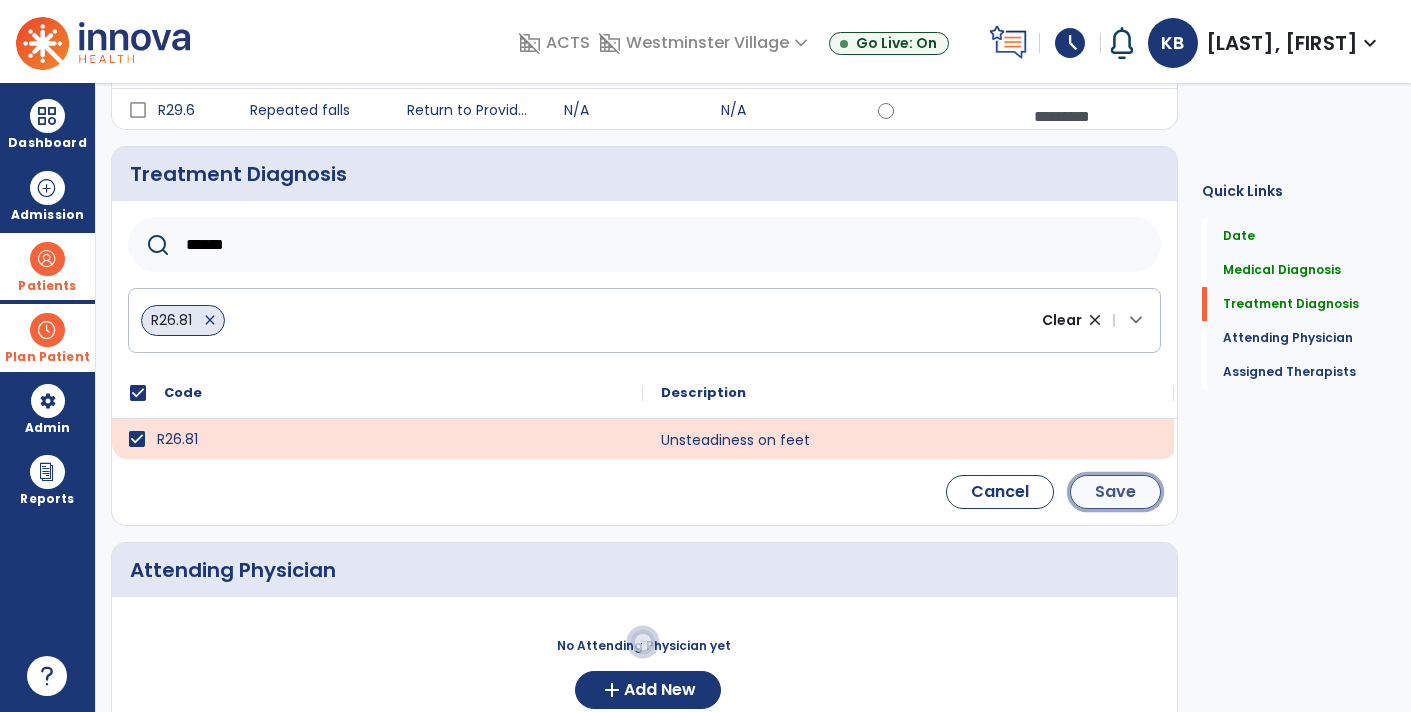 click on "Save" 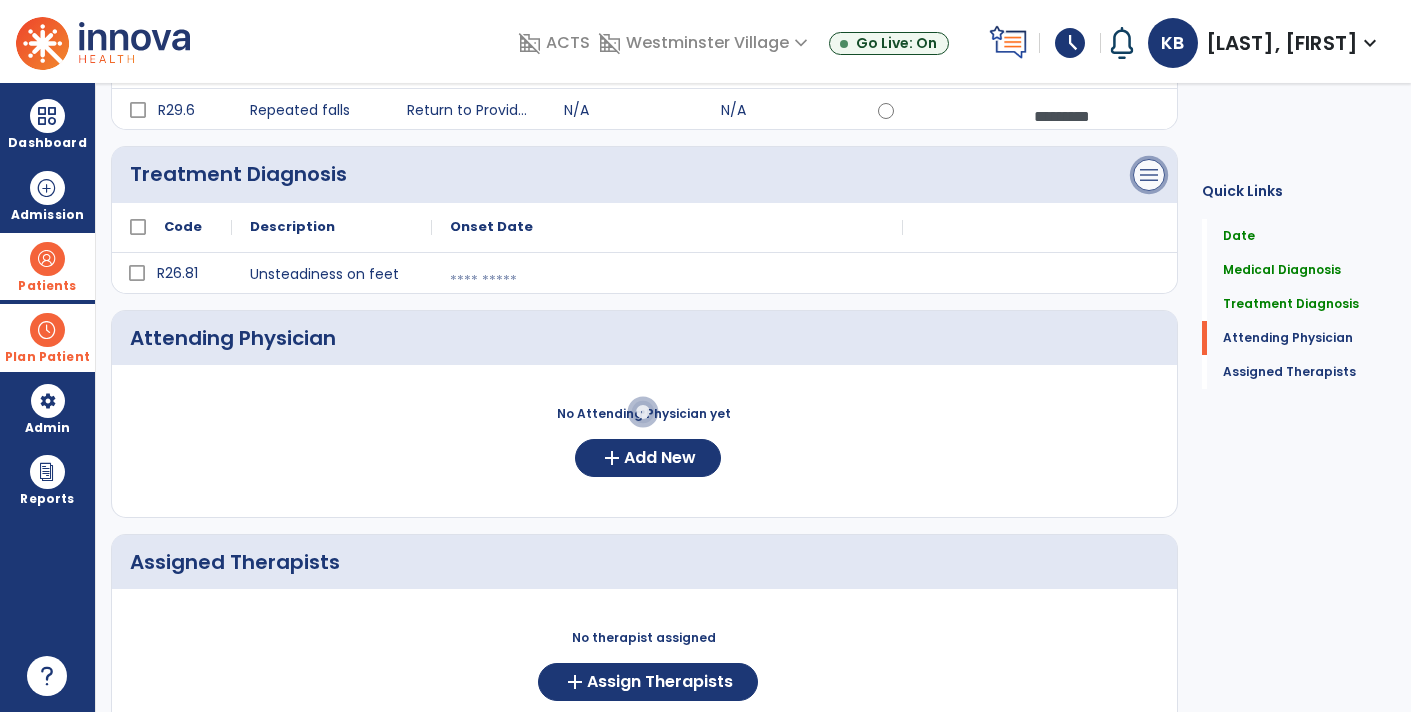click on "menu" at bounding box center (1149, 11) 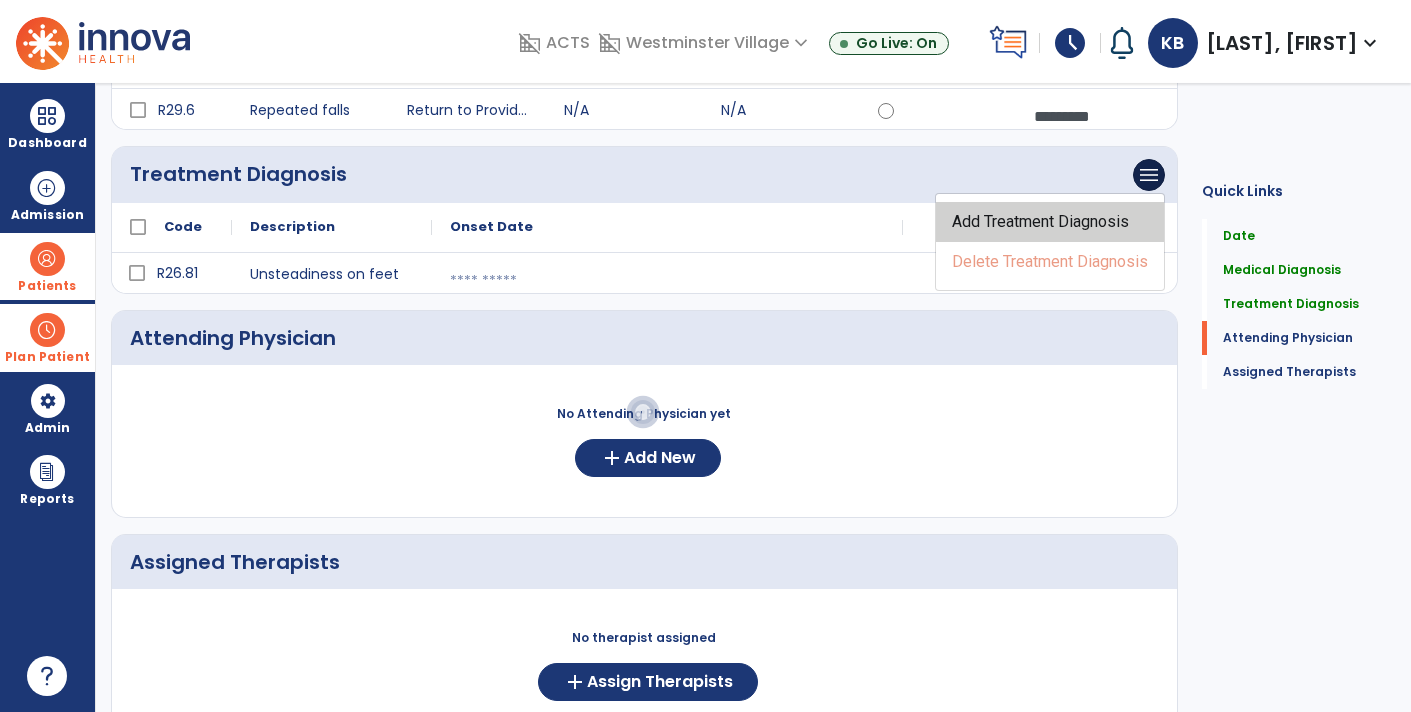 click on "Add Treatment Diagnosis" 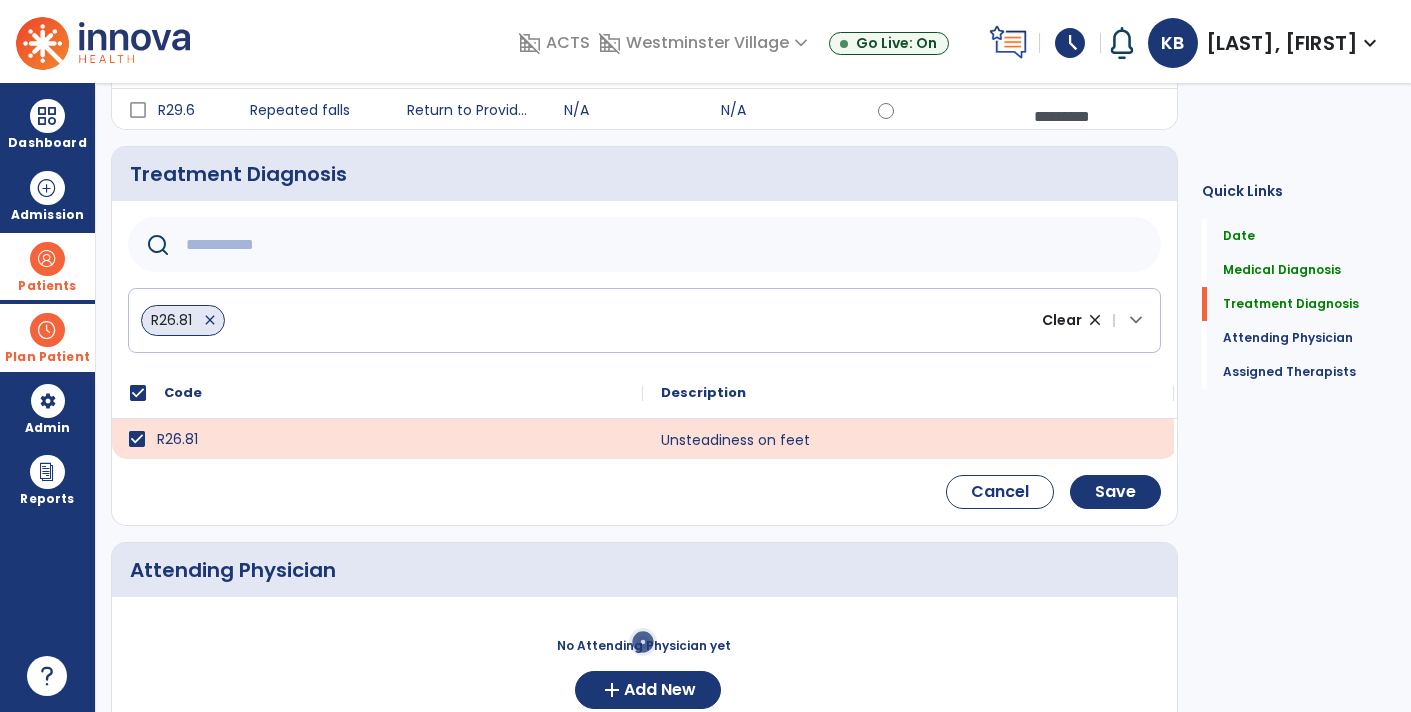 click on "R26.81   close" 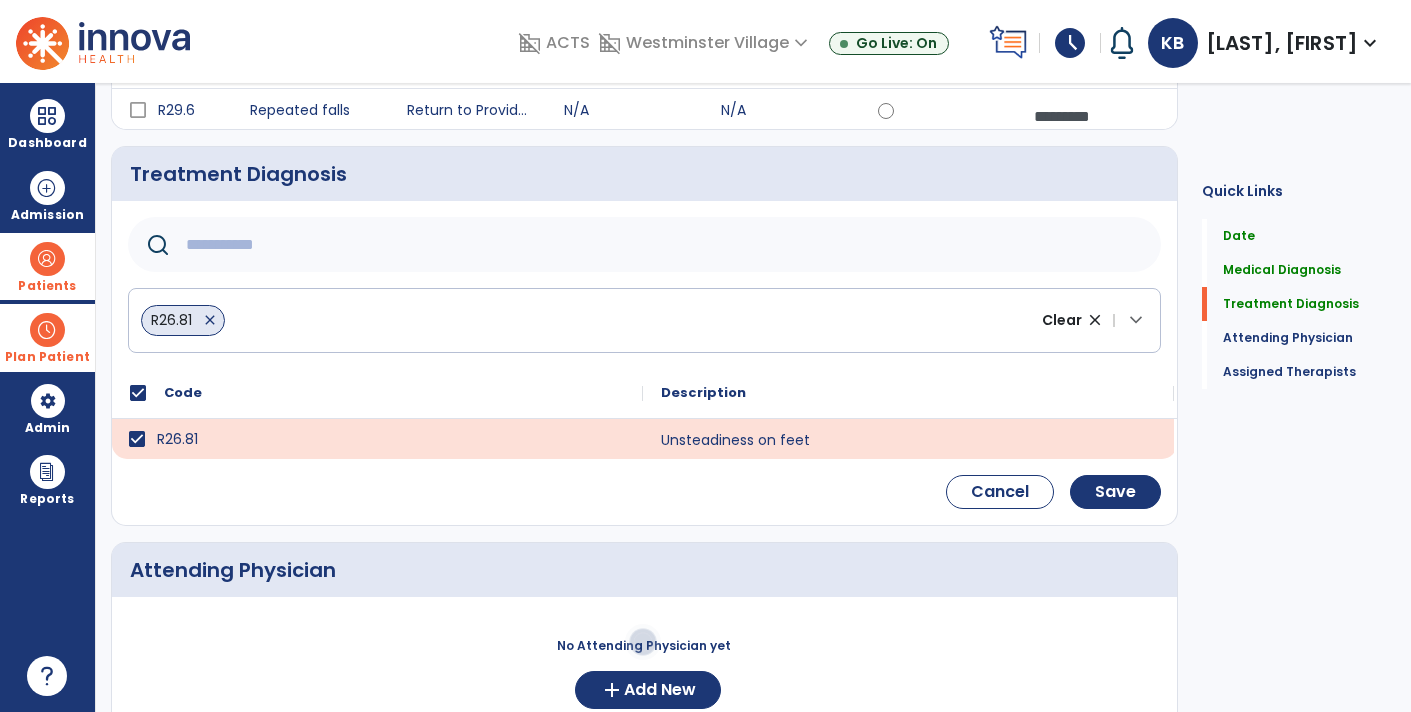 click on "R26.81   close" 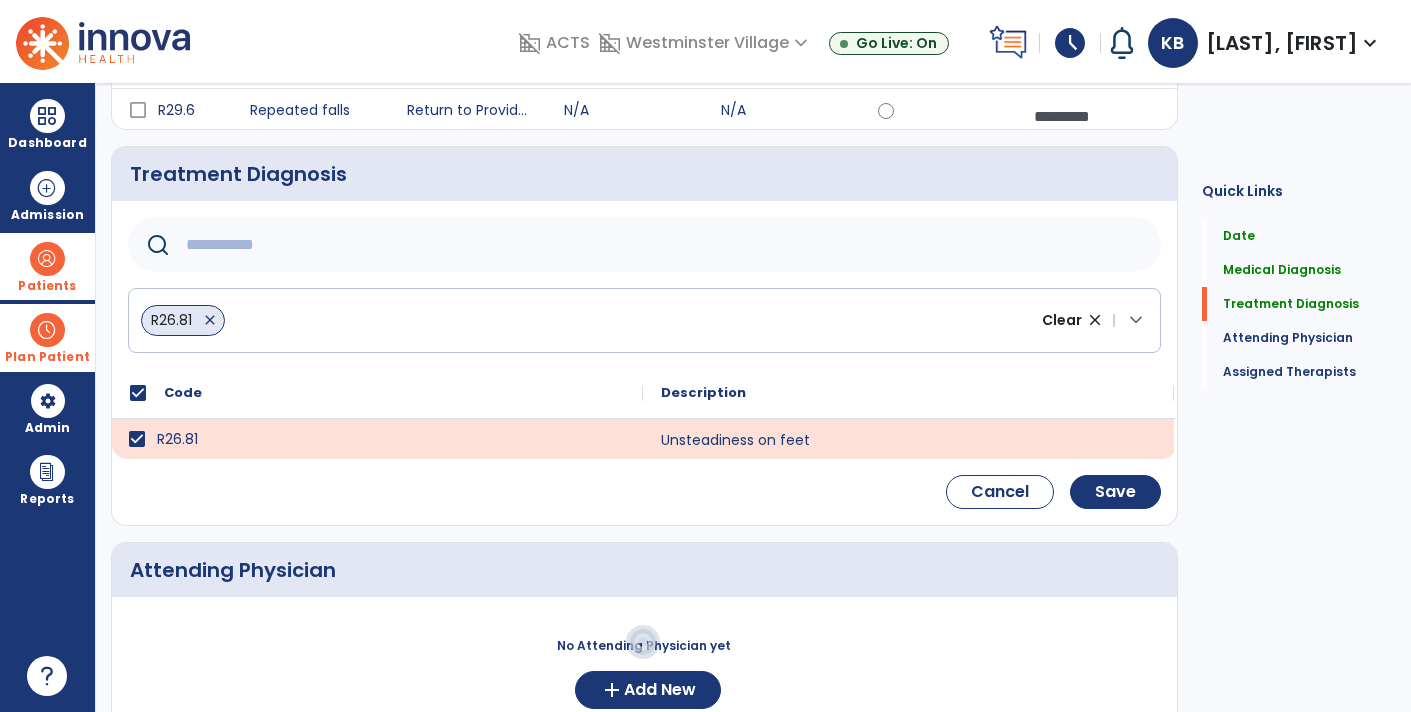 click on "R26.81   close" 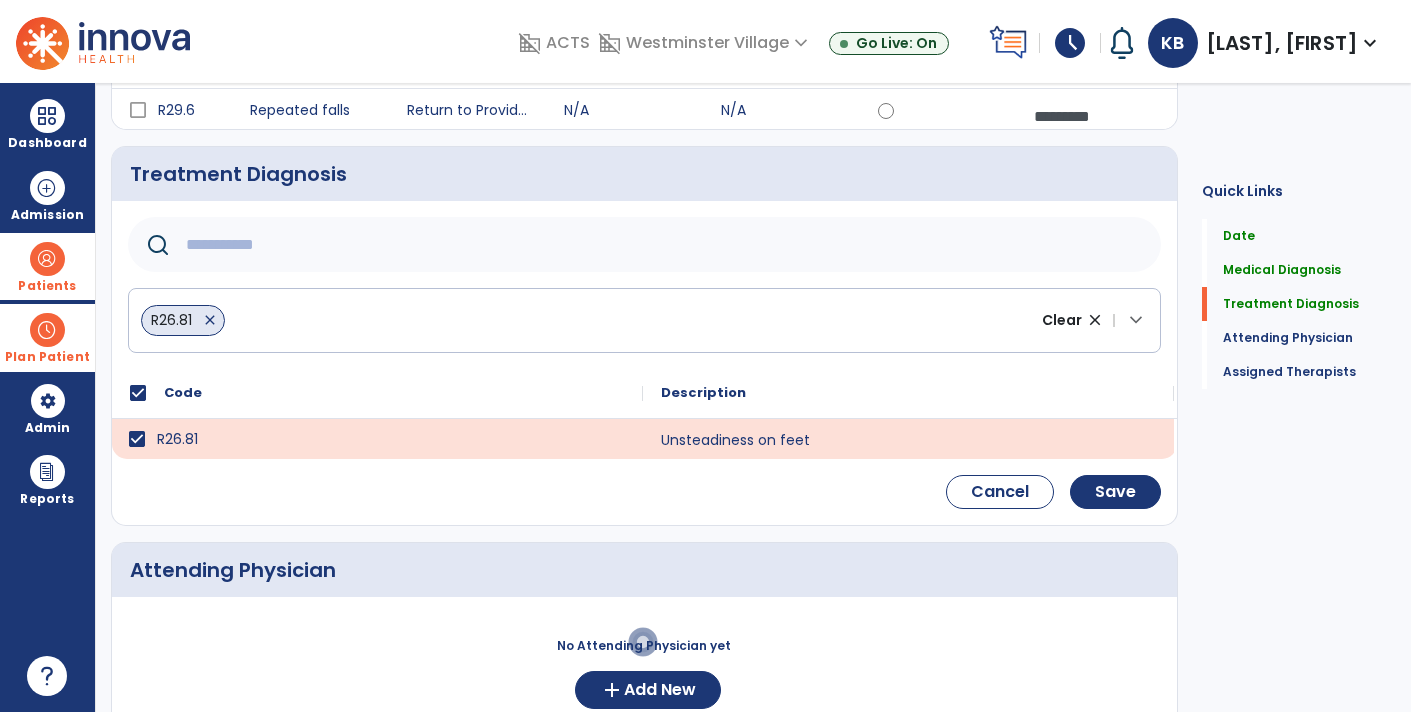 click on "R26.81   close" 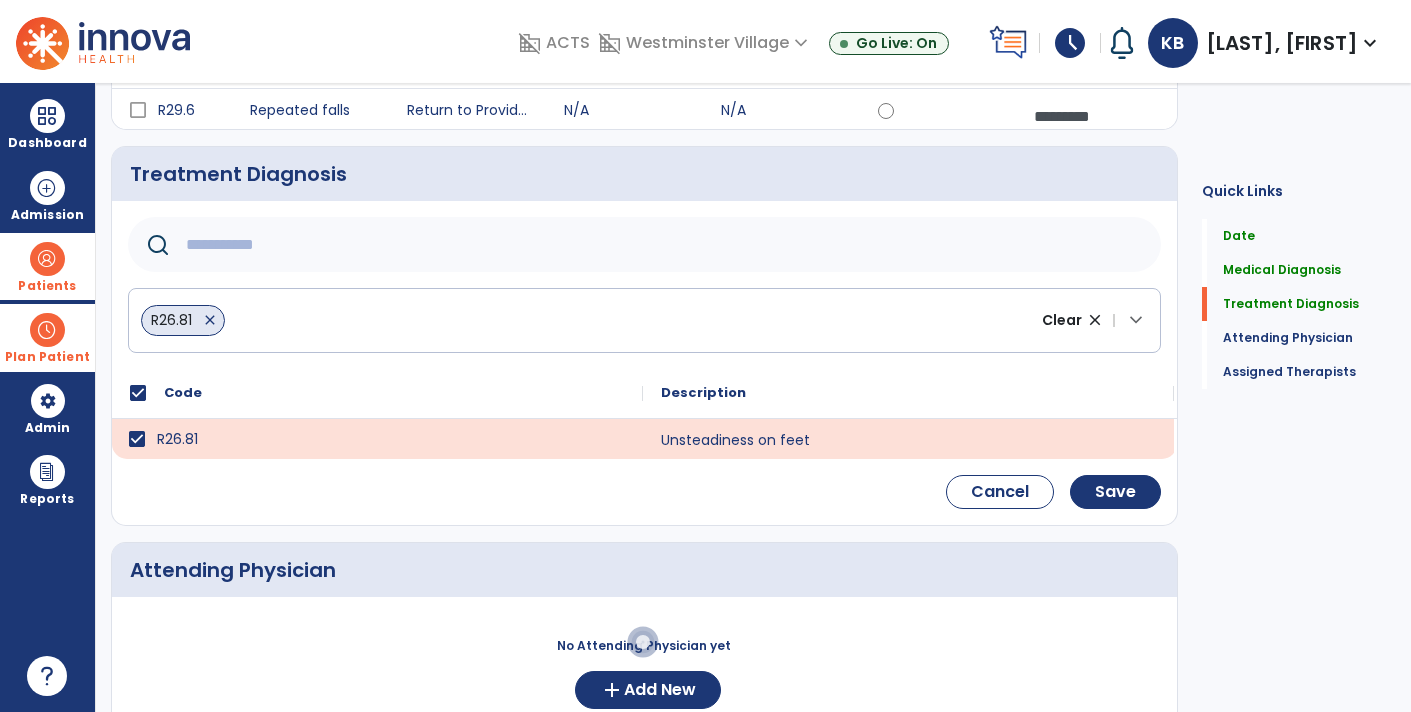click 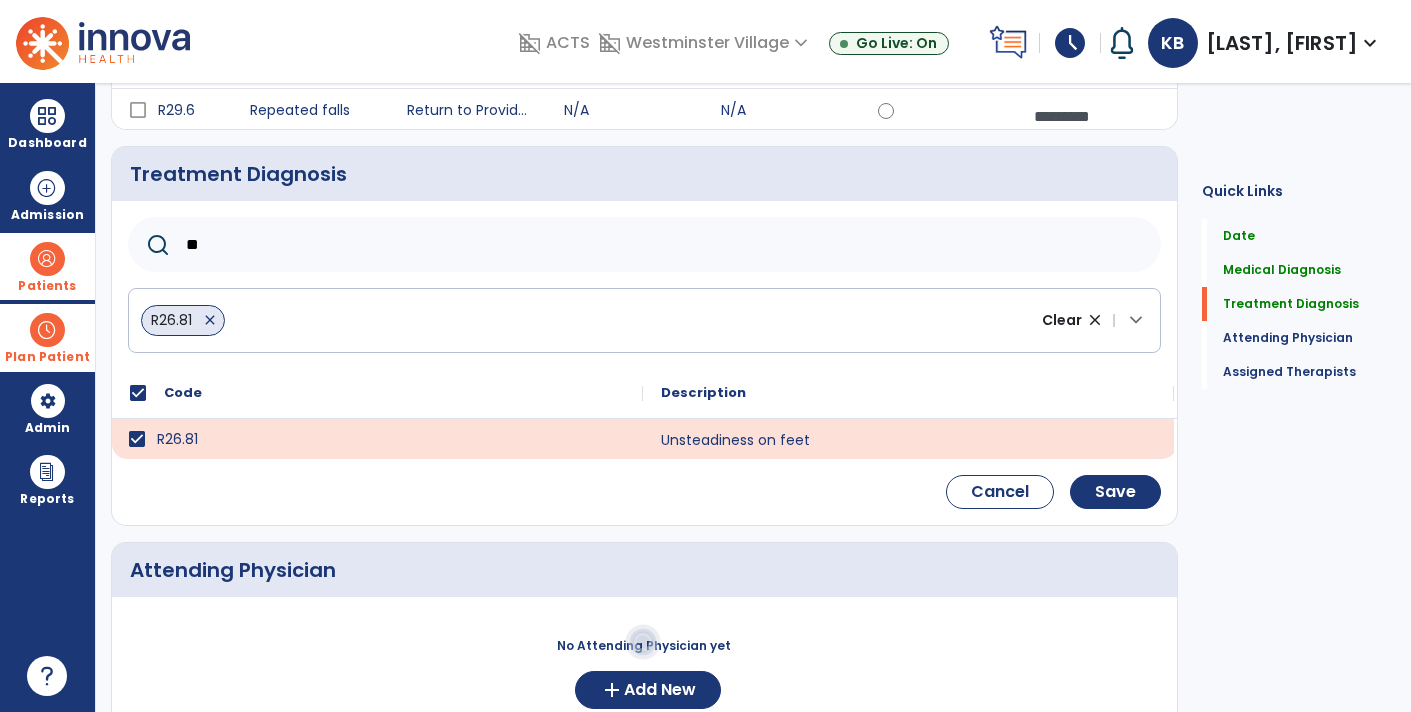 type on "***" 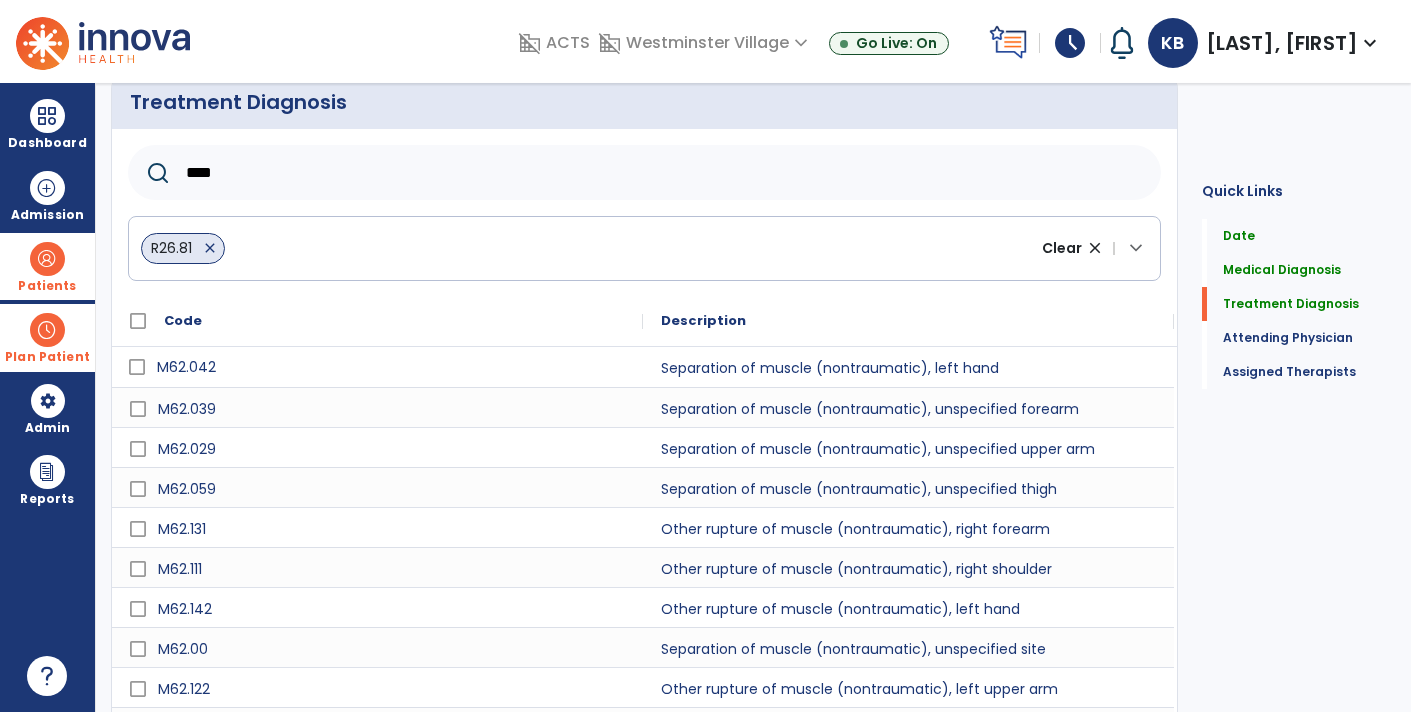 scroll, scrollTop: 442, scrollLeft: 0, axis: vertical 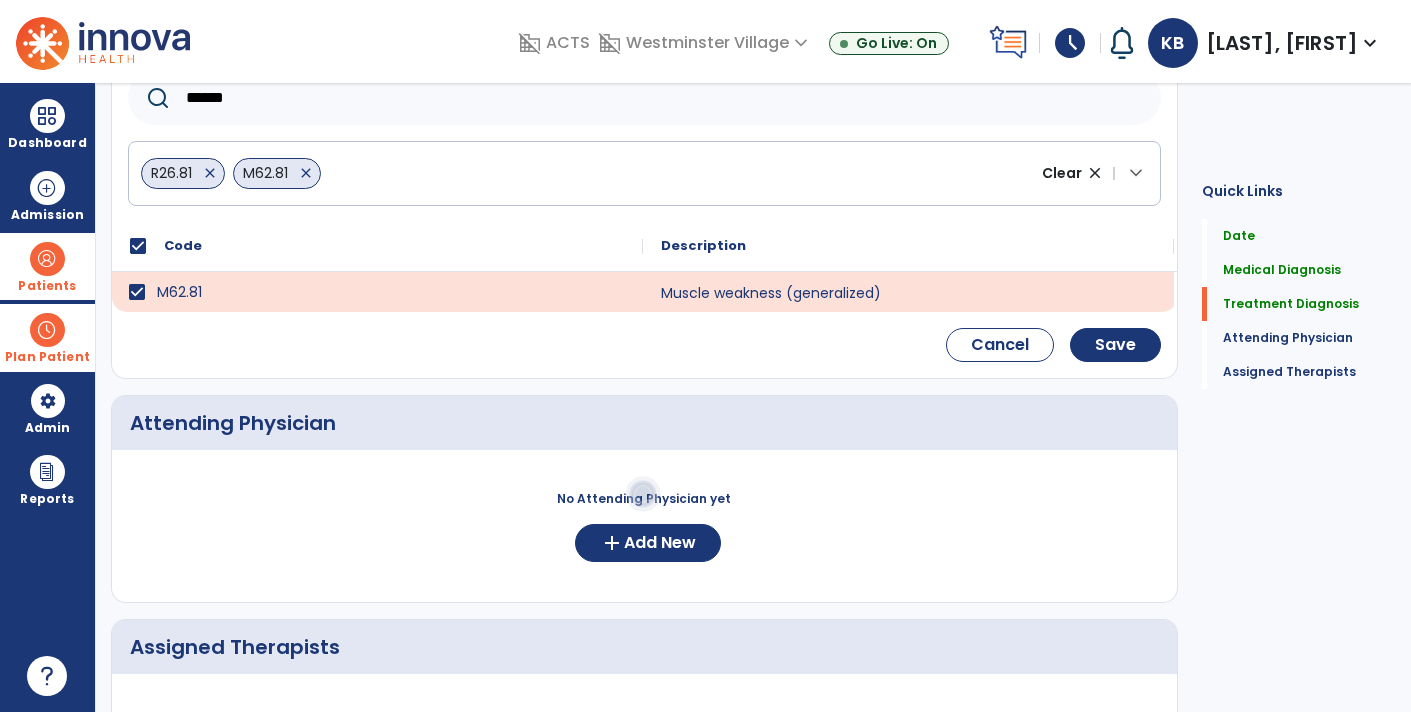 click on "******" 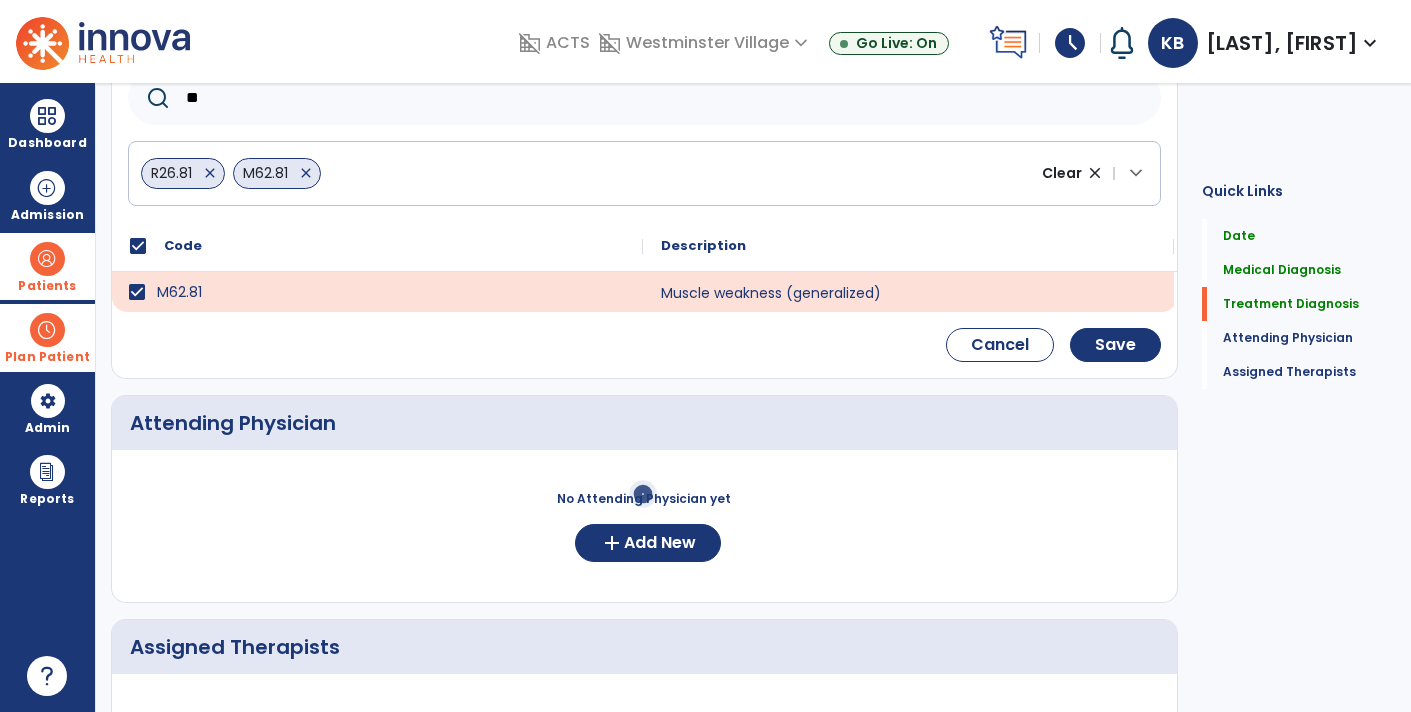type on "*" 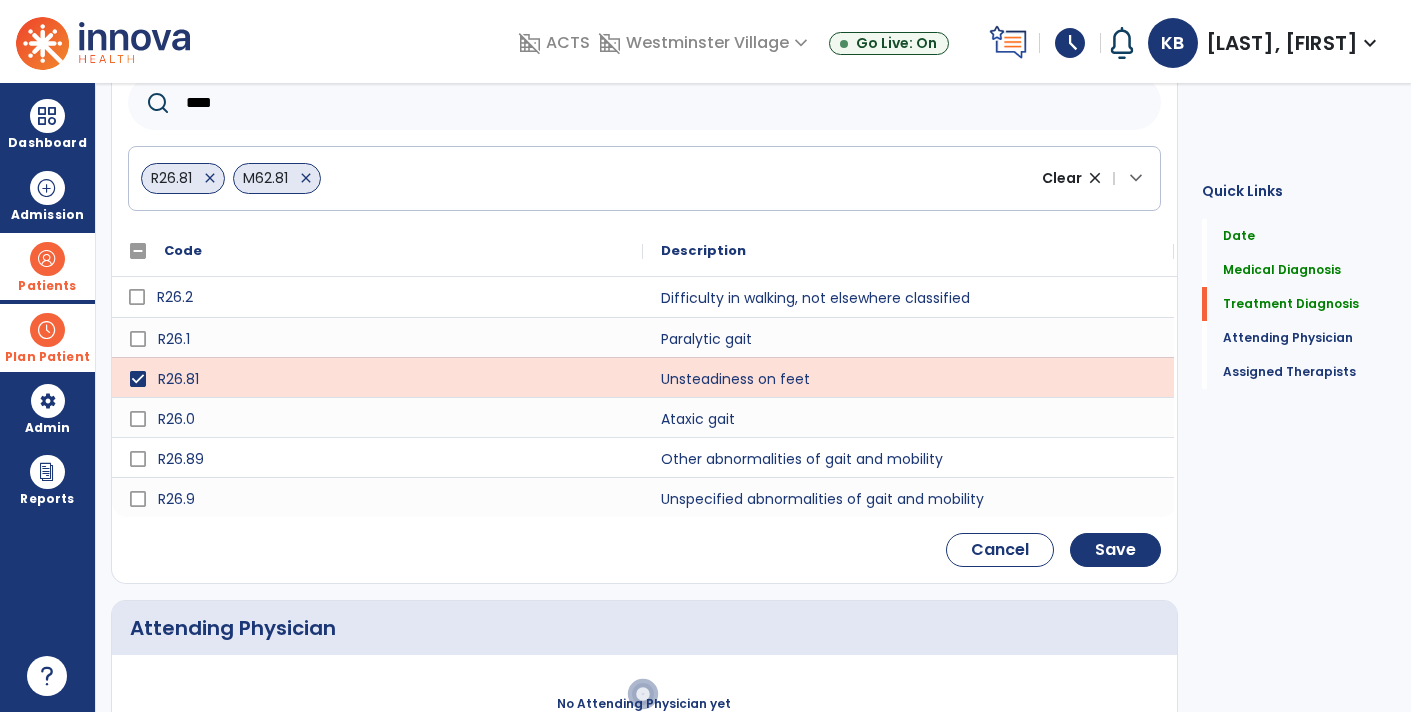 scroll, scrollTop: 440, scrollLeft: 0, axis: vertical 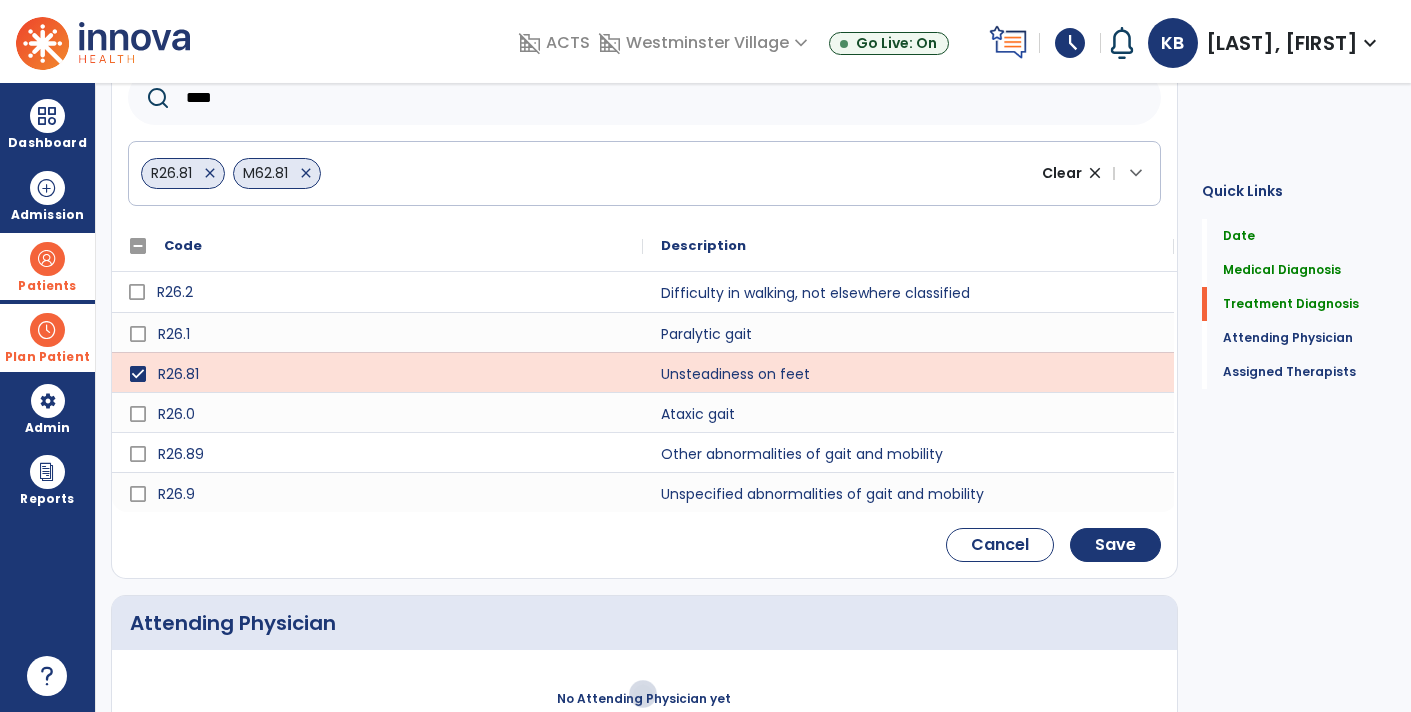 type on "****" 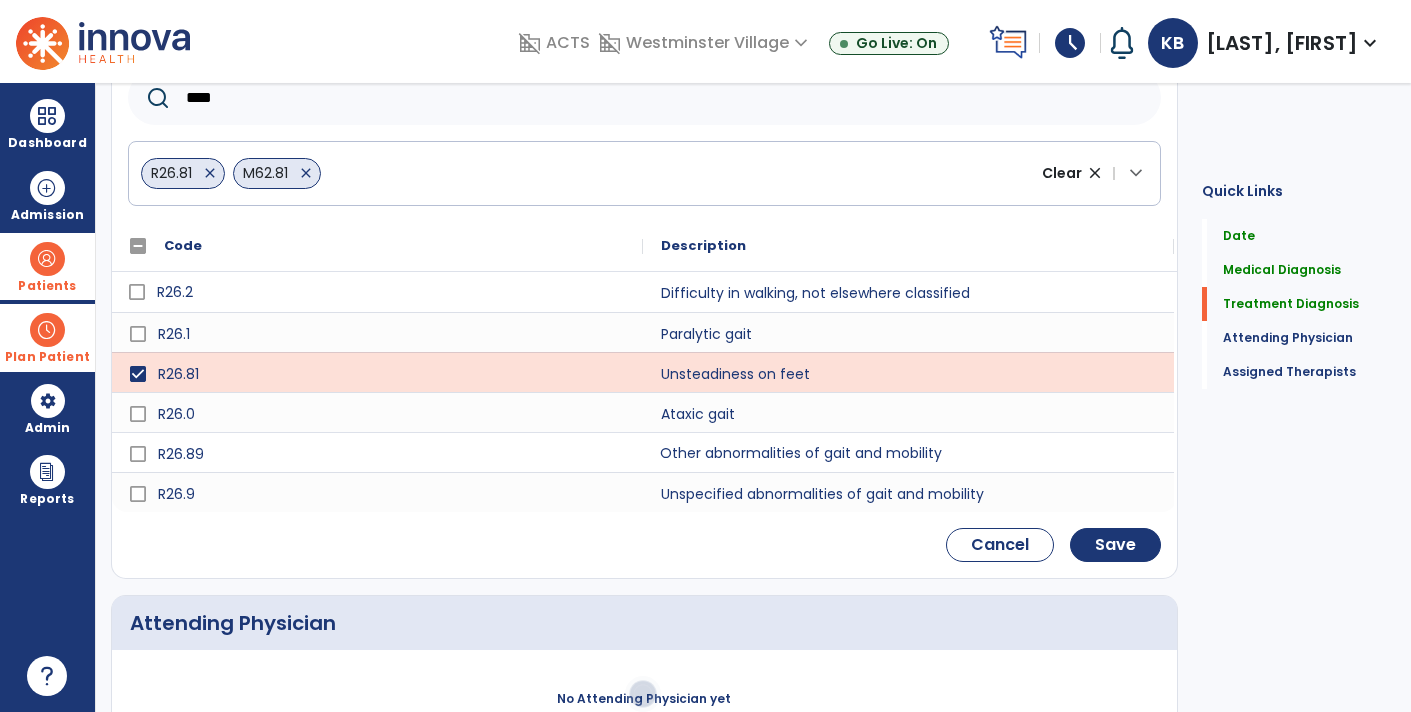 click on "Other abnormalities of gait and mobility" 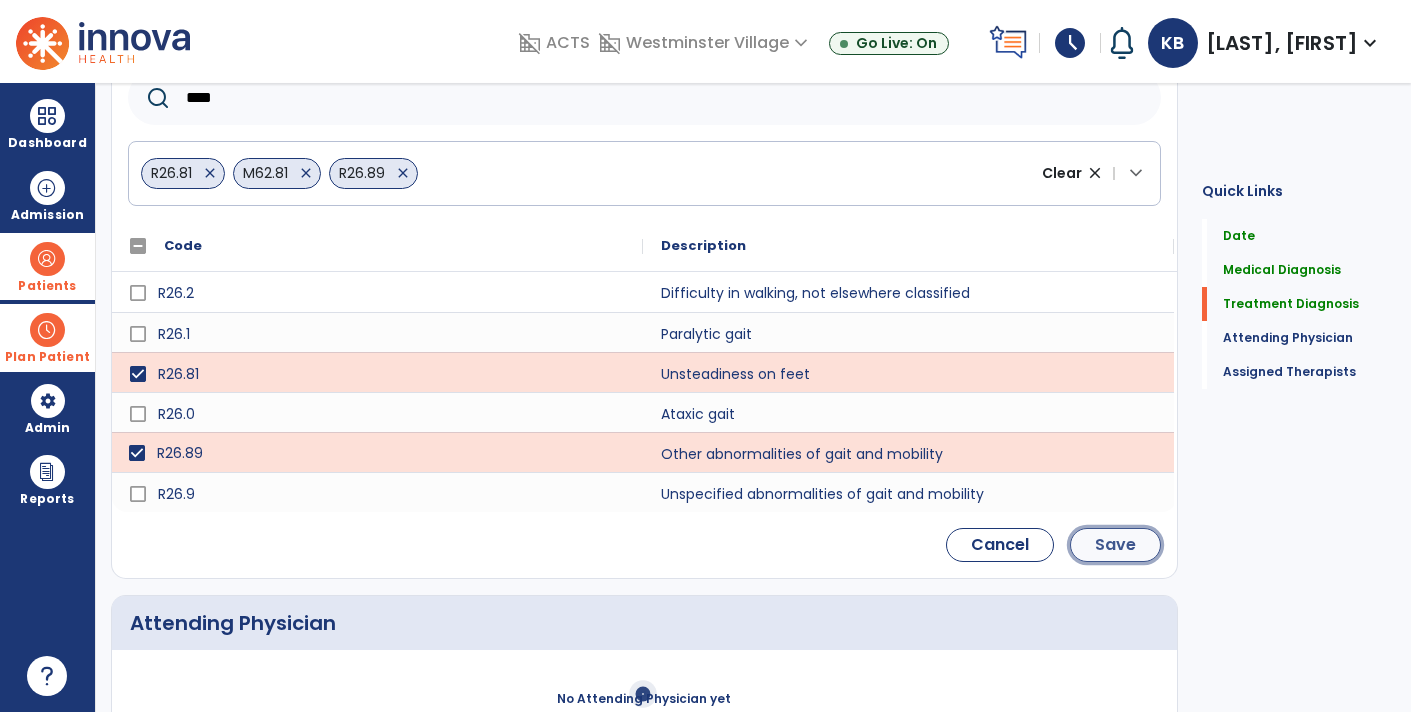 click on "Save" 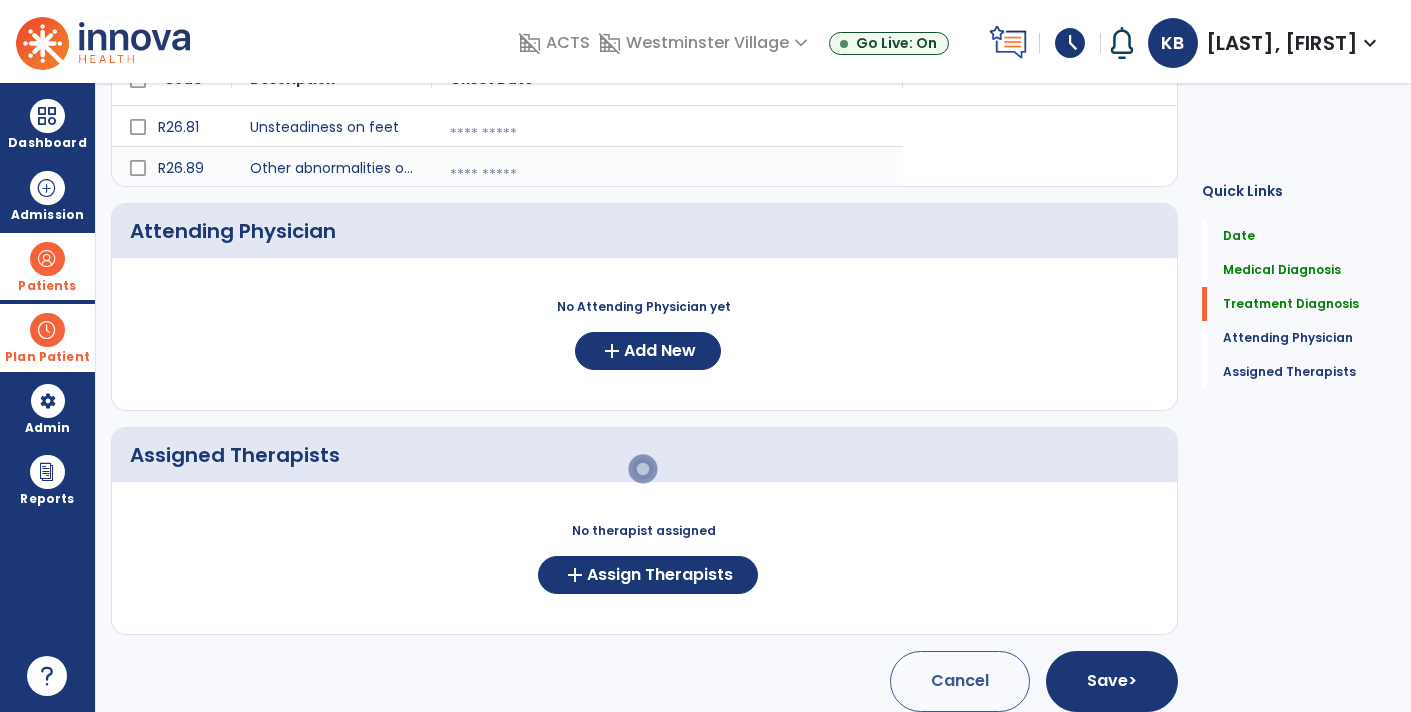 scroll, scrollTop: 276, scrollLeft: 0, axis: vertical 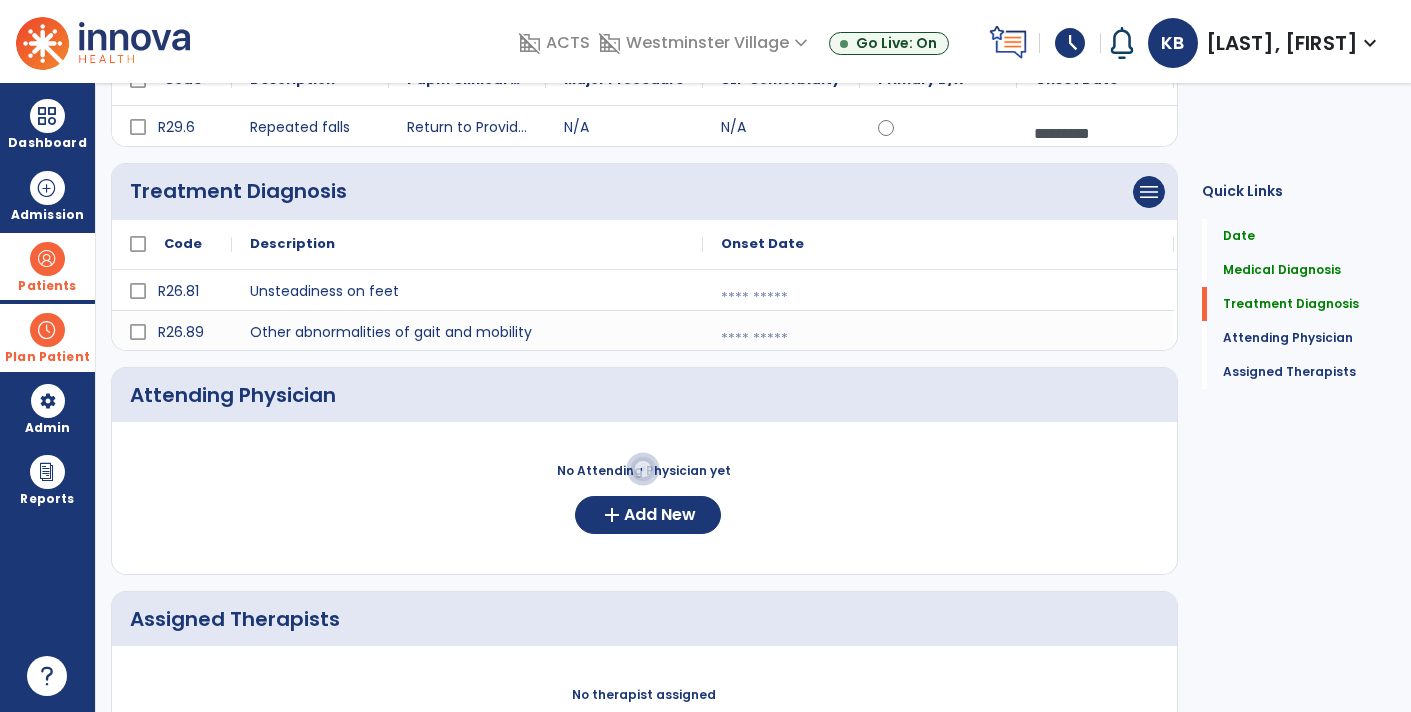 click at bounding box center [938, 298] 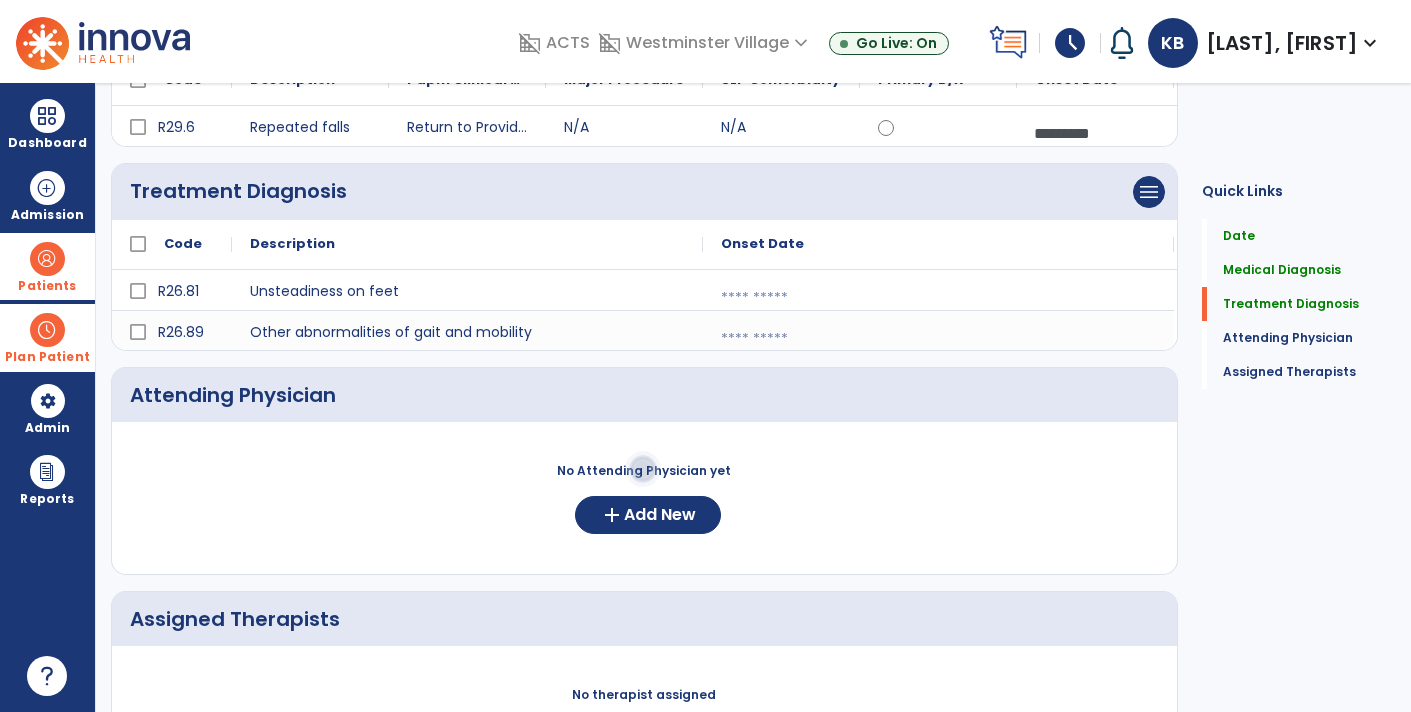 select on "*" 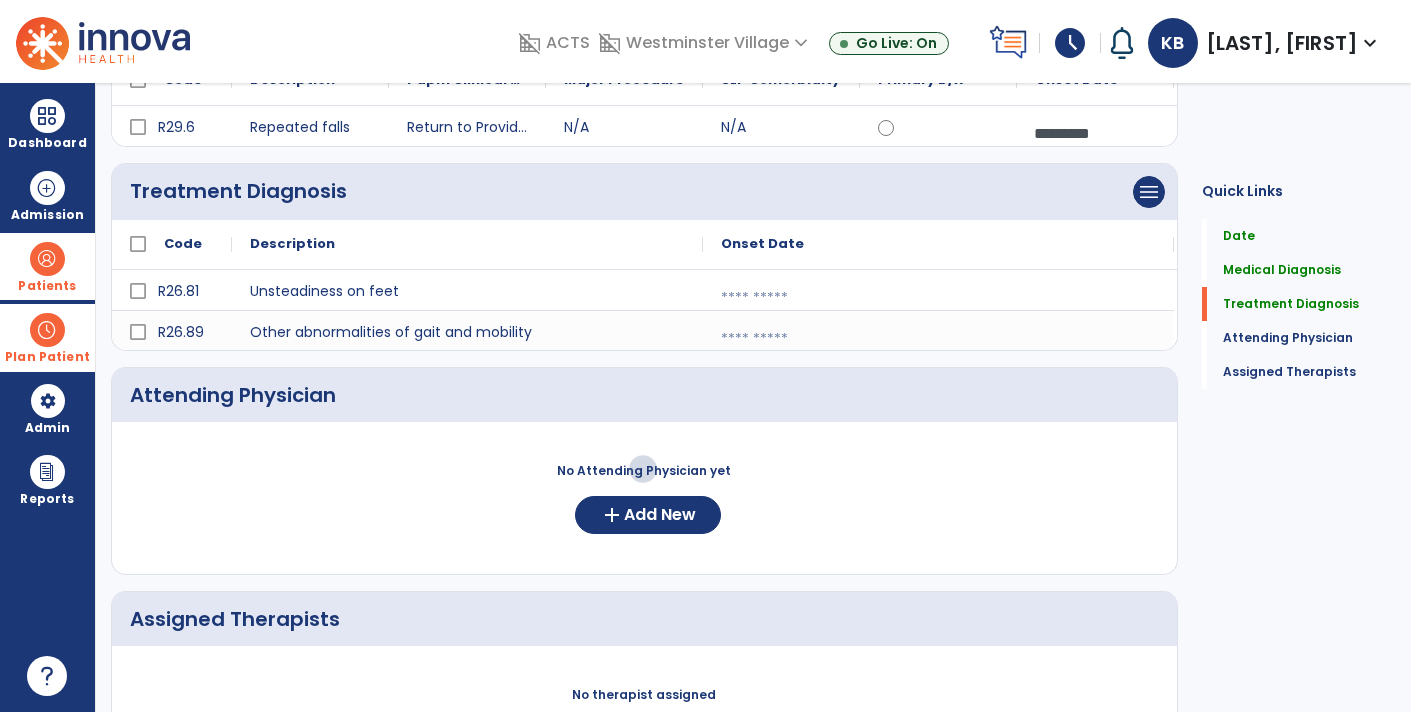select on "****" 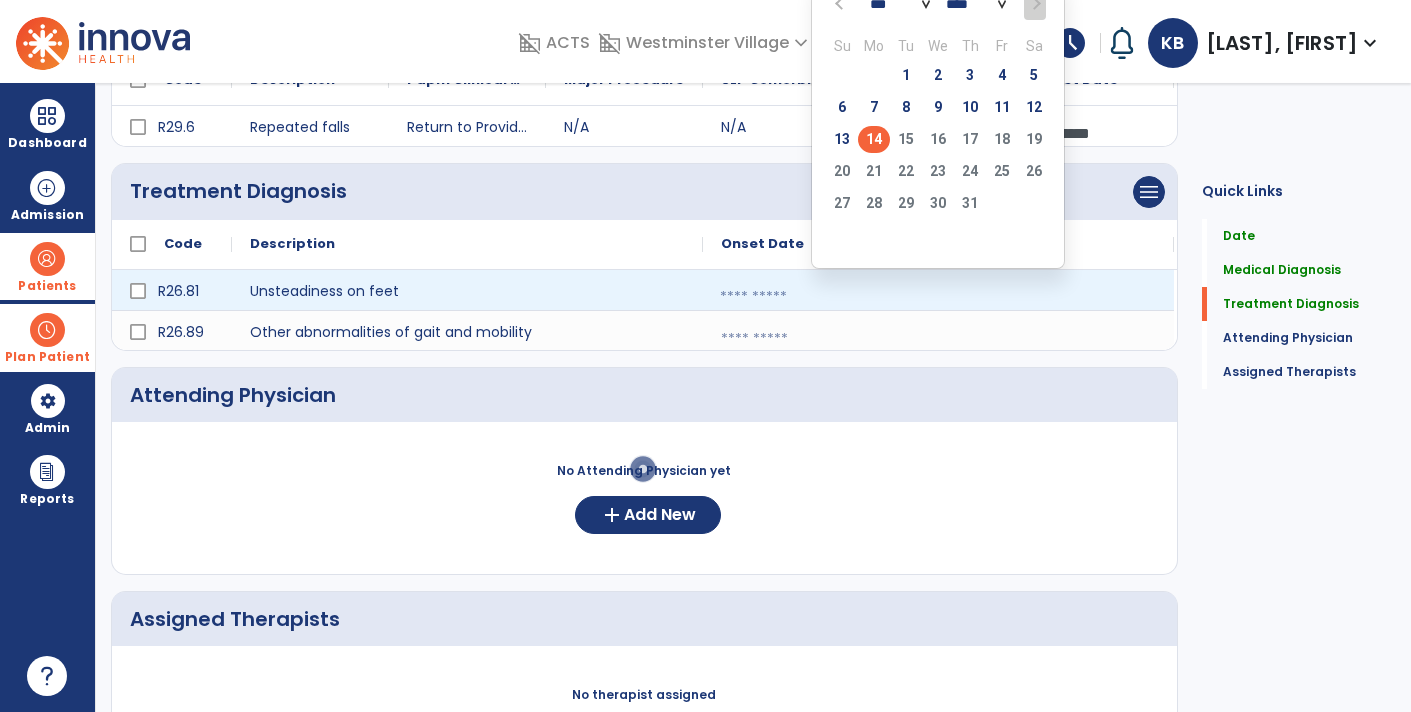 click 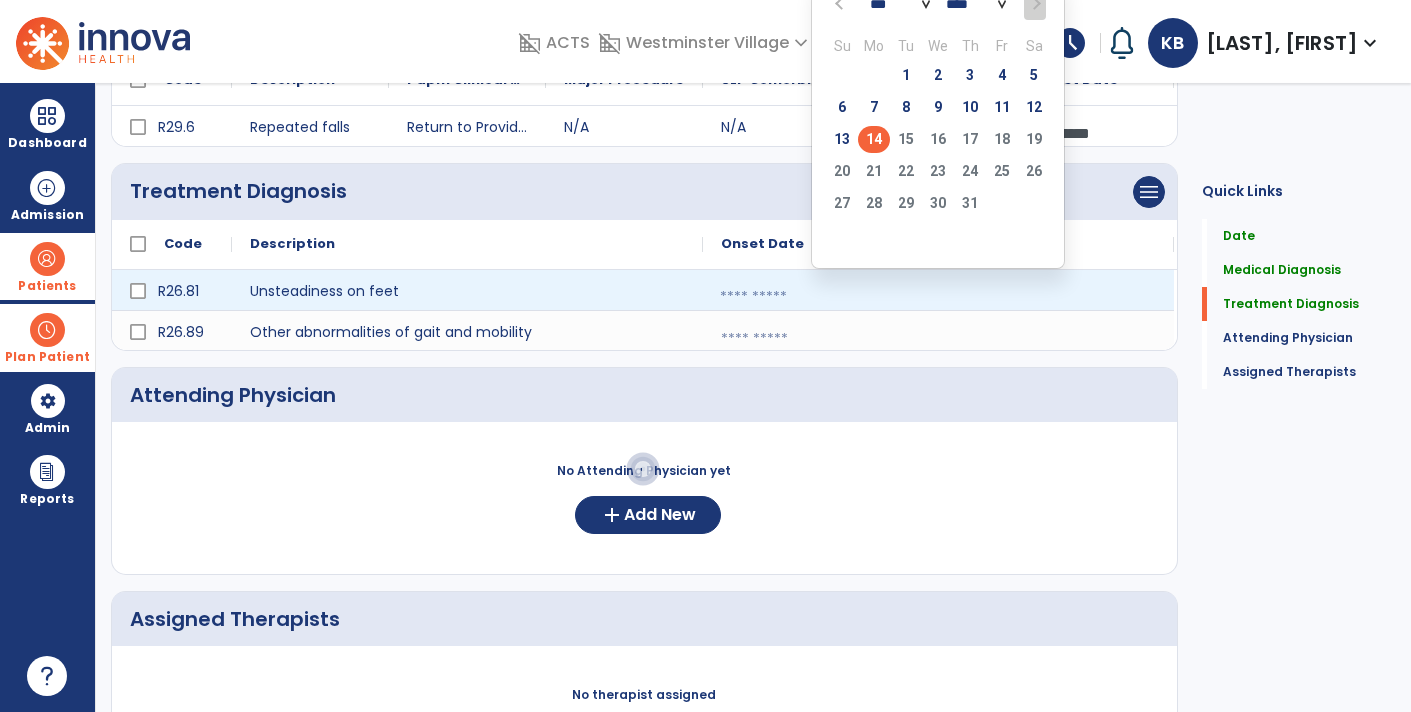 select on "*" 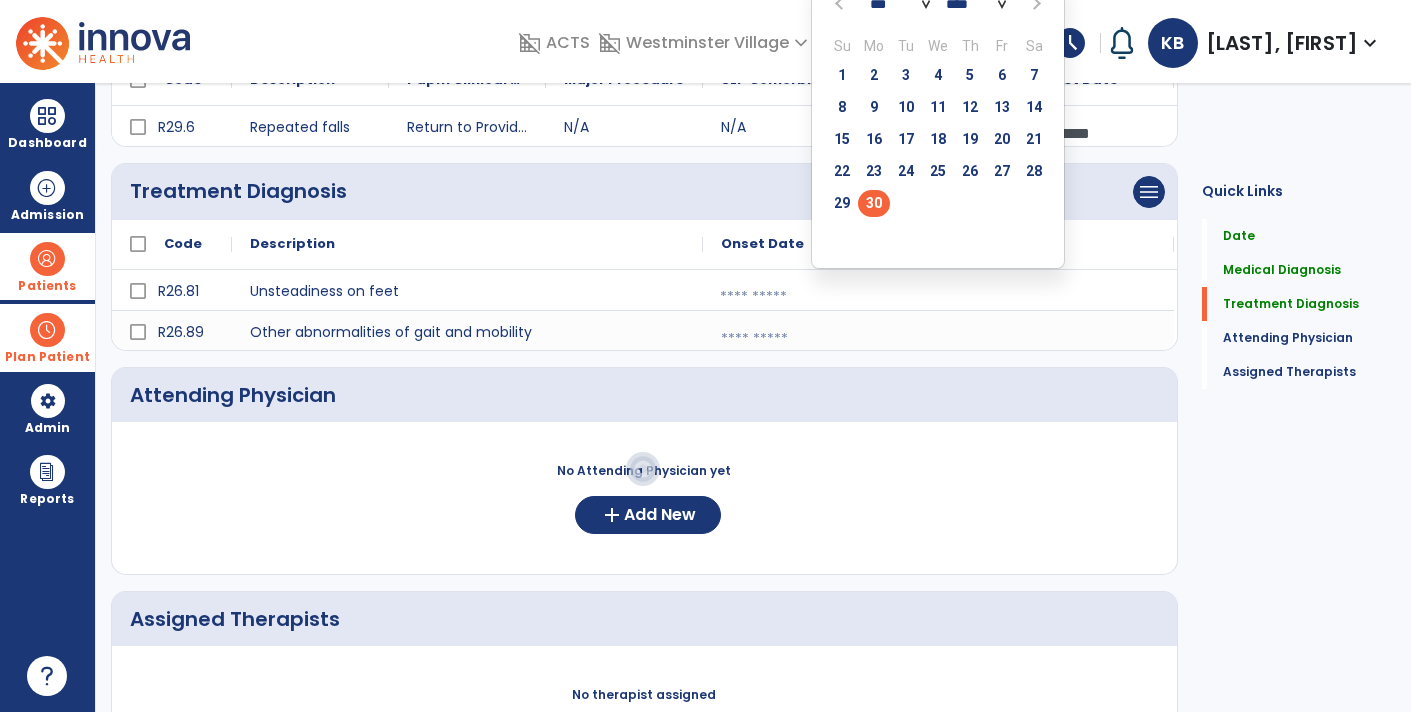 click on "30" 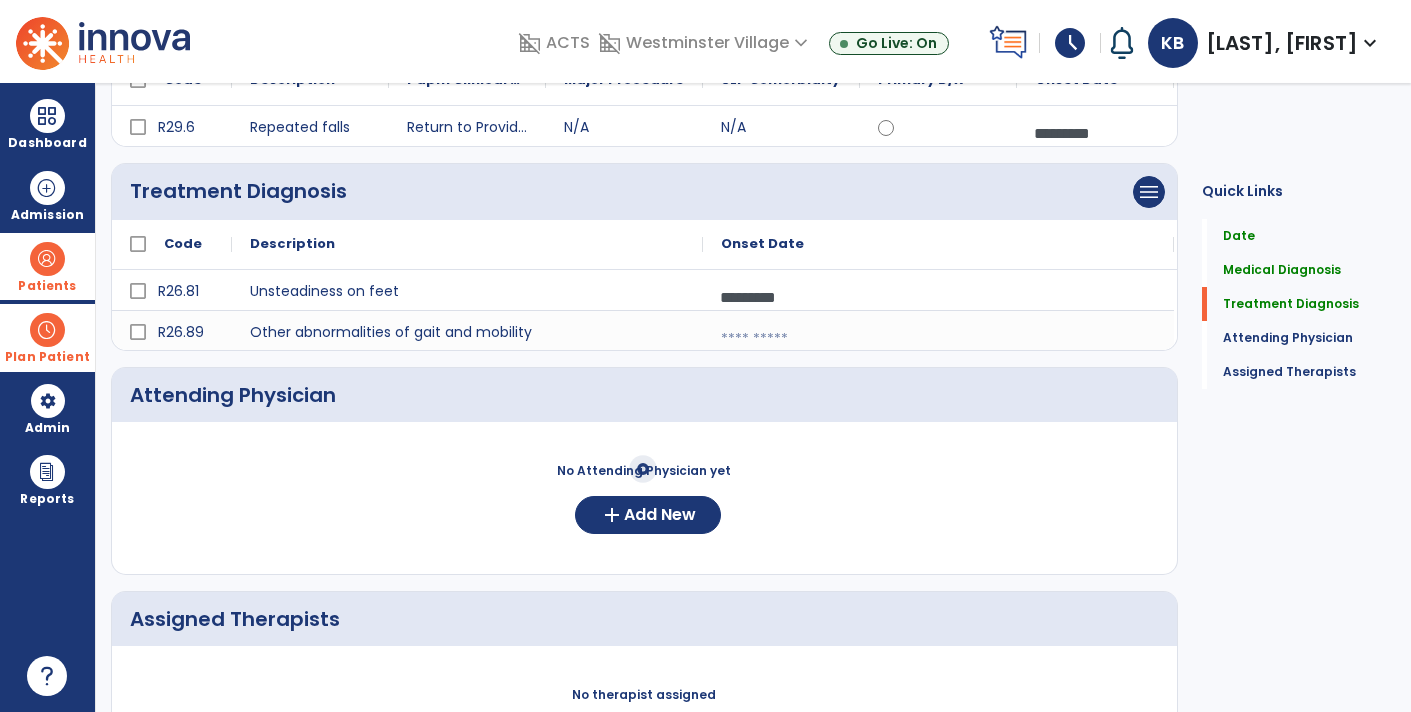 click at bounding box center (938, 339) 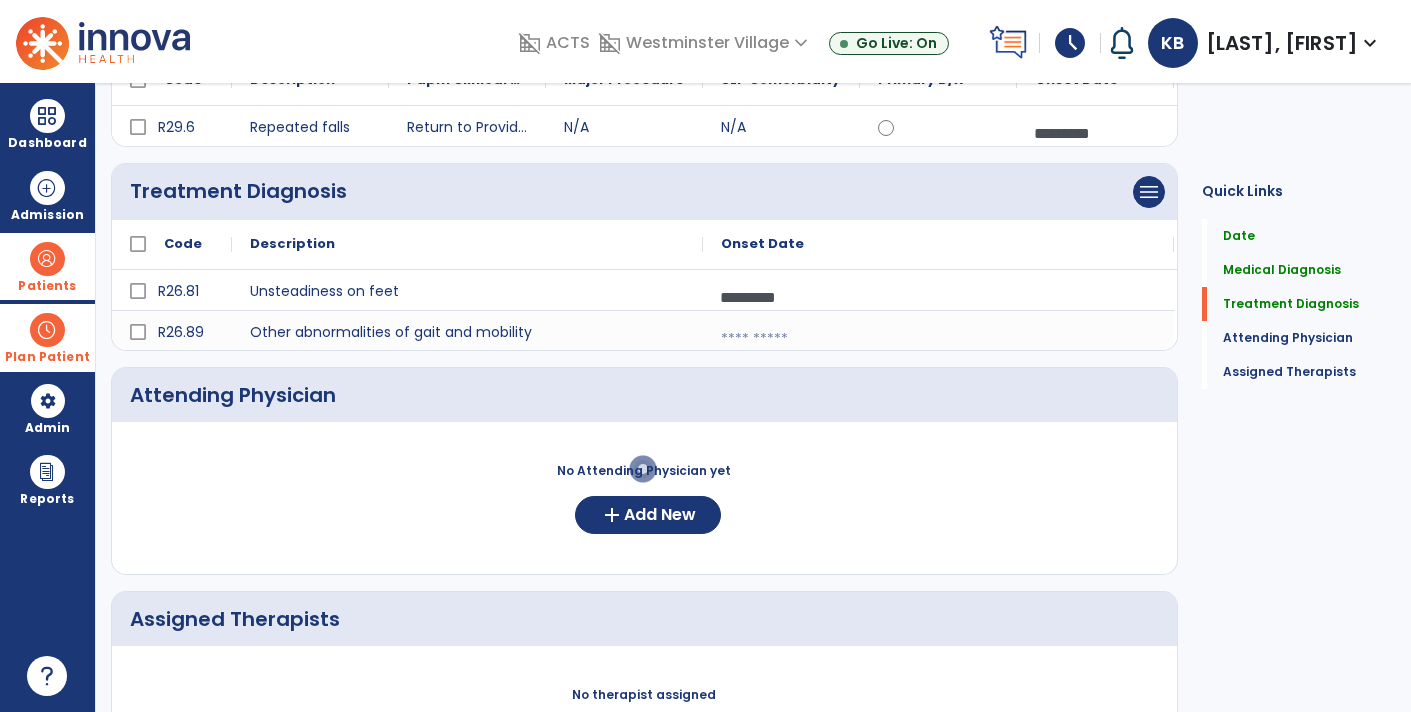 select on "*" 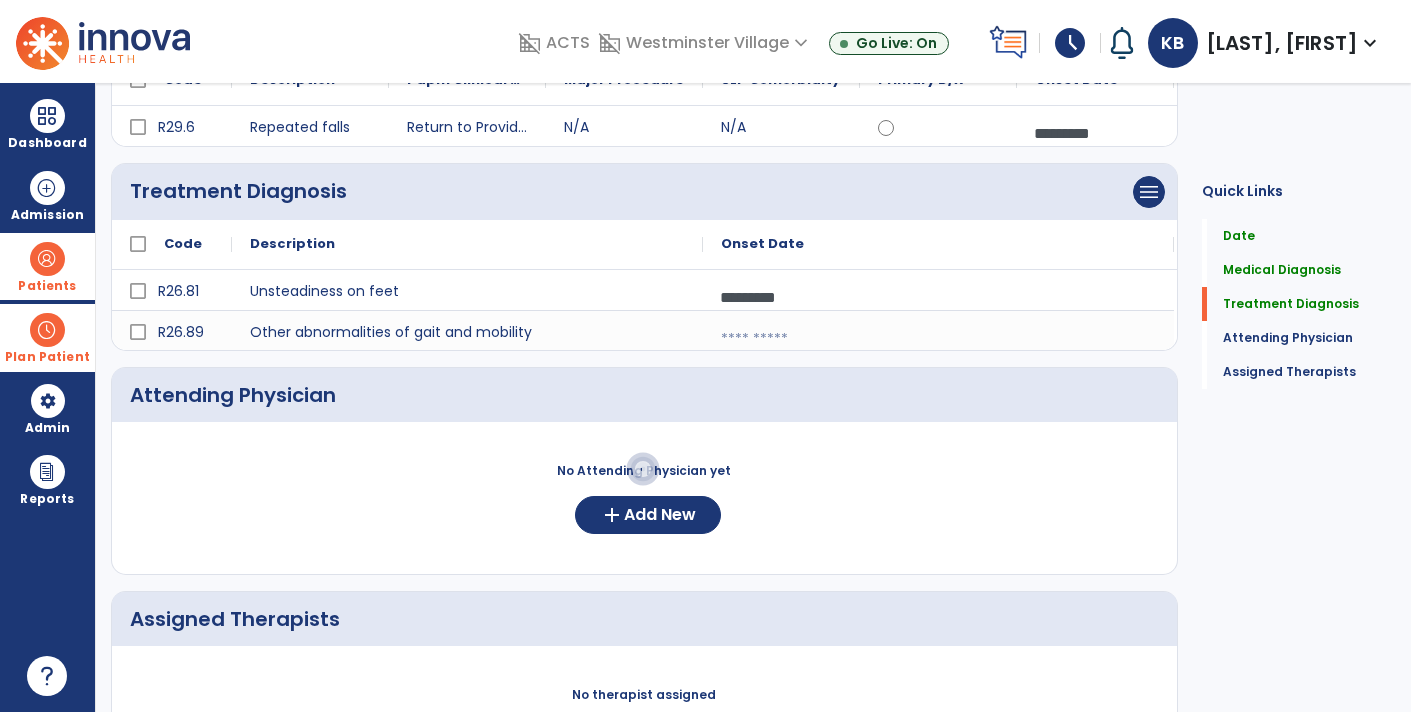 select on "****" 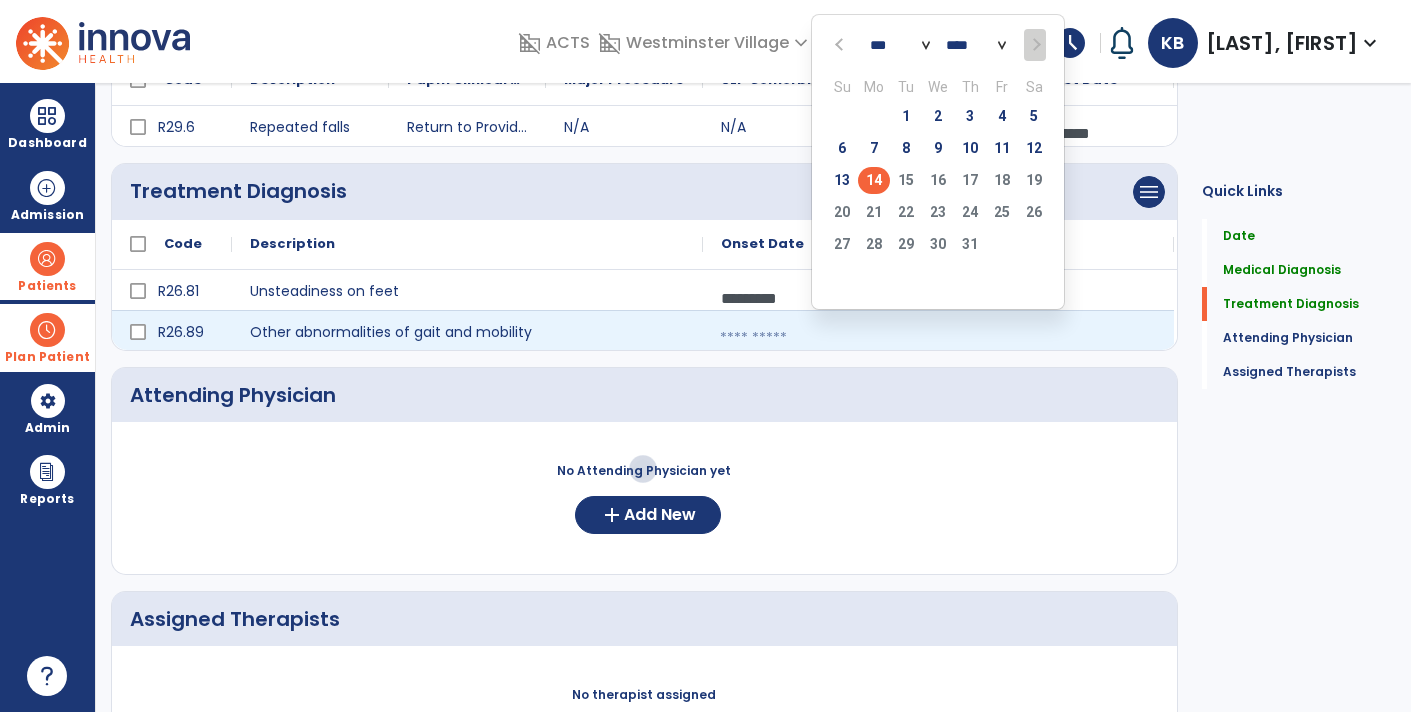 click 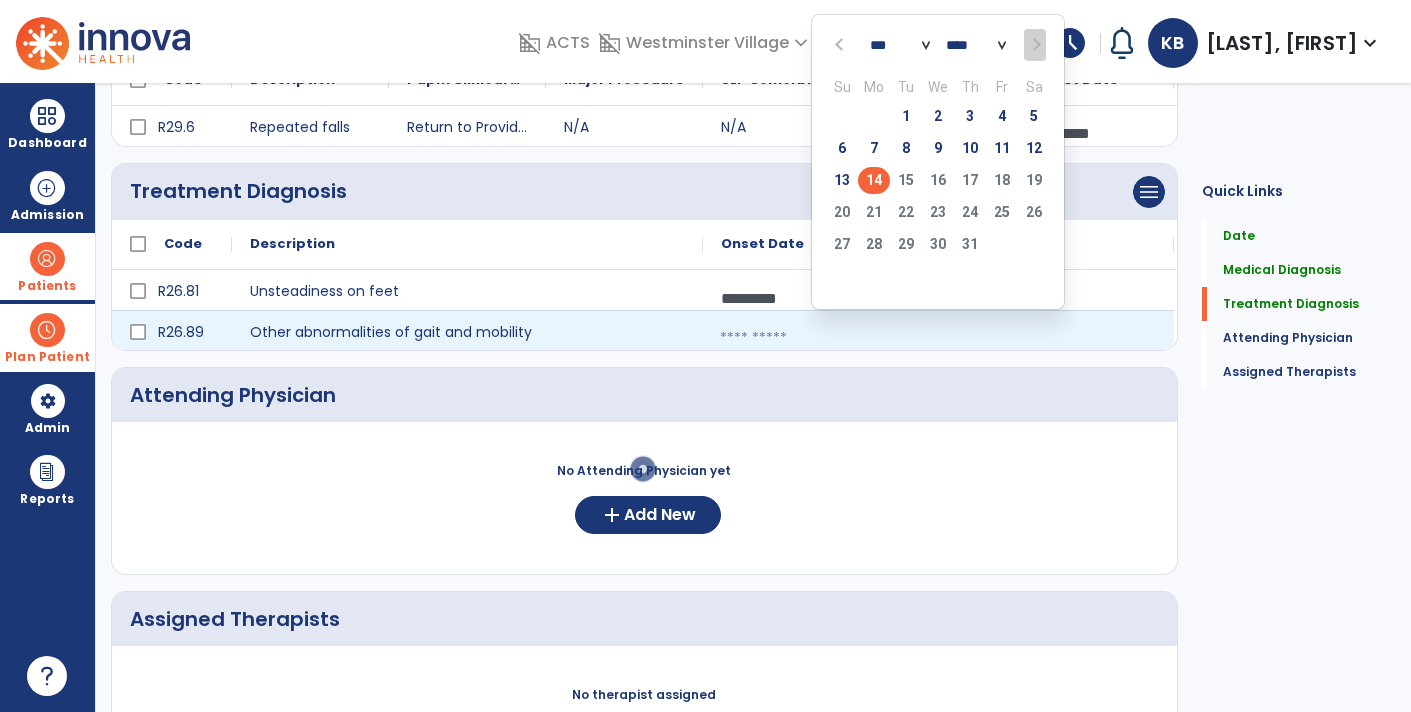 select on "*" 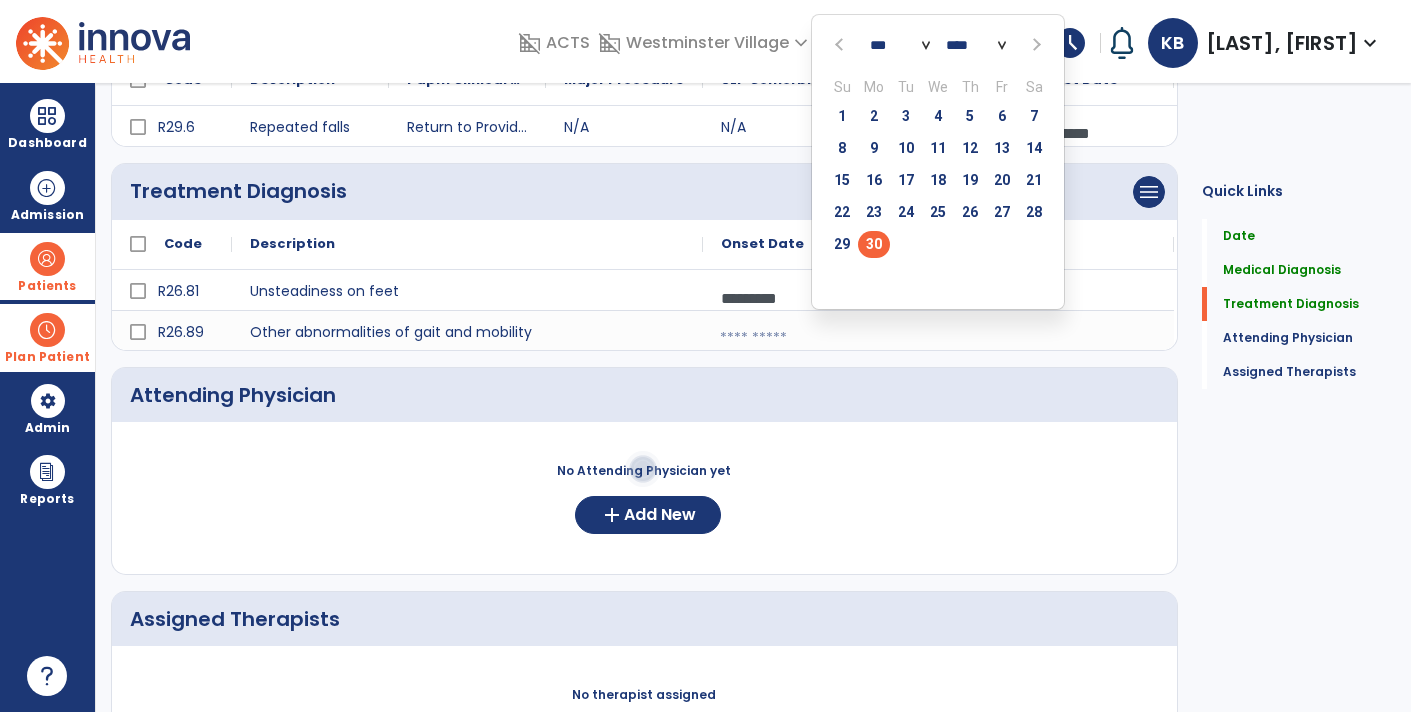 click on "30" 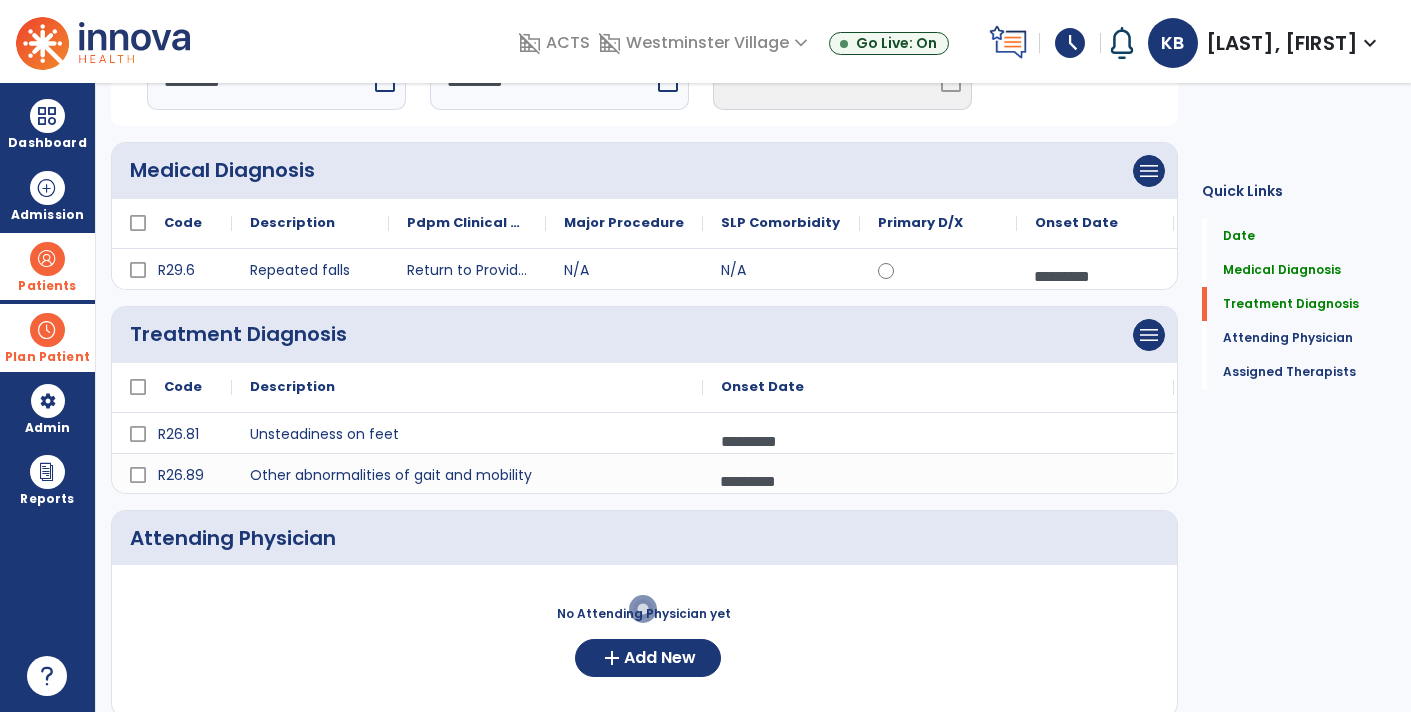 scroll, scrollTop: 127, scrollLeft: 0, axis: vertical 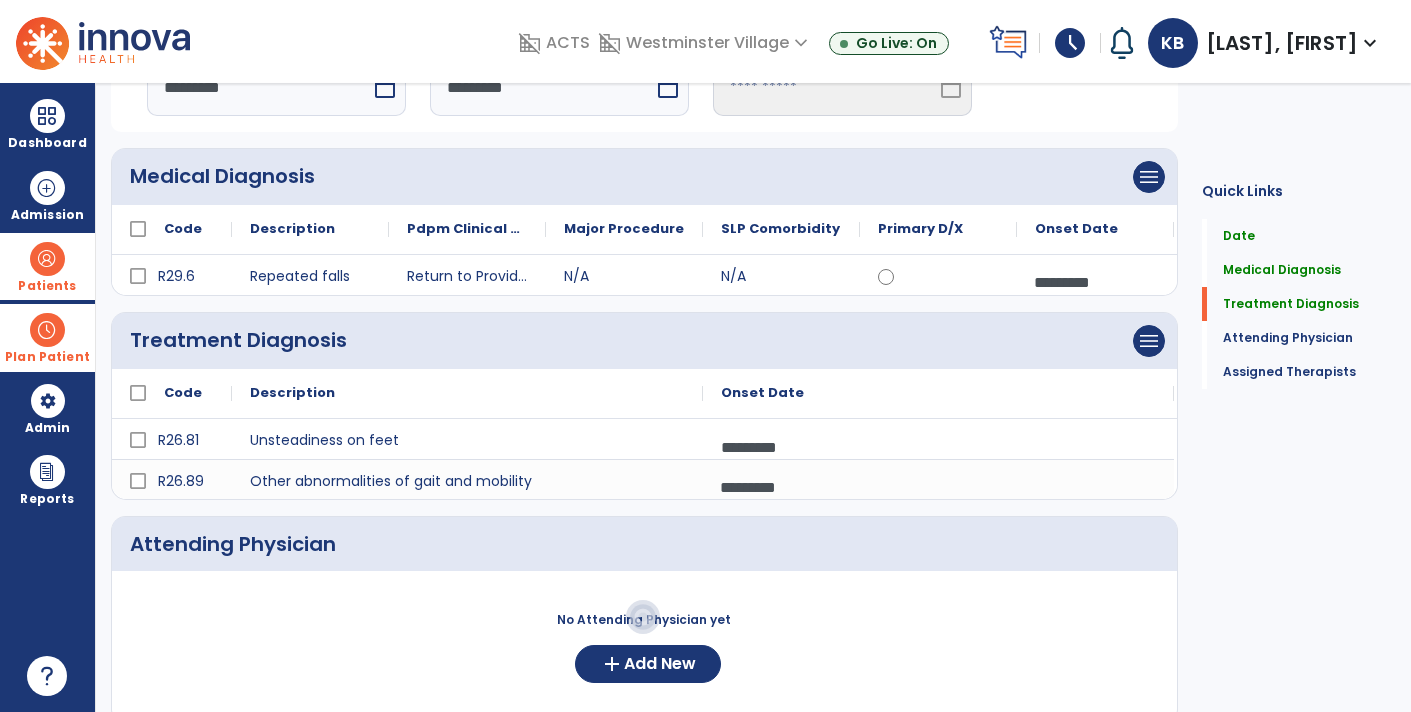 click on "No Attending Physician yet  add  Add New" 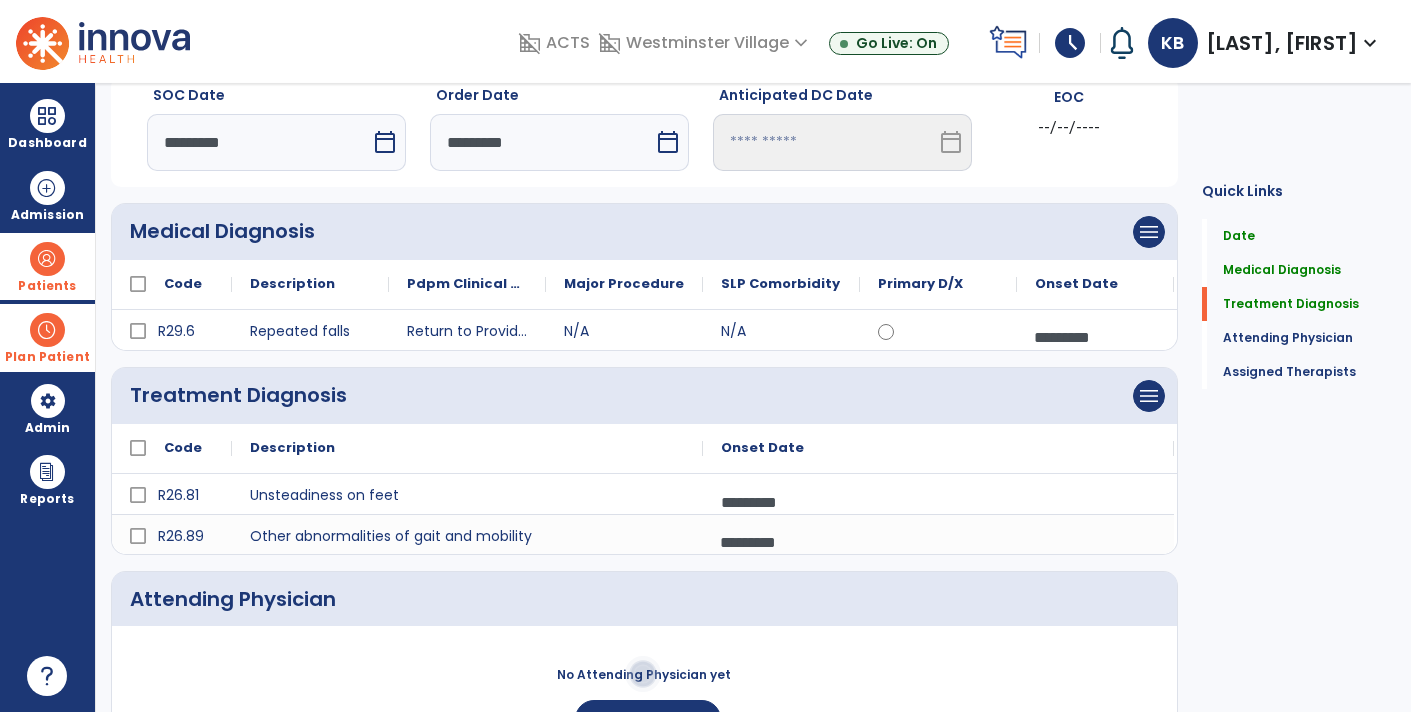 scroll, scrollTop: 71, scrollLeft: 0, axis: vertical 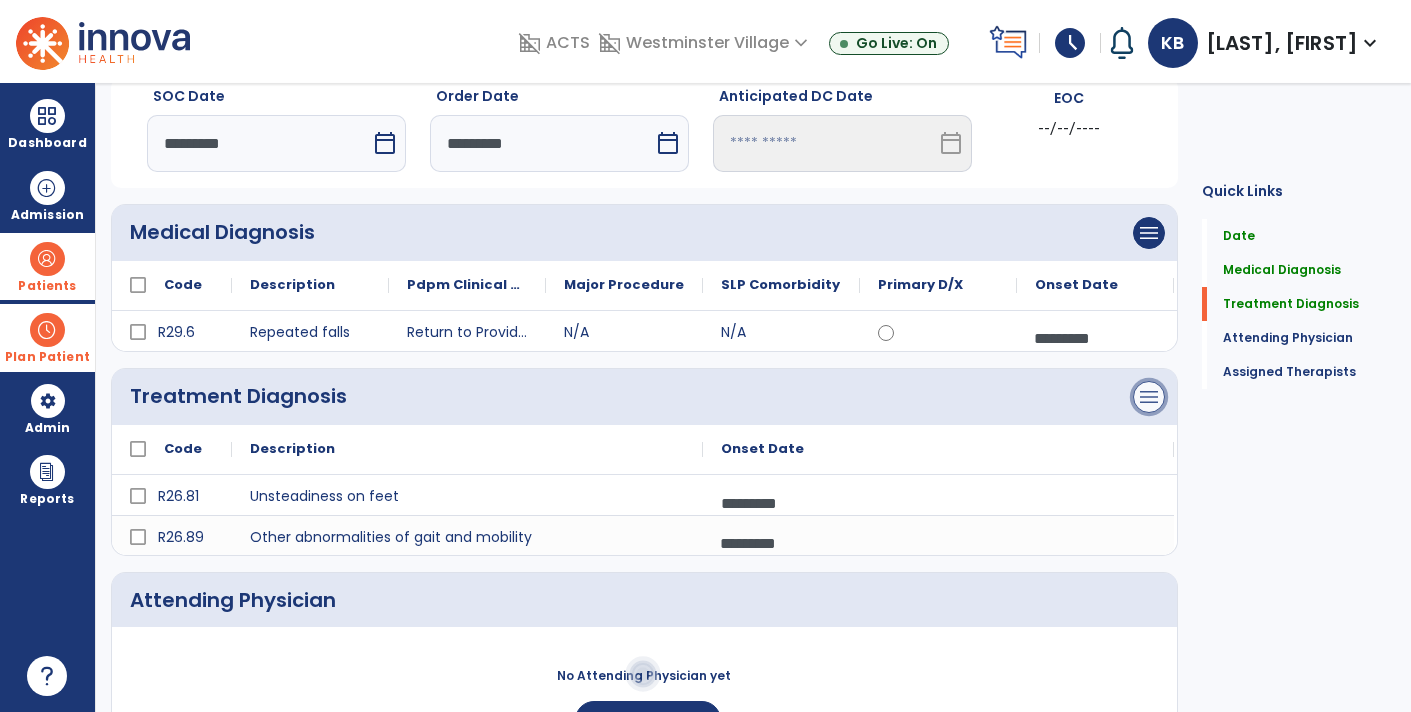 click on "menu" at bounding box center (1149, 233) 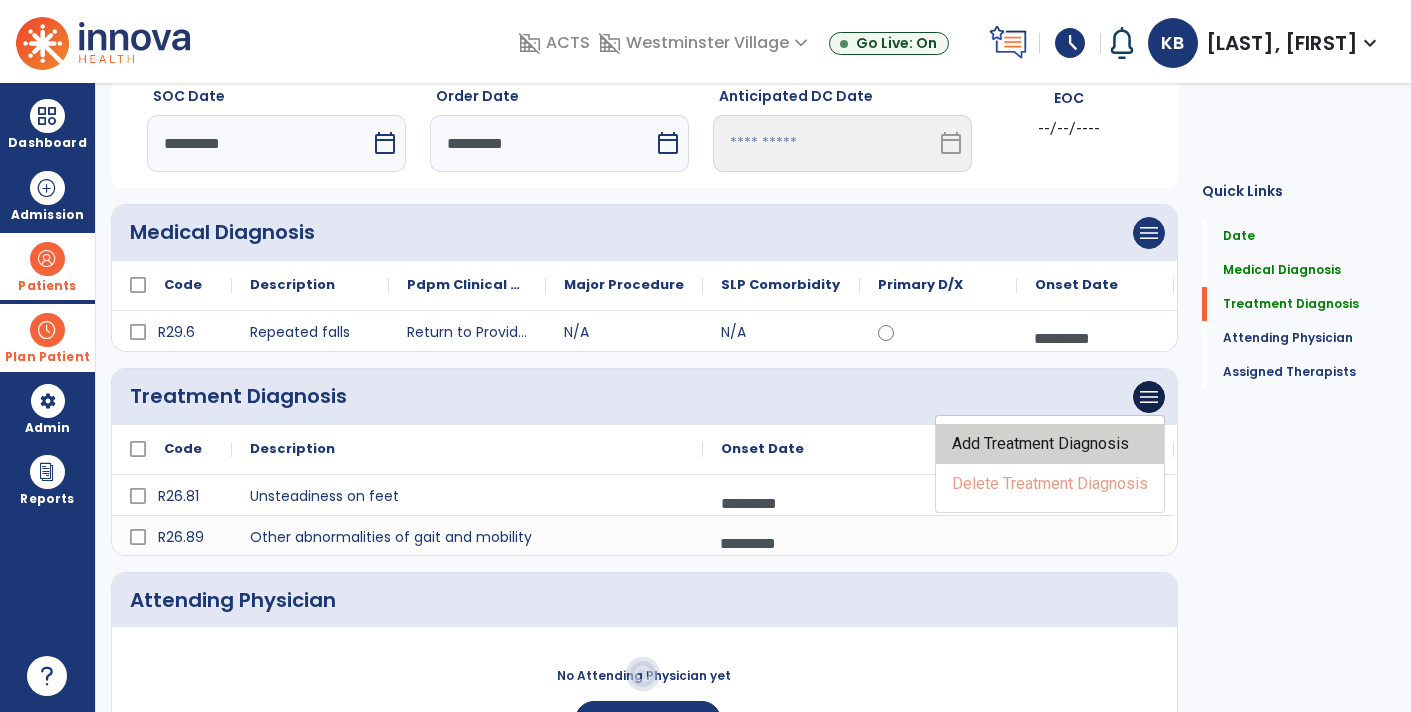 click on "Add Treatment Diagnosis" 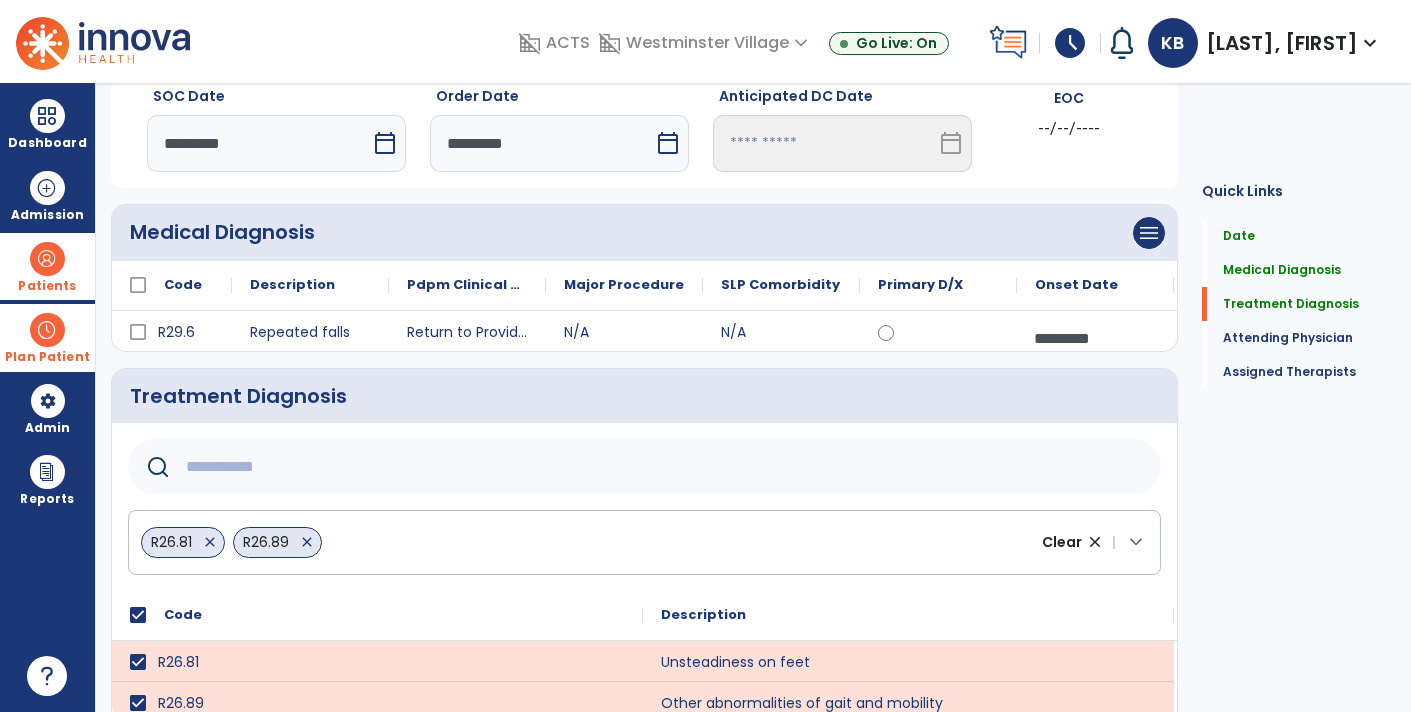 click 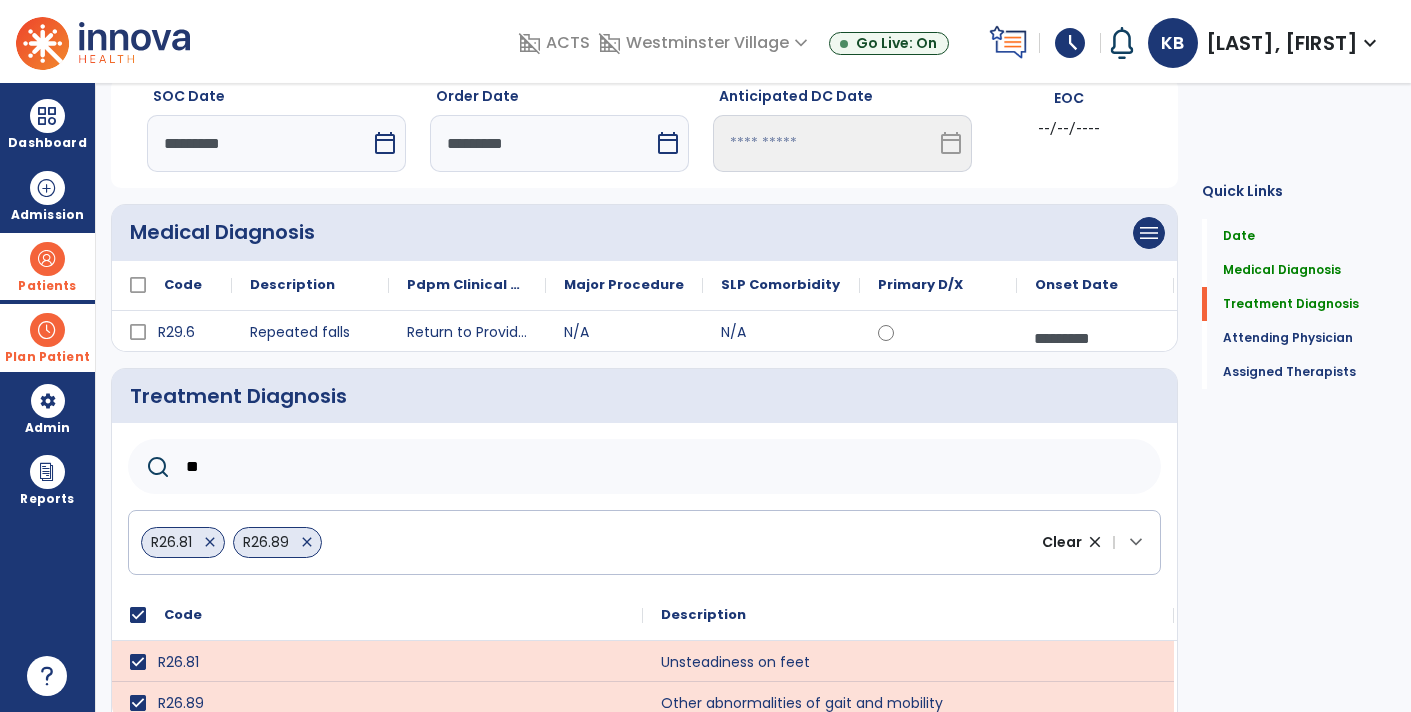 type on "***" 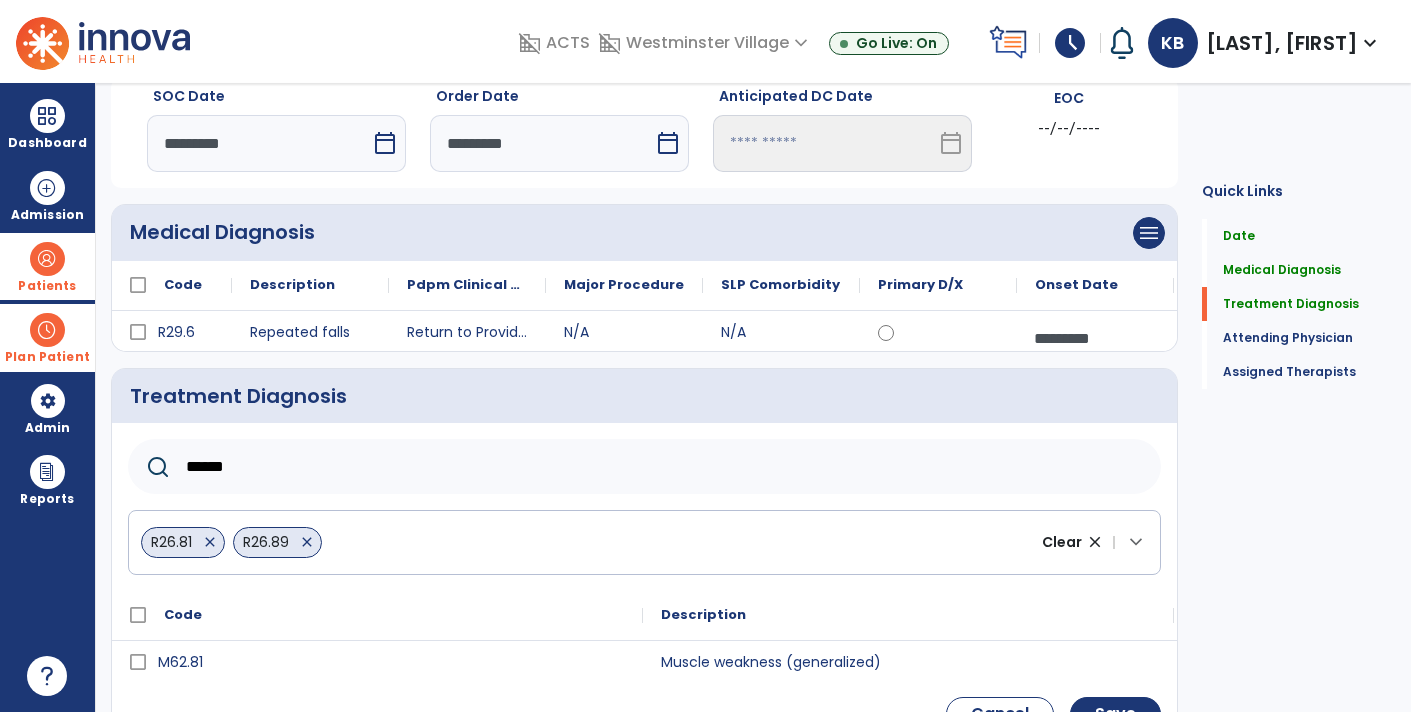 type on "******" 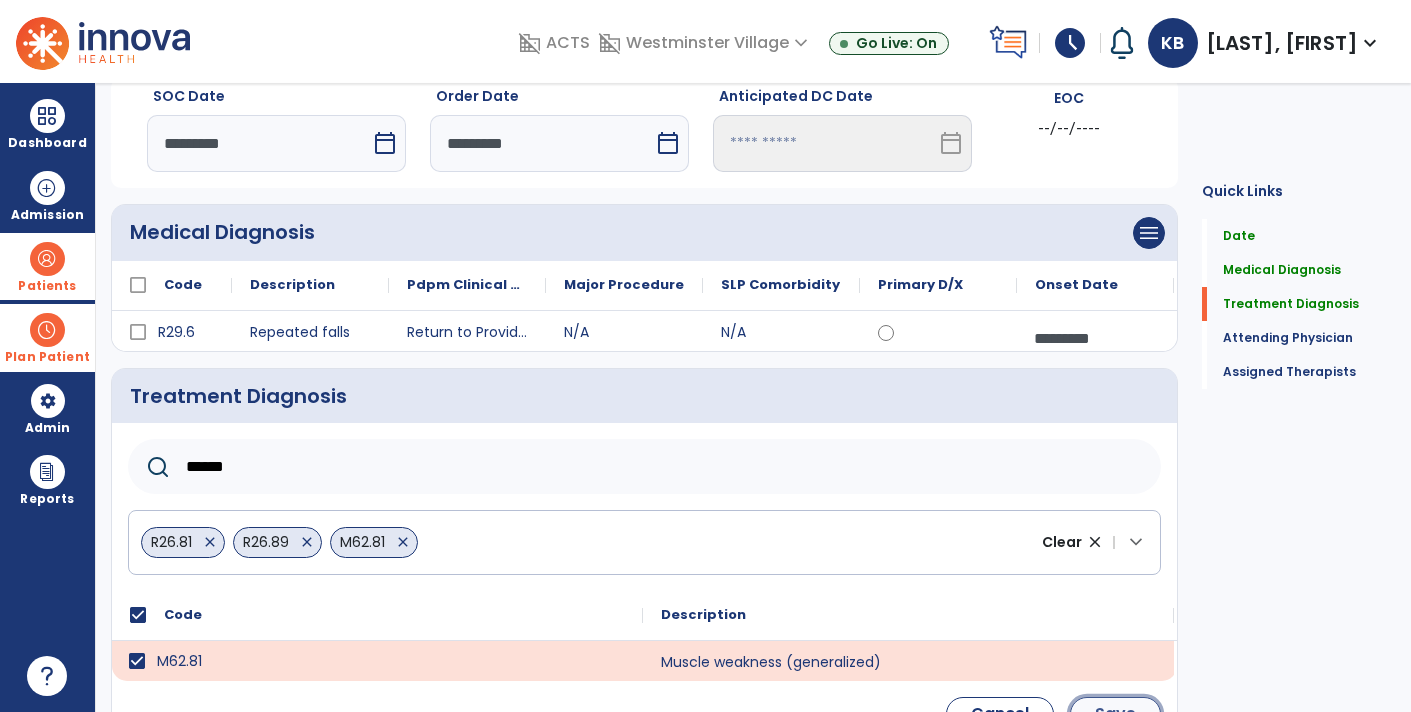 click on "Save" 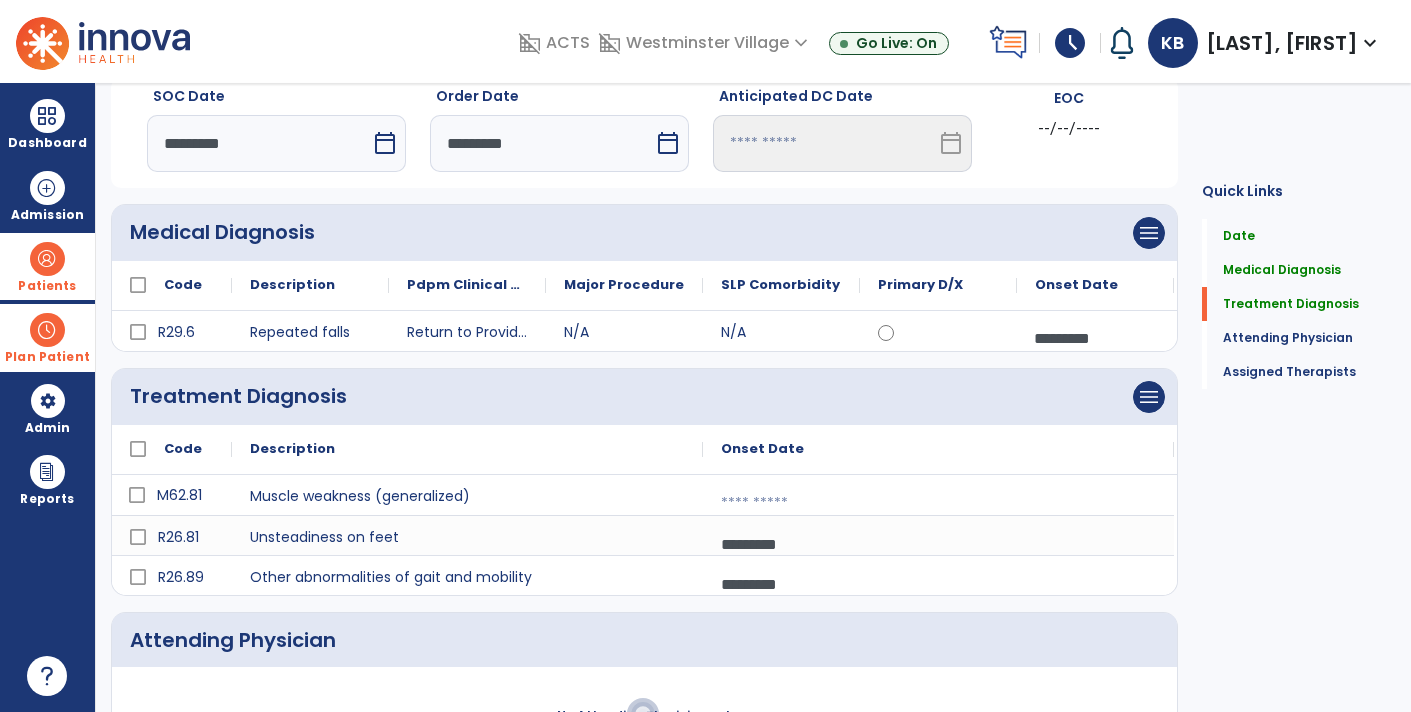 click at bounding box center [1095, 338] 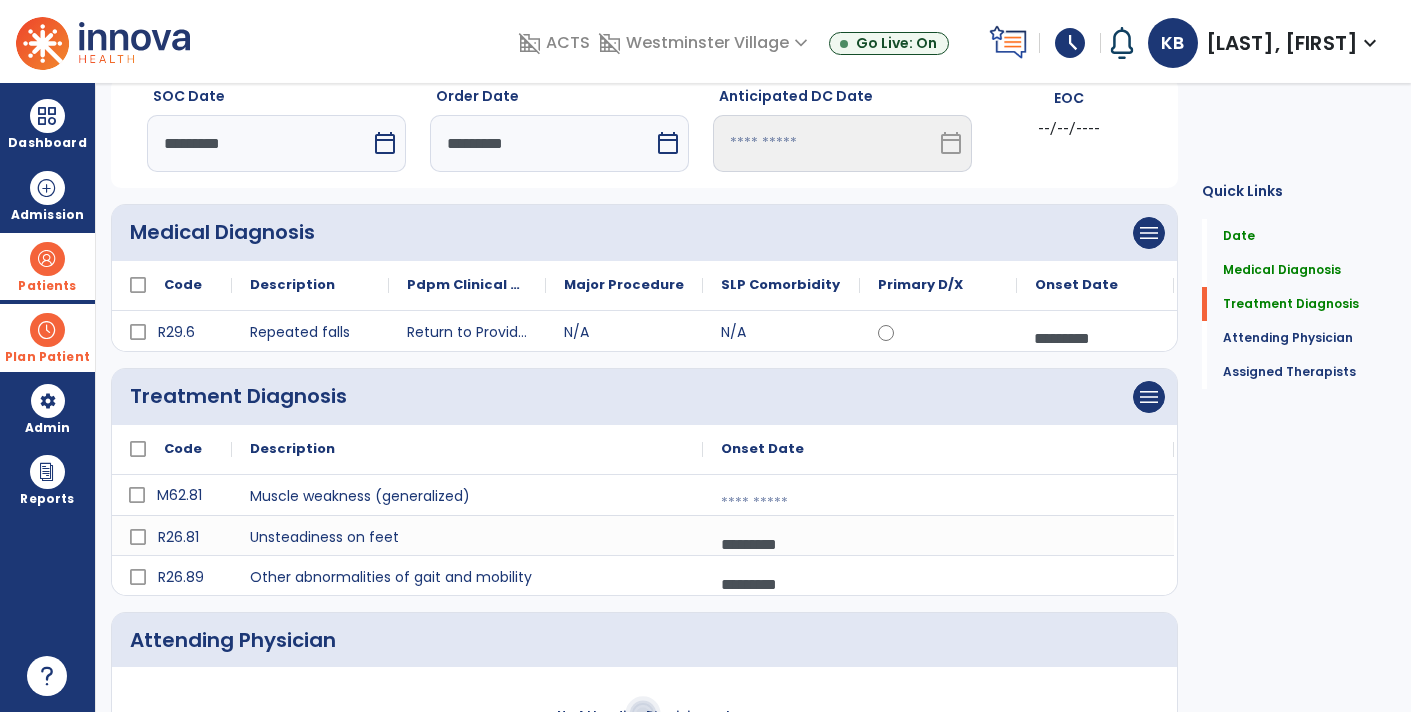 select on "*" 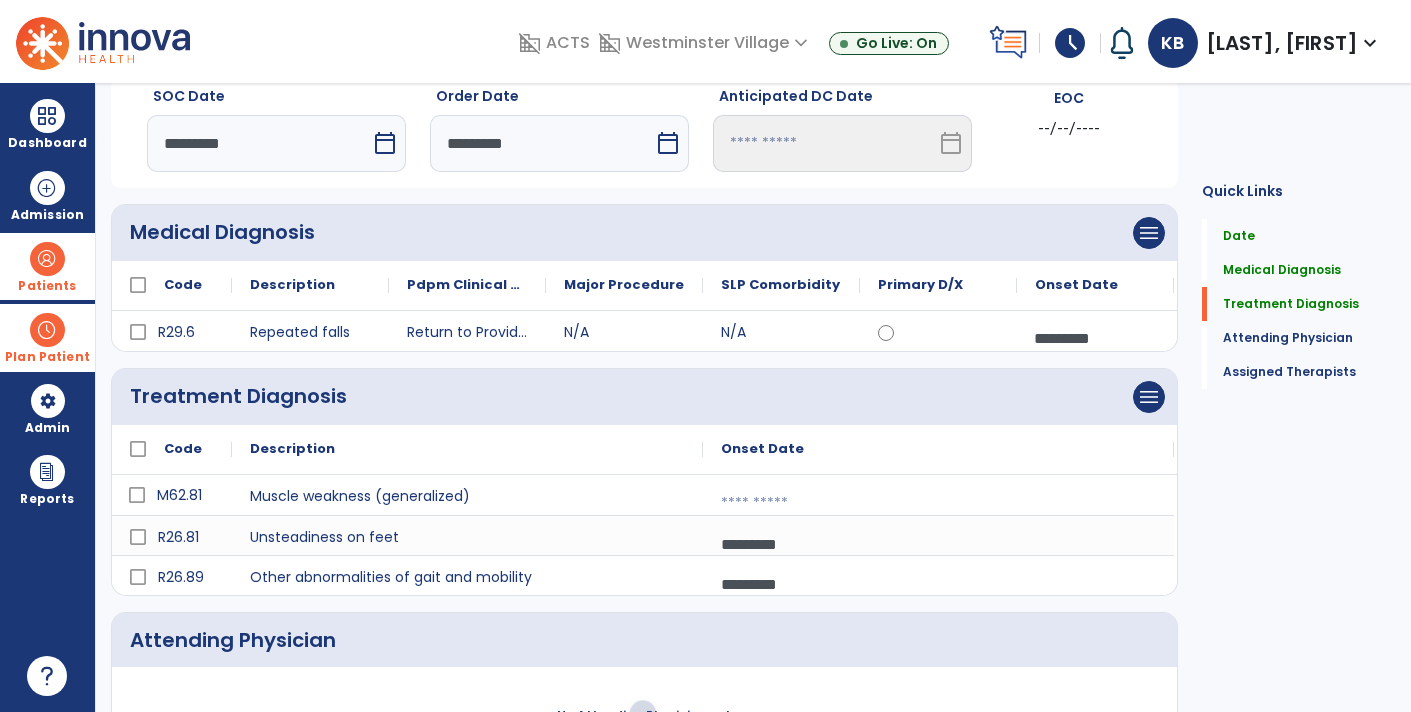 select on "****" 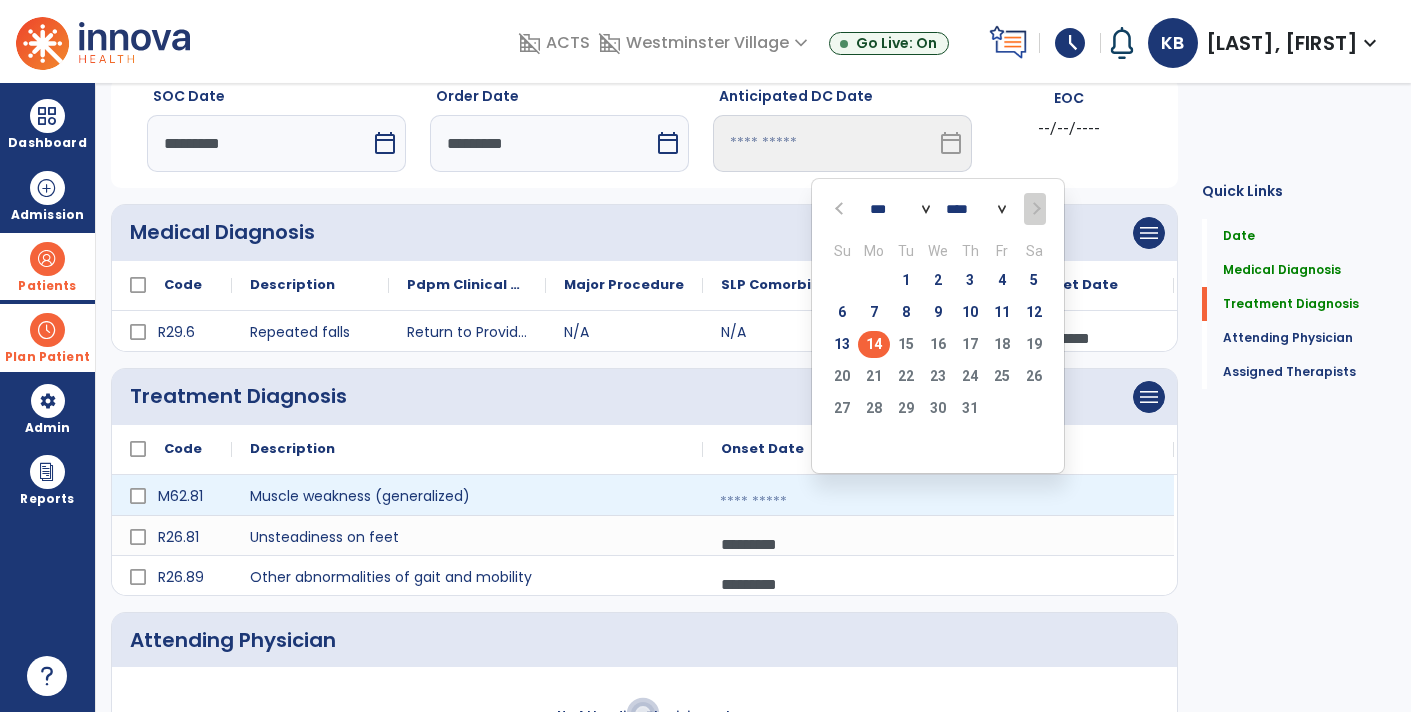 click 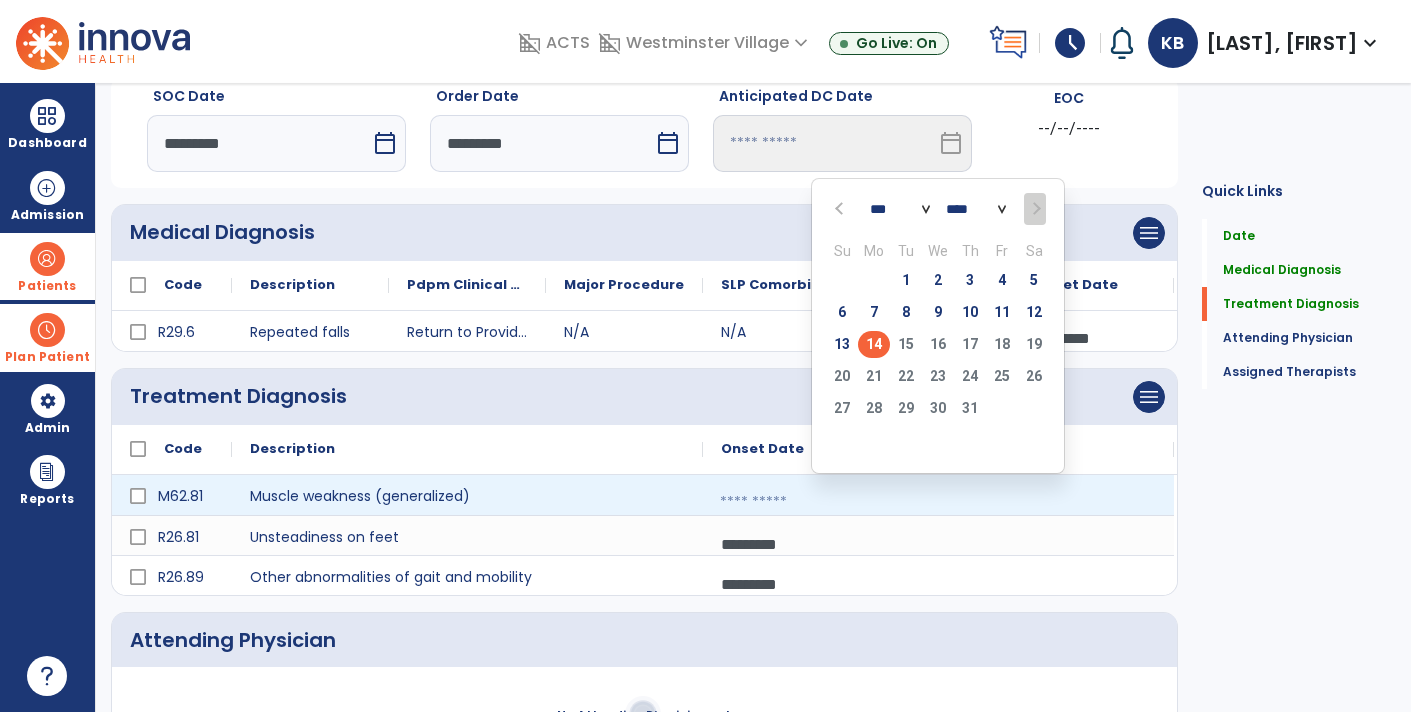 select on "*" 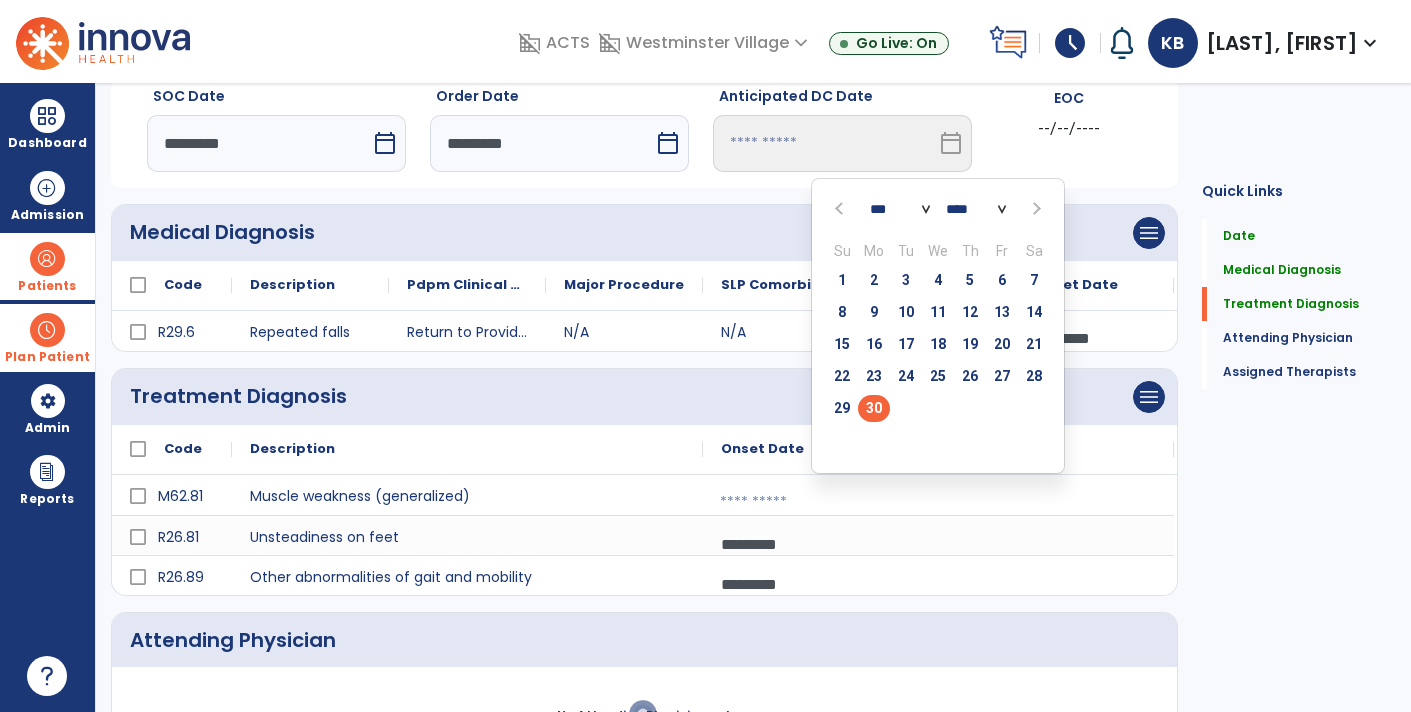 click on "30" 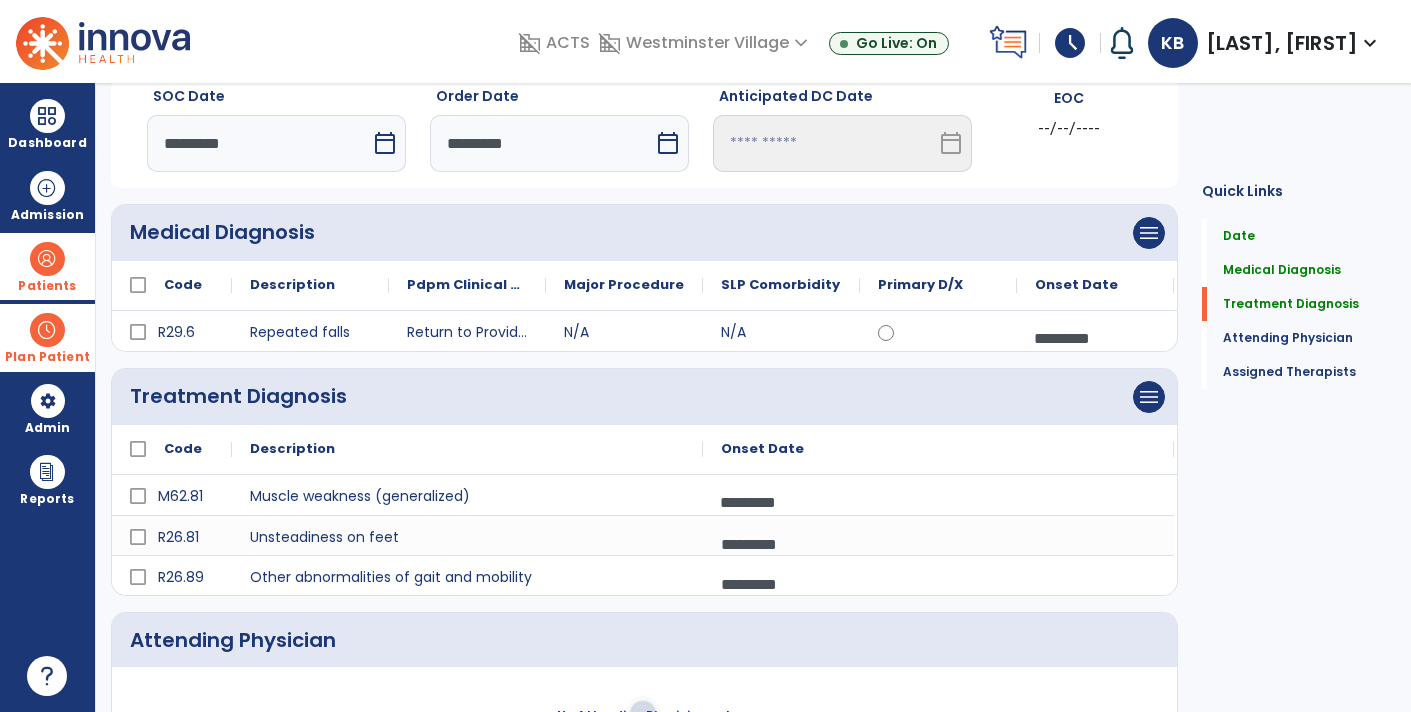click on "Quick Links  Date   Date   Medical Diagnosis   Medical Diagnosis   Treatment Diagnosis   Treatment Diagnosis   Attending Physician   Attending Physician   Assigned Therapists   Assigned Therapists" 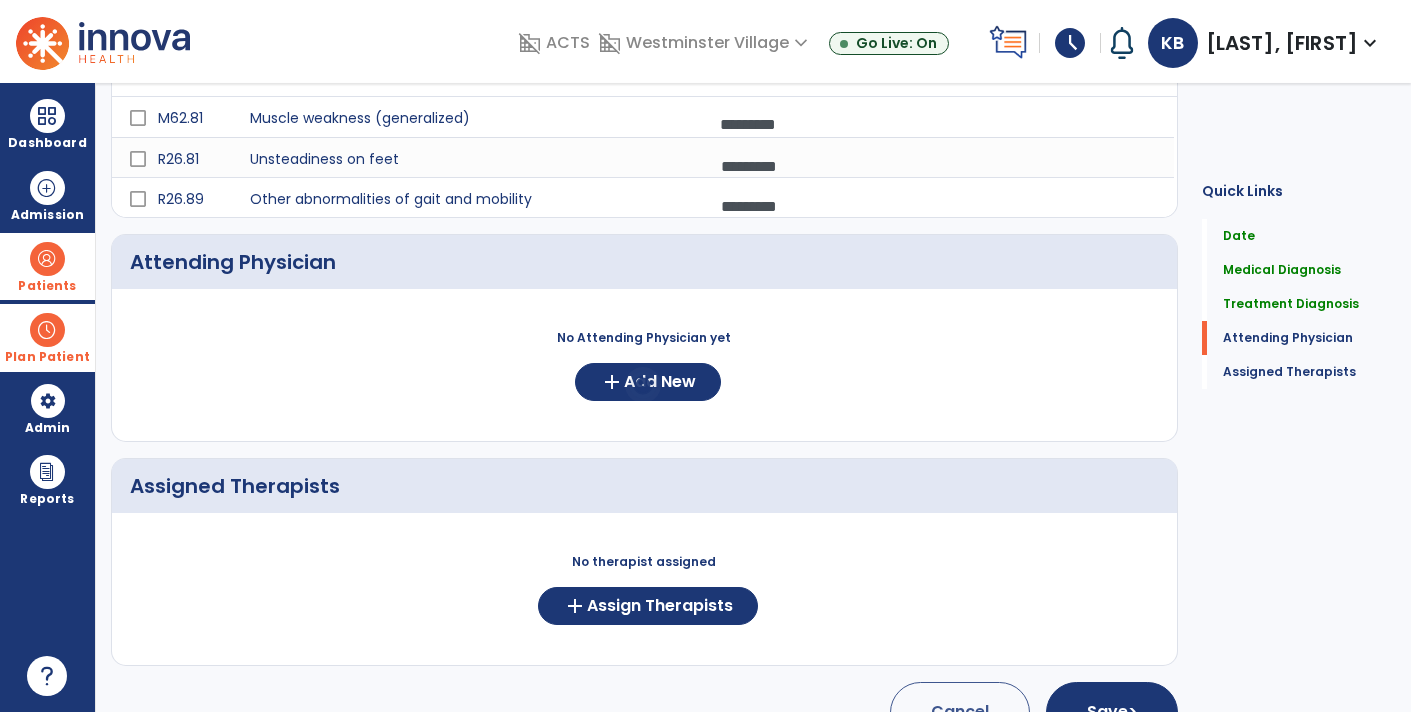scroll, scrollTop: 462, scrollLeft: 0, axis: vertical 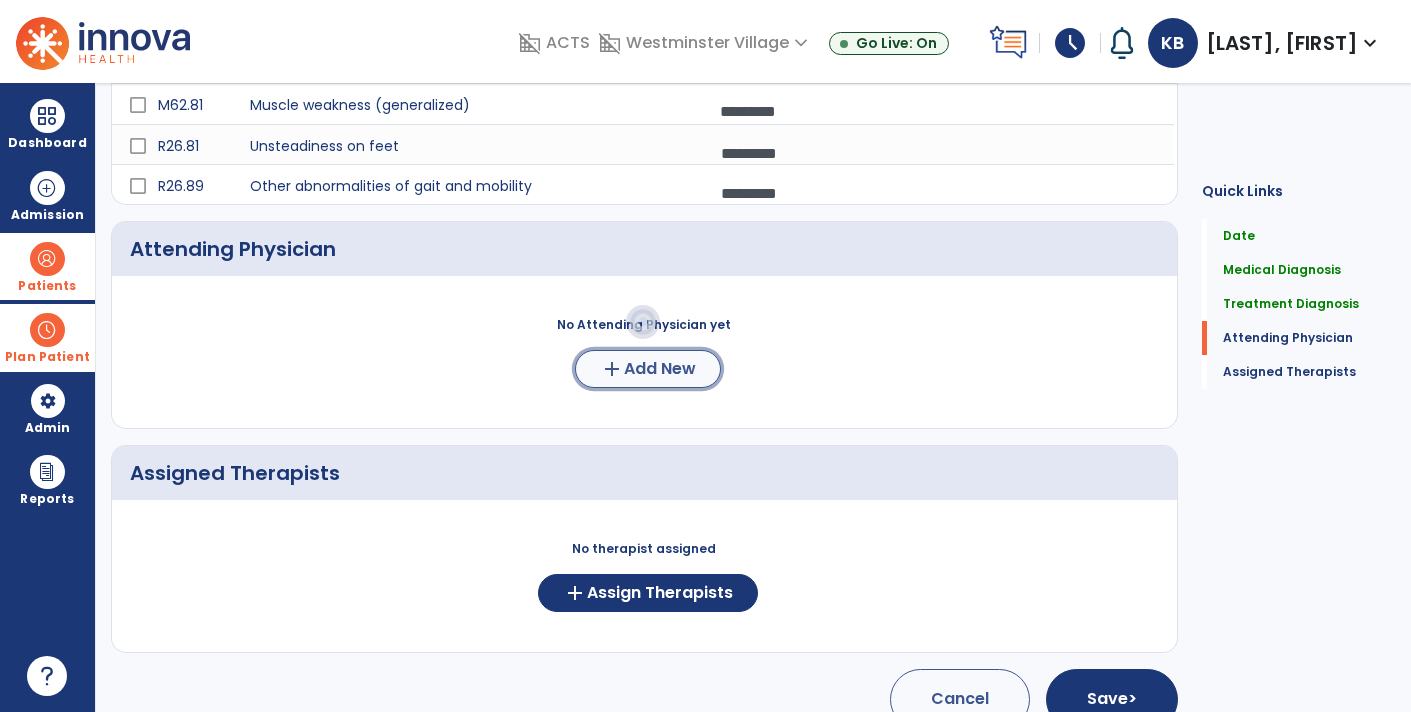click on "Add New" 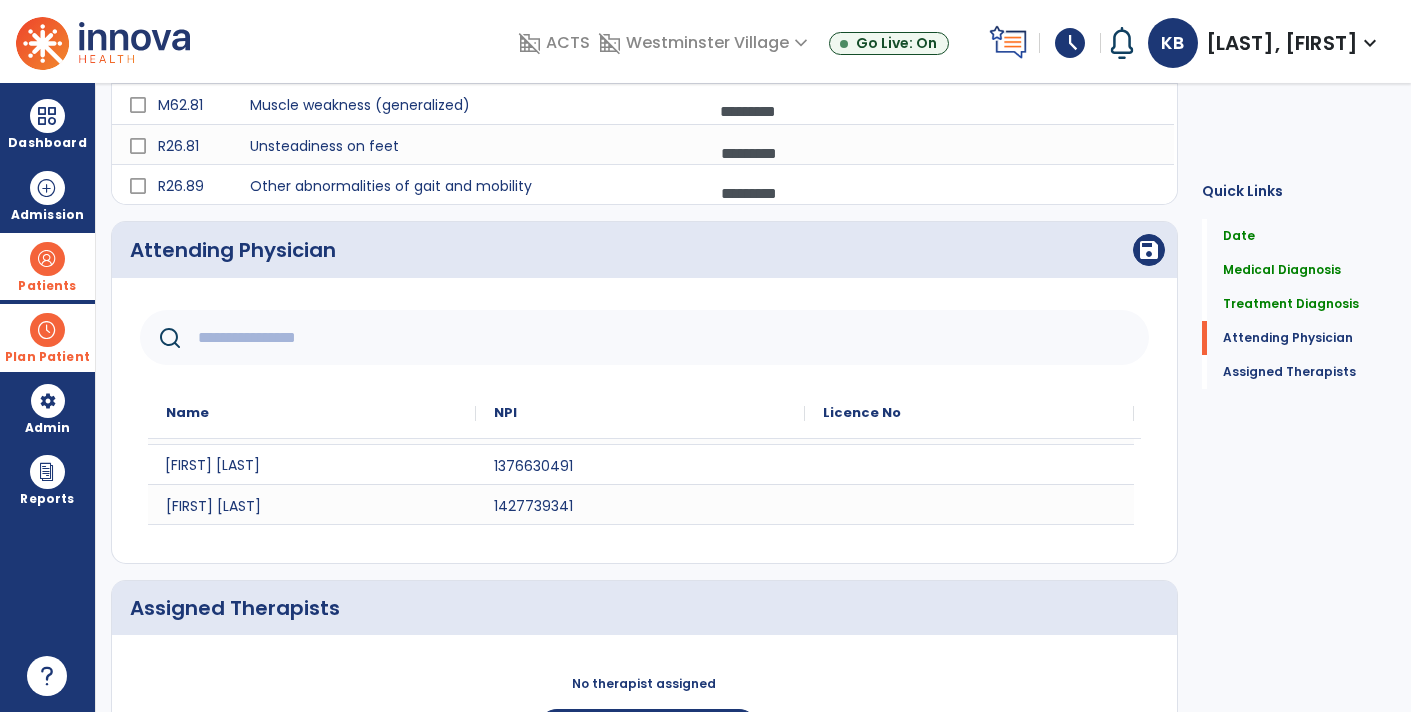 click on "[FIRST] [LAST]" 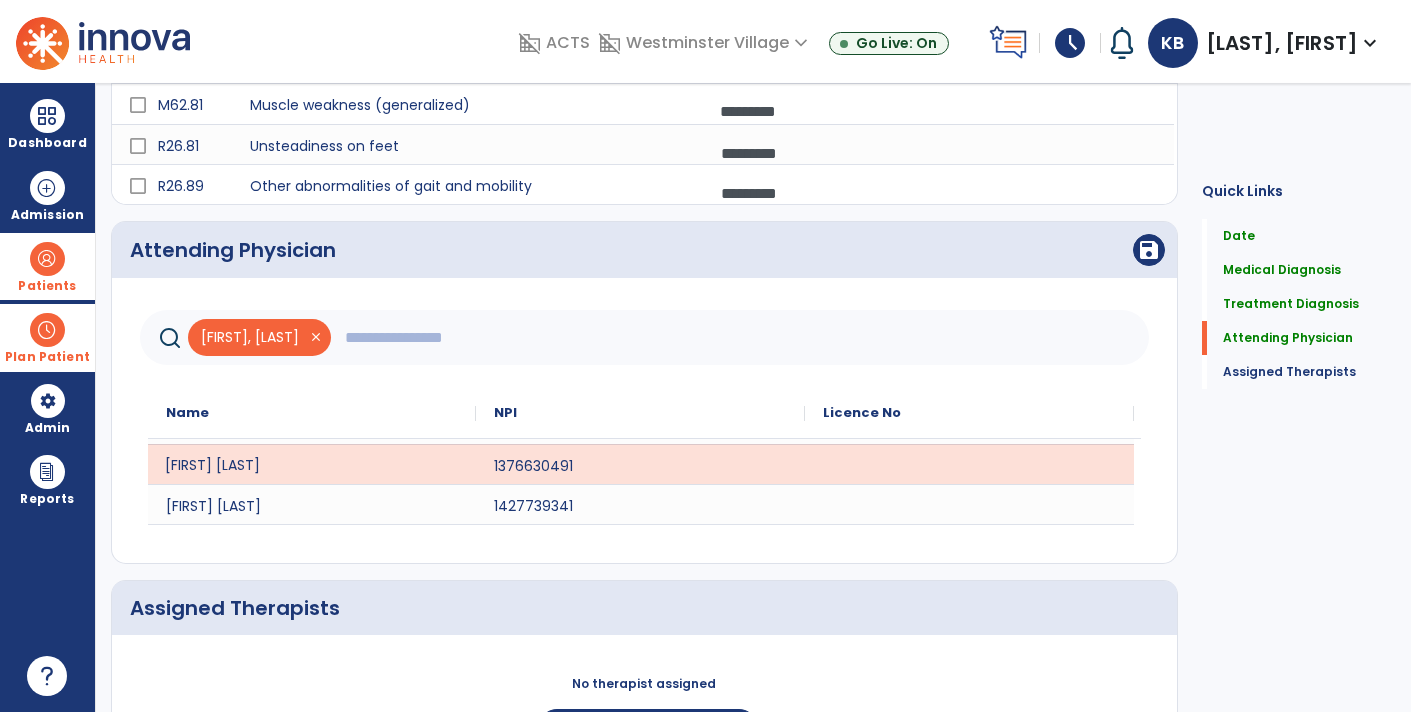 scroll, scrollTop: 634, scrollLeft: 0, axis: vertical 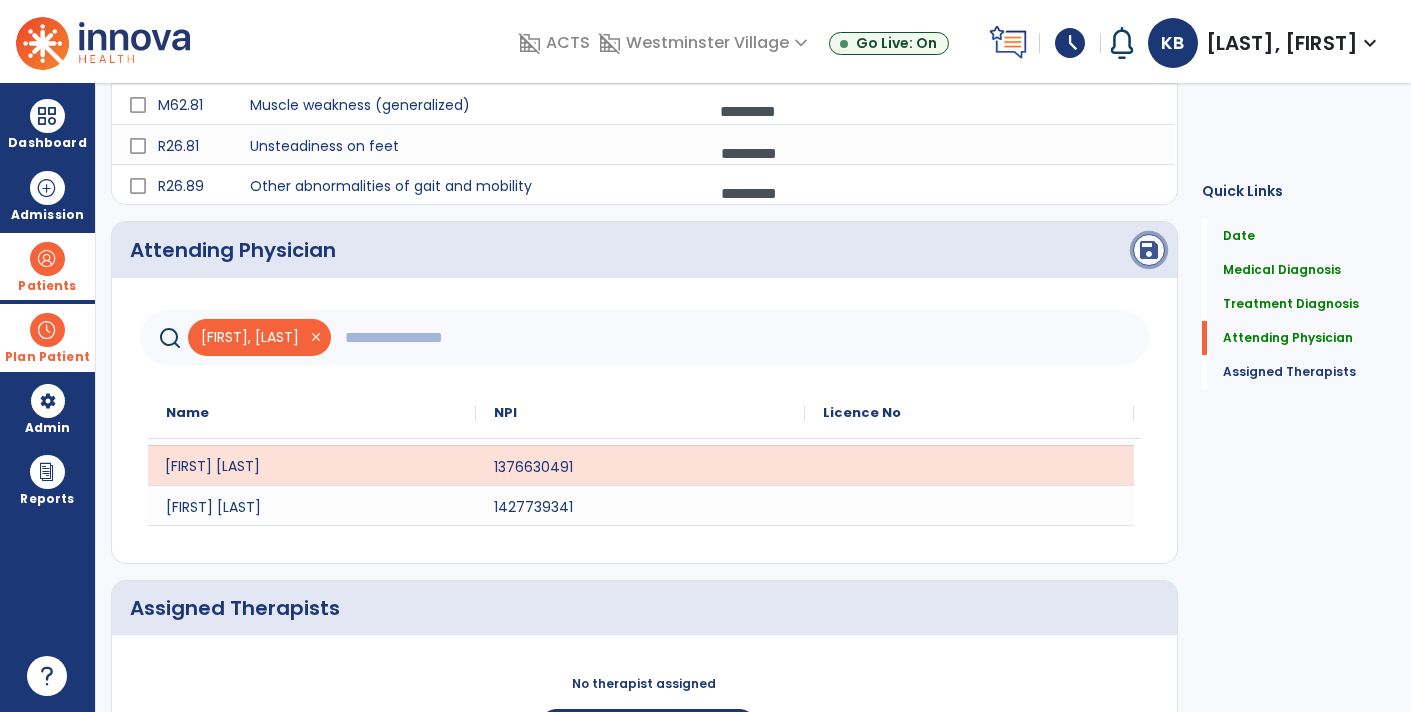 click on "save" 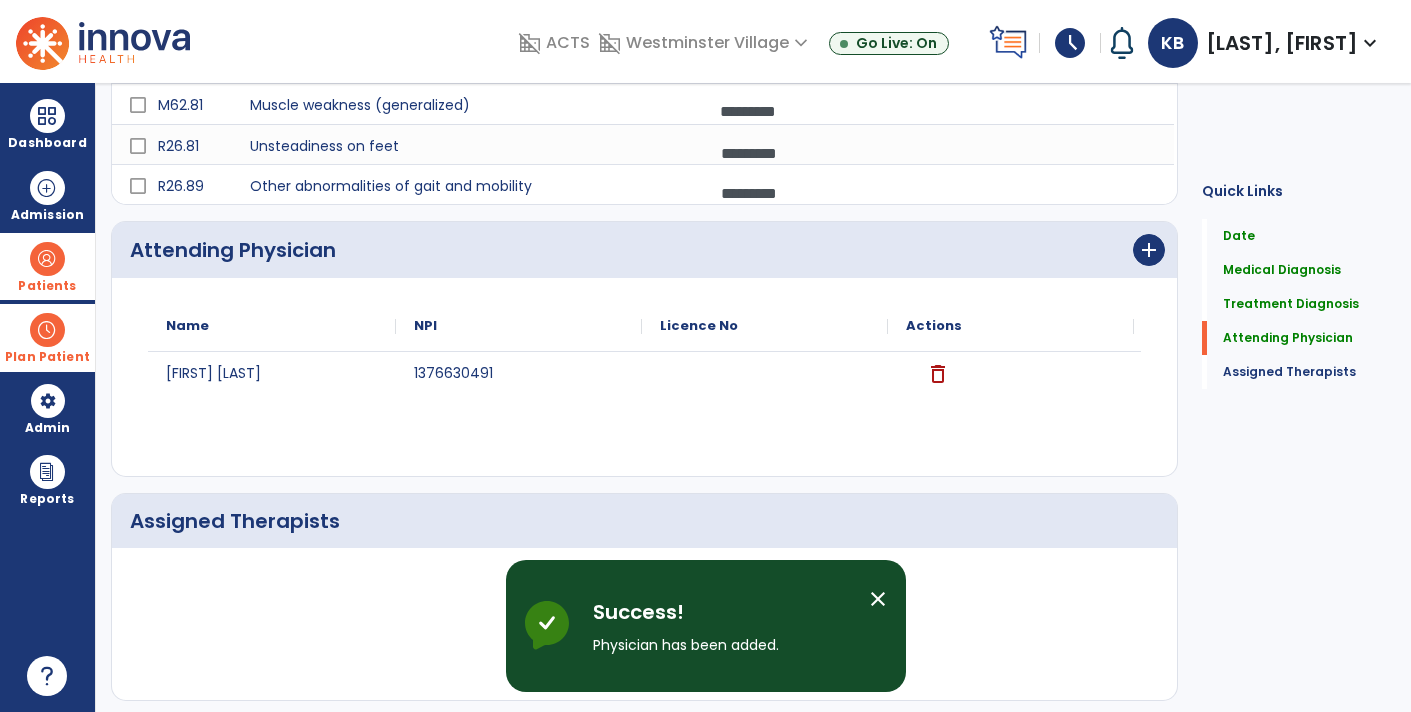 scroll, scrollTop: 0, scrollLeft: 0, axis: both 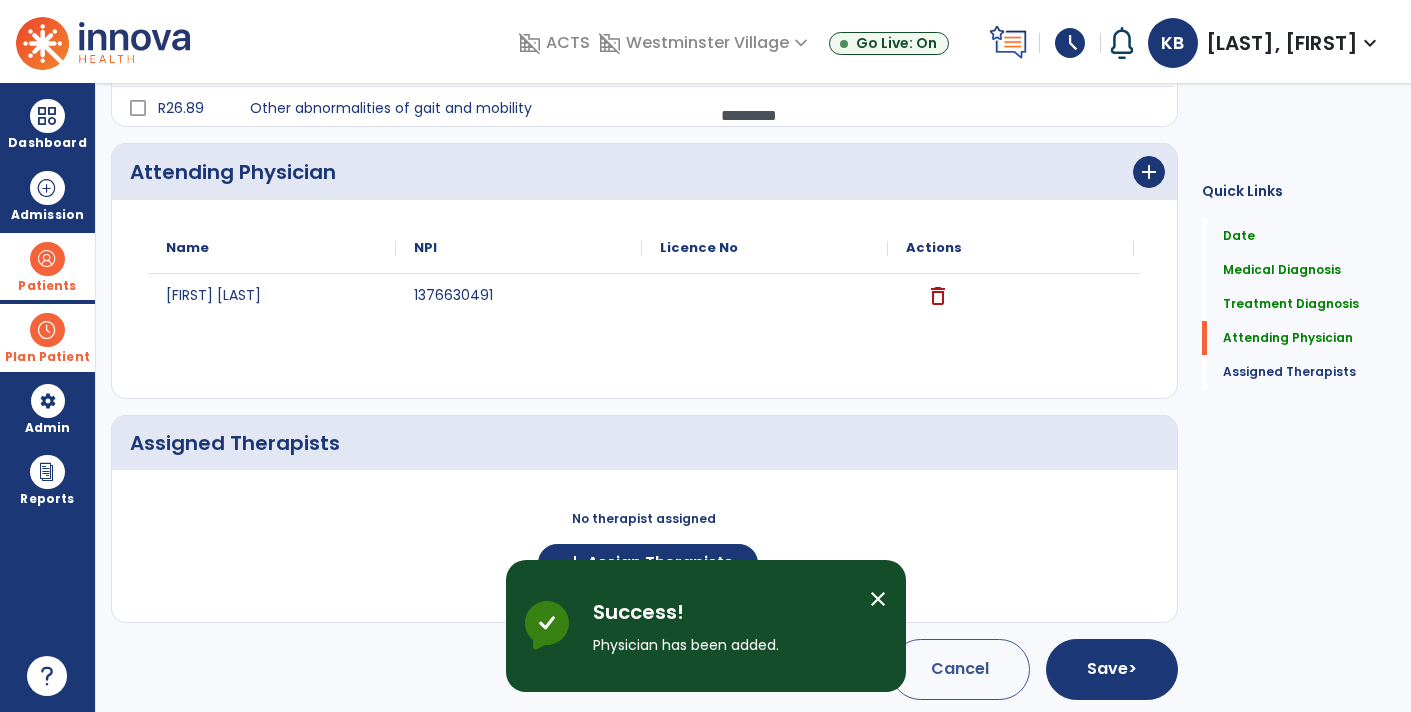click on "close" at bounding box center (878, 599) 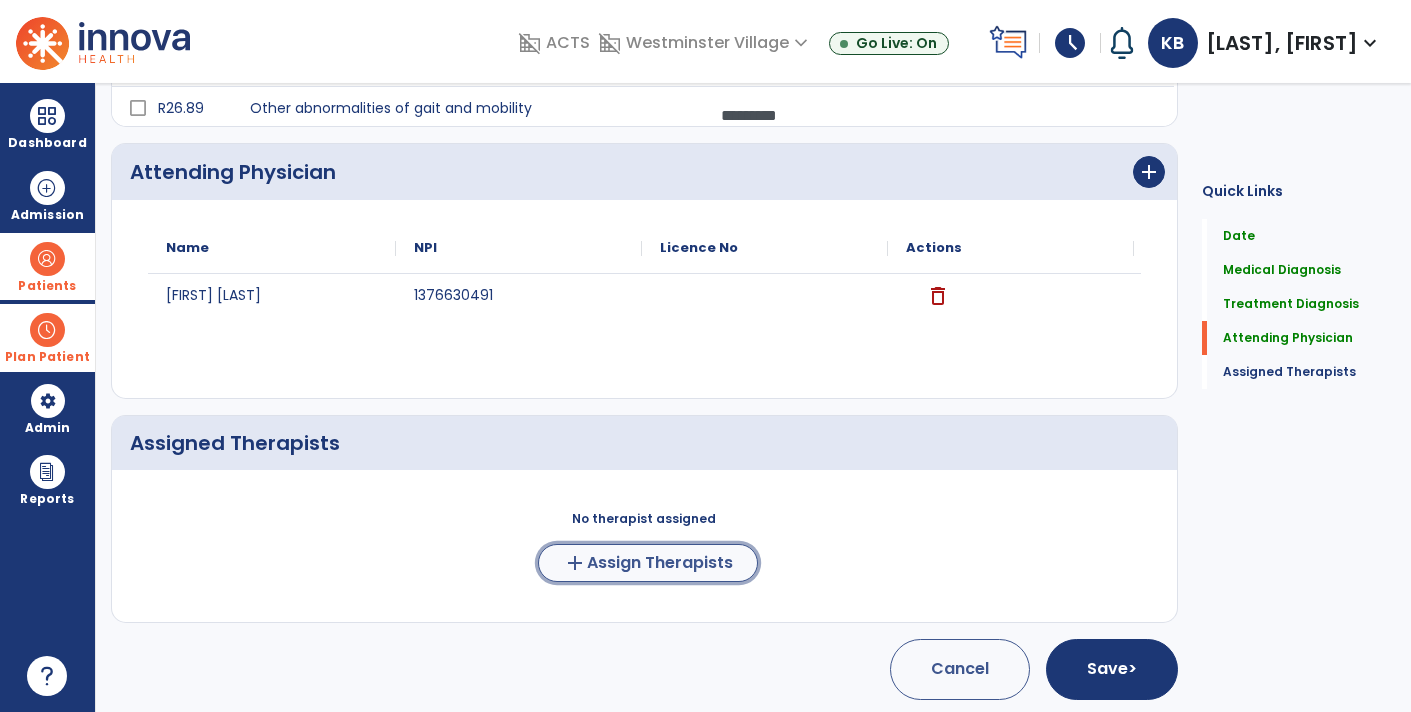 click on "Assign Therapists" 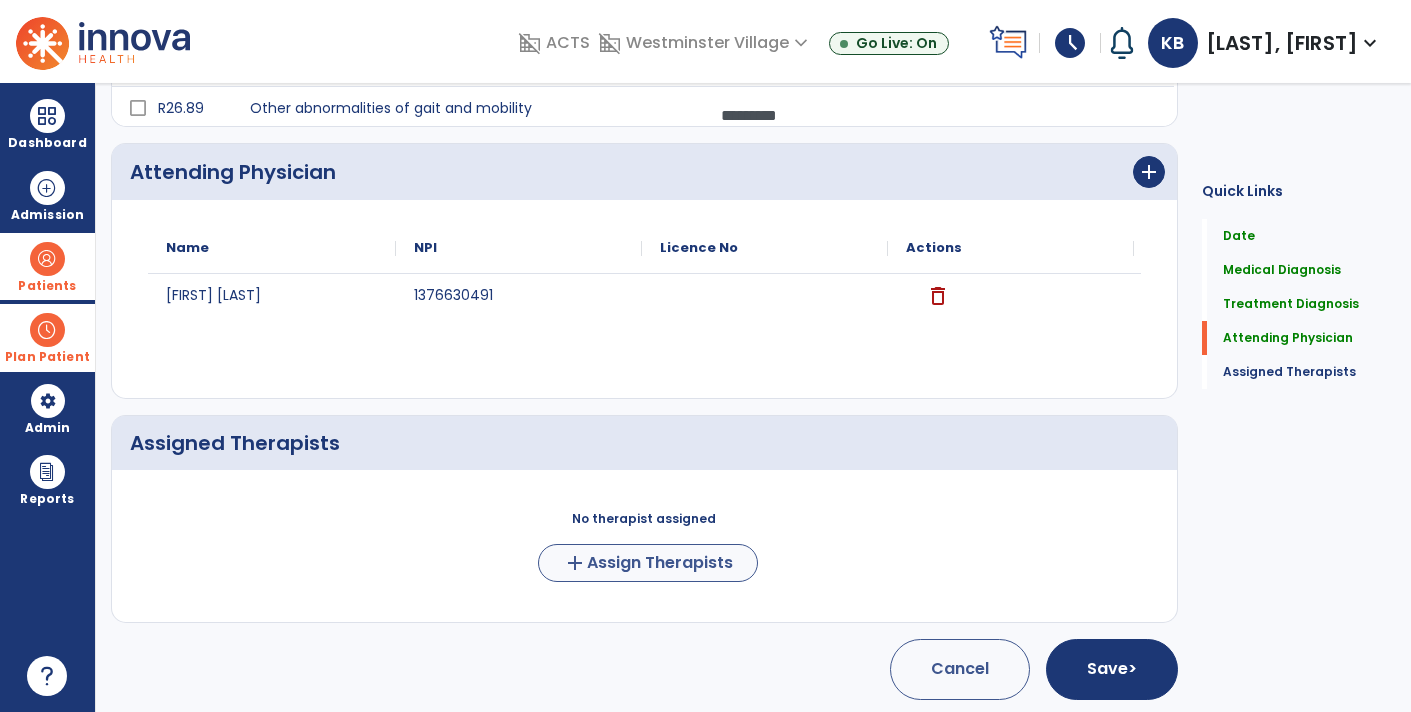 scroll, scrollTop: 537, scrollLeft: 0, axis: vertical 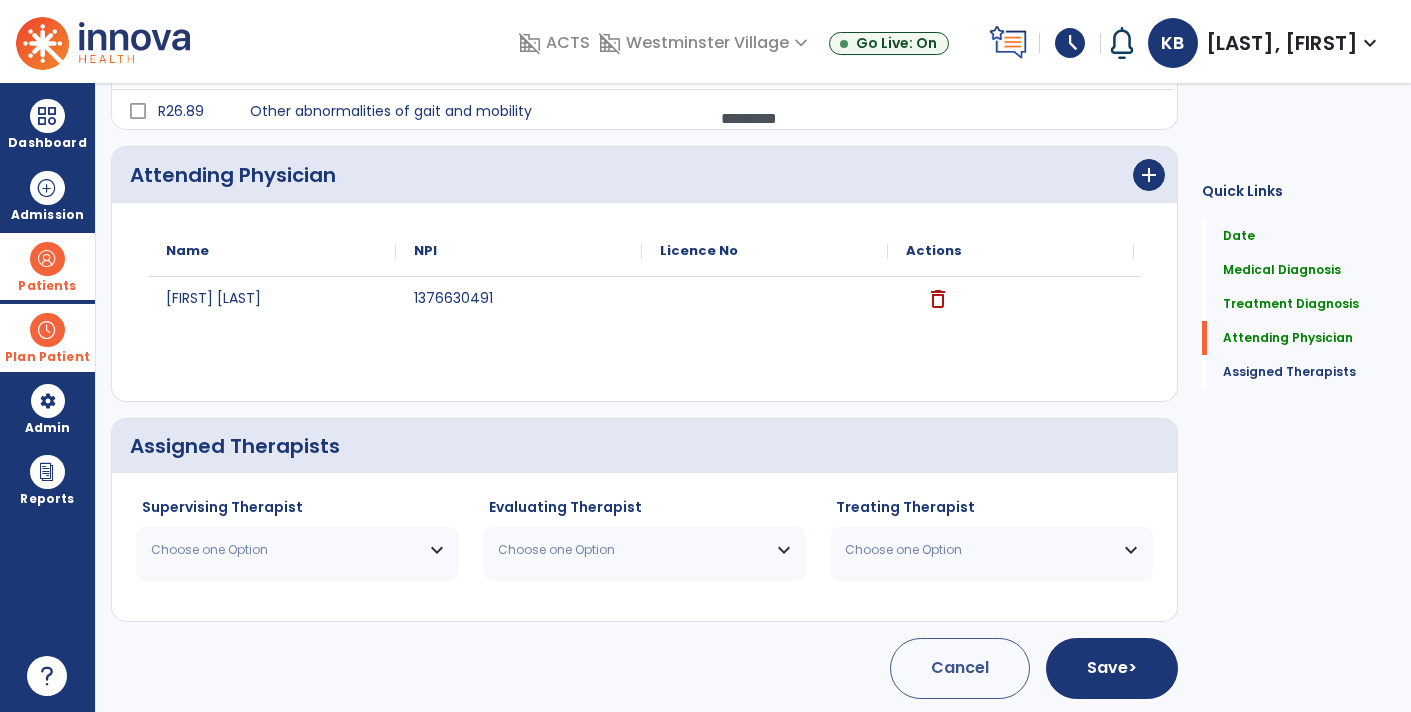 click on "Choose one Option" at bounding box center (297, 550) 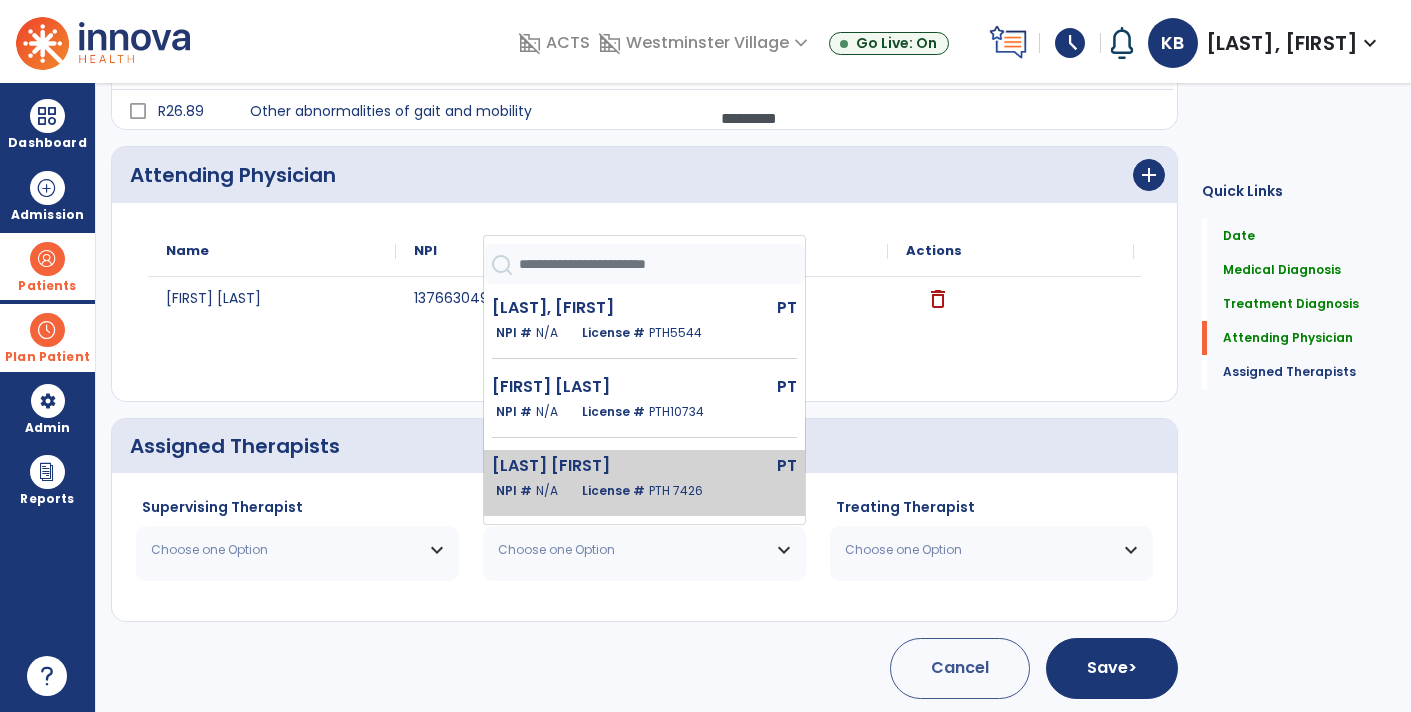 click on "PTH 7426" 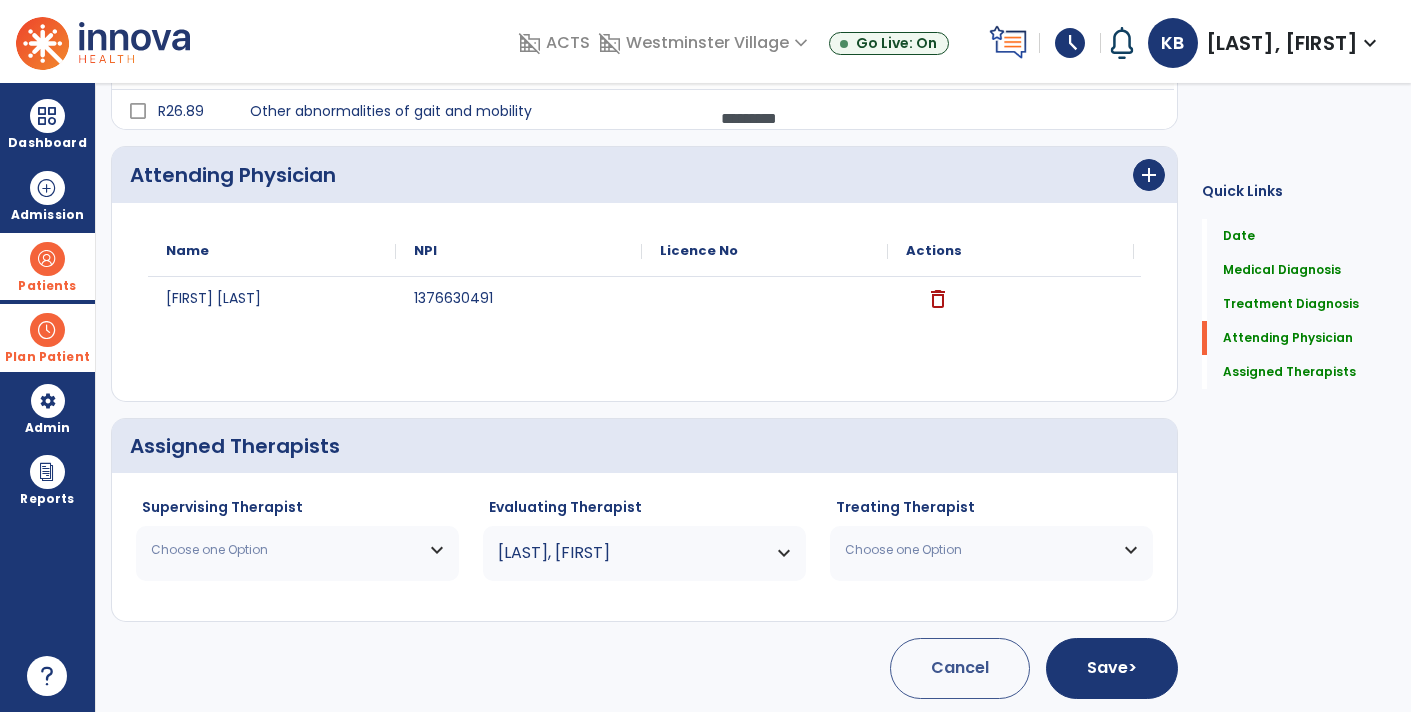 click on "Choose one Option" at bounding box center [297, 550] 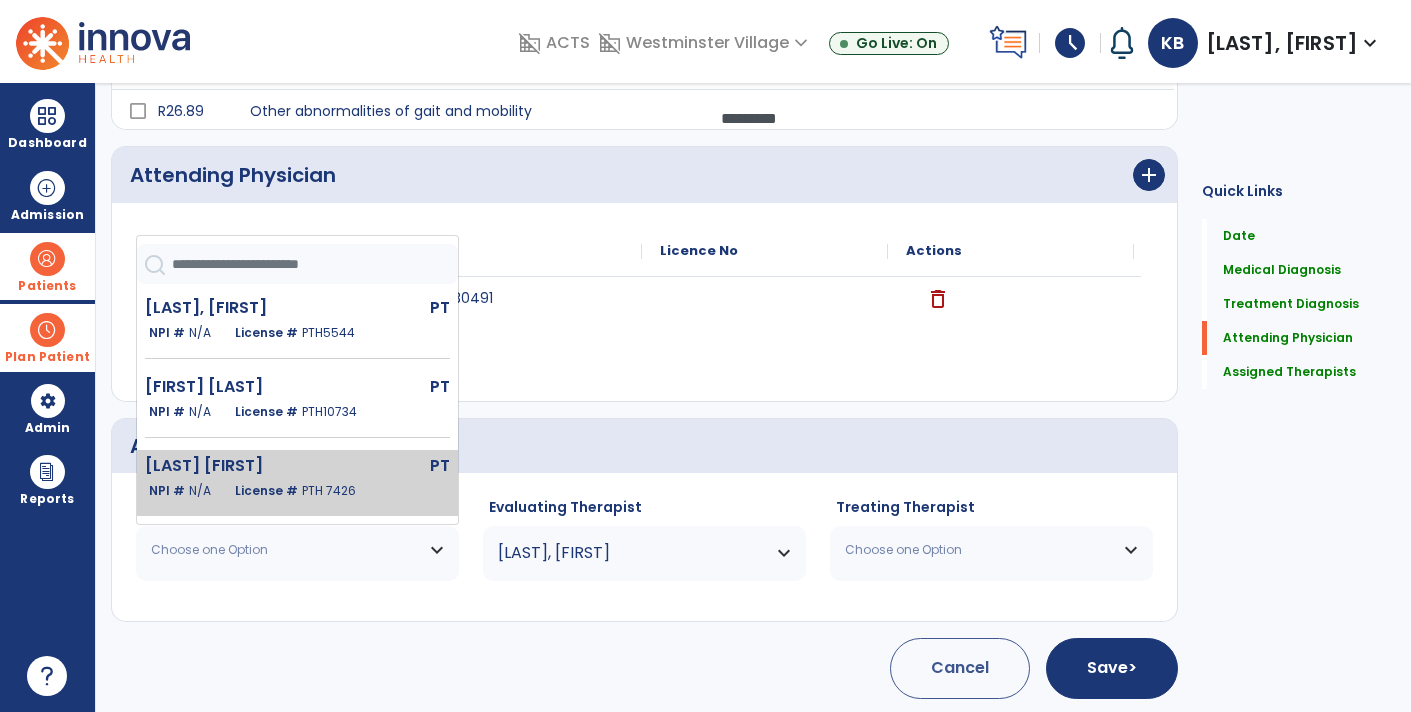click on "[LAST] [FIRST] PT NPI # N/A License # PTH 7426" 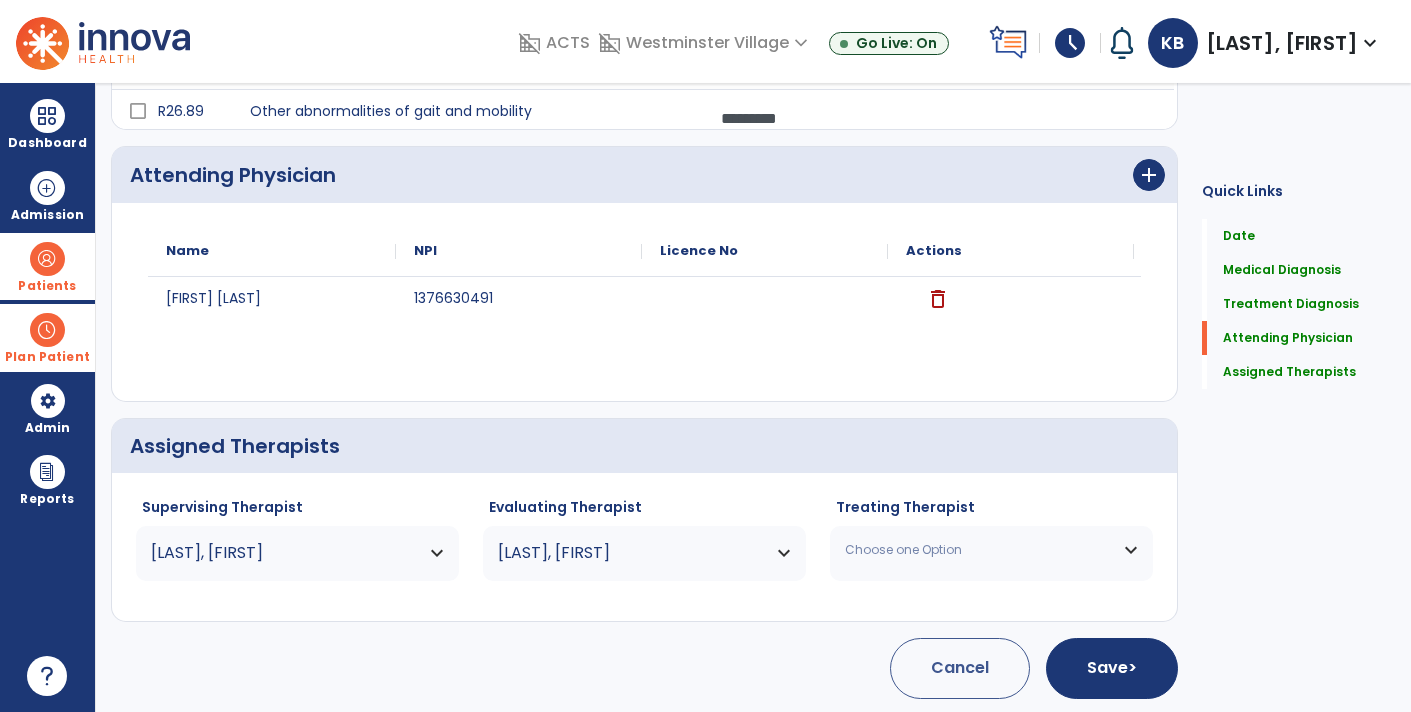 click on "Choose one Option" at bounding box center (991, 550) 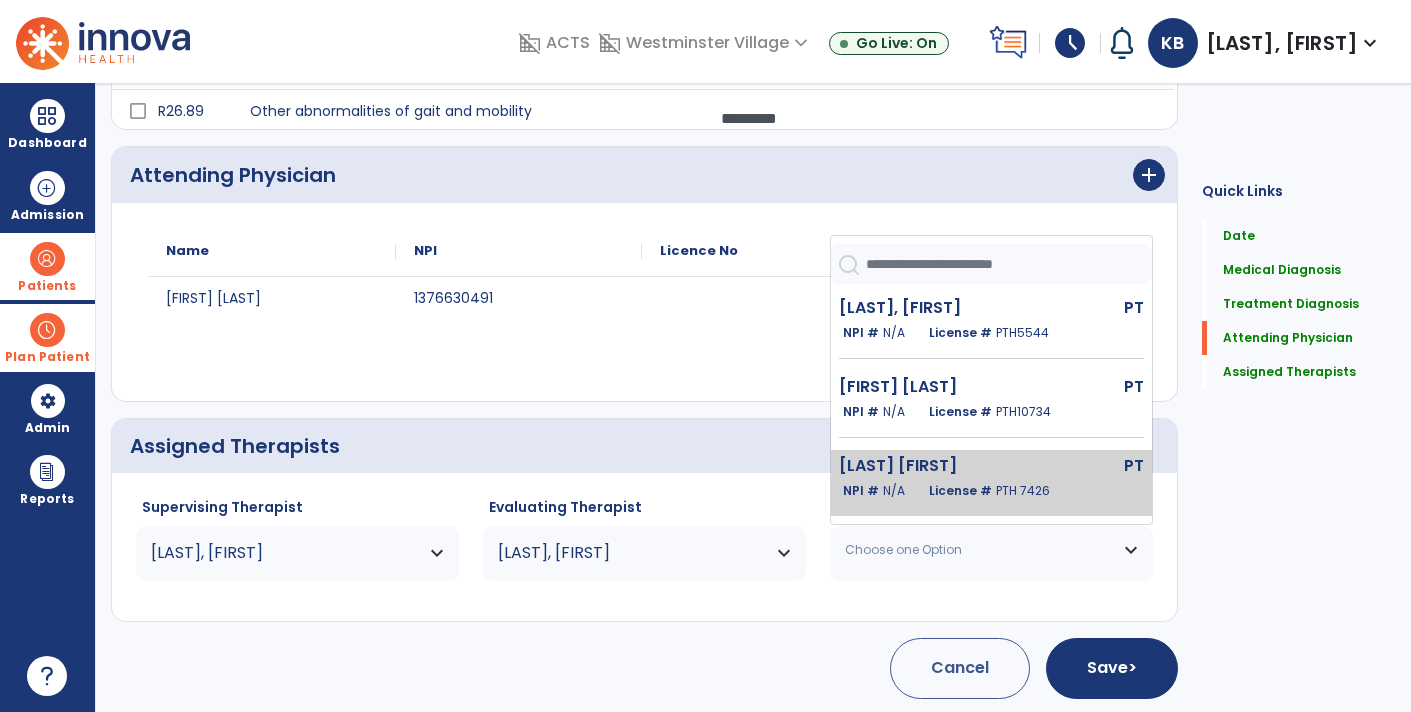 click on "[LAST] [FIRST]" 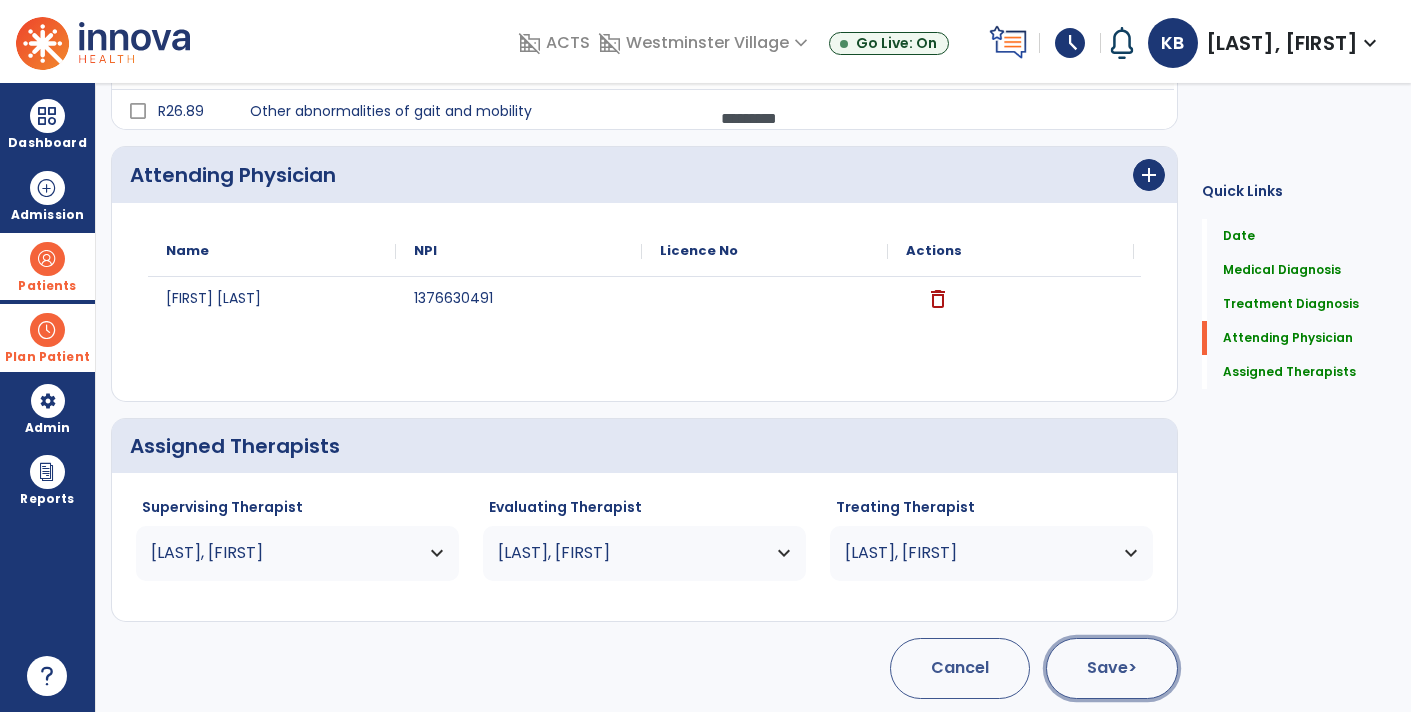 click on ">" 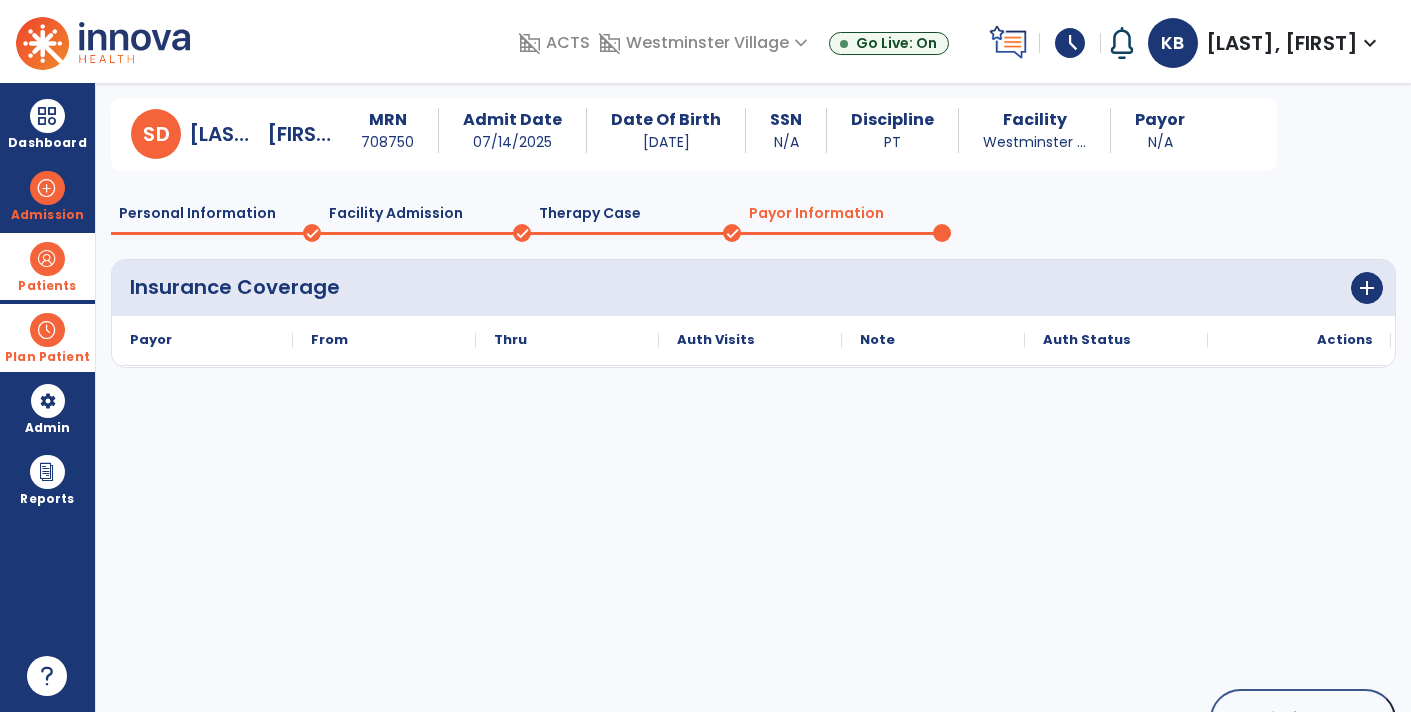 scroll, scrollTop: 112, scrollLeft: 0, axis: vertical 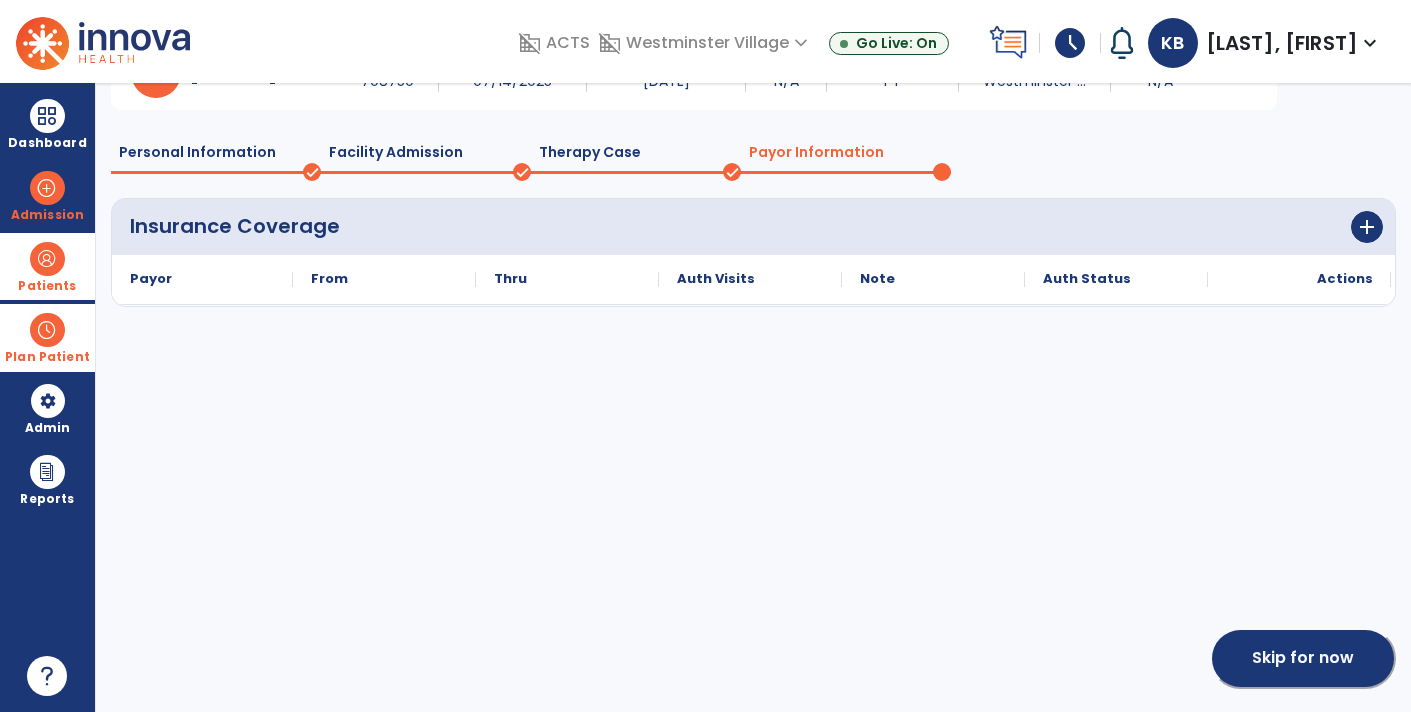 click on "Skip for now" 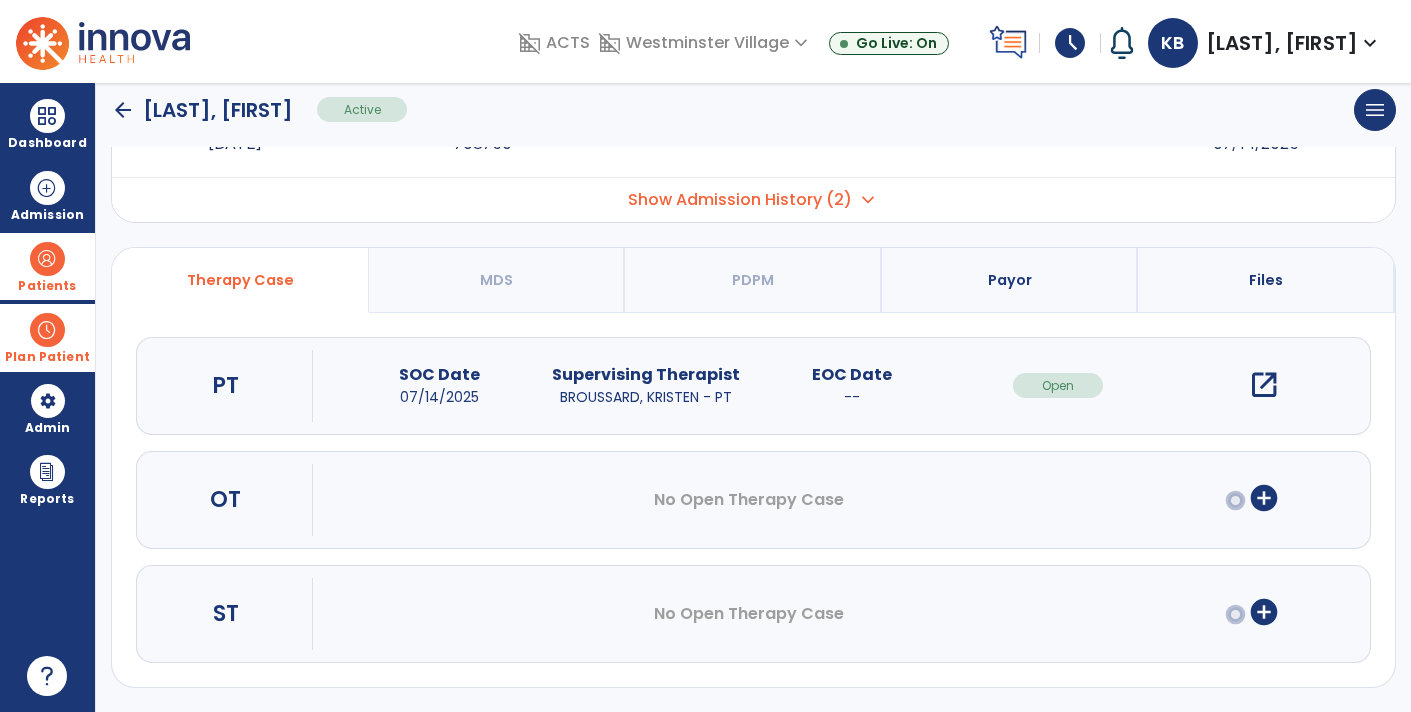 scroll, scrollTop: 90, scrollLeft: 0, axis: vertical 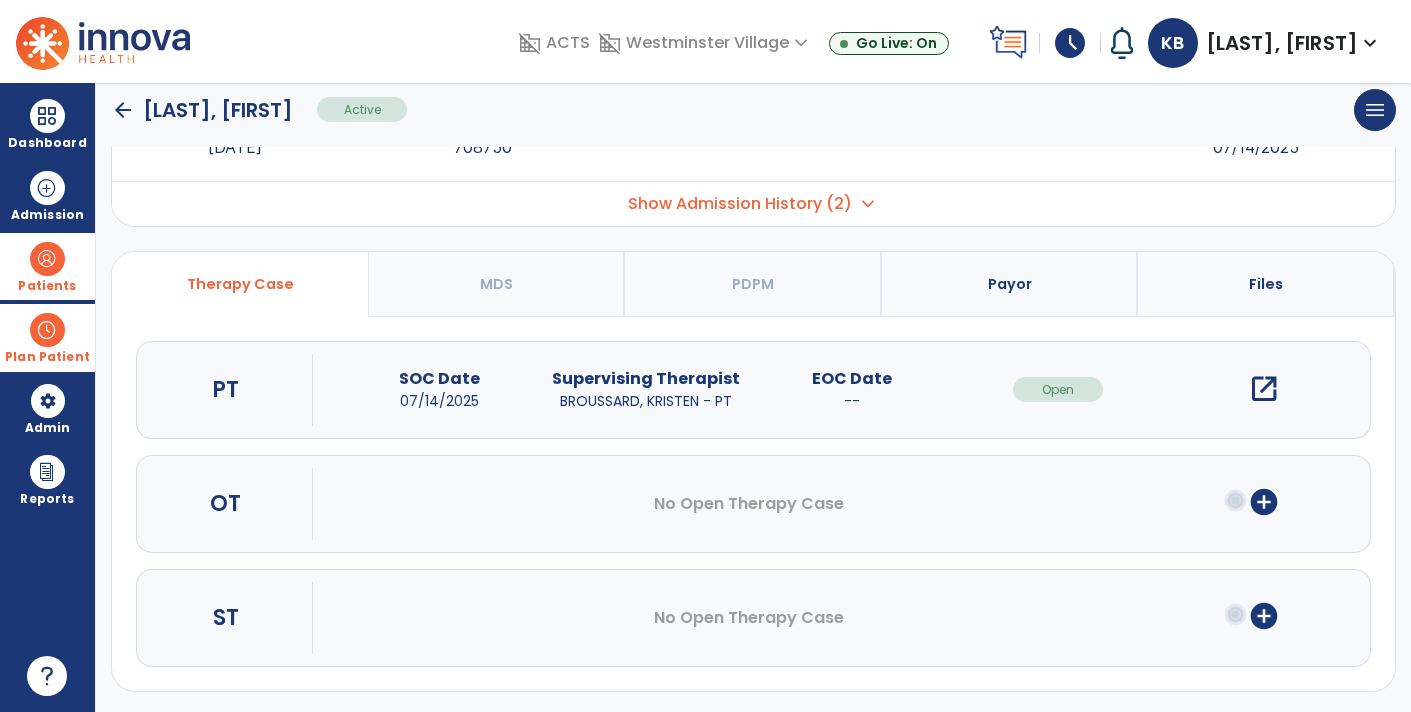 click on "open_in_new" at bounding box center [1264, 389] 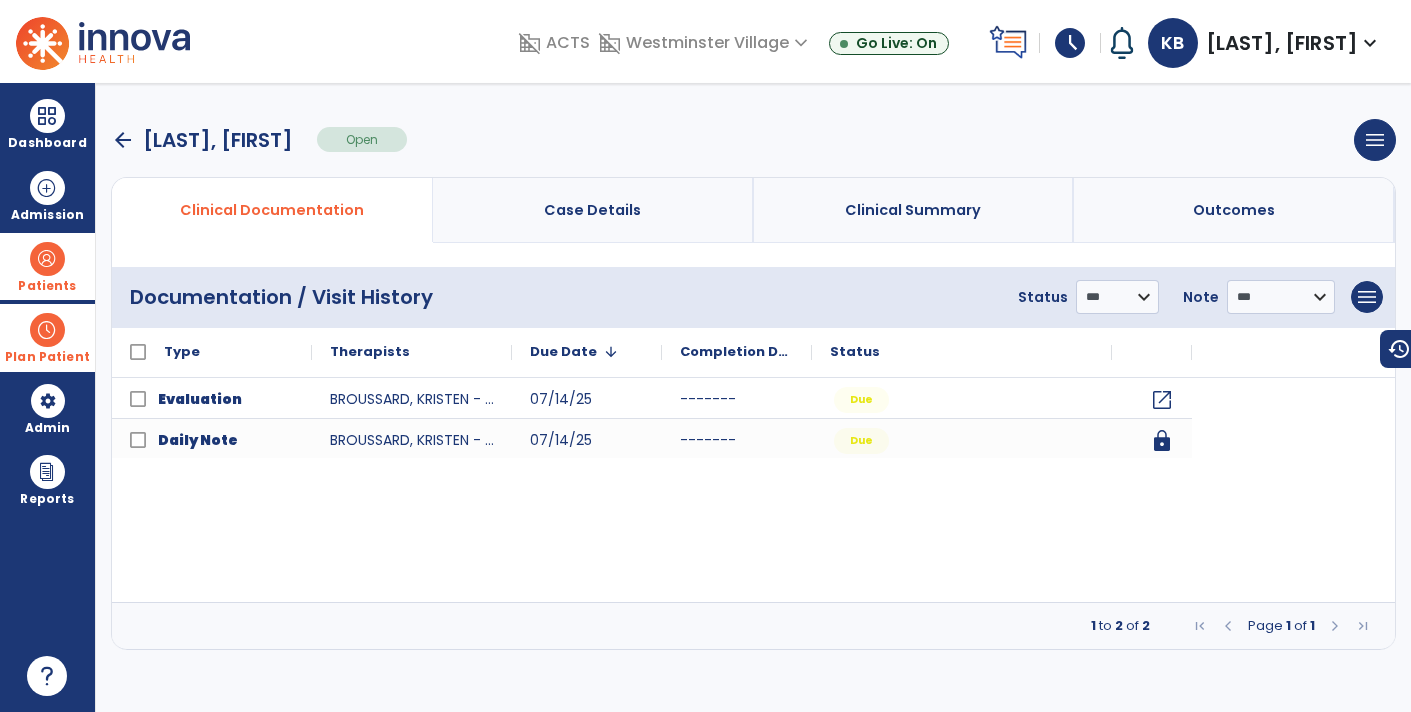 scroll, scrollTop: 0, scrollLeft: 0, axis: both 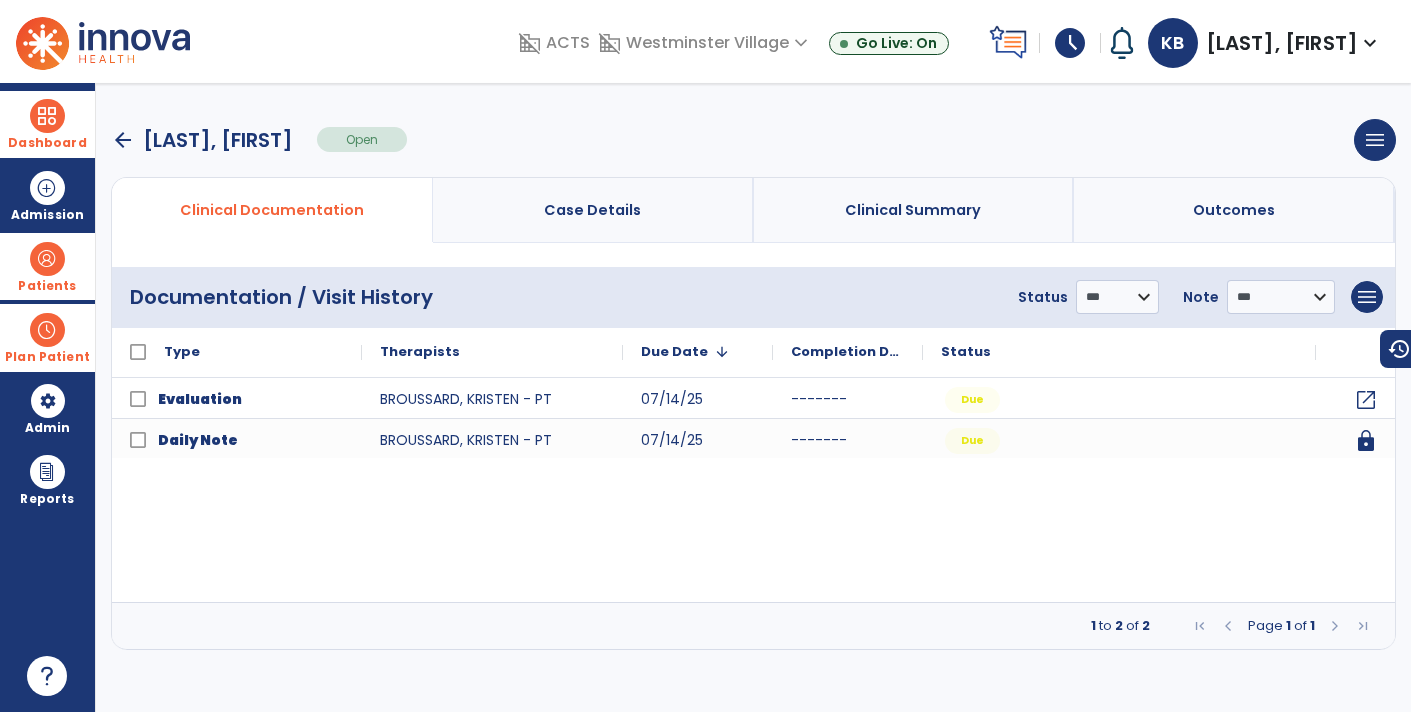 click at bounding box center (47, 116) 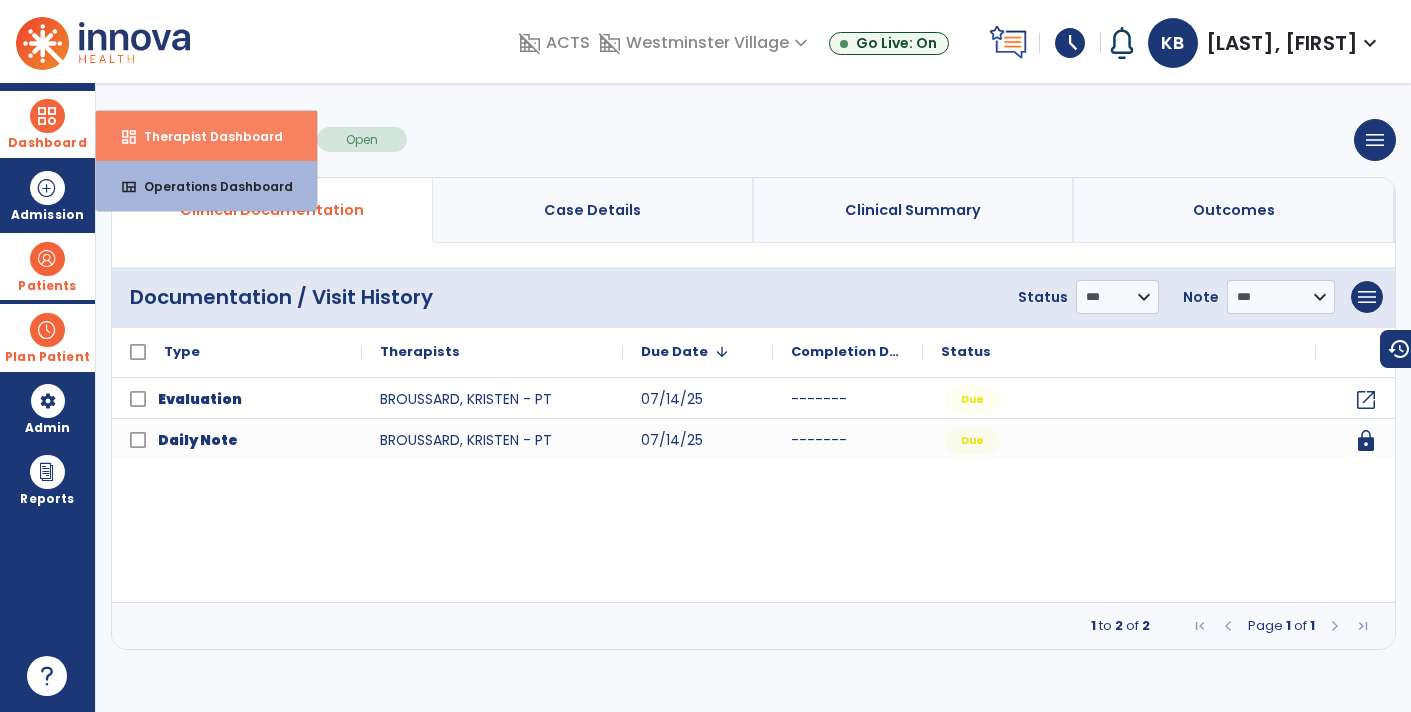 click on "Therapist Dashboard" at bounding box center [205, 136] 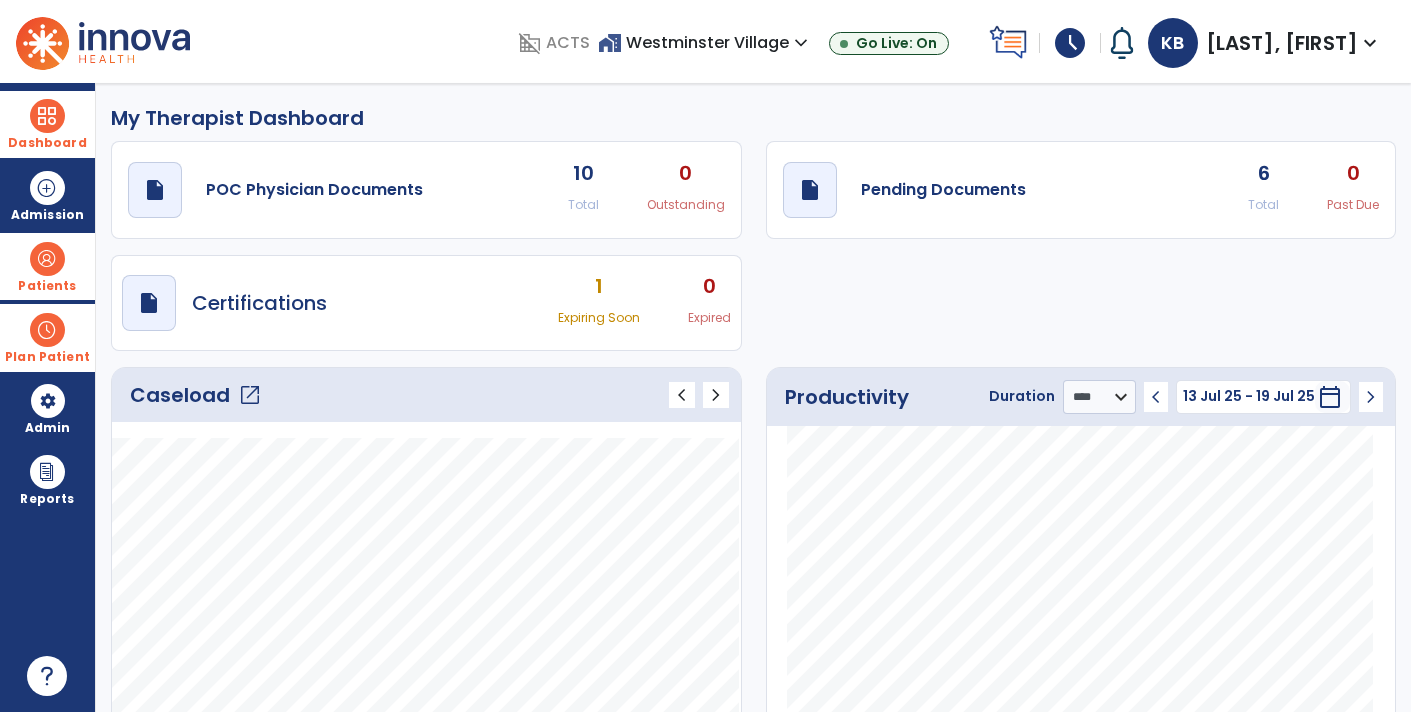 click on "draft   open_in_new  Pending Documents 6 Total 0 Past Due" 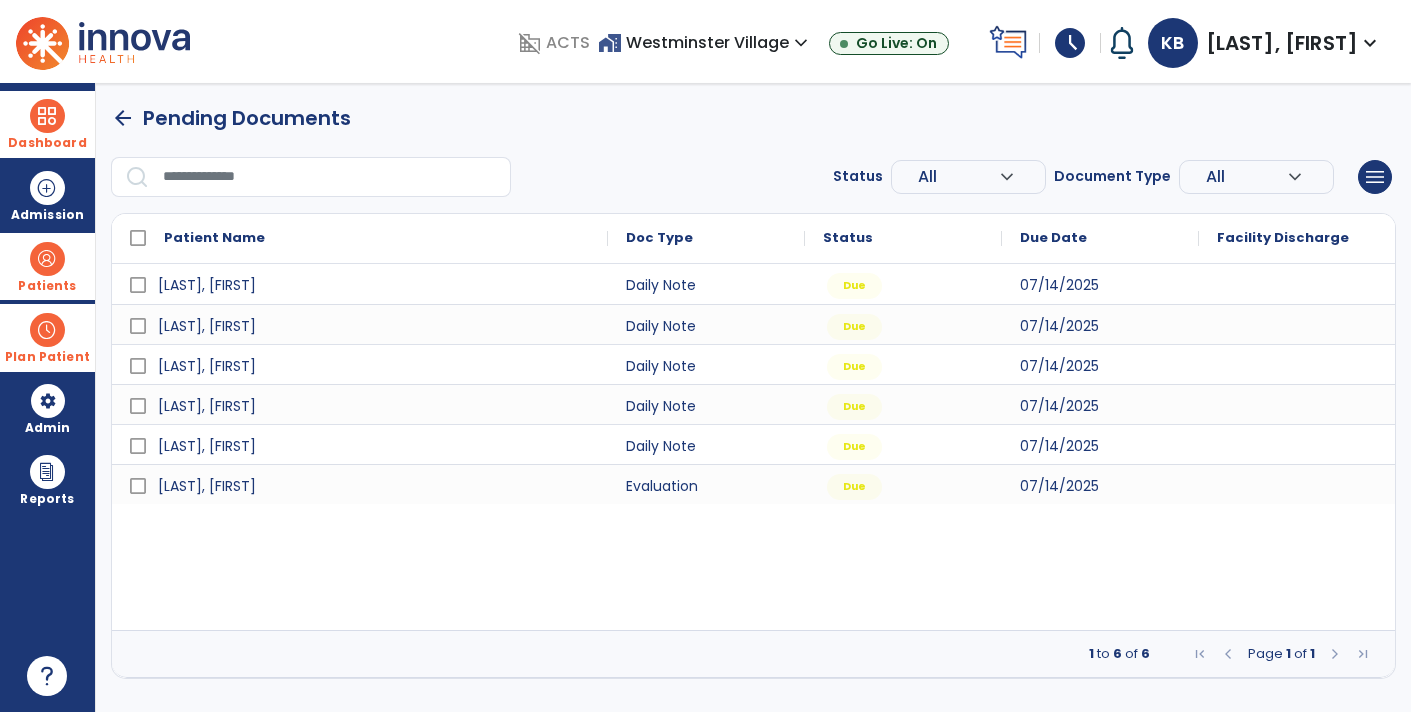click at bounding box center [47, 259] 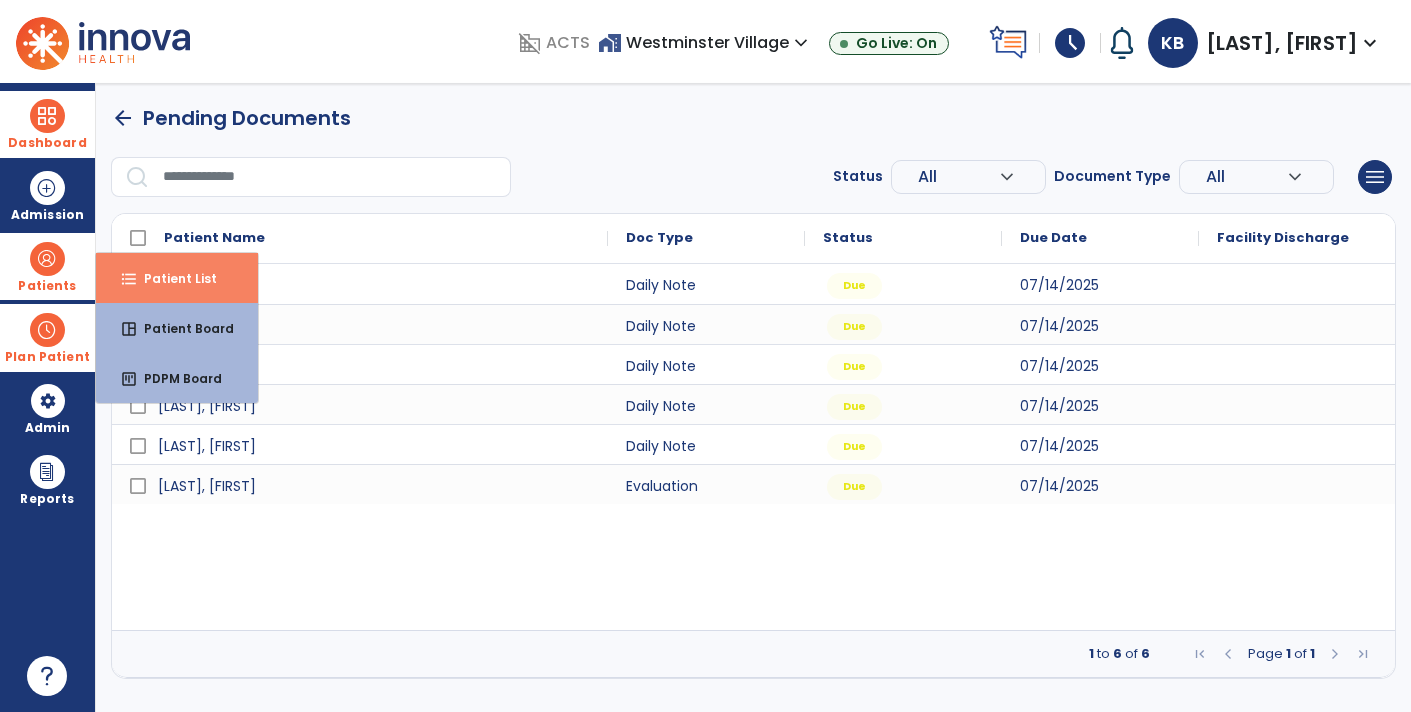 click on "Patient List" at bounding box center (172, 278) 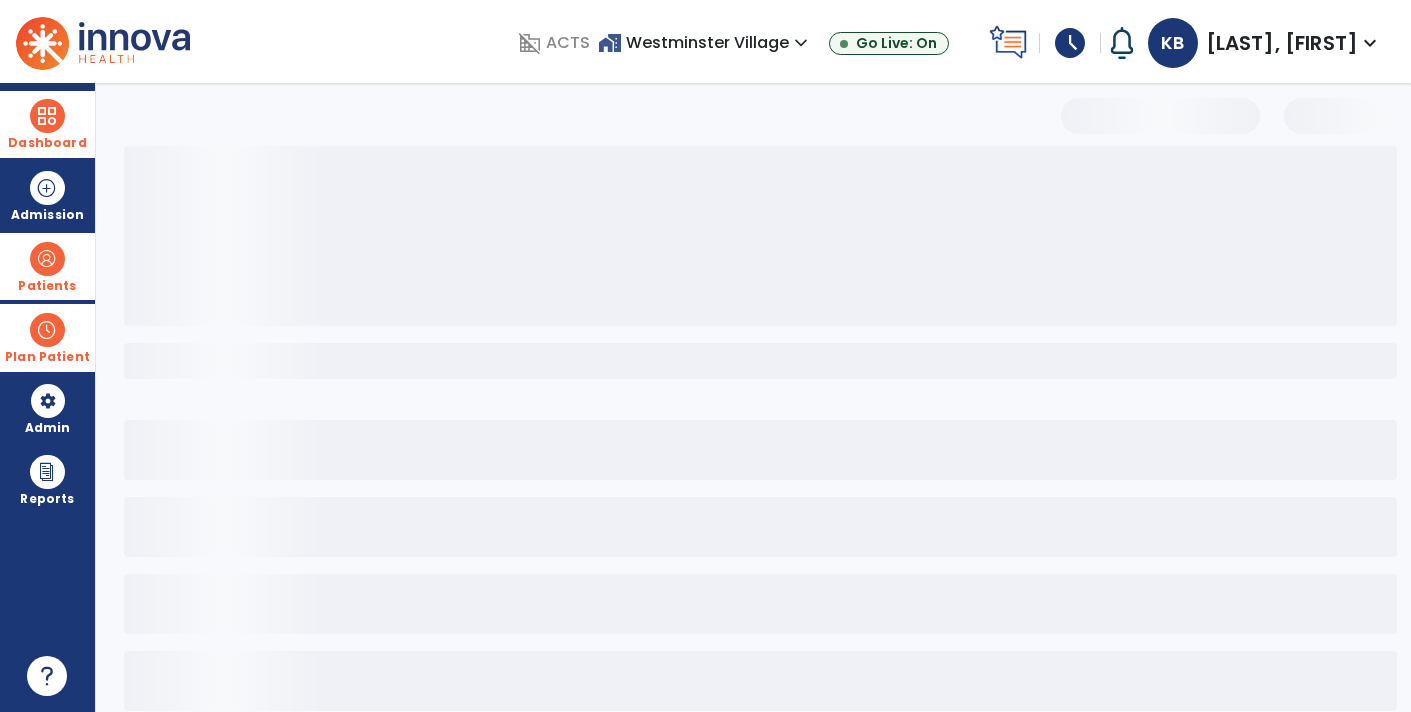 select on "***" 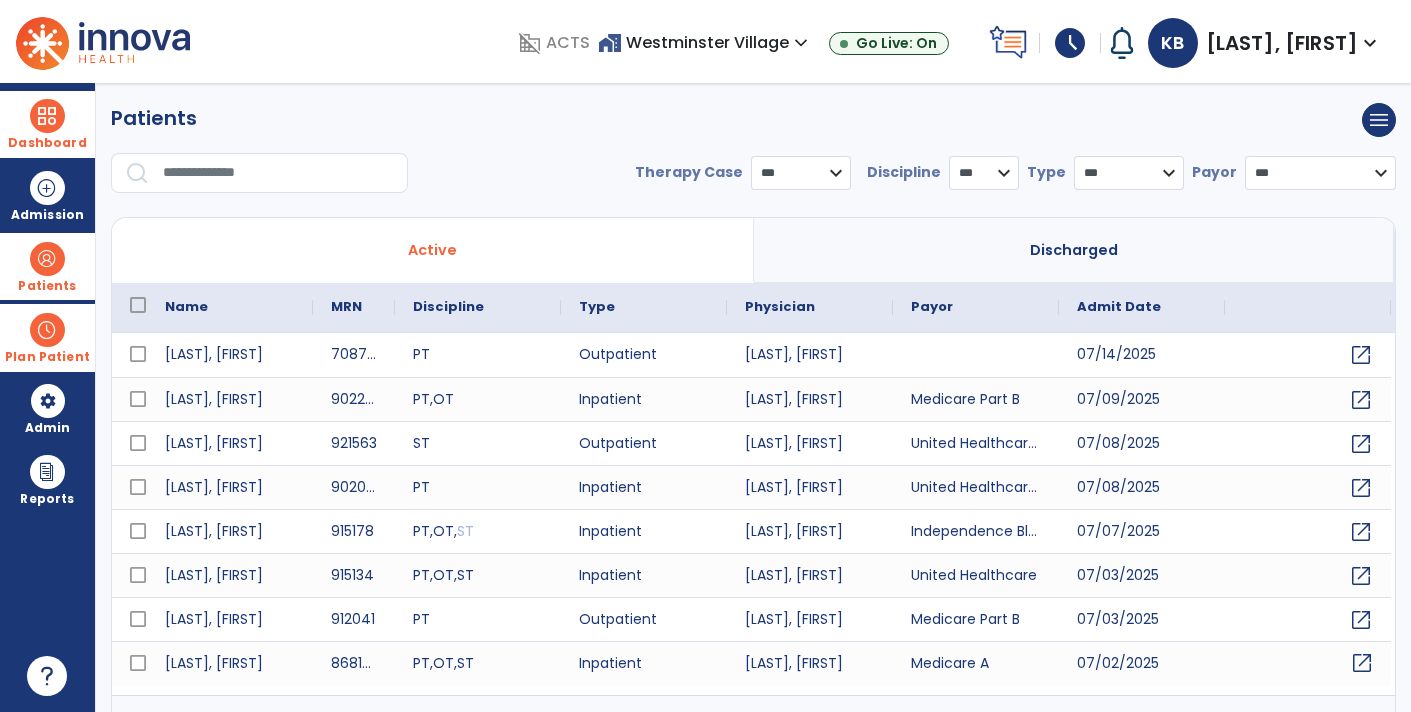click on "open_in_new" at bounding box center (1362, 663) 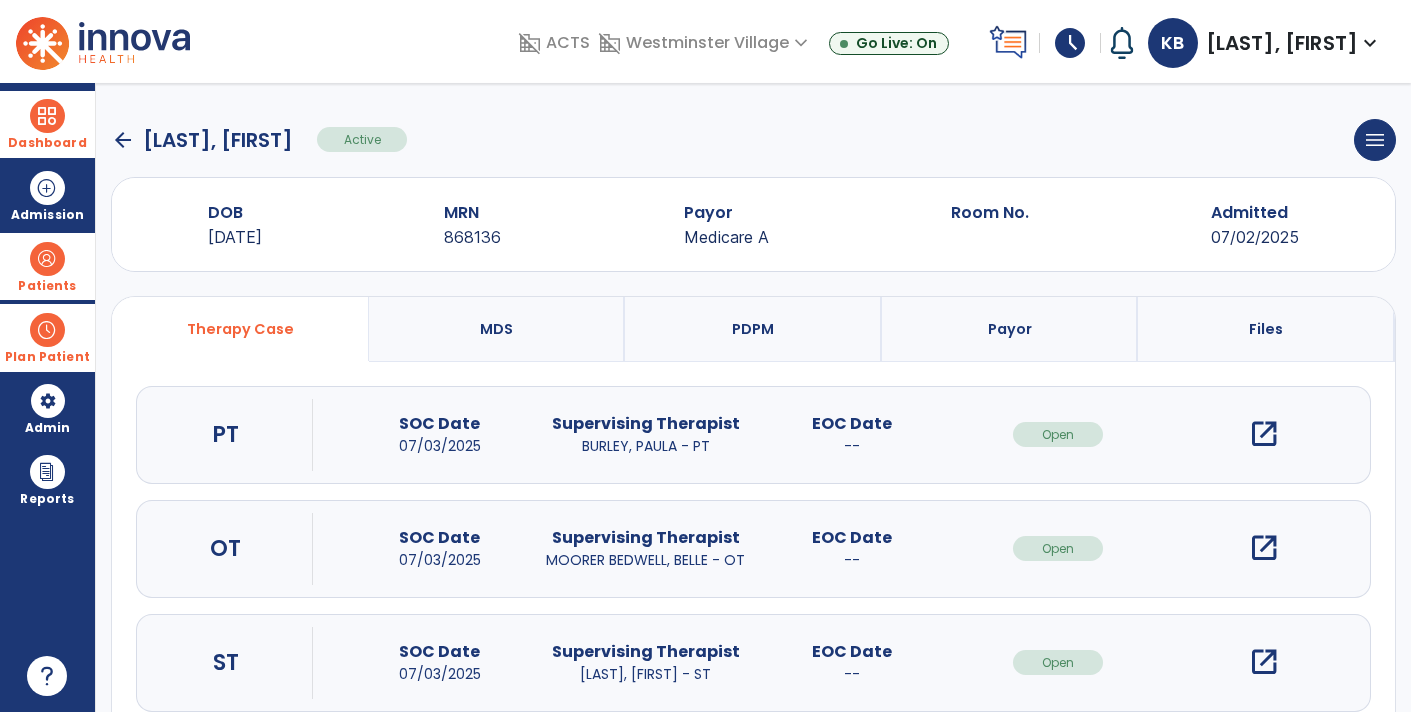 click on "open_in_new" at bounding box center [1264, 434] 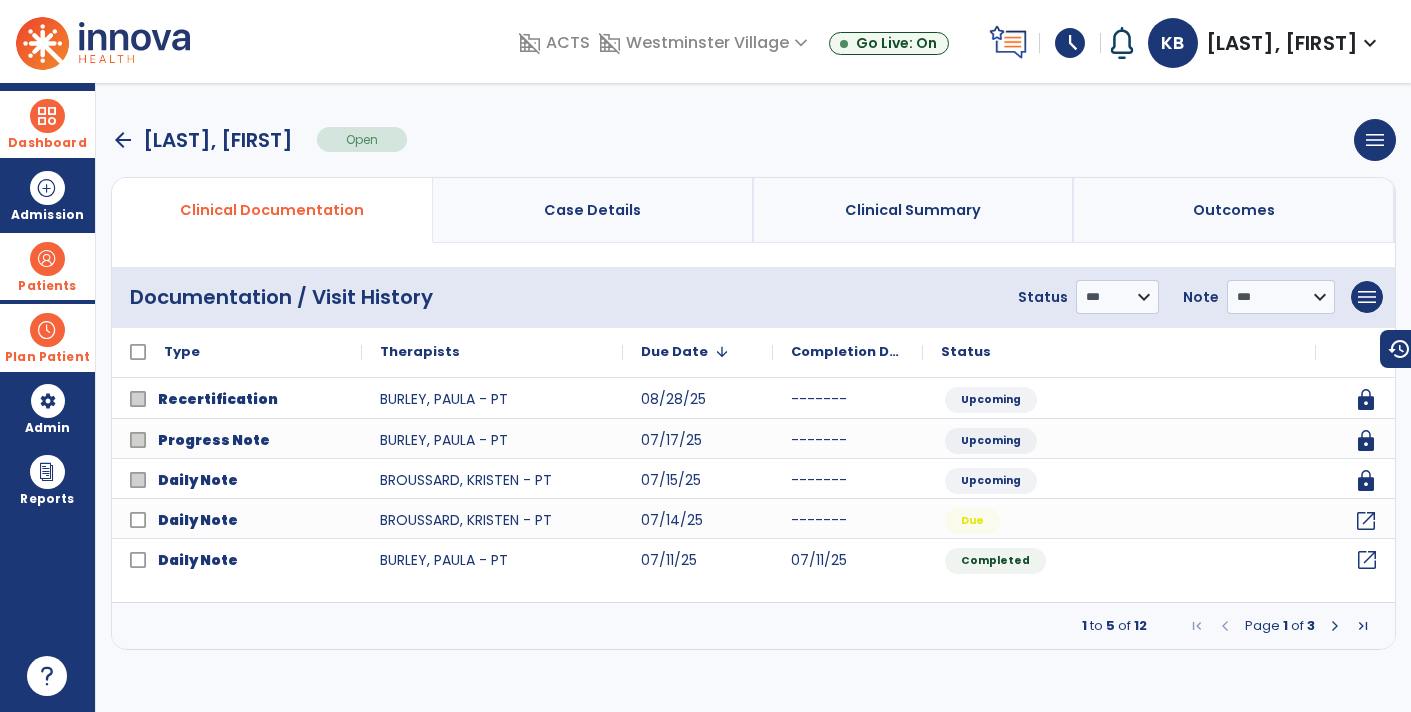 click on "open_in_new" 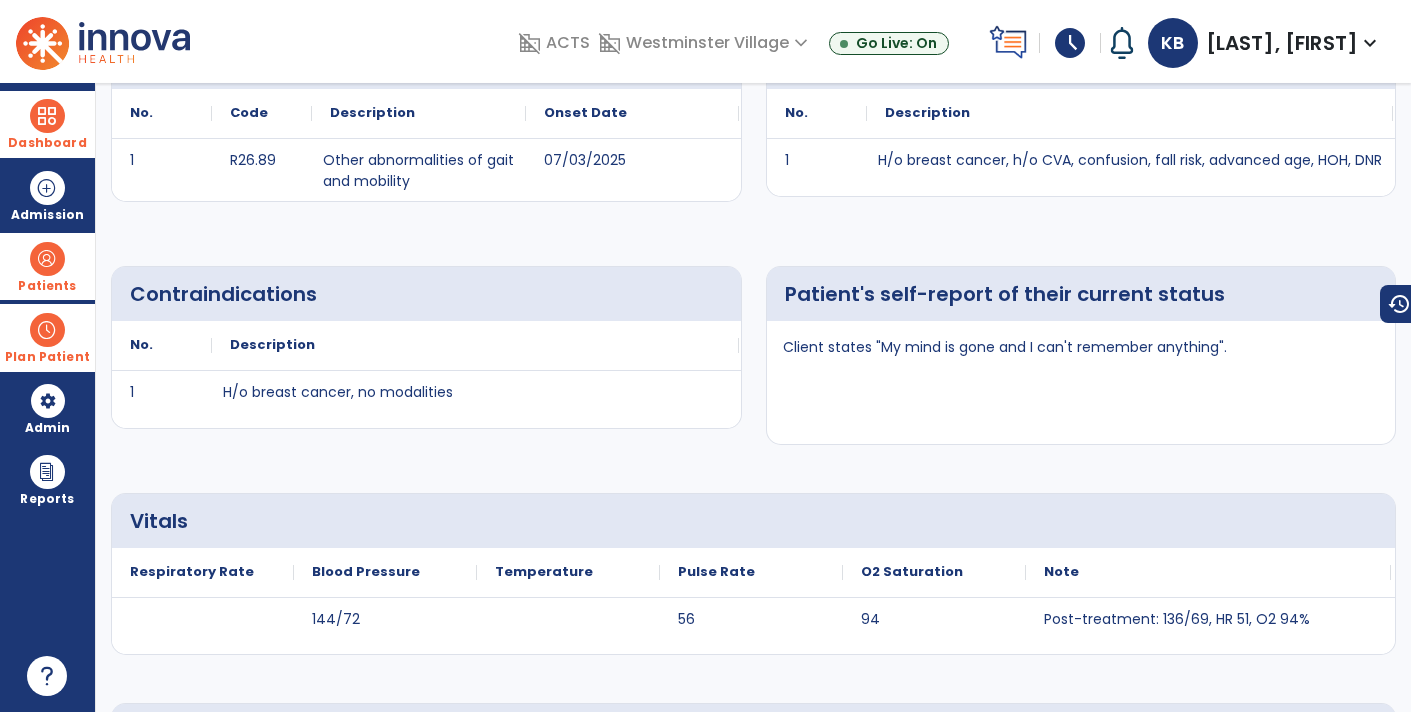 scroll, scrollTop: 0, scrollLeft: 0, axis: both 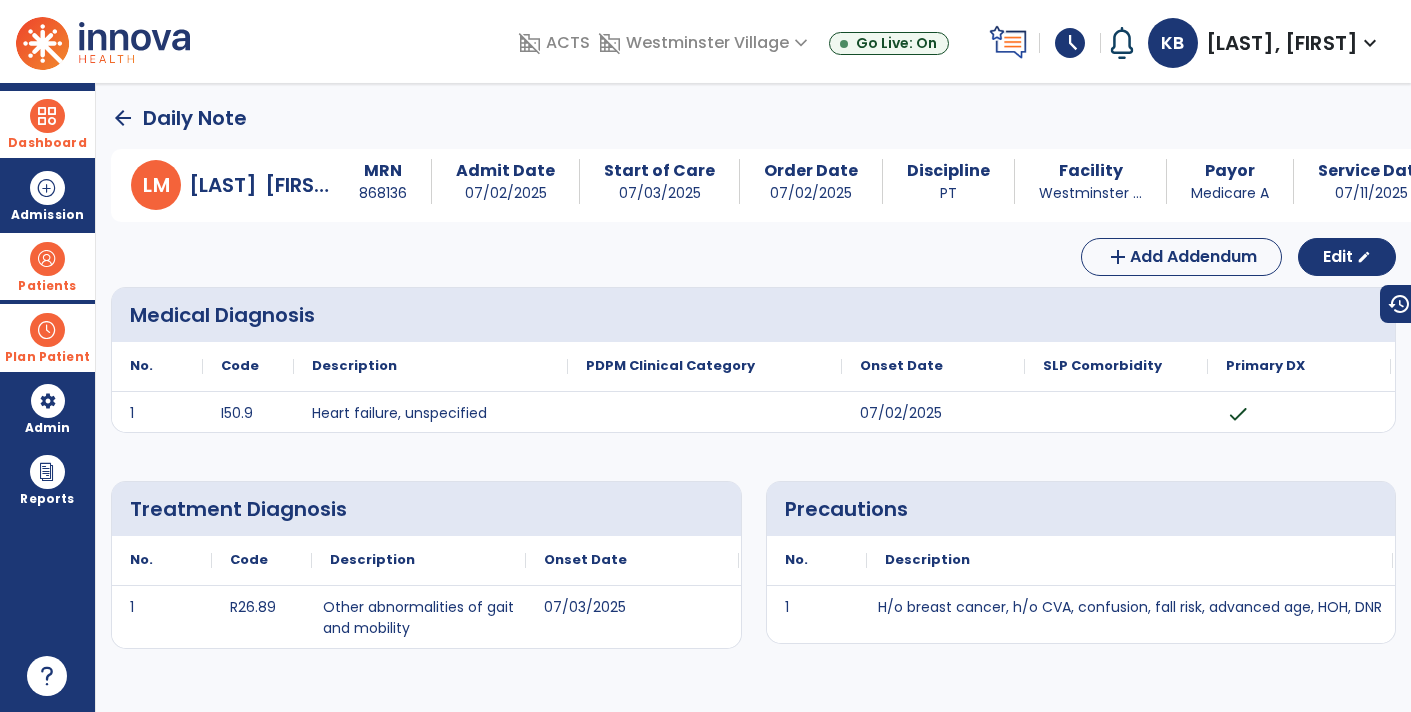 click on "arrow_back" 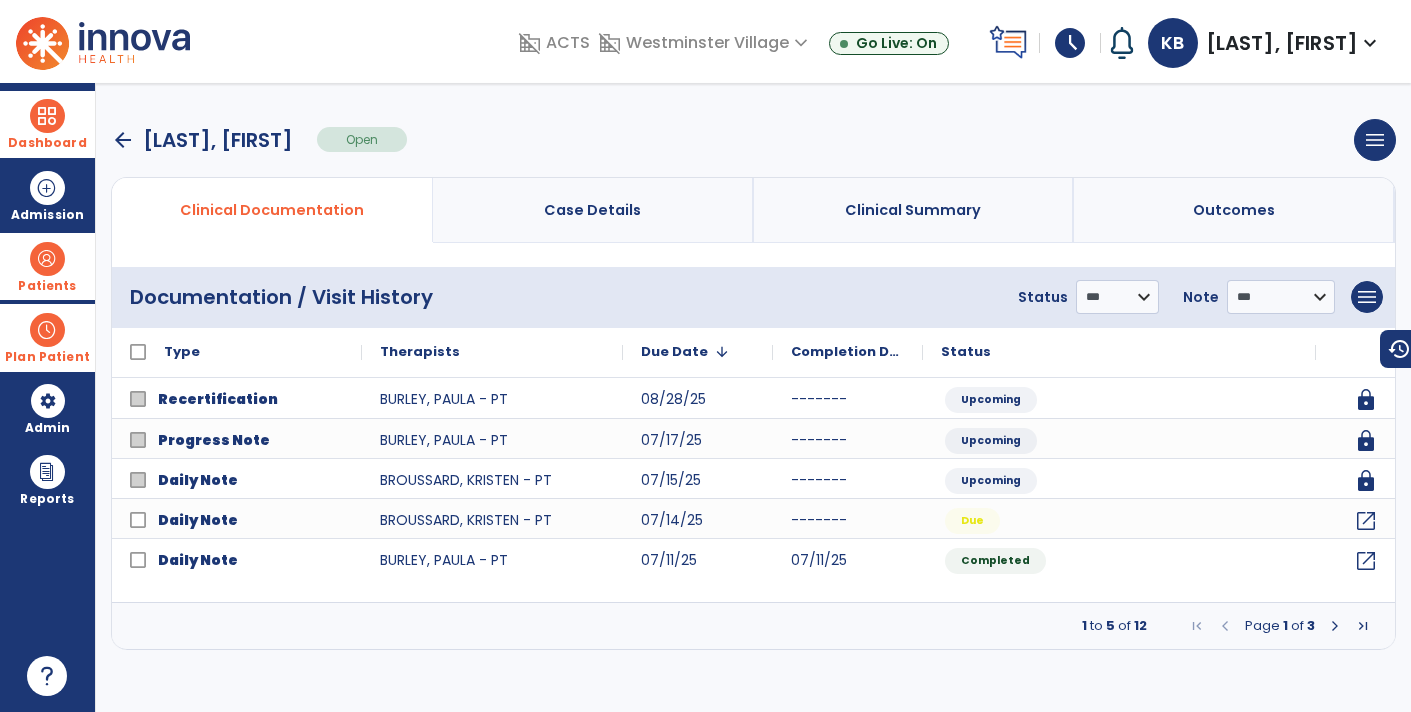 click at bounding box center (47, 259) 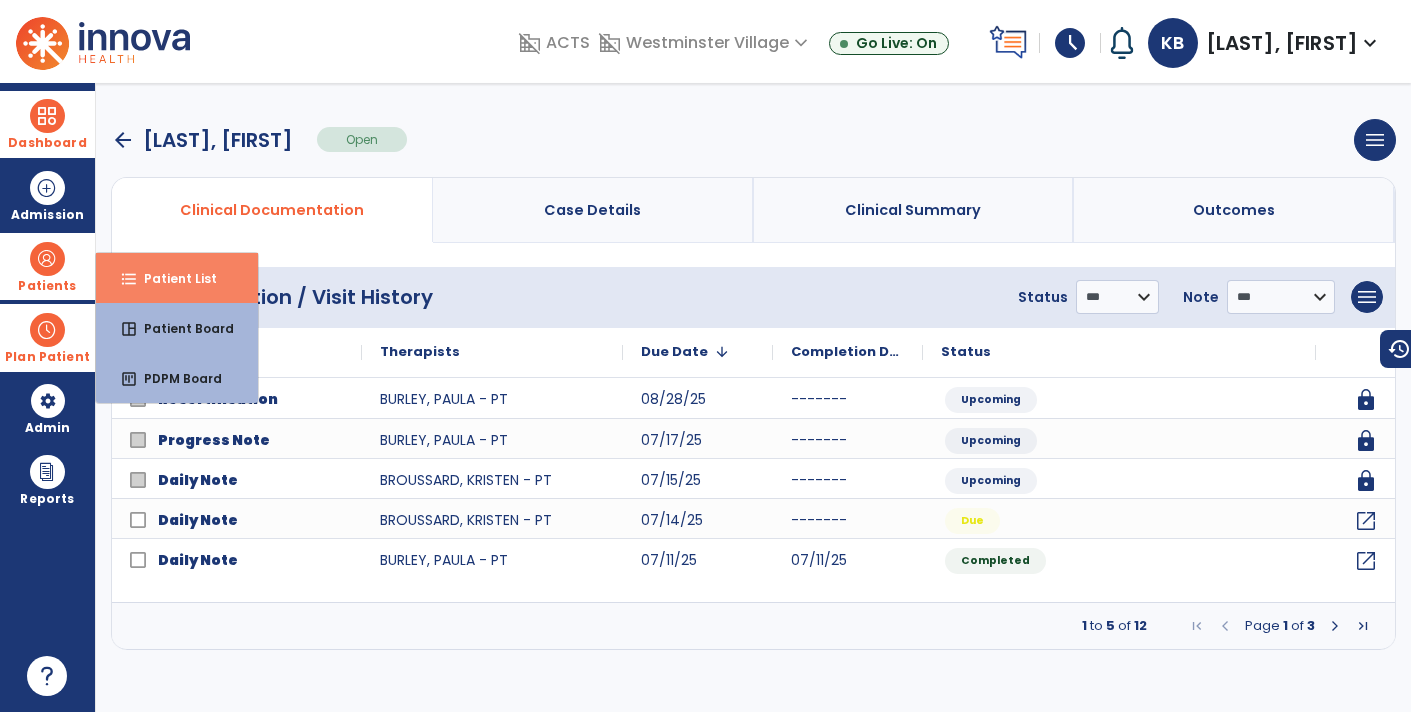 click on "format_list_bulleted  Patient List" at bounding box center (177, 278) 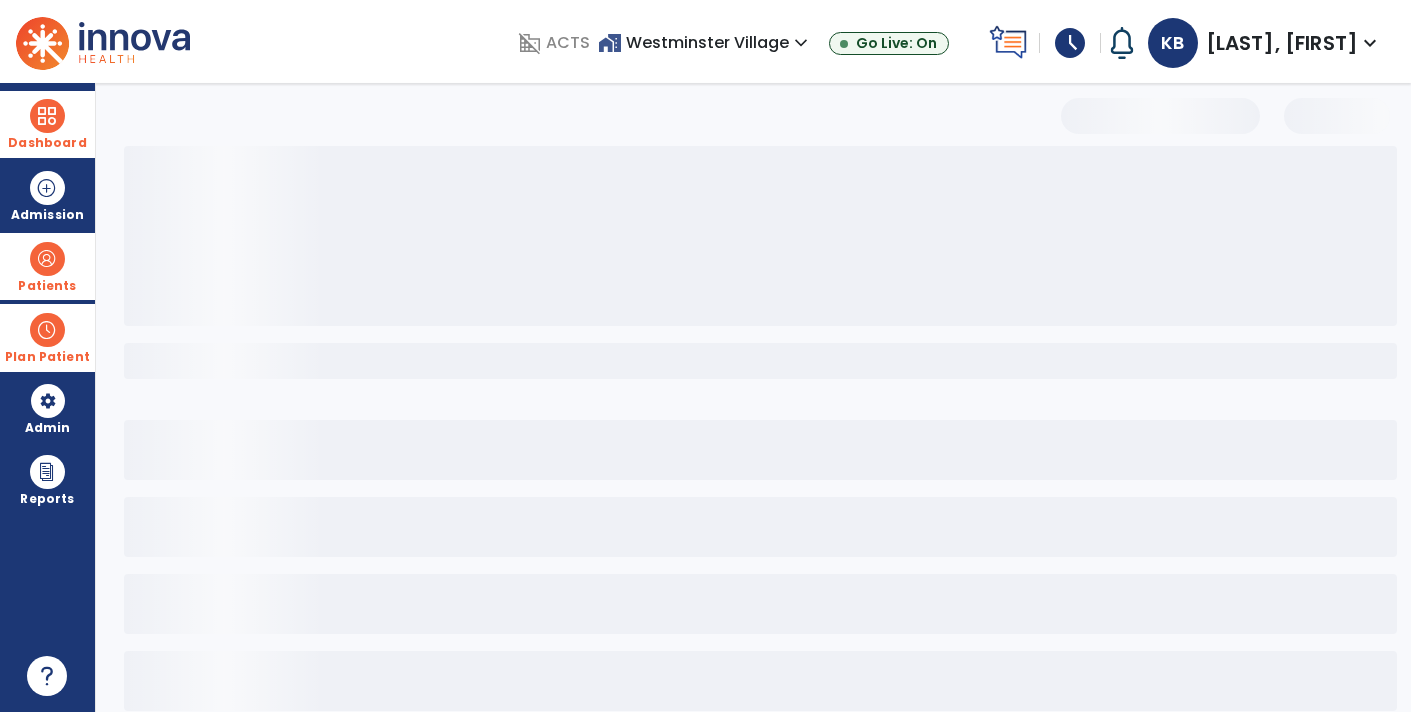 select on "***" 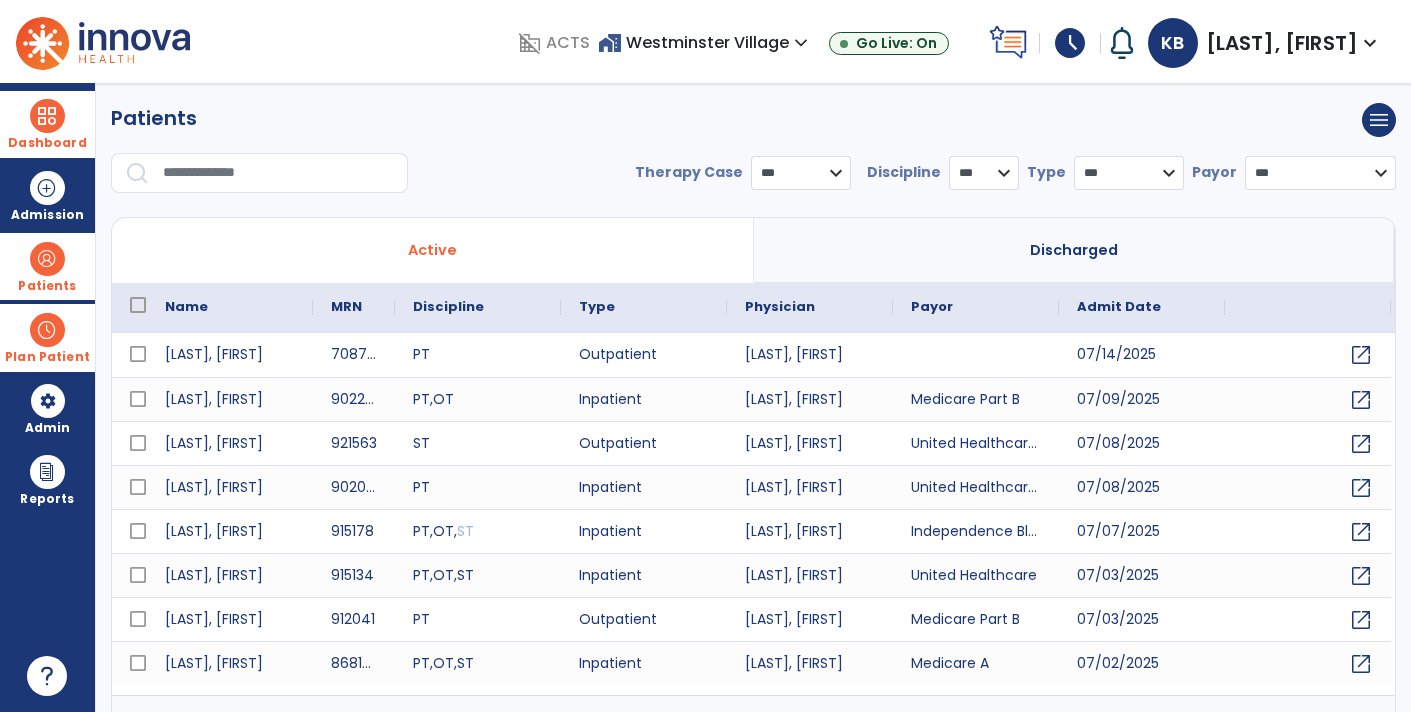 click at bounding box center (278, 173) 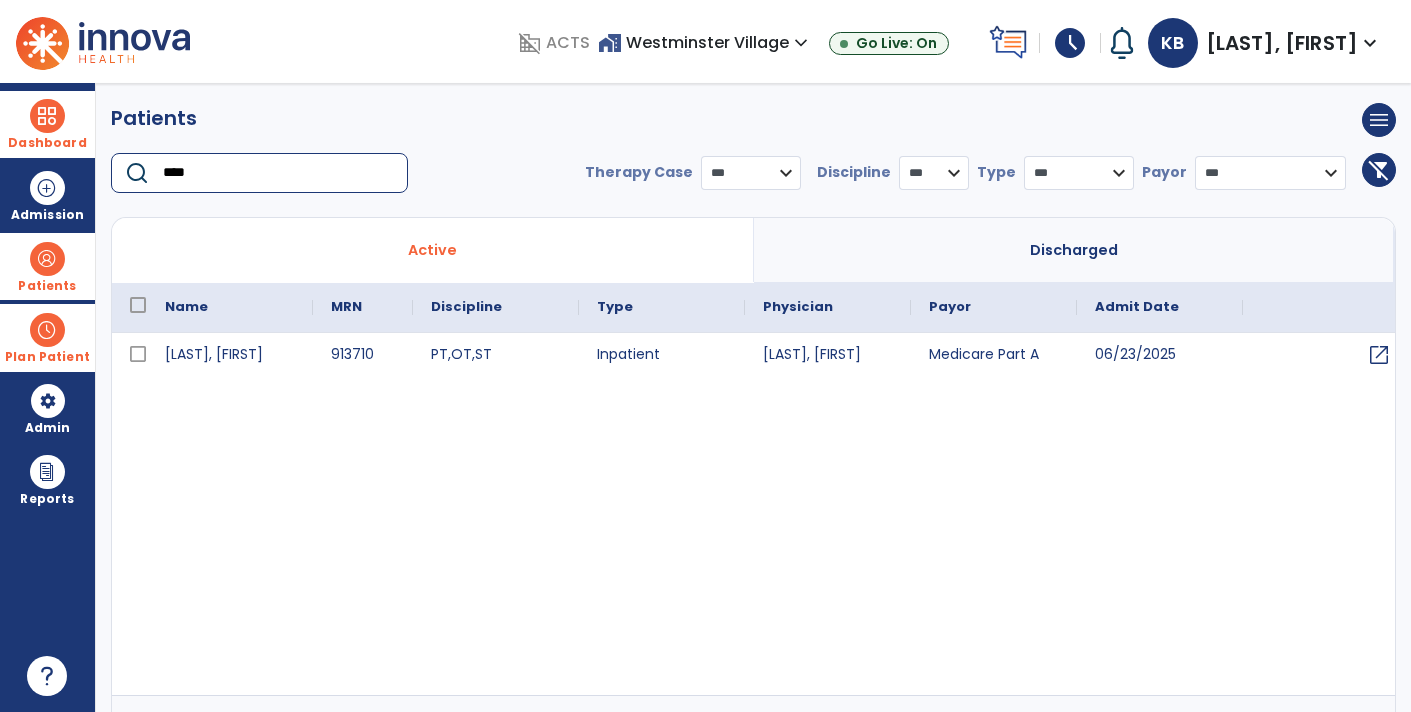 type on "****" 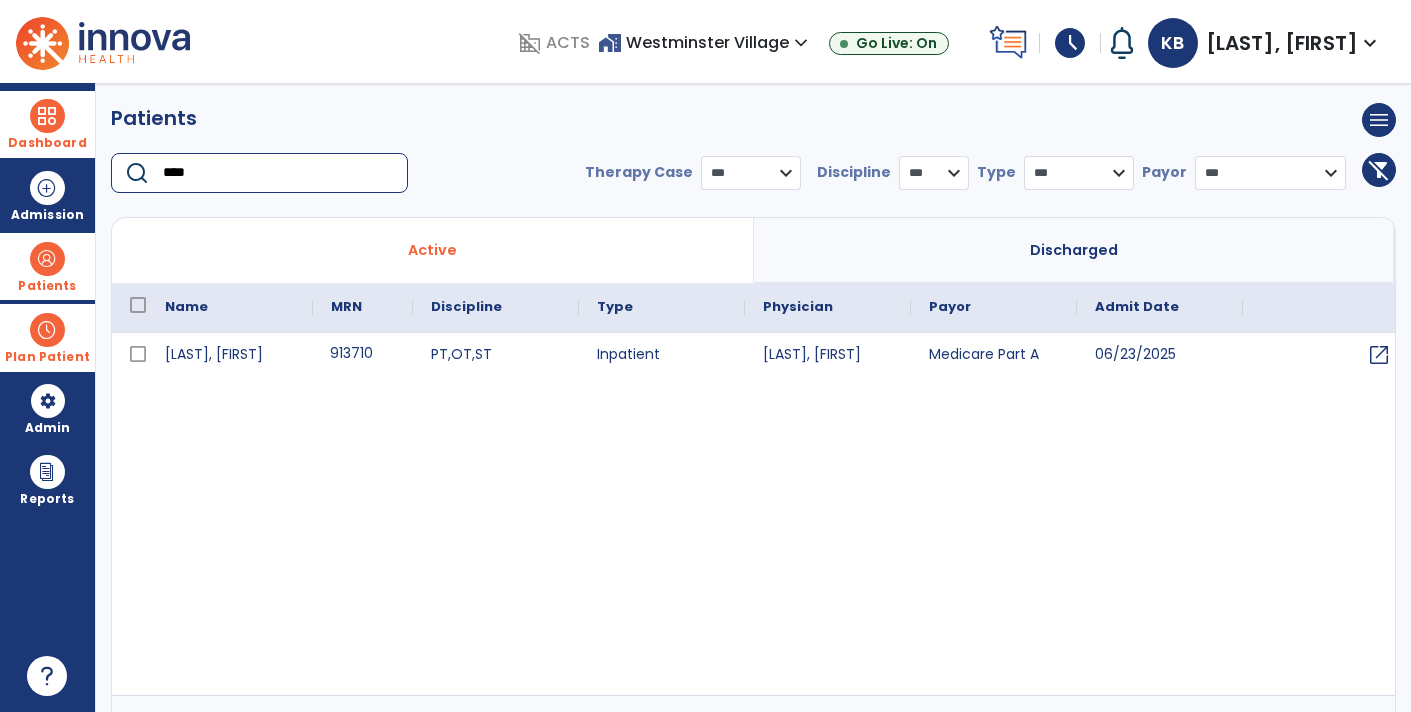 click on "913710" at bounding box center (363, 355) 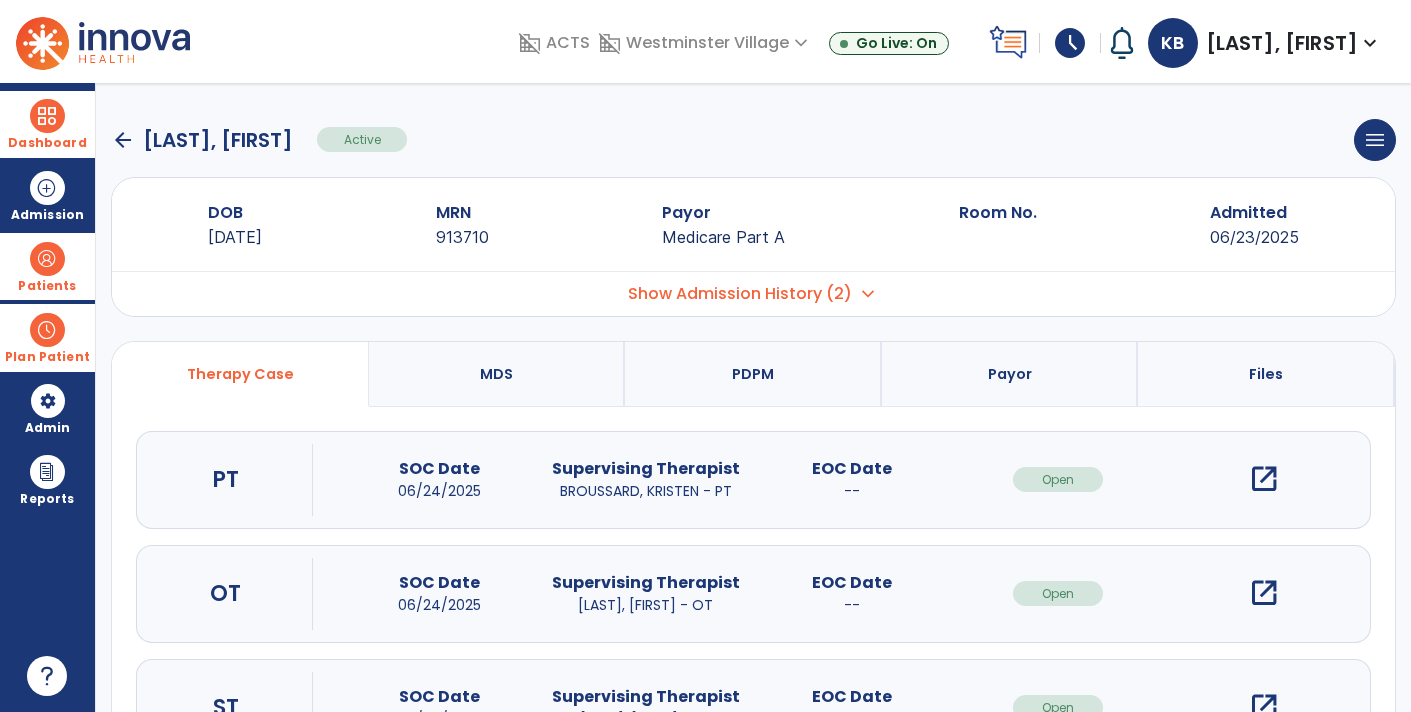 click on "open_in_new" at bounding box center [1264, 479] 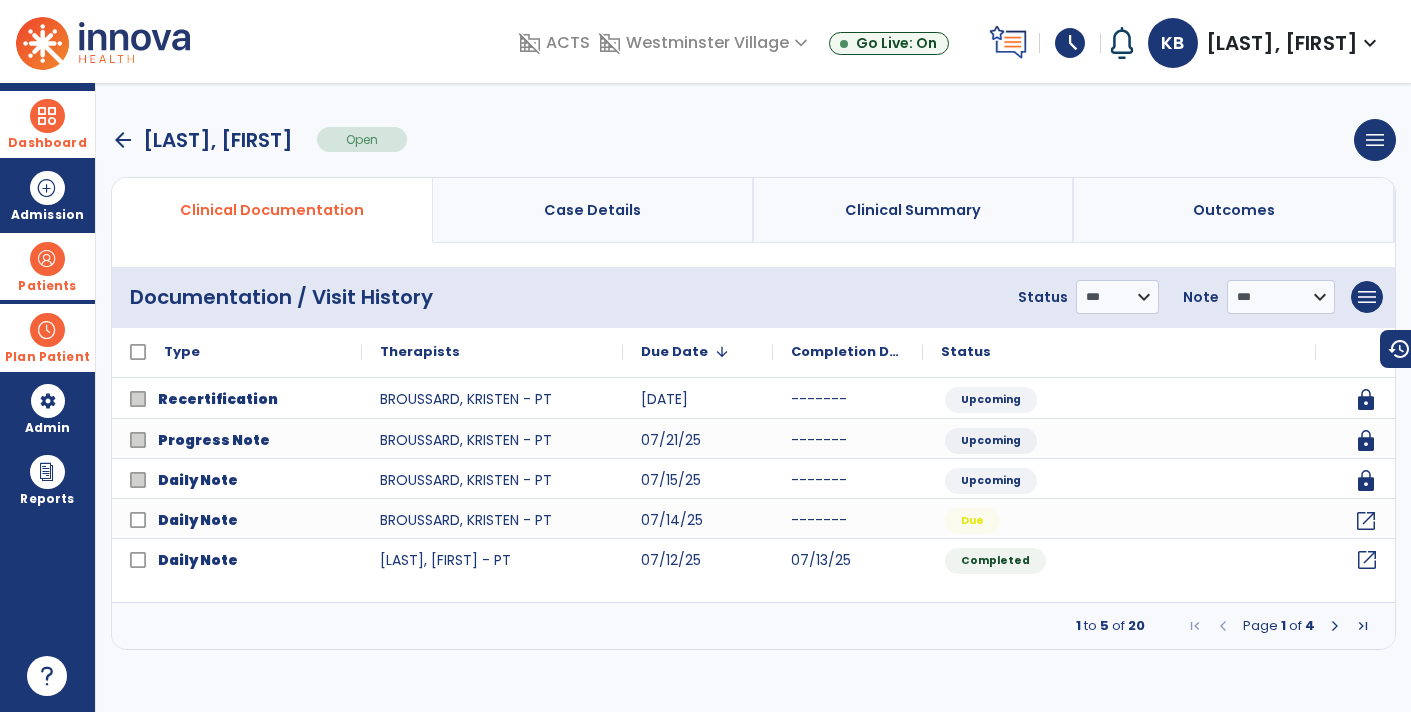 click on "open_in_new" 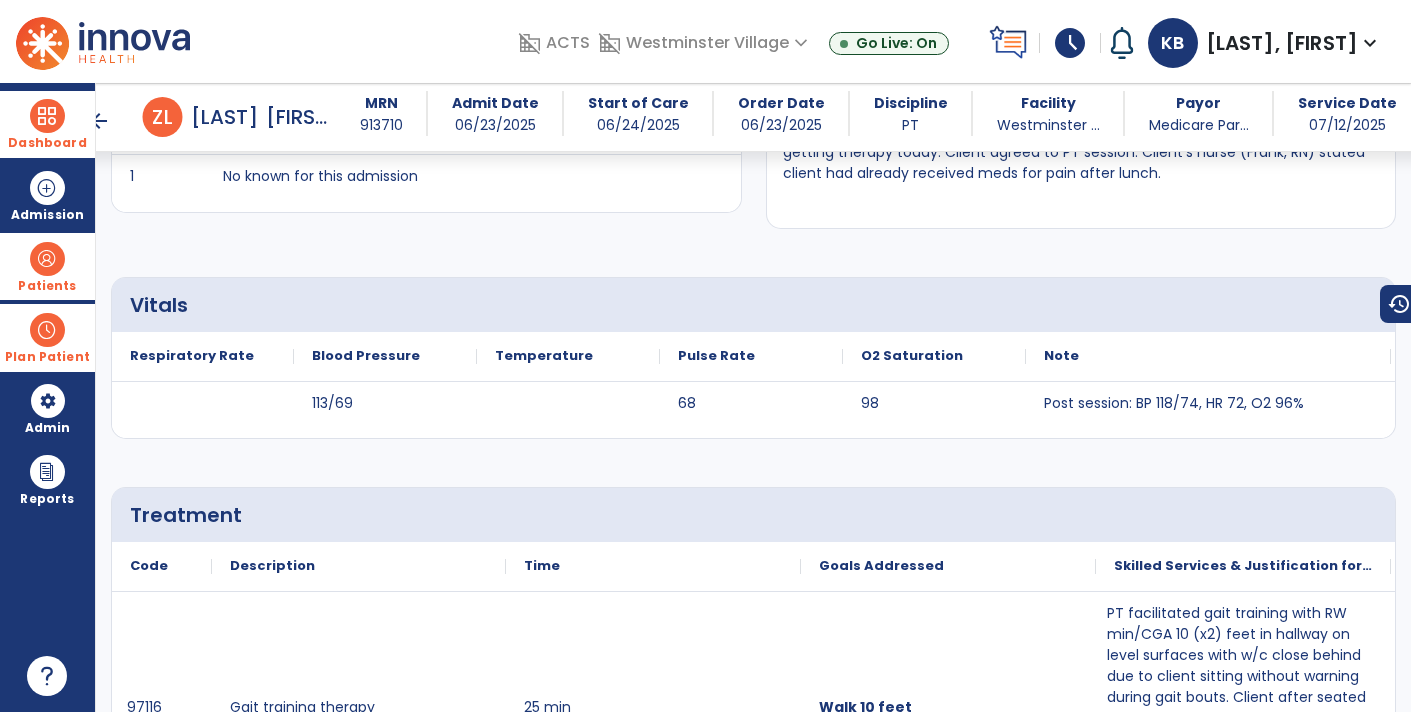 scroll, scrollTop: 0, scrollLeft: 0, axis: both 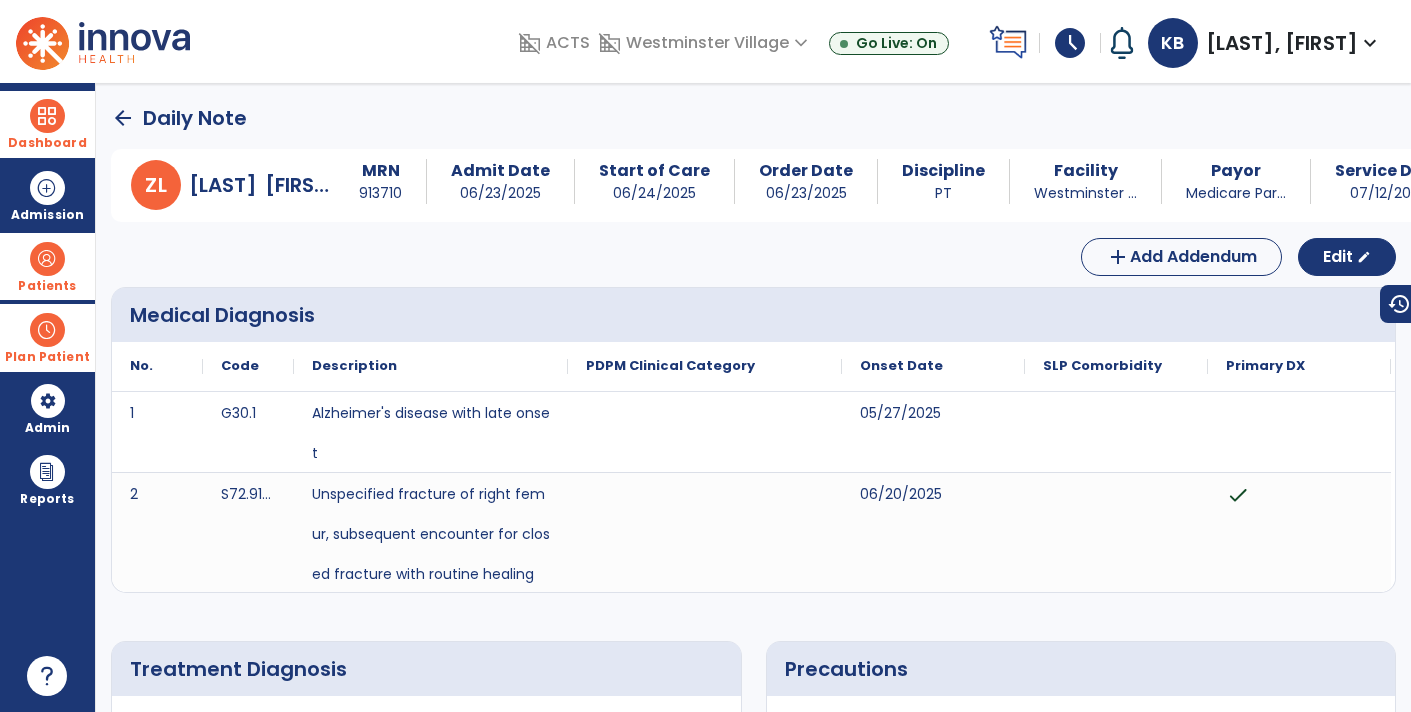 click on "Dashboard" at bounding box center [47, 124] 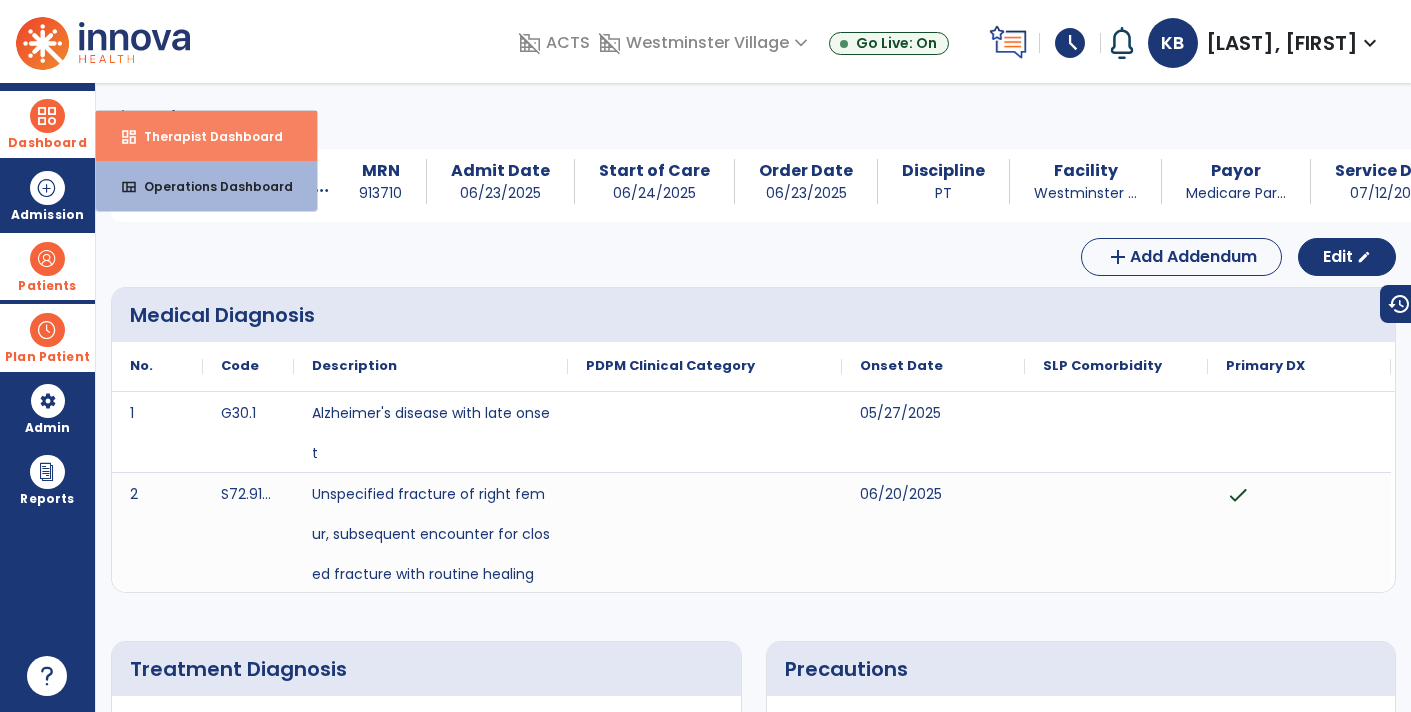 click on "Therapist Dashboard" at bounding box center [205, 136] 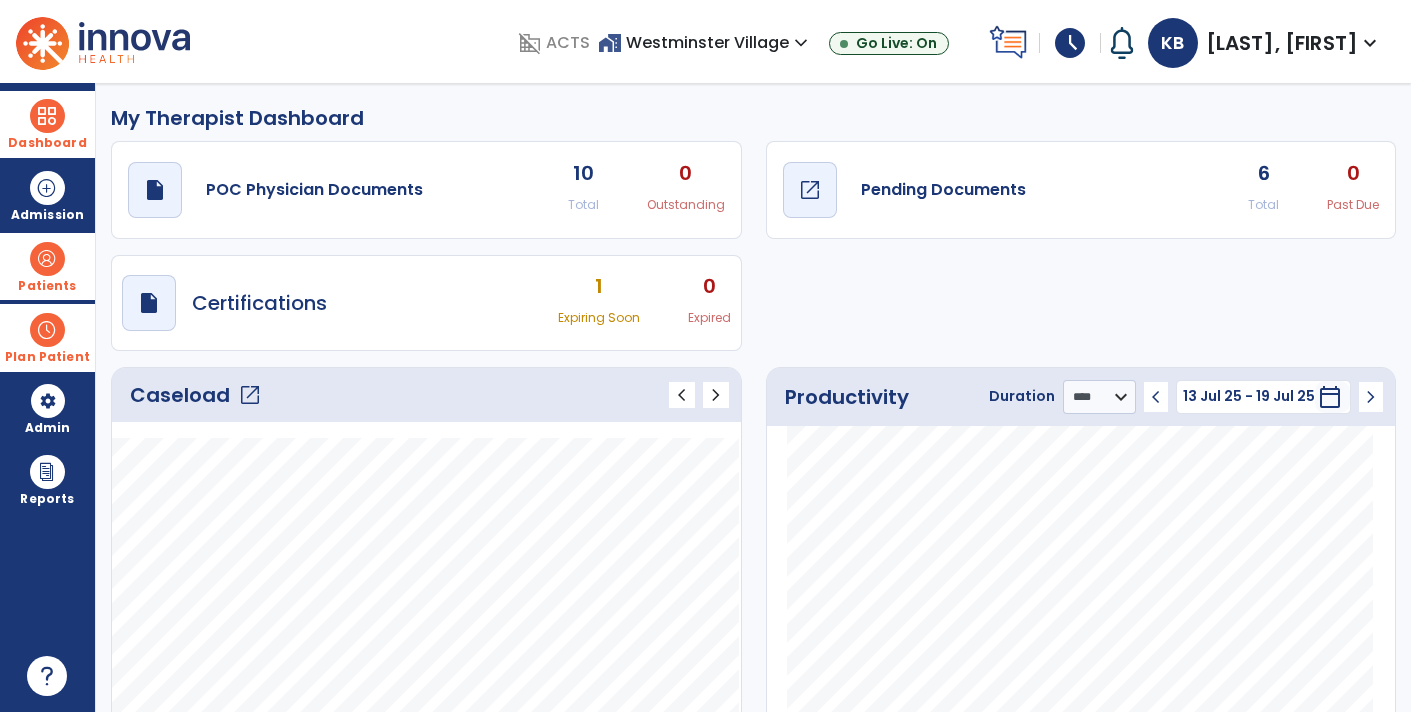 click on "draft   open_in_new  Pending Documents" 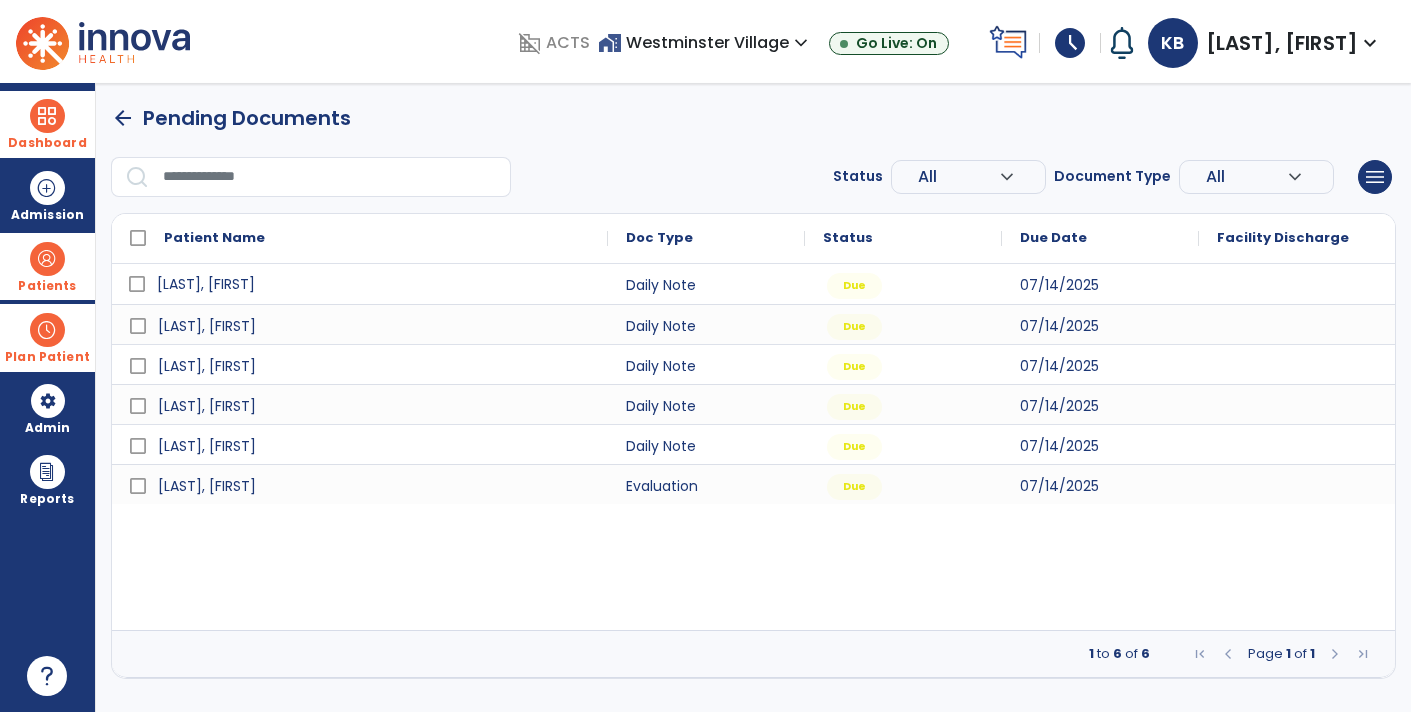click on "[LAST], [FIRST]" at bounding box center [374, 284] 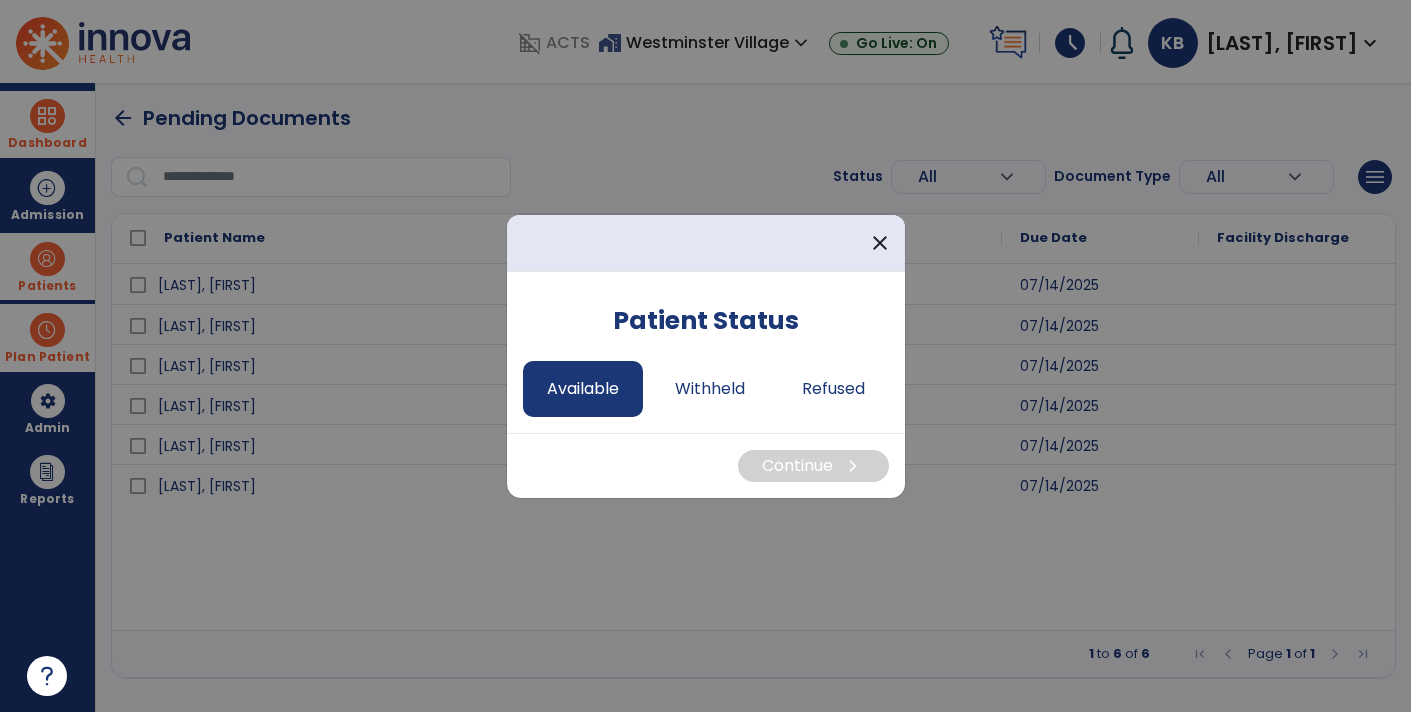 click on "Available" at bounding box center (583, 389) 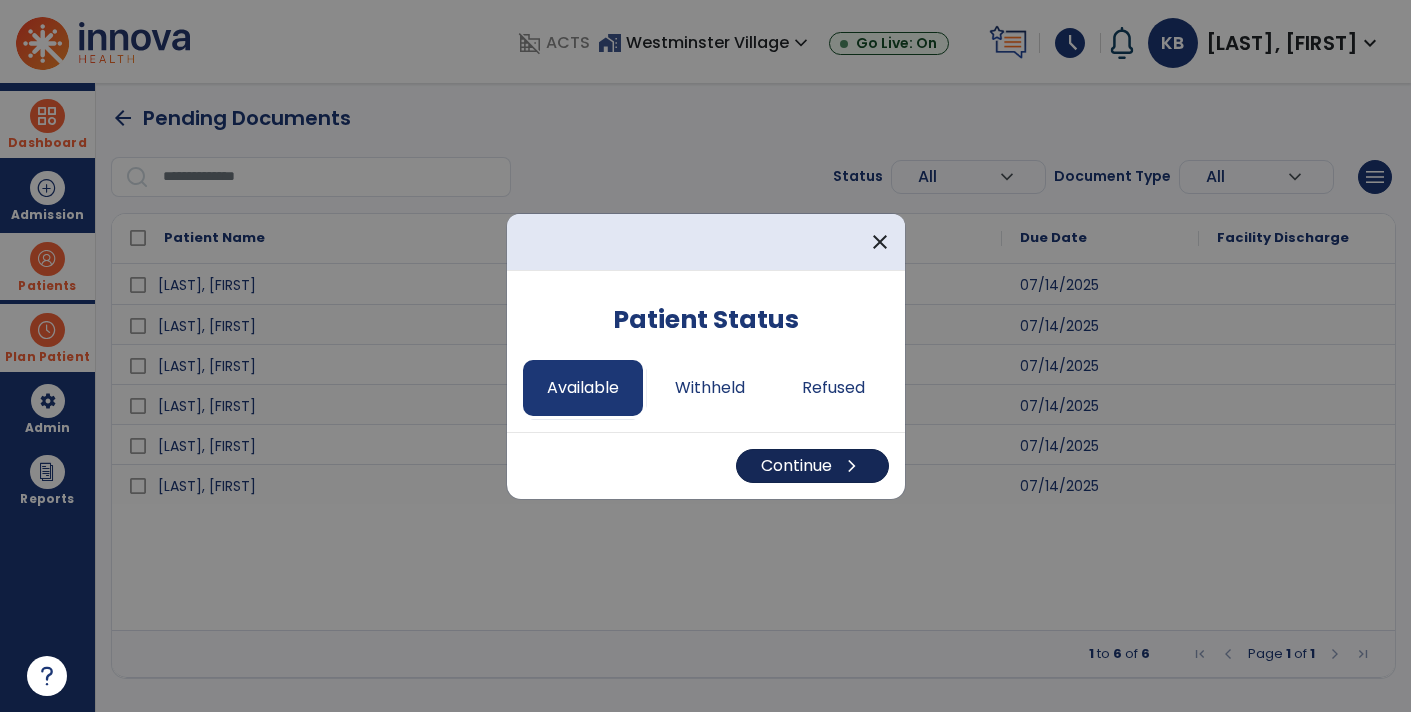 click on "Continue   chevron_right" at bounding box center [812, 466] 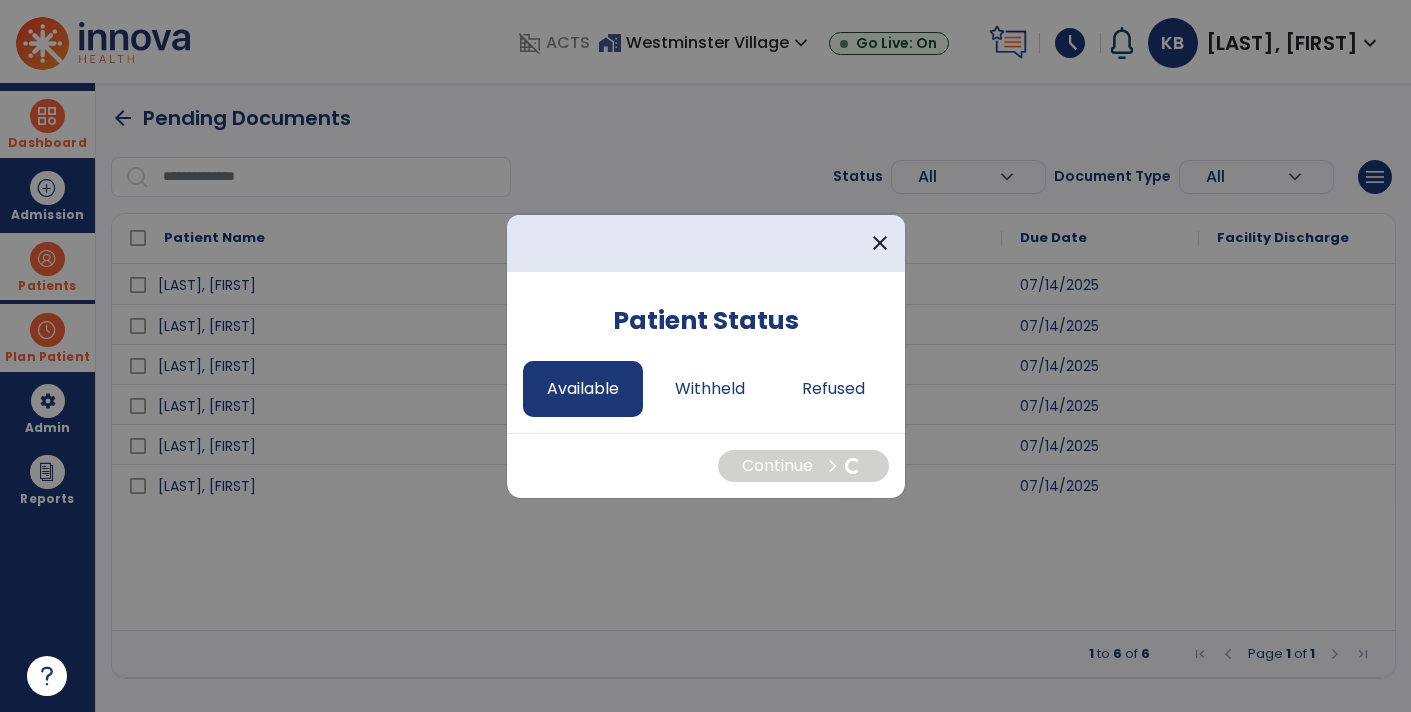 select on "*" 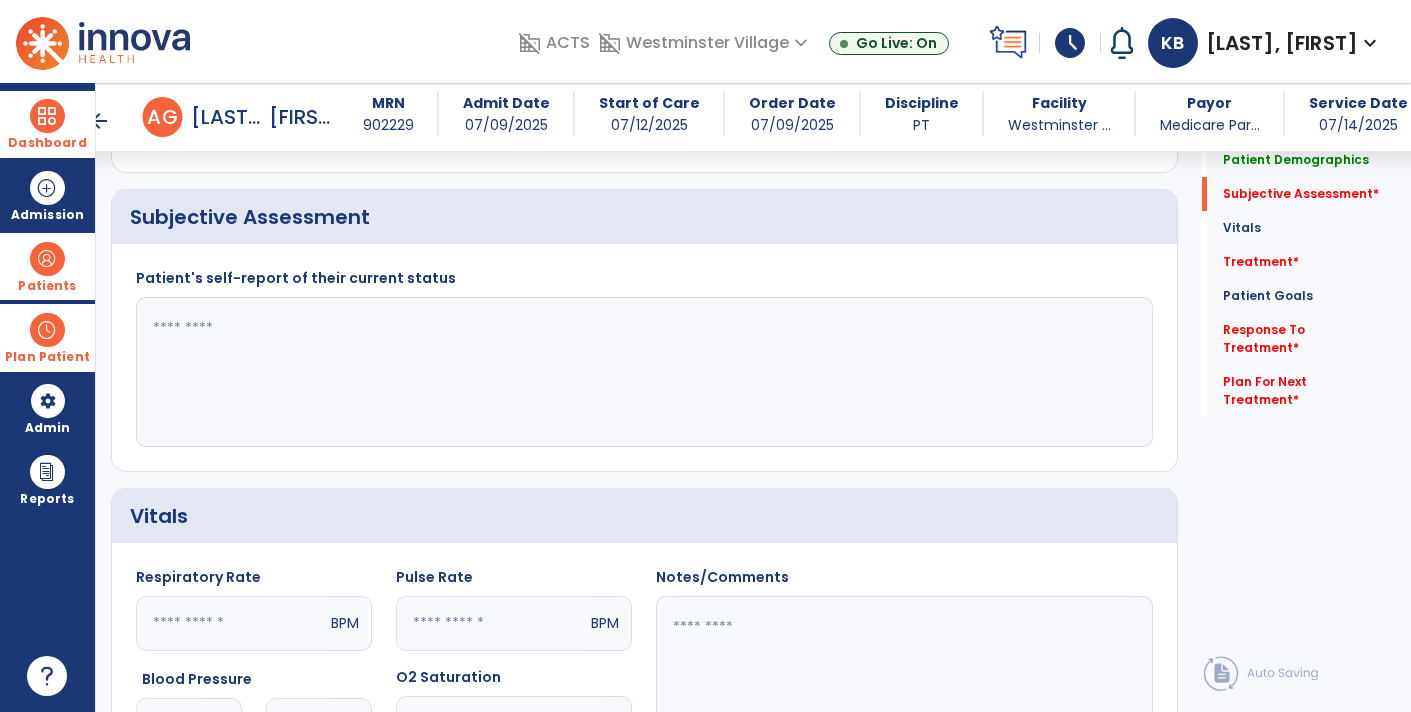 scroll, scrollTop: 347, scrollLeft: 0, axis: vertical 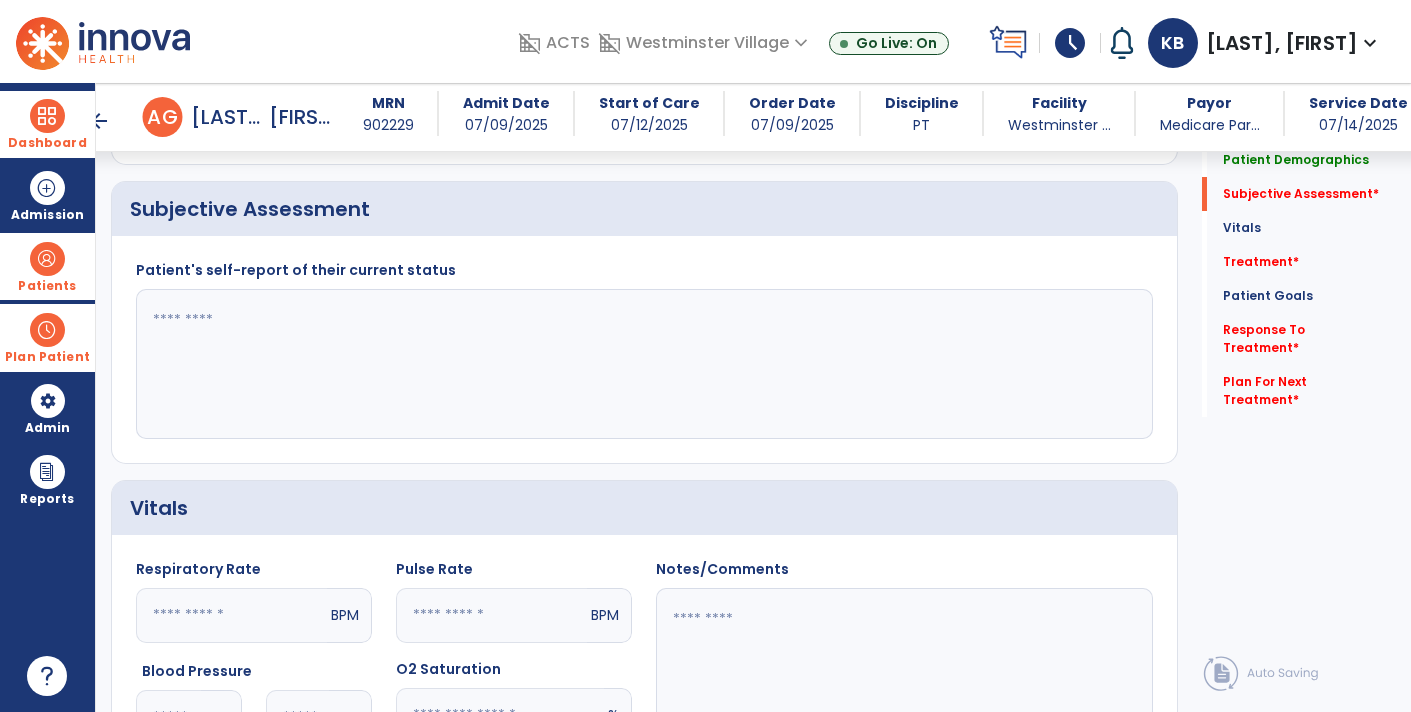 click 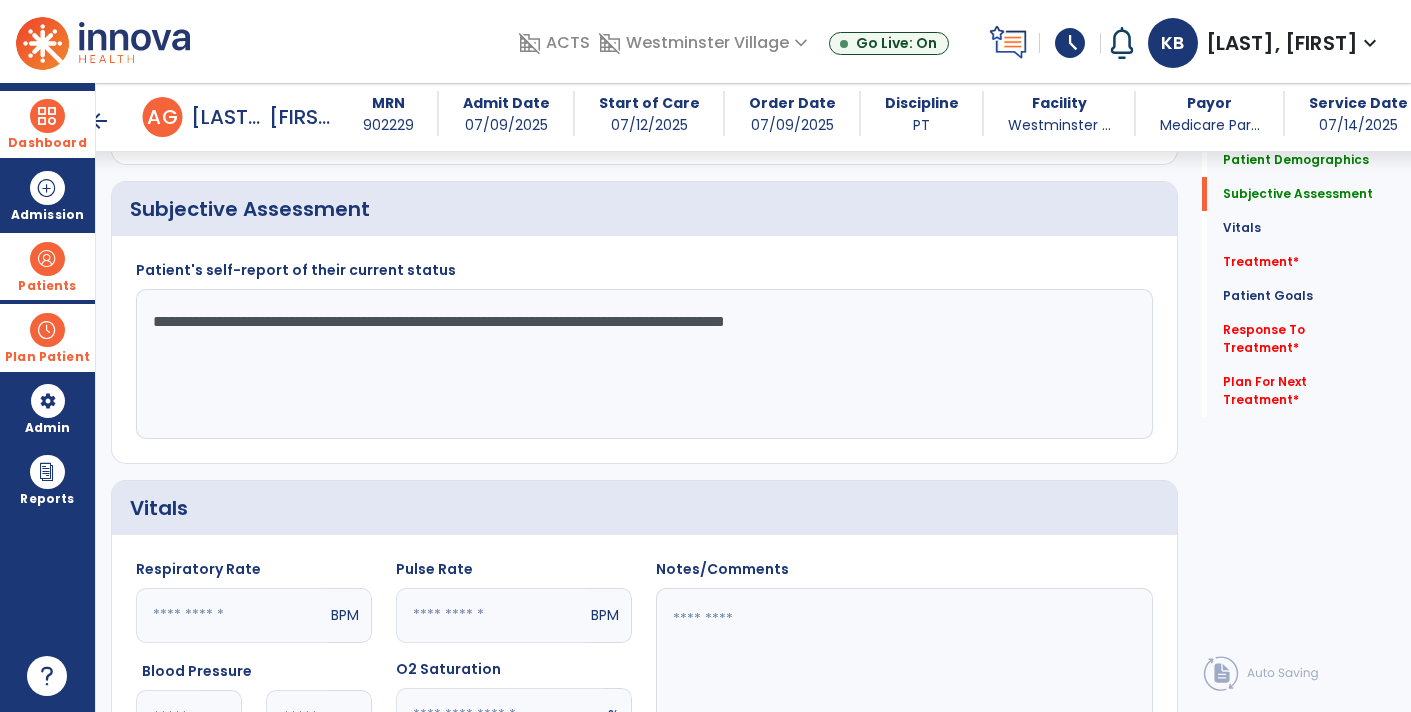 type on "**********" 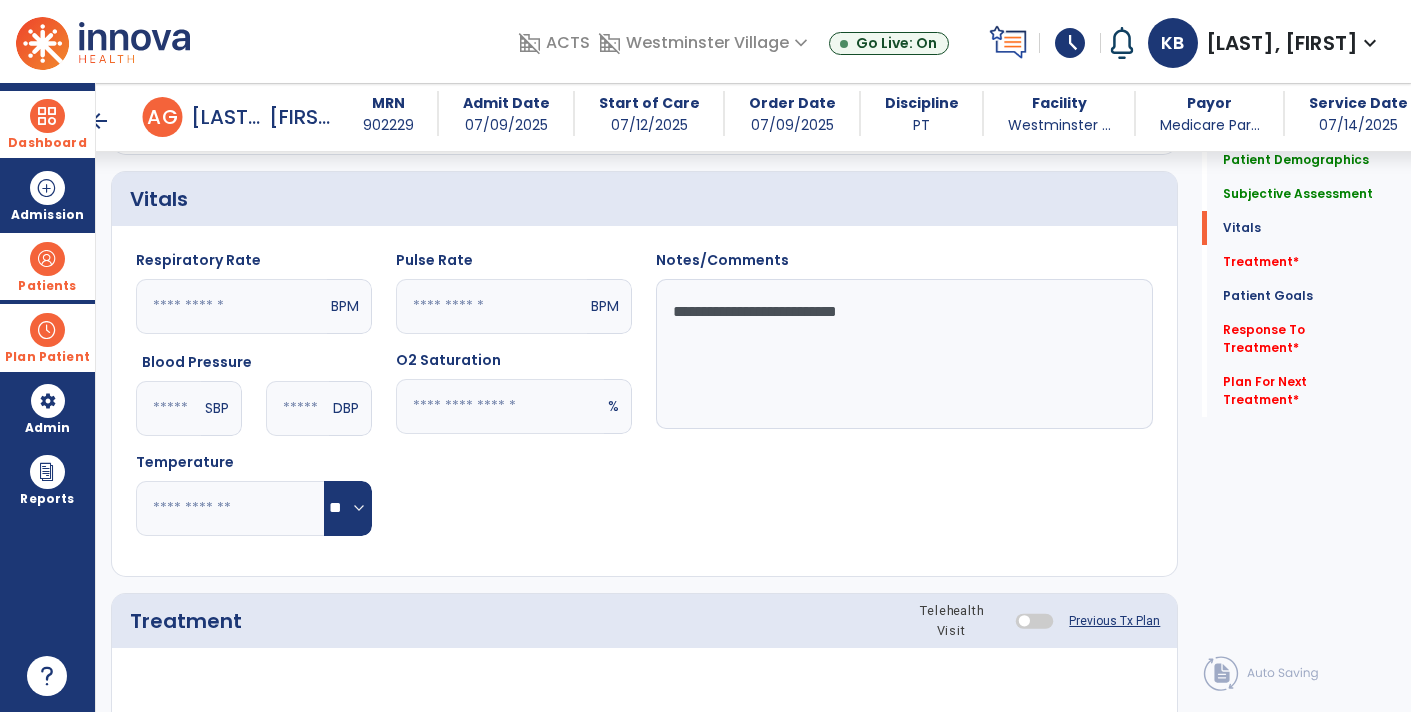 scroll, scrollTop: 660, scrollLeft: 0, axis: vertical 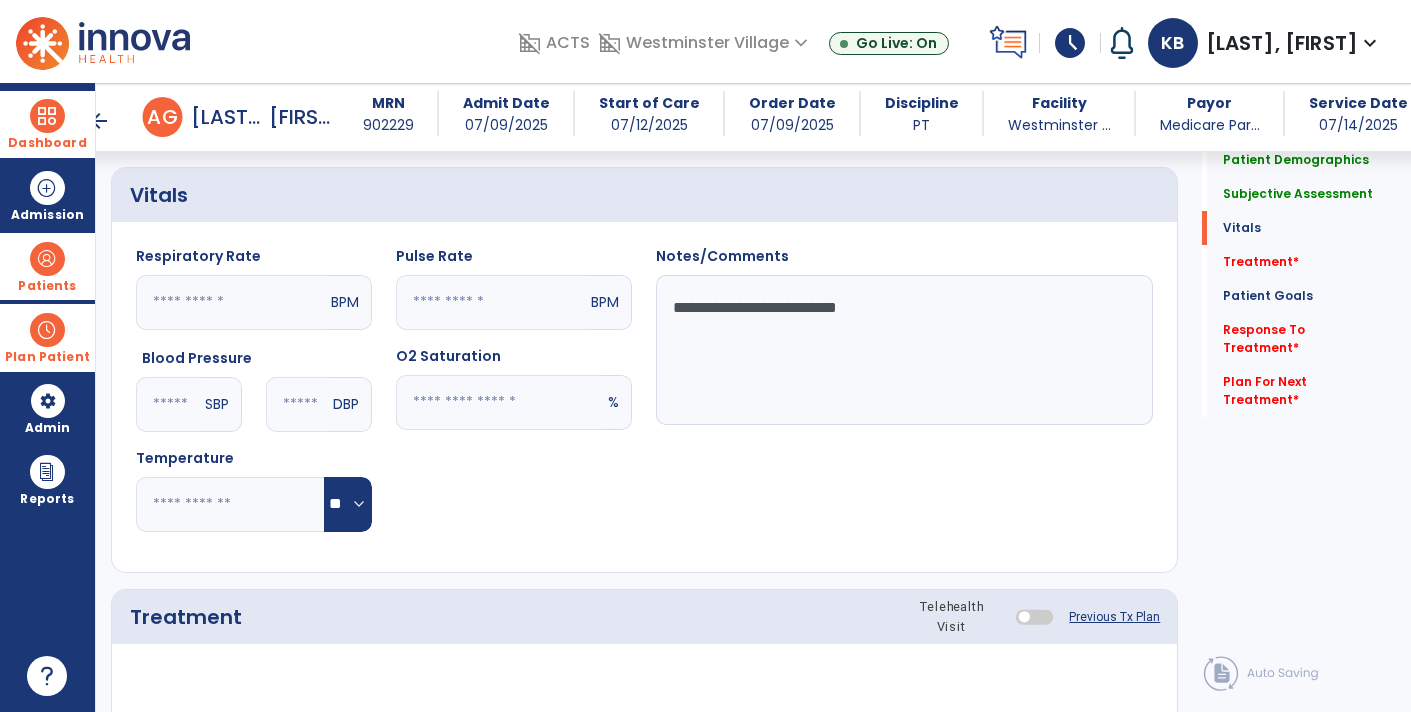 type on "**********" 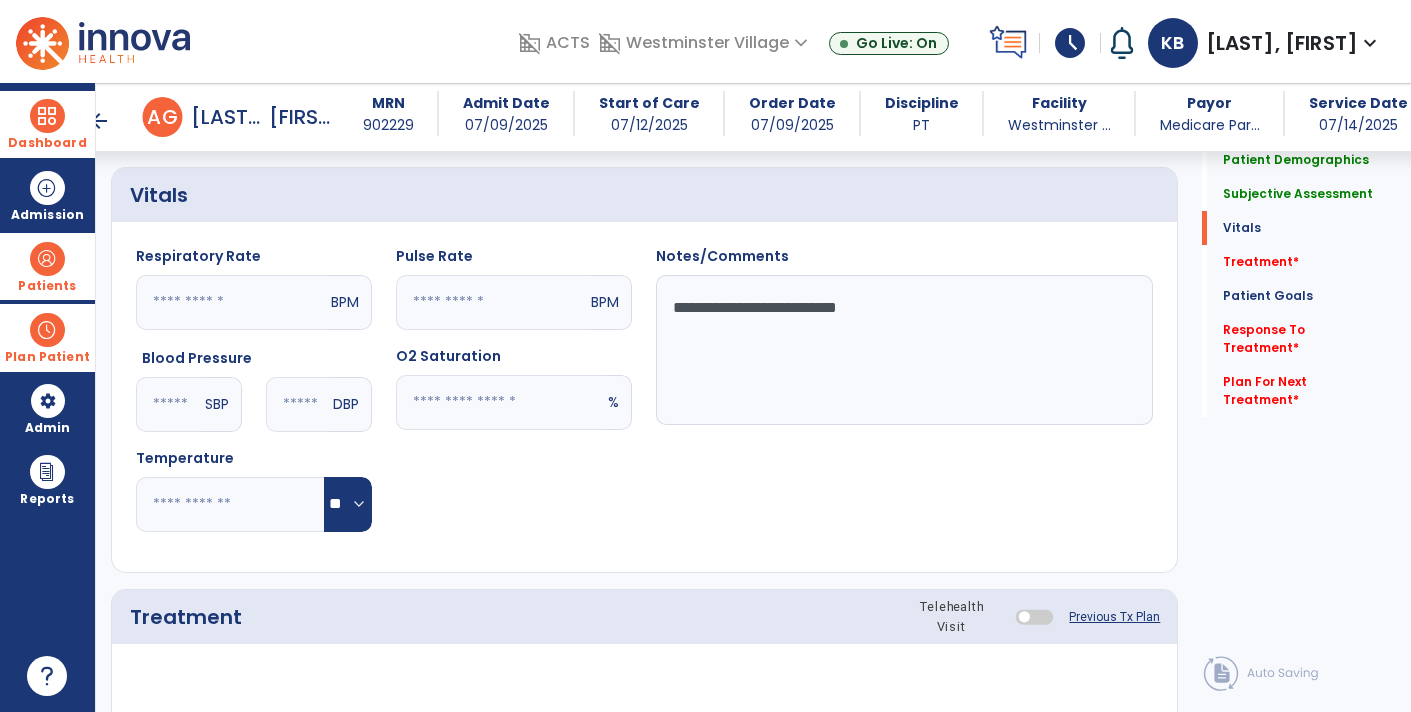 click 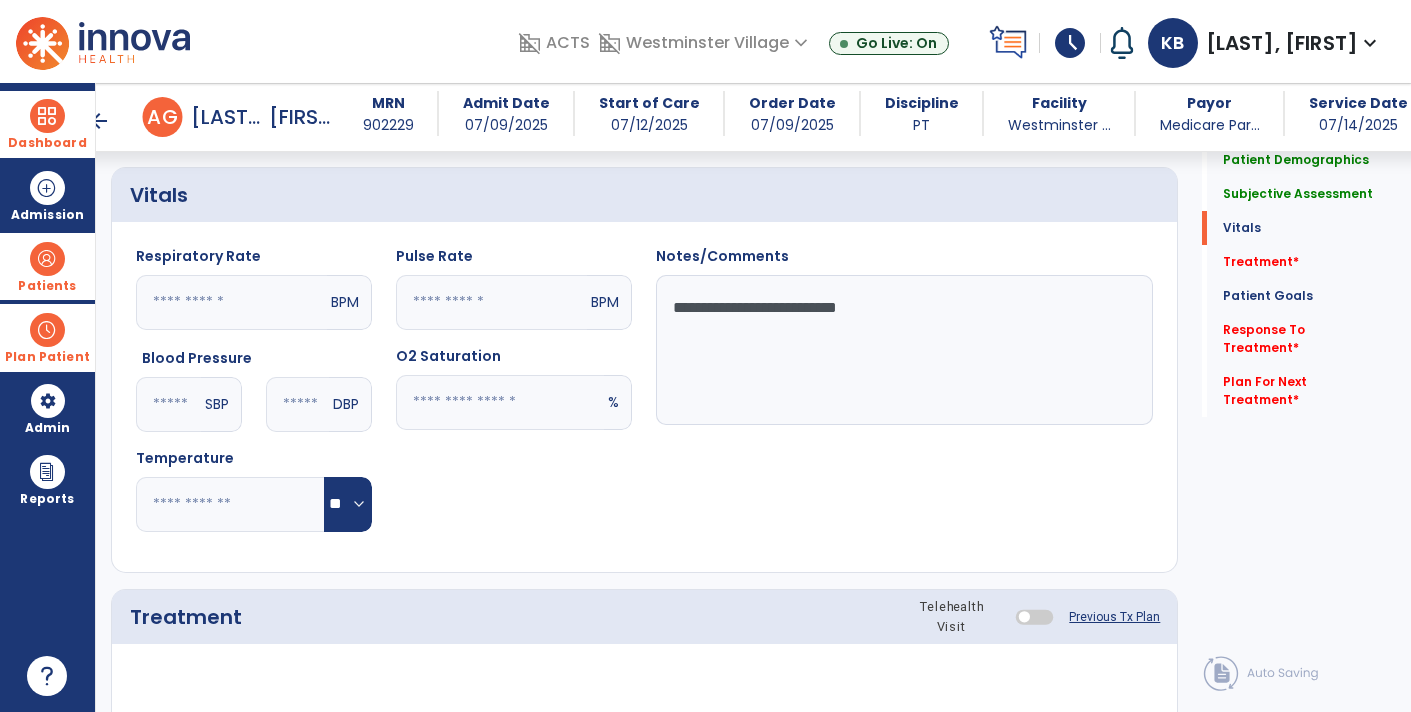 type on "**" 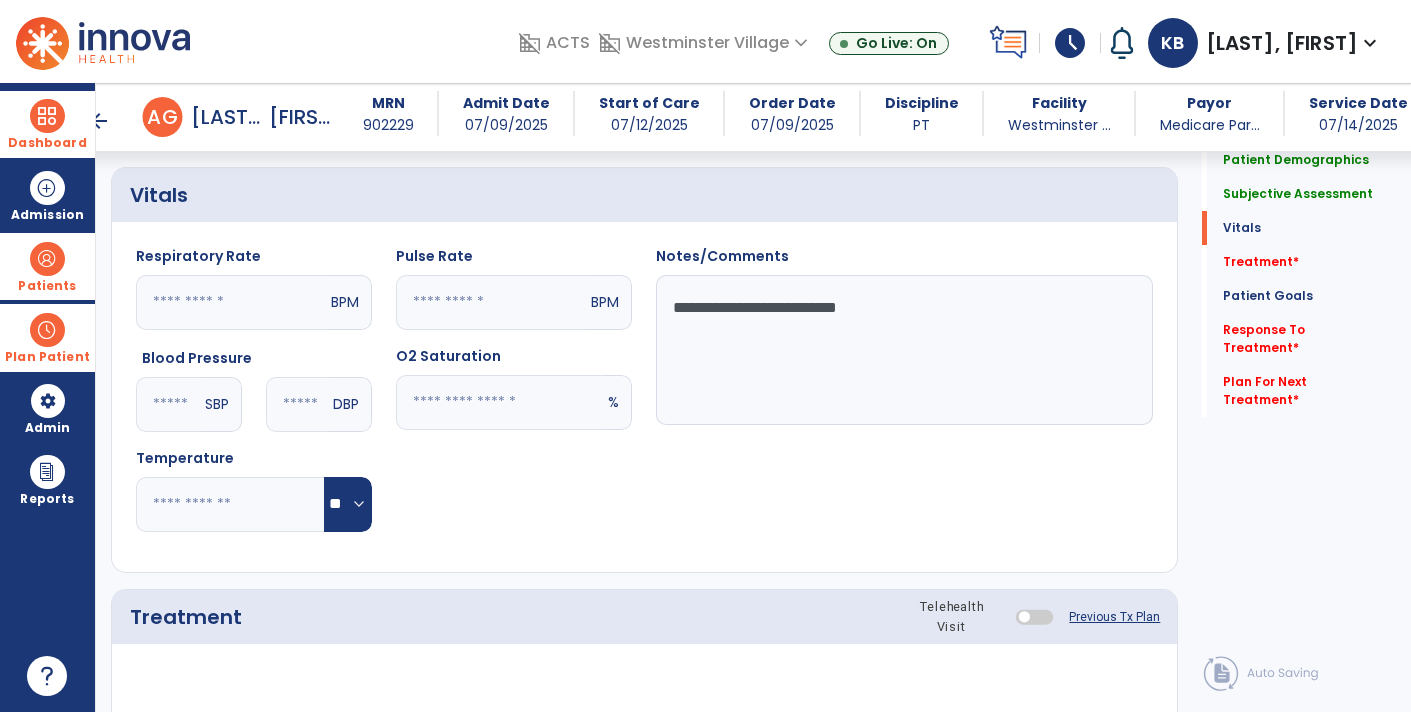 click 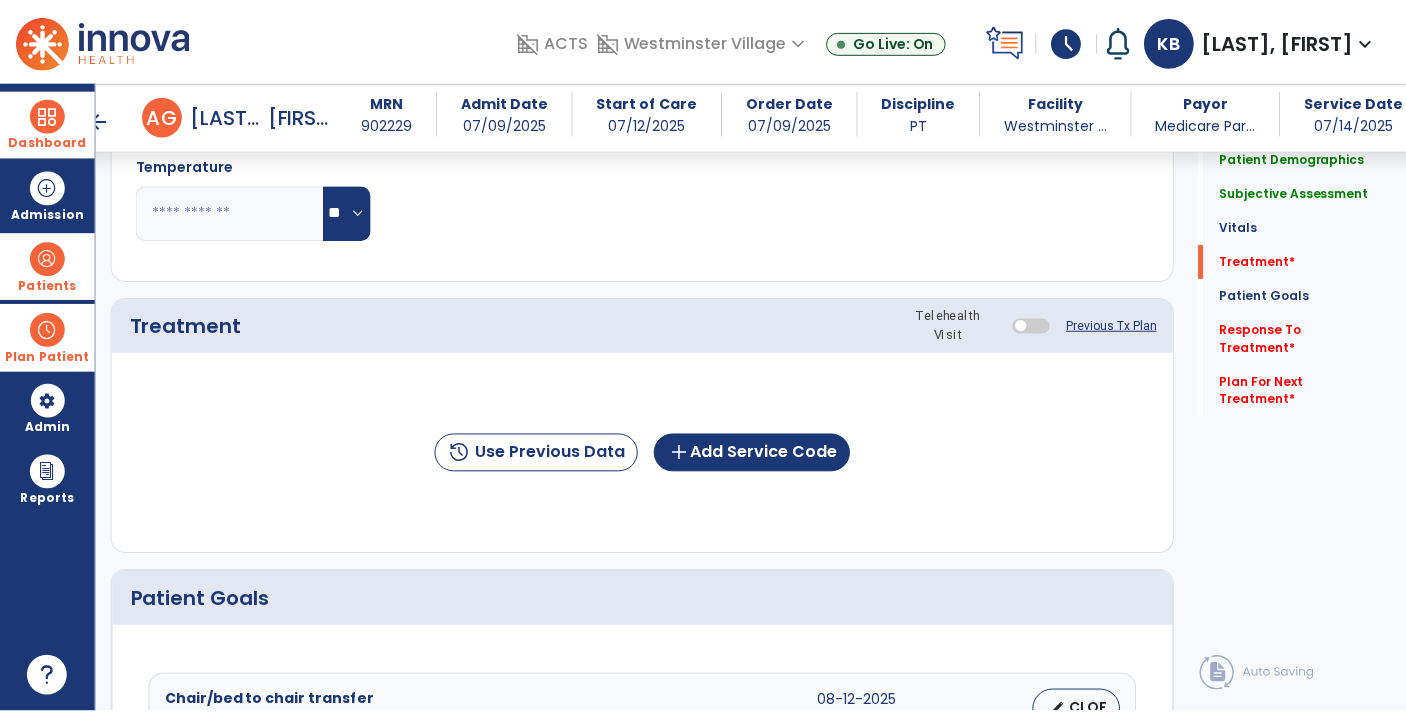 scroll, scrollTop: 977, scrollLeft: 0, axis: vertical 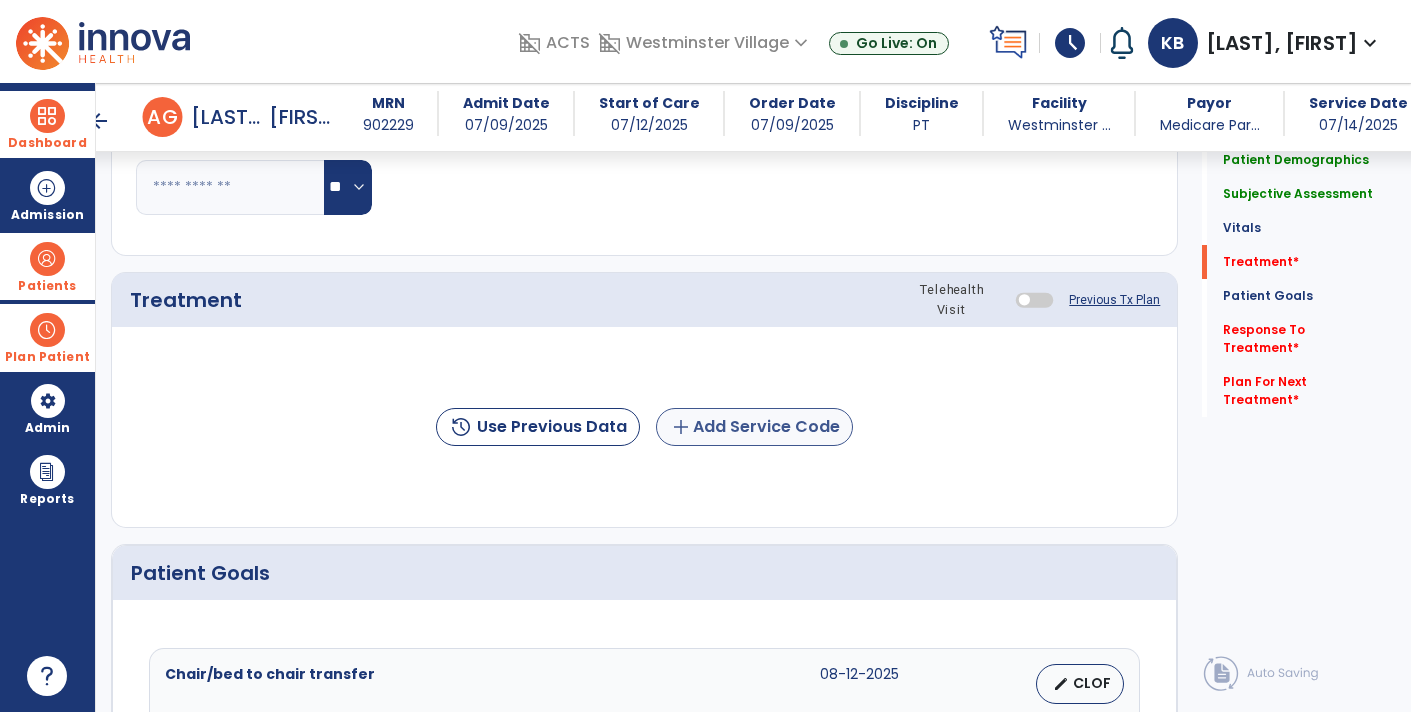 type on "**" 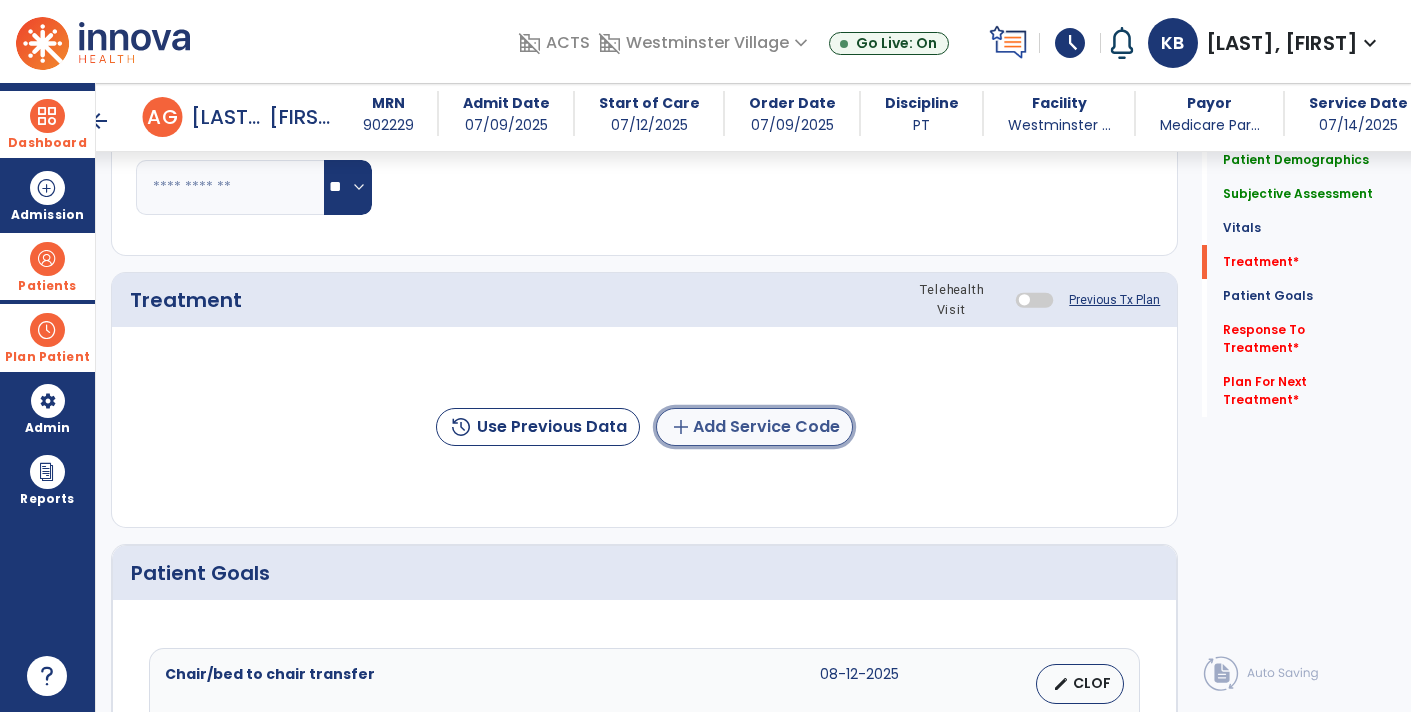 click on "add  Add Service Code" 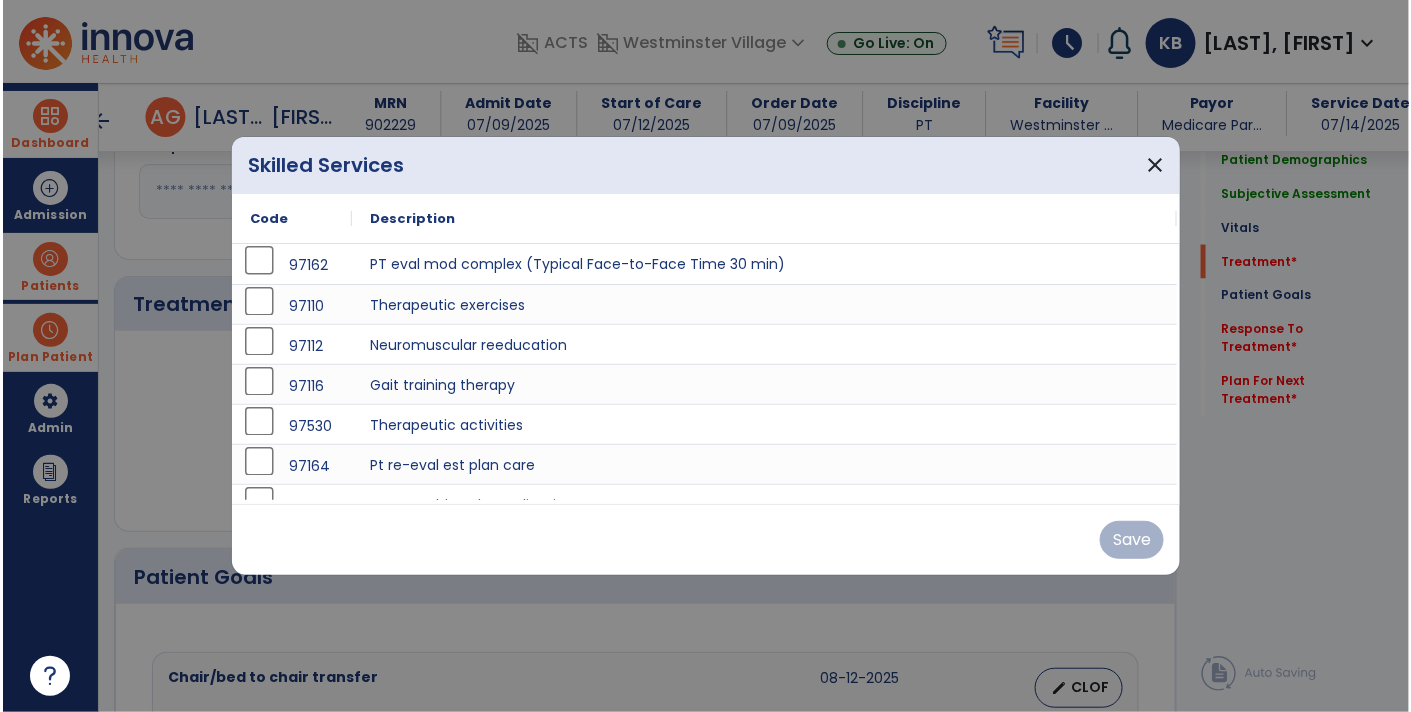 scroll, scrollTop: 977, scrollLeft: 0, axis: vertical 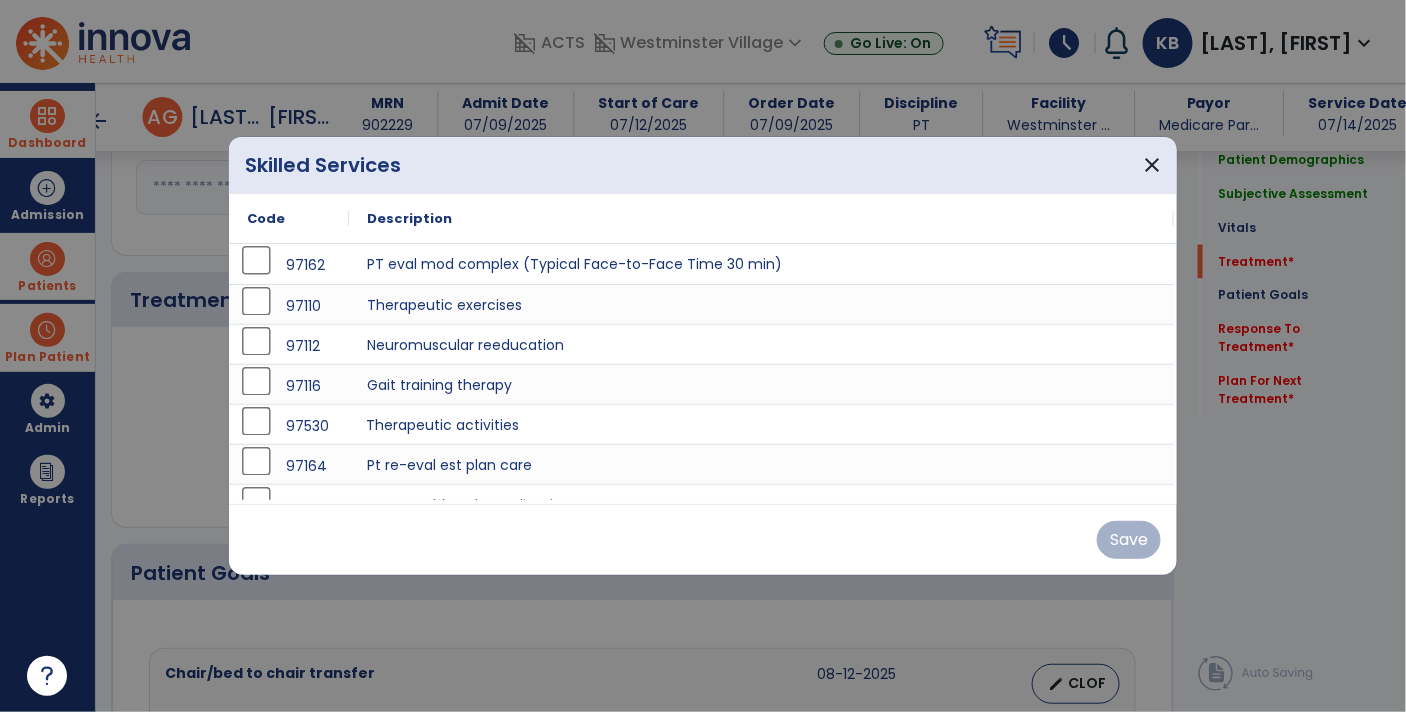 click on "Therapeutic activities" at bounding box center (761, 424) 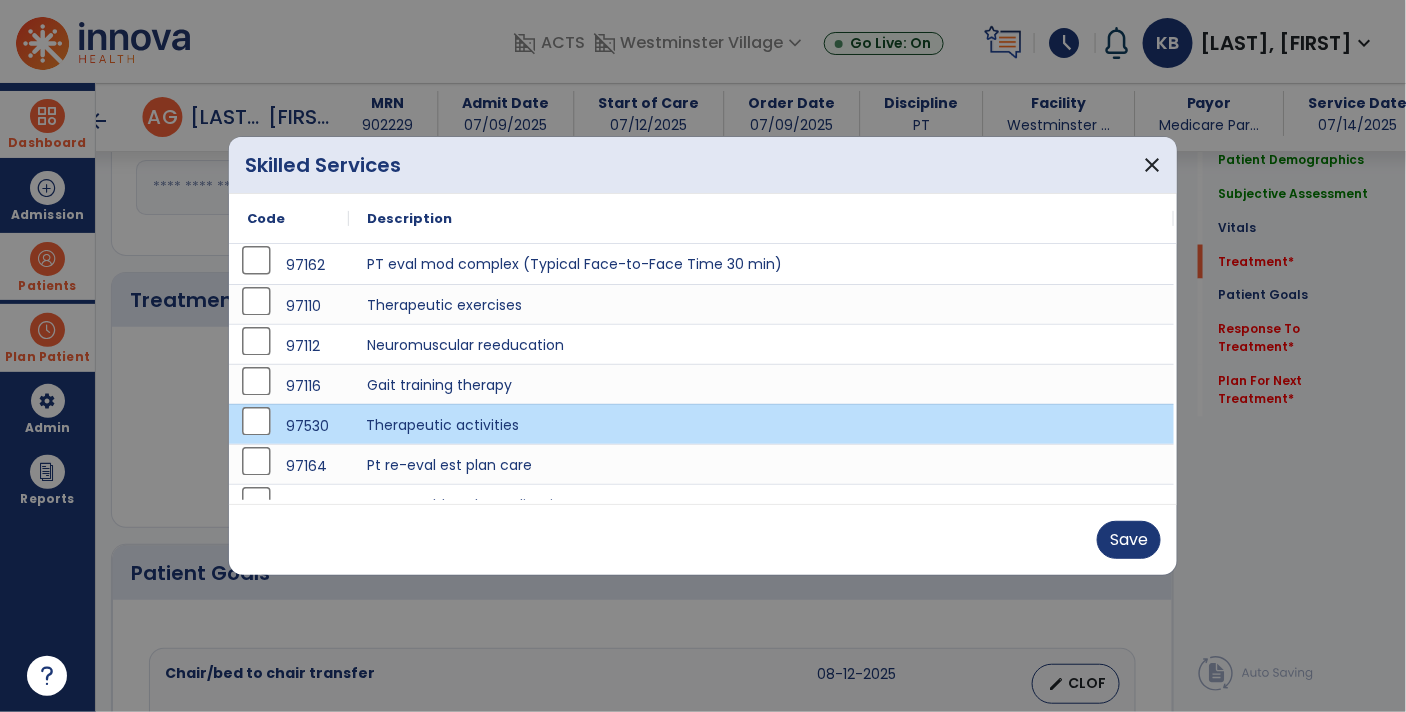 click on "Therapeutic activities" at bounding box center [761, 424] 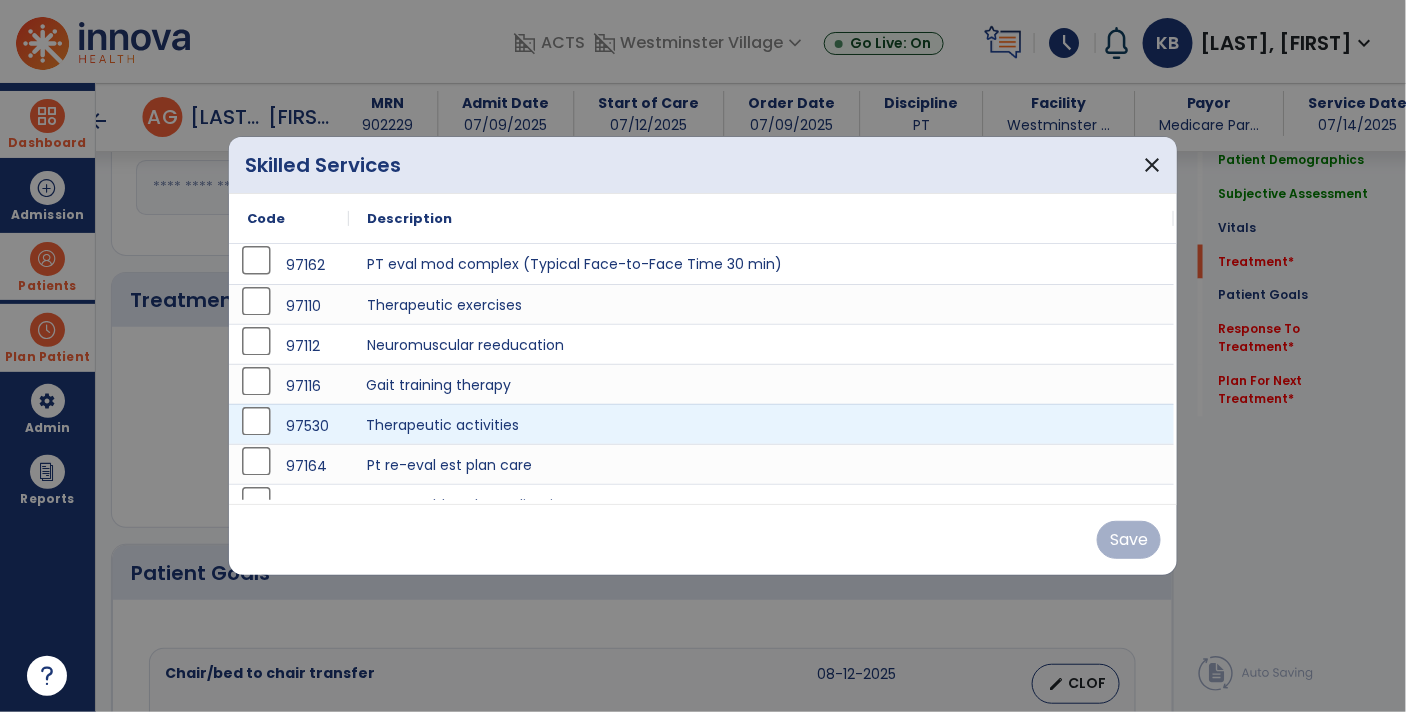 click on "Gait training therapy" at bounding box center (761, 384) 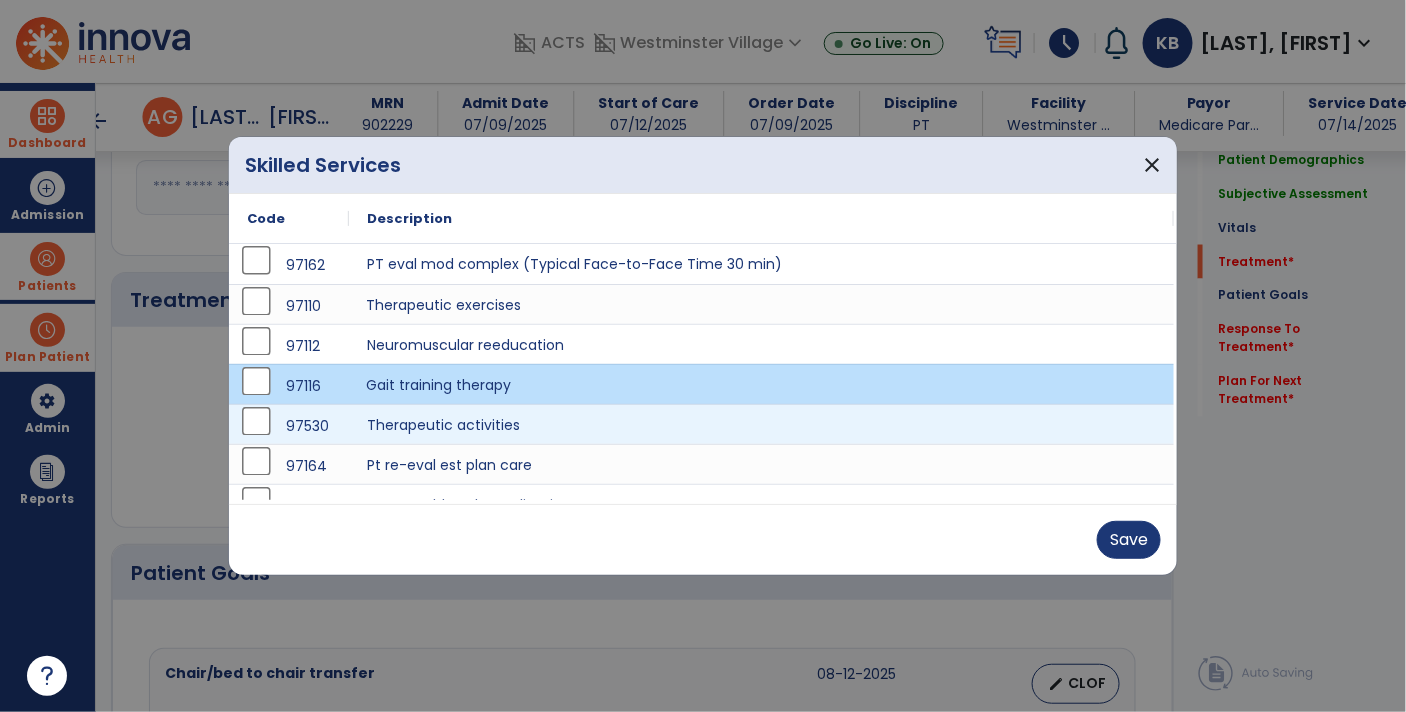click on "Therapeutic exercises" at bounding box center (761, 304) 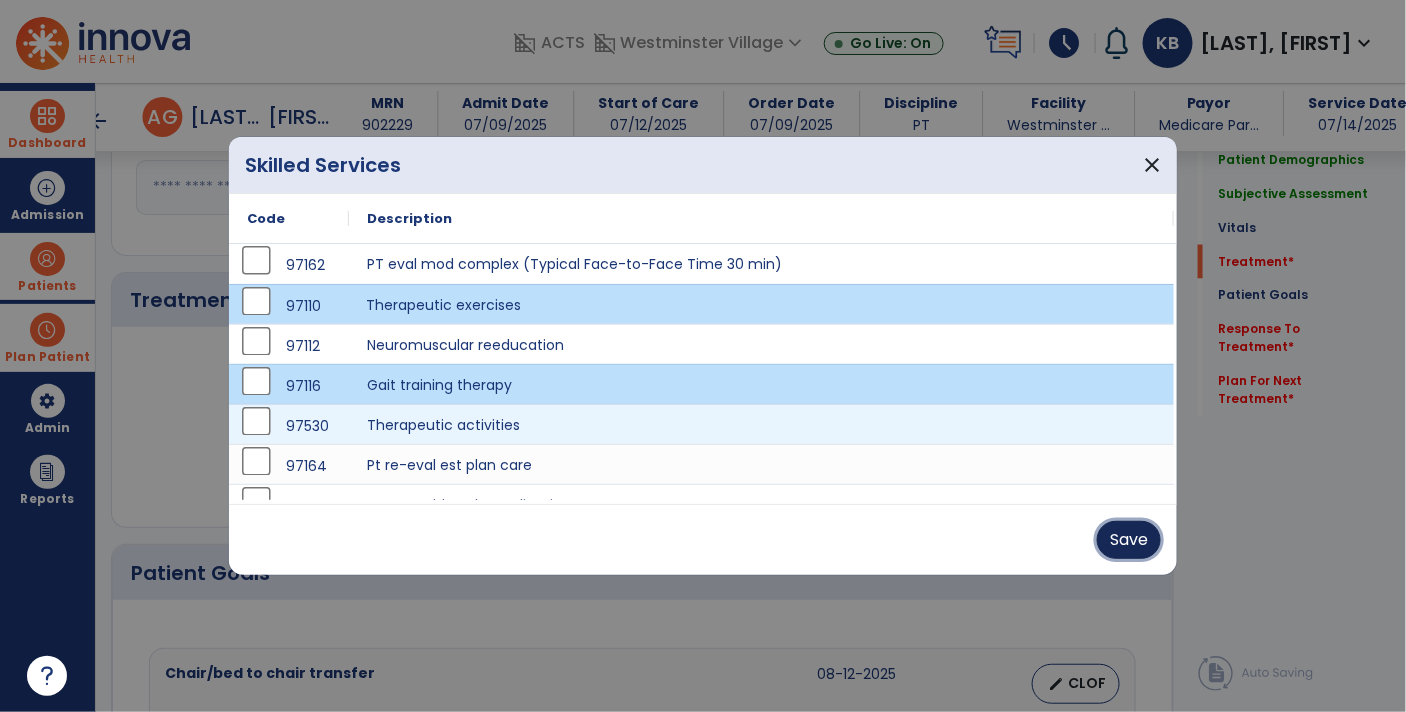 click on "Save" at bounding box center (1129, 540) 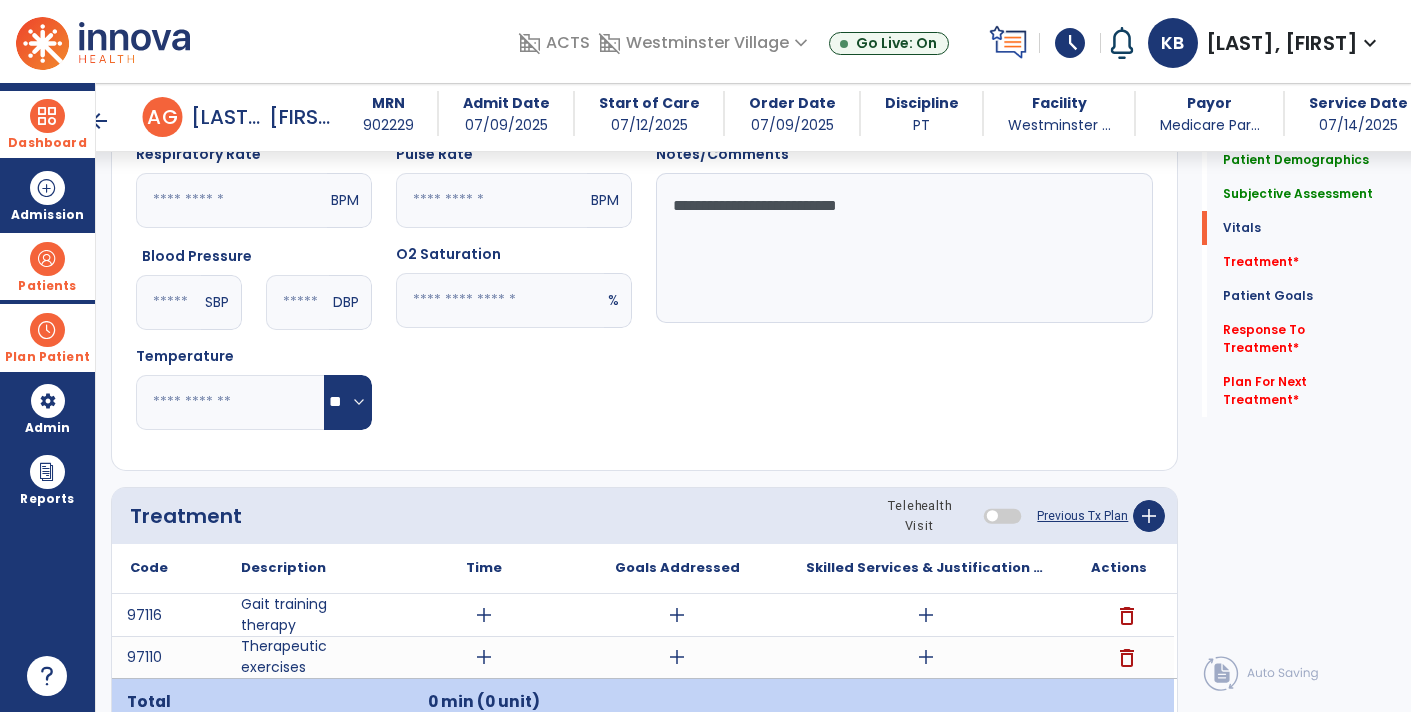 scroll, scrollTop: 765, scrollLeft: 0, axis: vertical 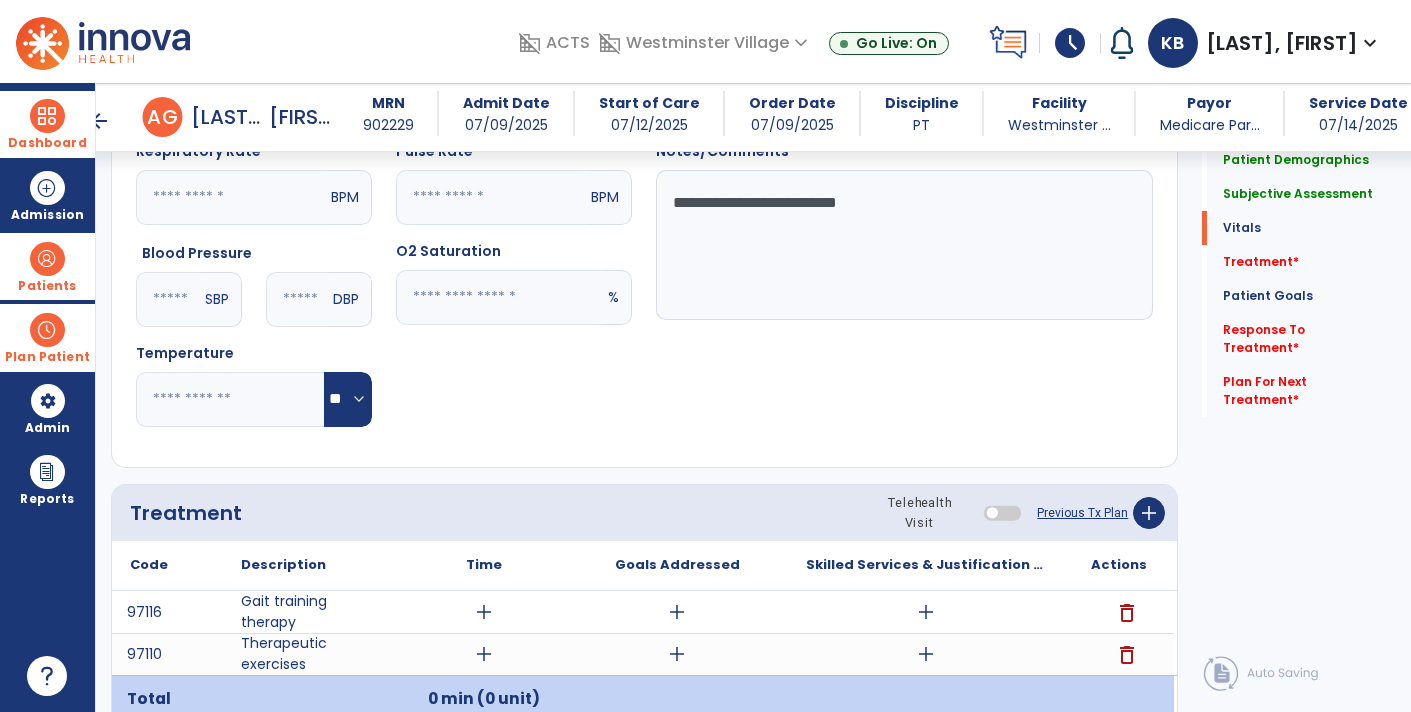 click 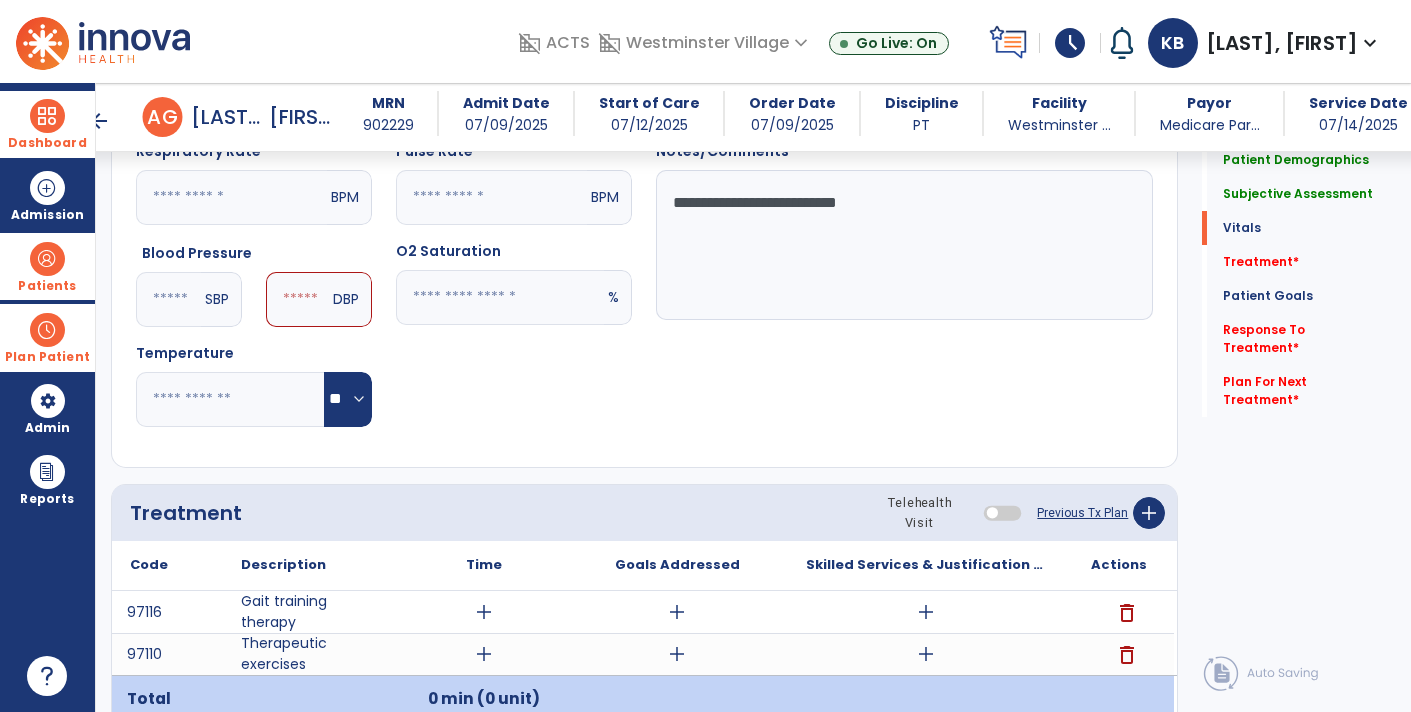 type on "***" 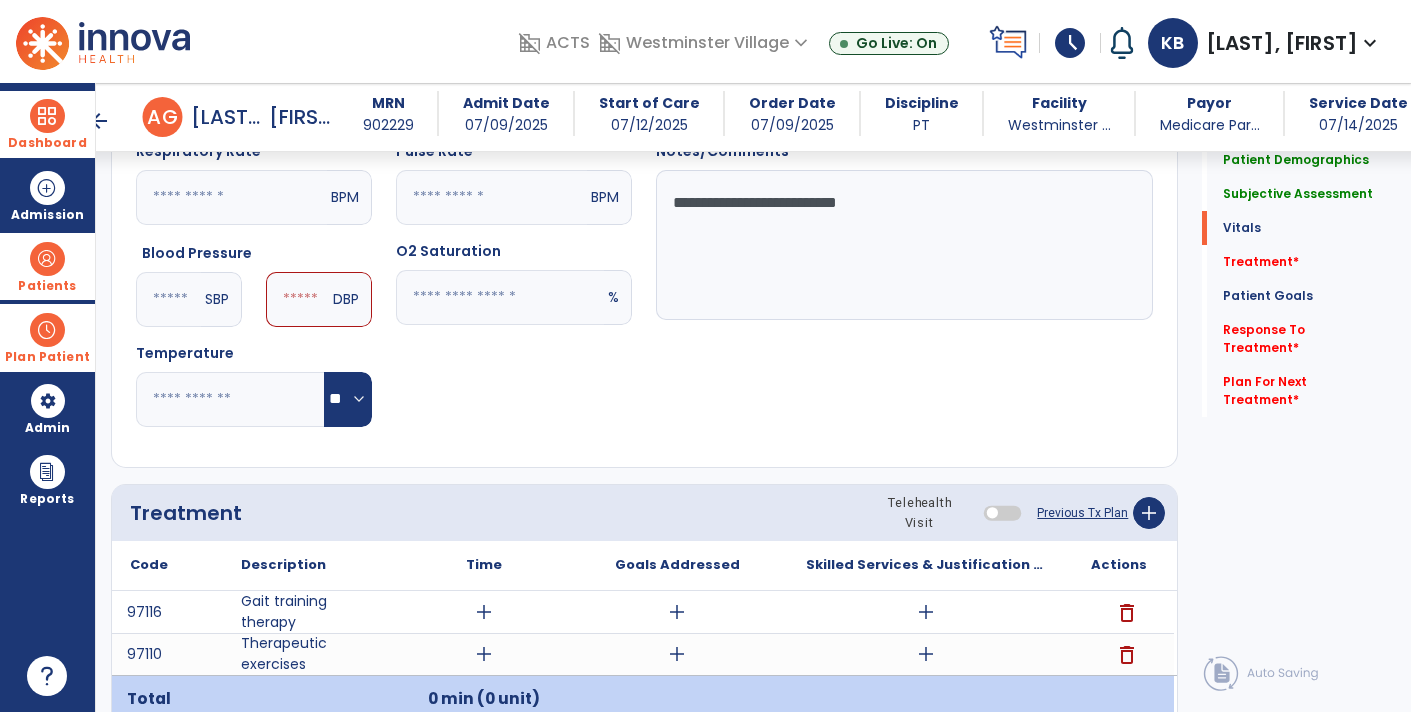 click 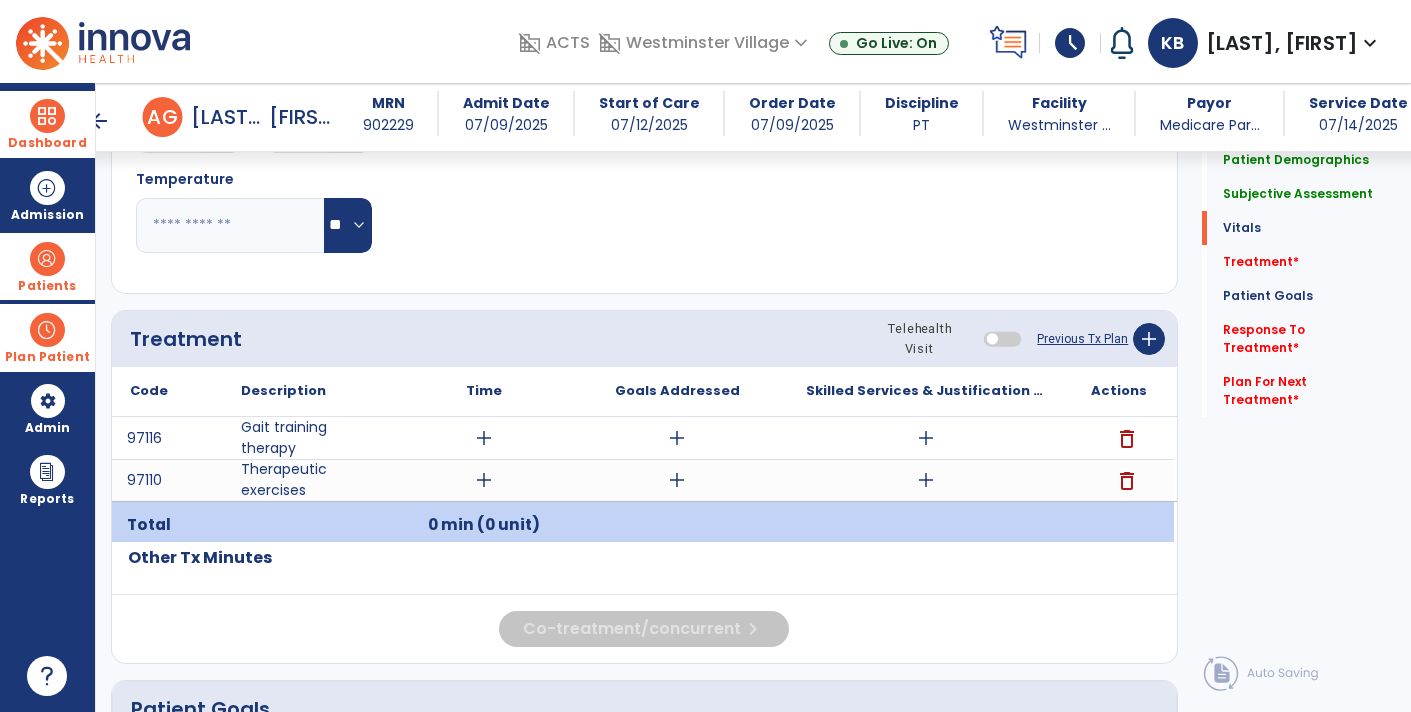 scroll, scrollTop: 950, scrollLeft: 0, axis: vertical 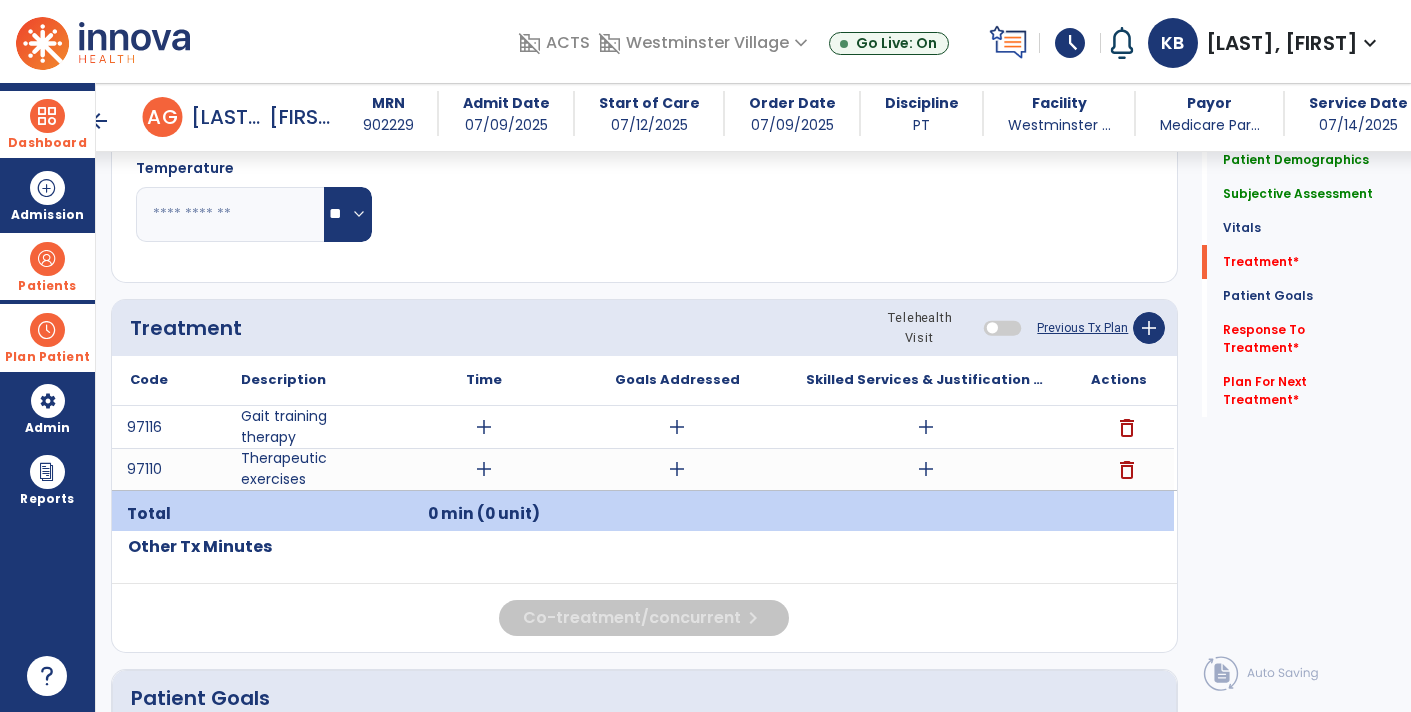 type on "**" 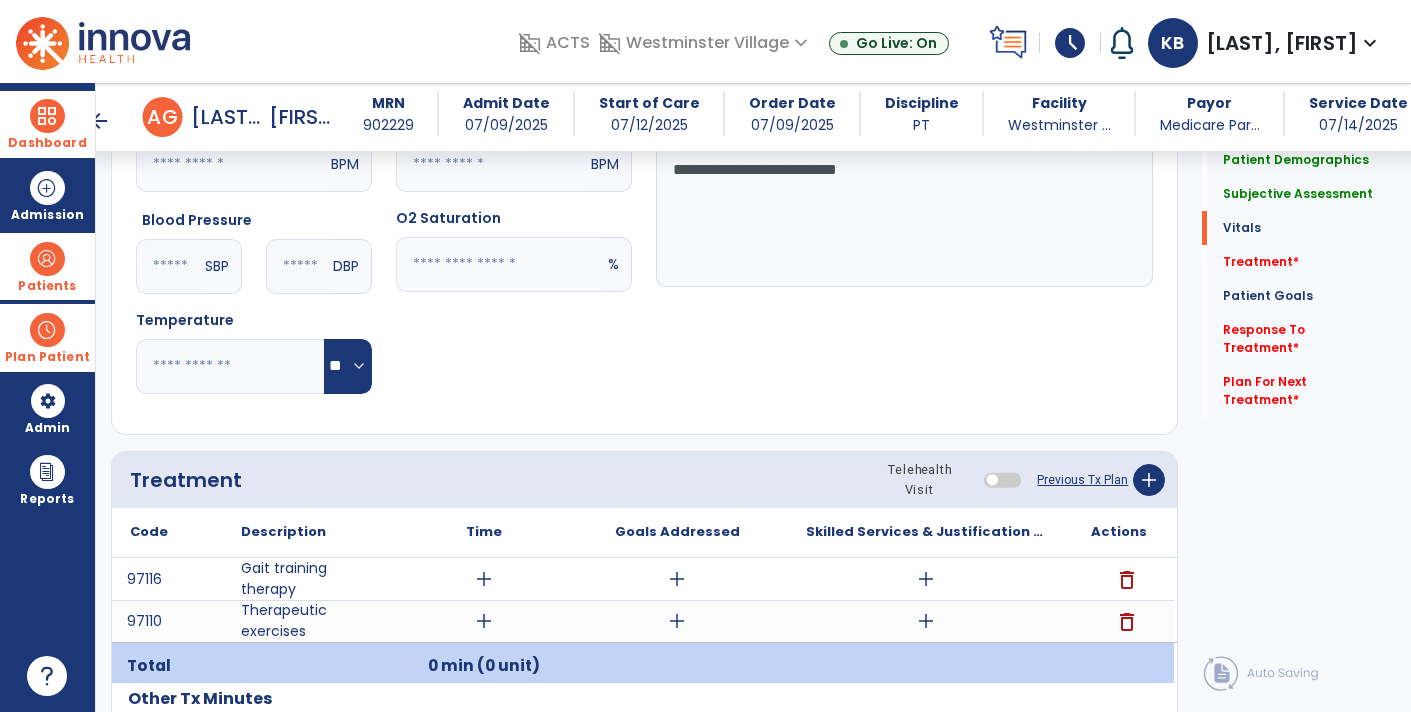 click on "add" at bounding box center [926, 621] 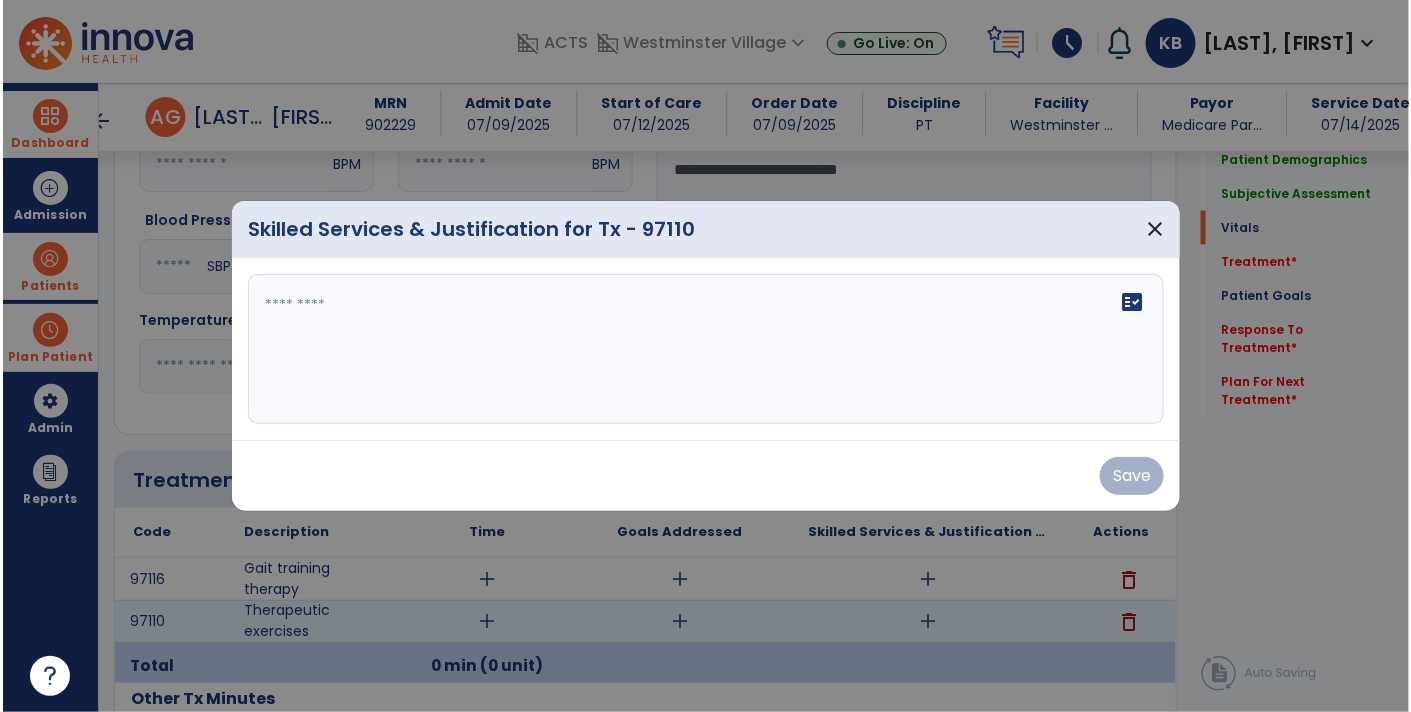 scroll, scrollTop: 798, scrollLeft: 0, axis: vertical 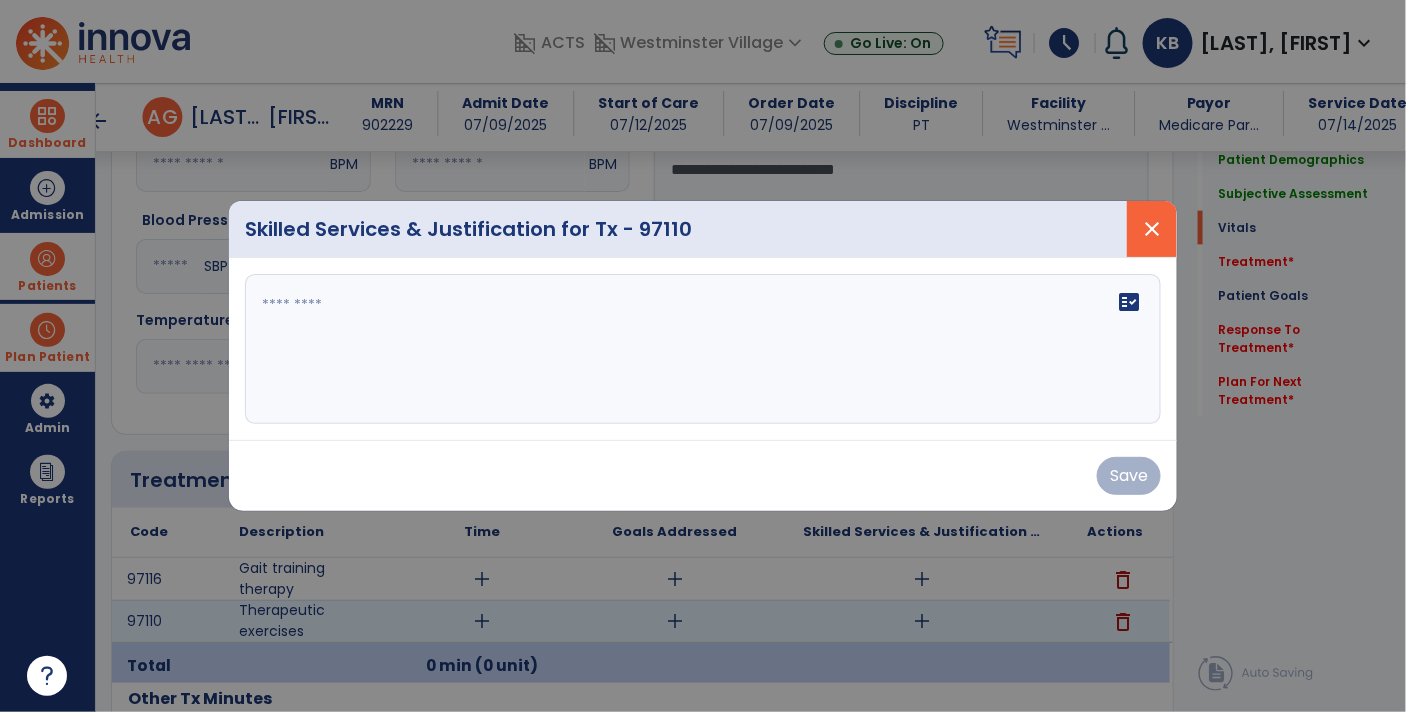 click on "close" at bounding box center (1152, 229) 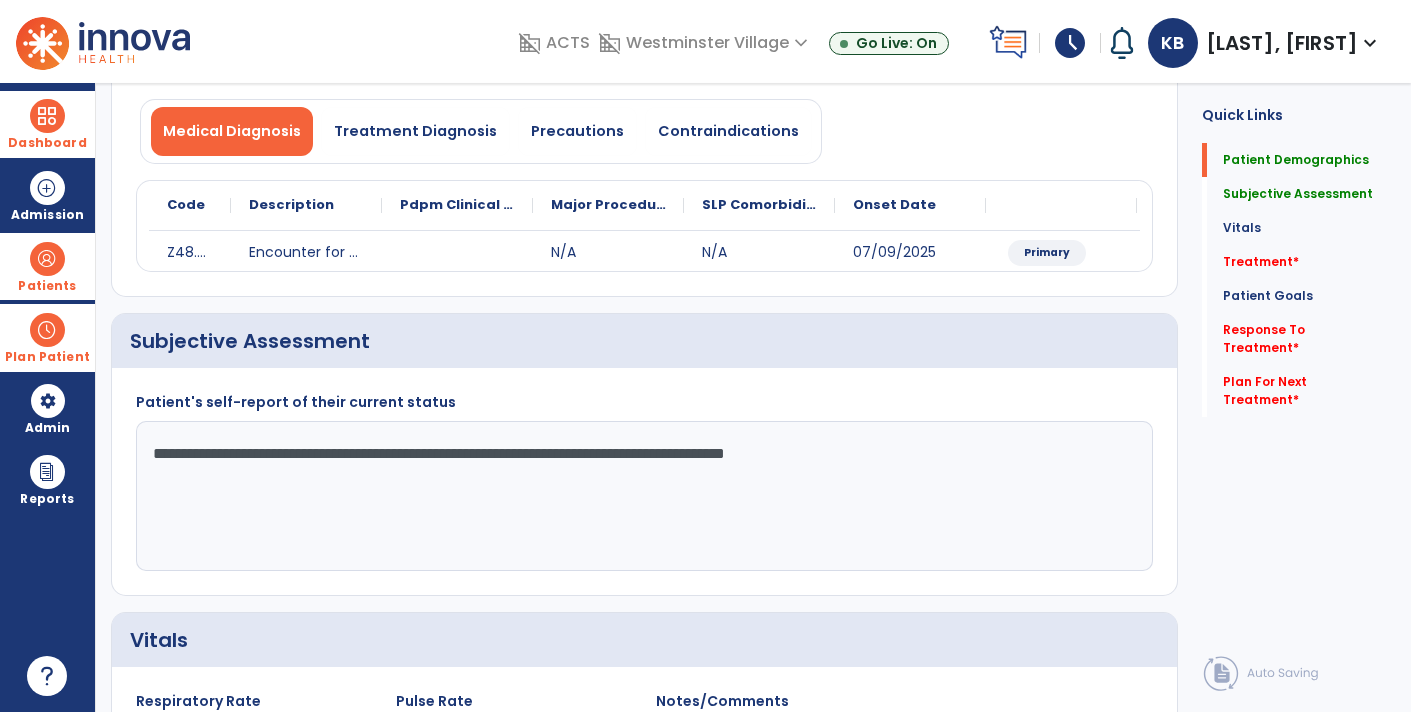 scroll, scrollTop: 0, scrollLeft: 0, axis: both 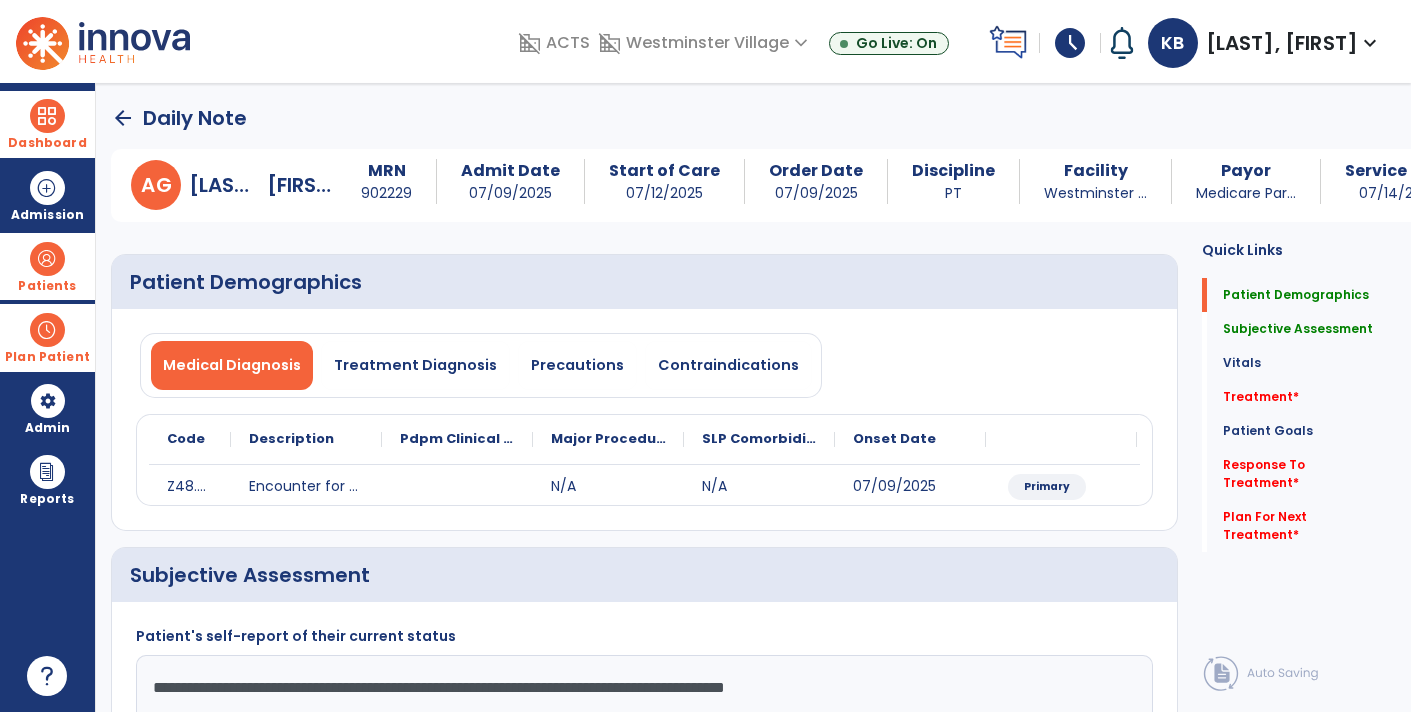 click at bounding box center [47, 259] 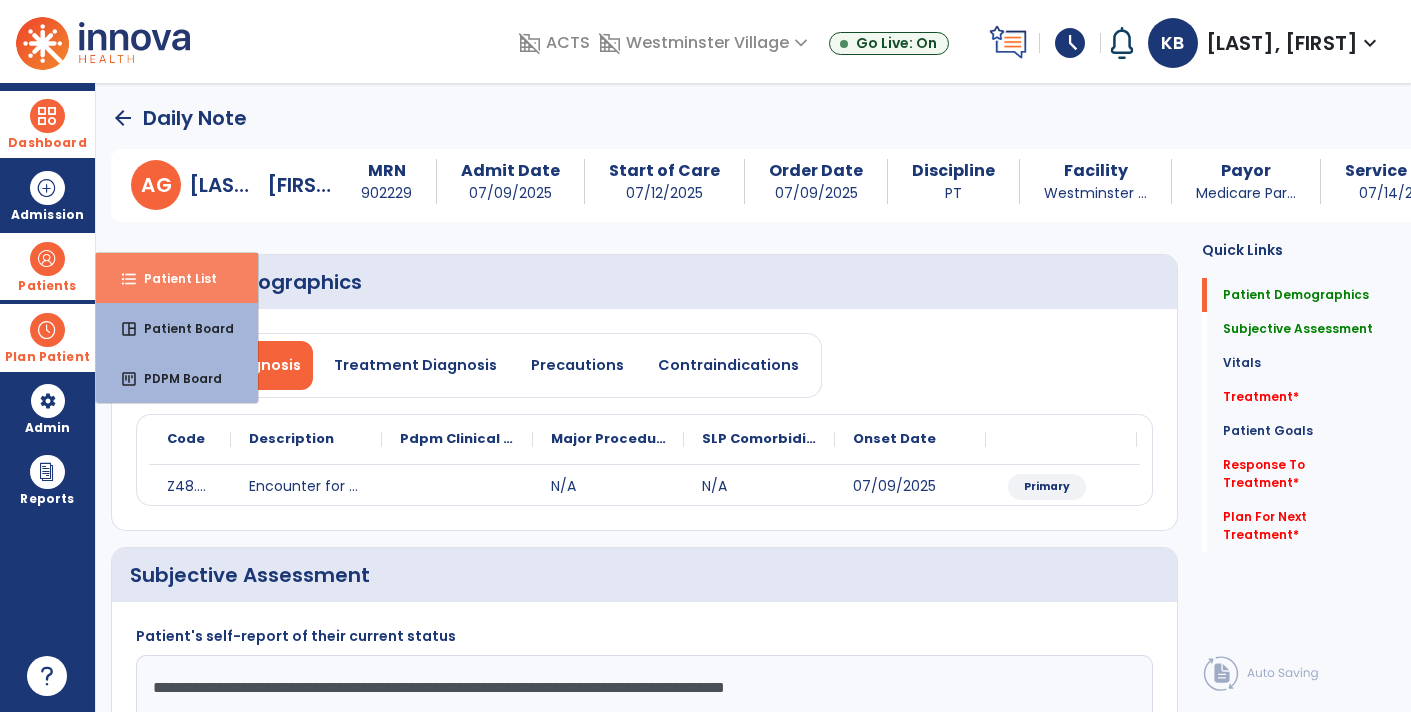 click on "Patient List" at bounding box center (172, 278) 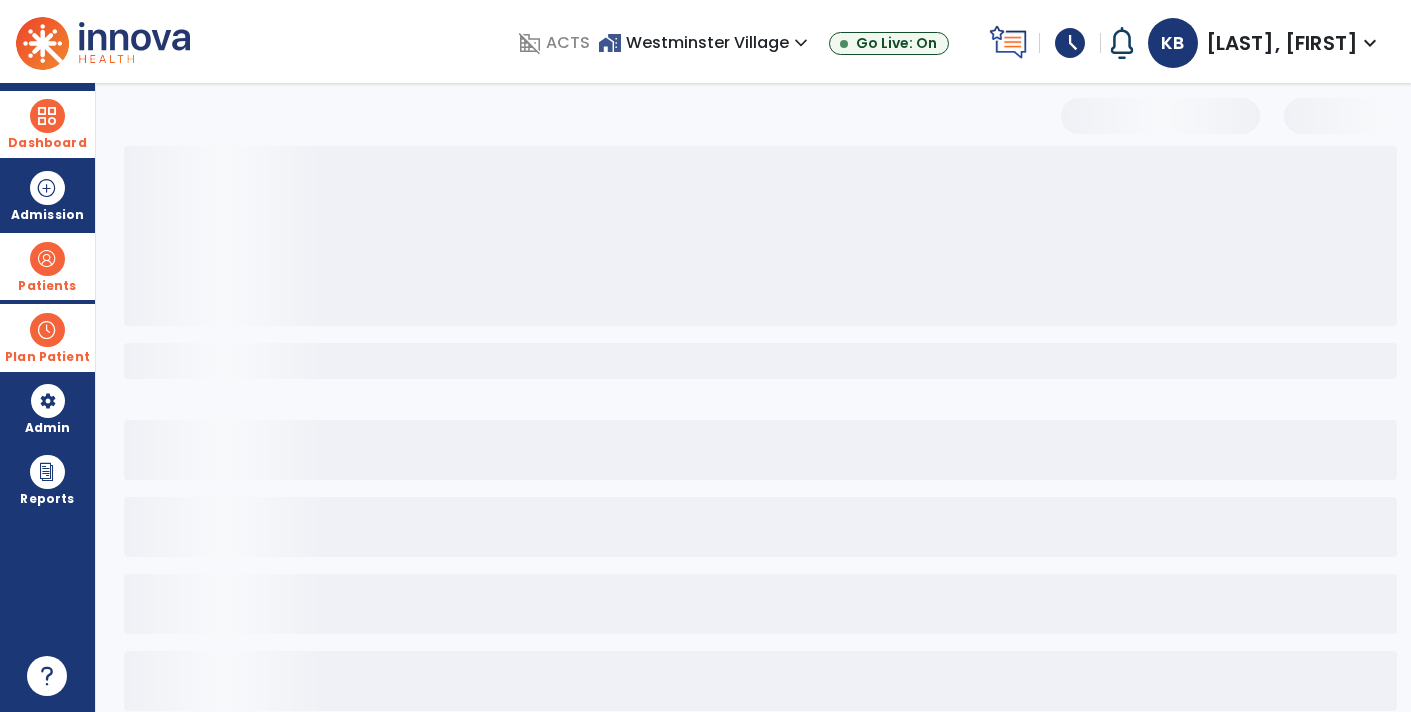select on "***" 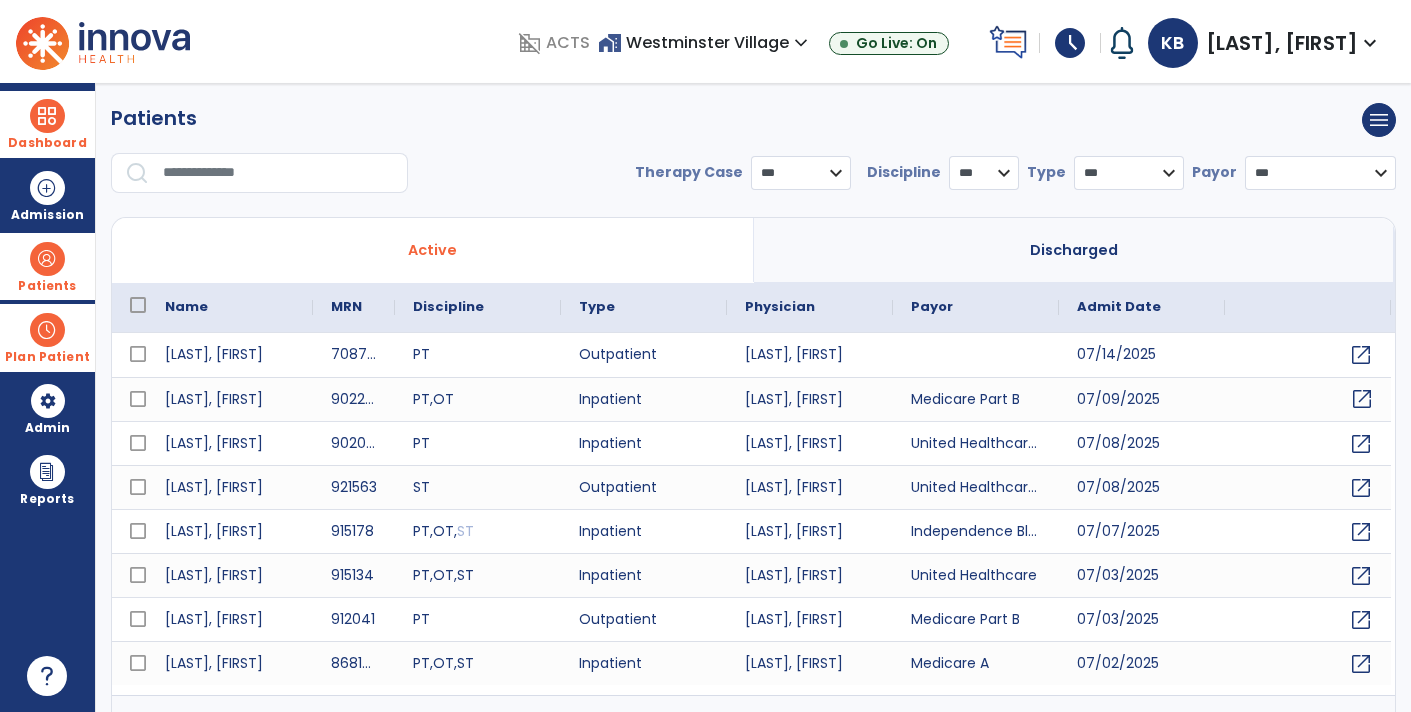 click on "open_in_new" at bounding box center (1362, 399) 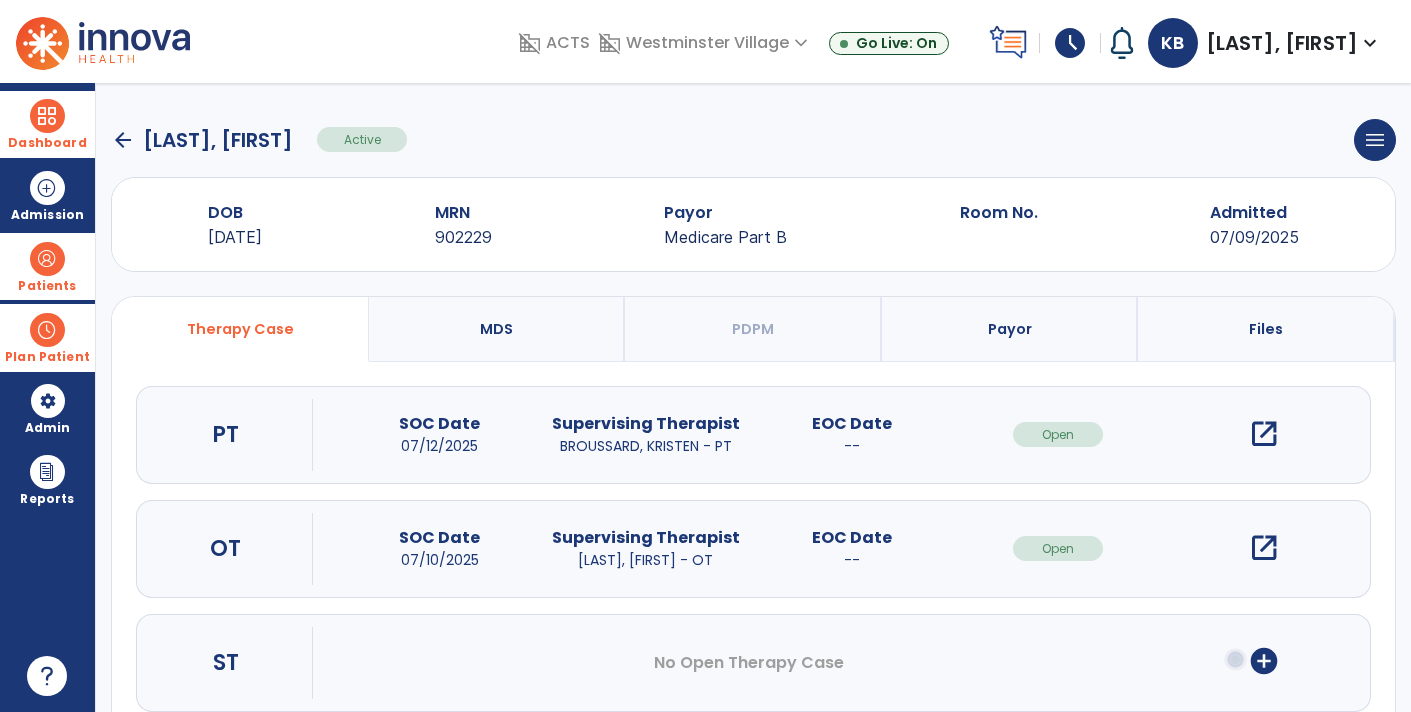 click on "open_in_new" at bounding box center (1264, 548) 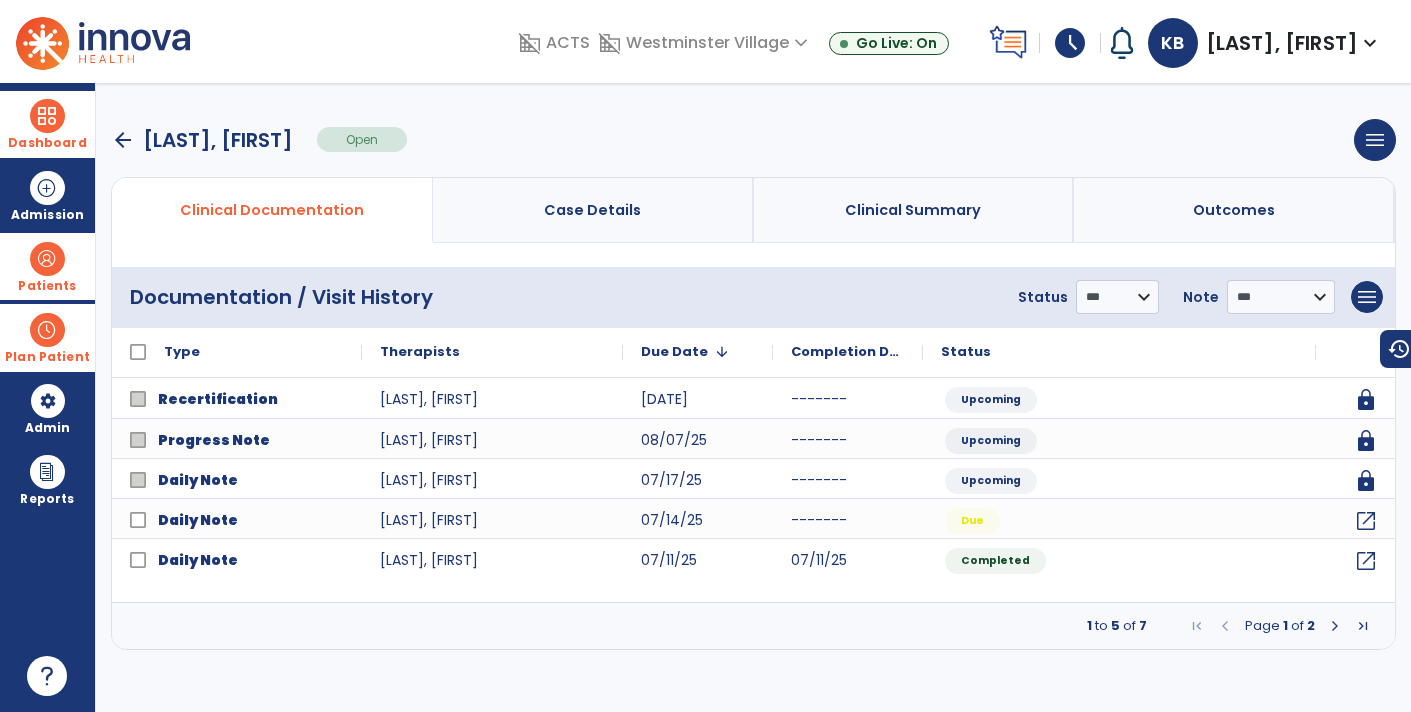 click at bounding box center (1363, 626) 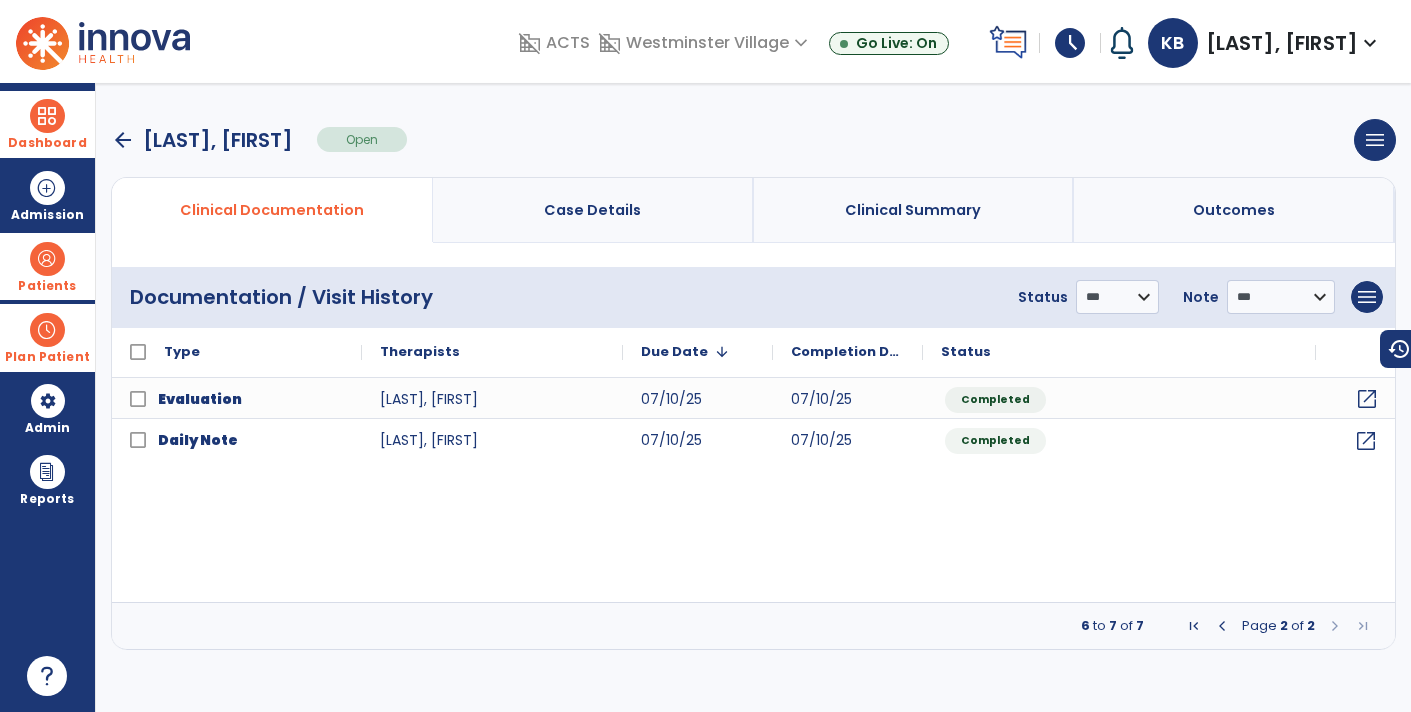 click on "open_in_new" 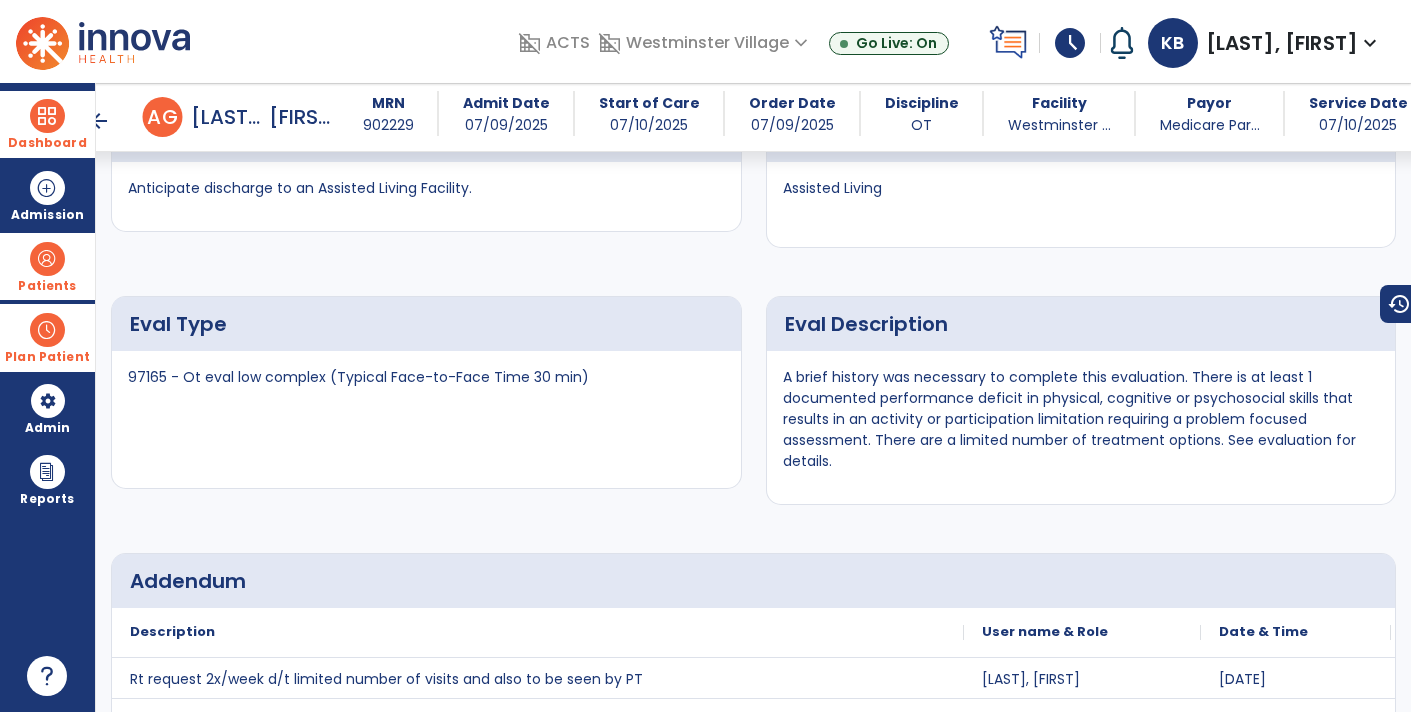 scroll, scrollTop: 7983, scrollLeft: 0, axis: vertical 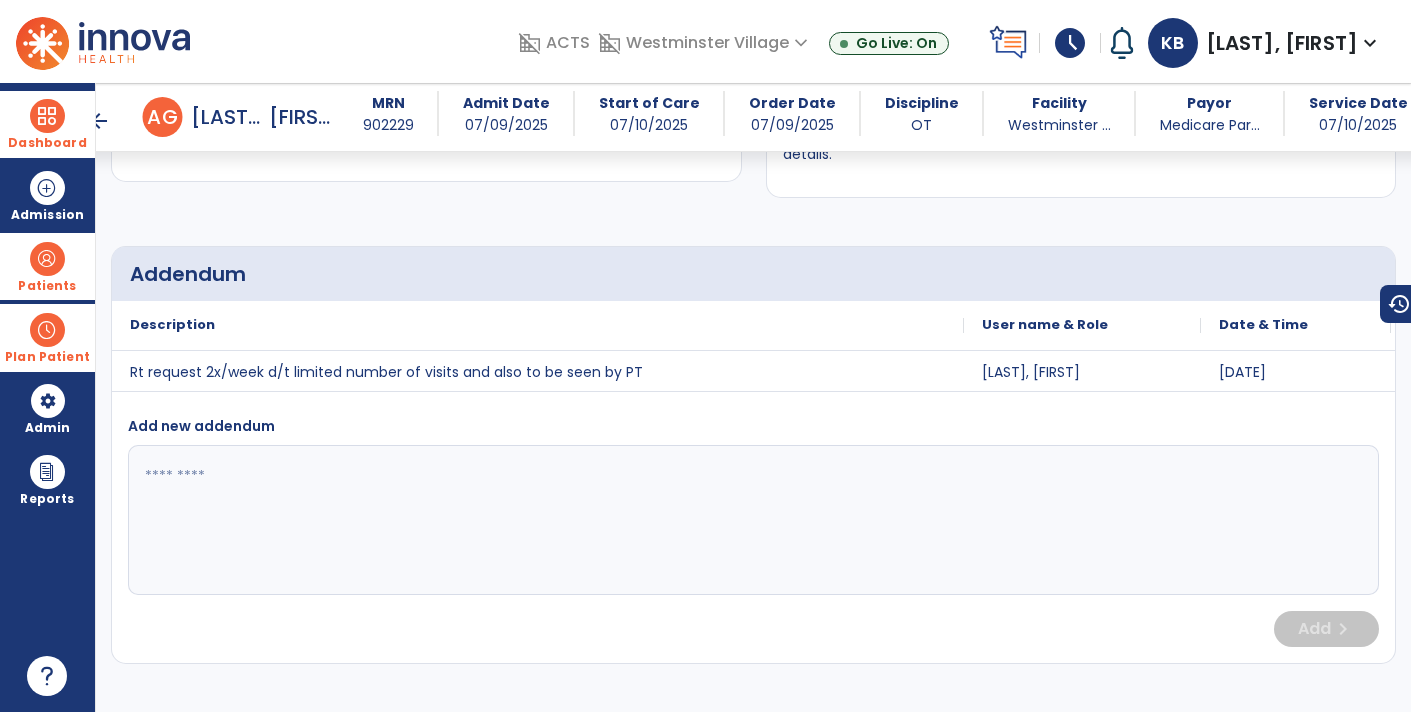 click on "arrow_back" at bounding box center [99, 121] 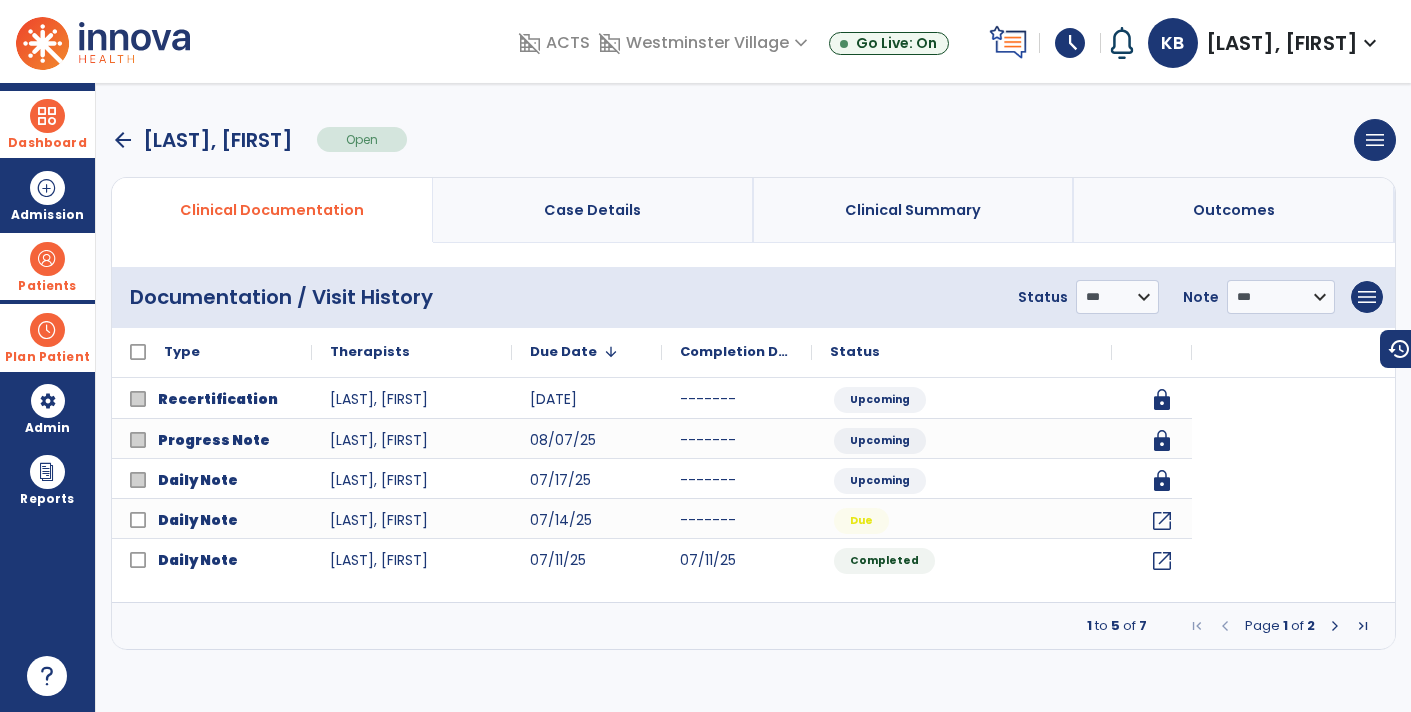 scroll, scrollTop: 0, scrollLeft: 0, axis: both 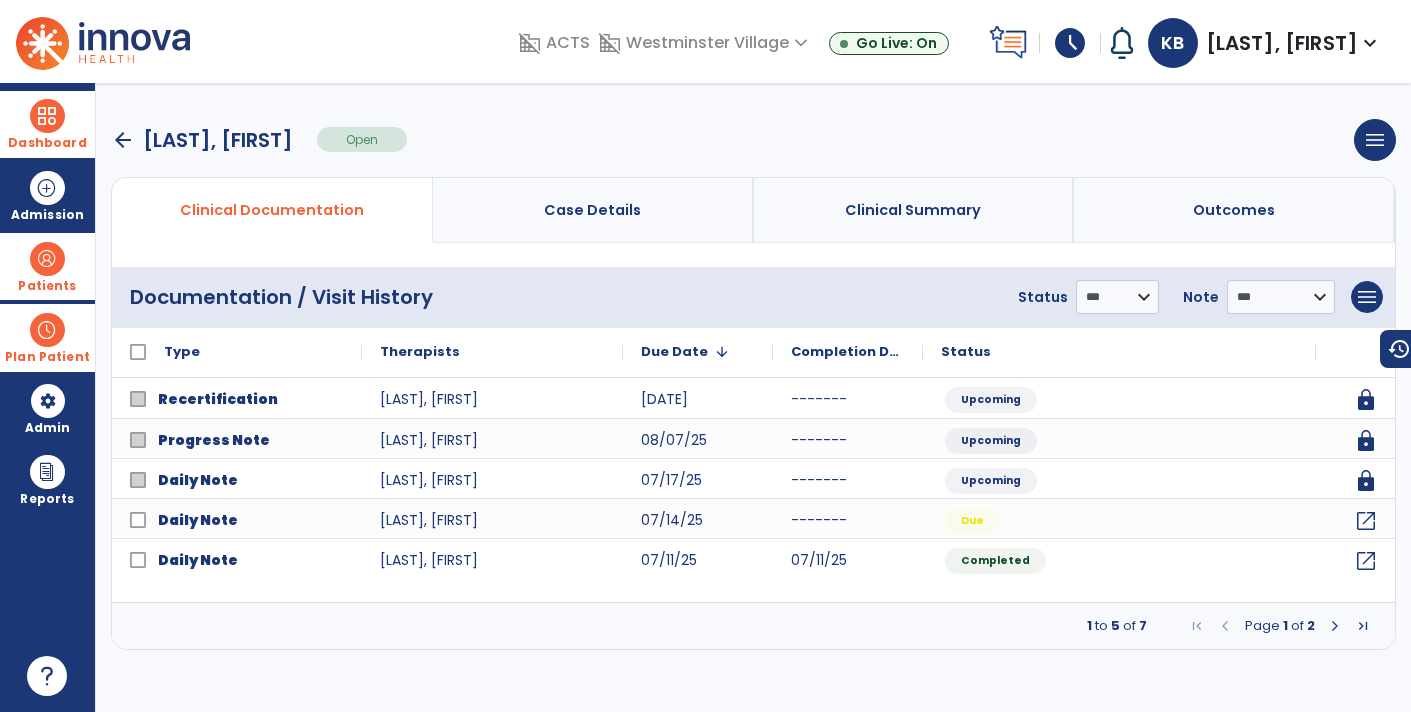 click at bounding box center [47, 116] 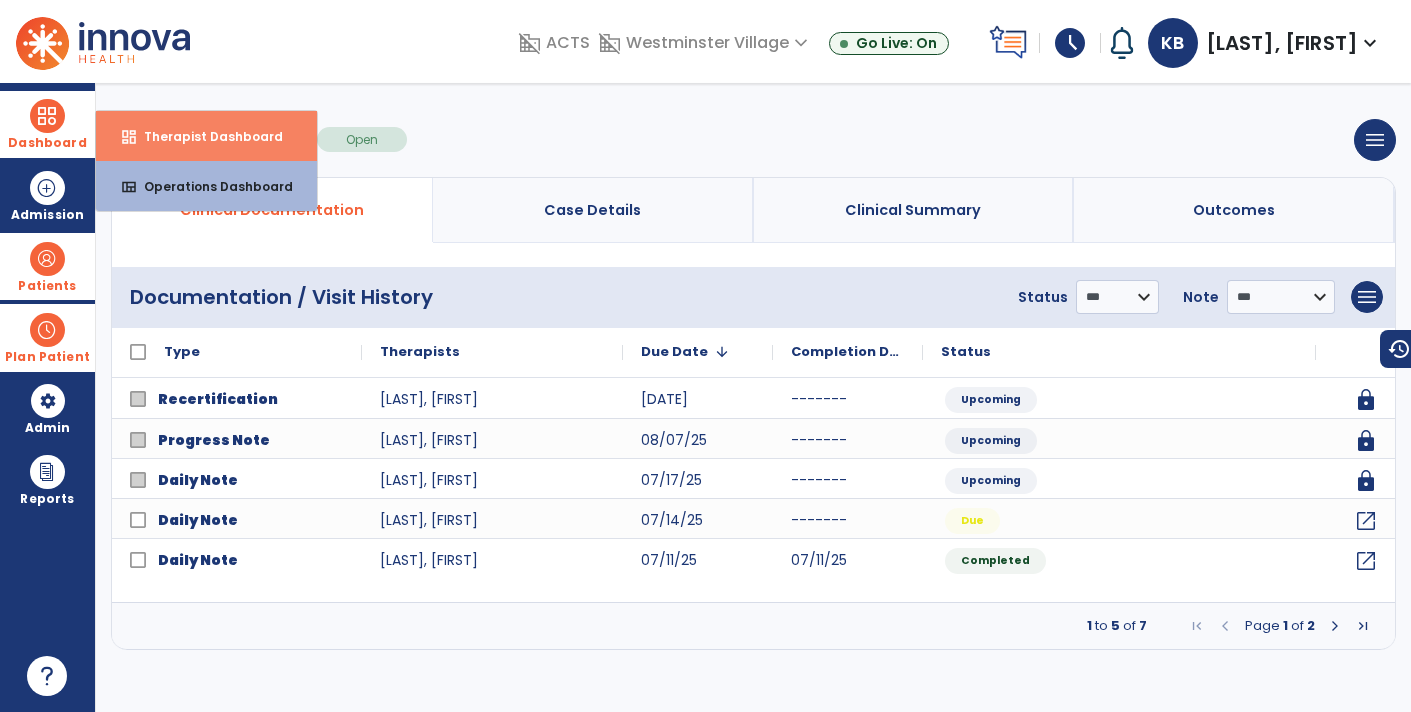 click on "Therapist Dashboard" at bounding box center [205, 136] 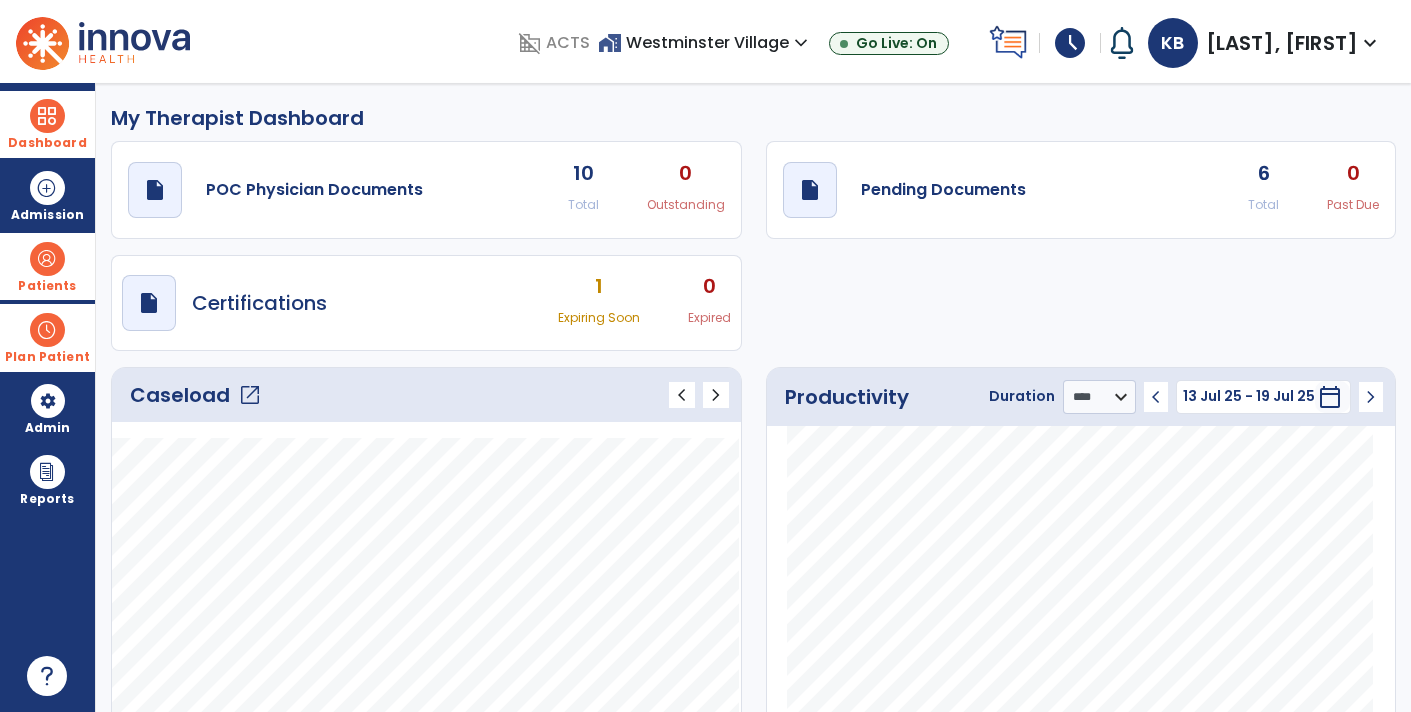 click on "draft   open_in_new  Pending Documents 6 Total 0 Past Due" 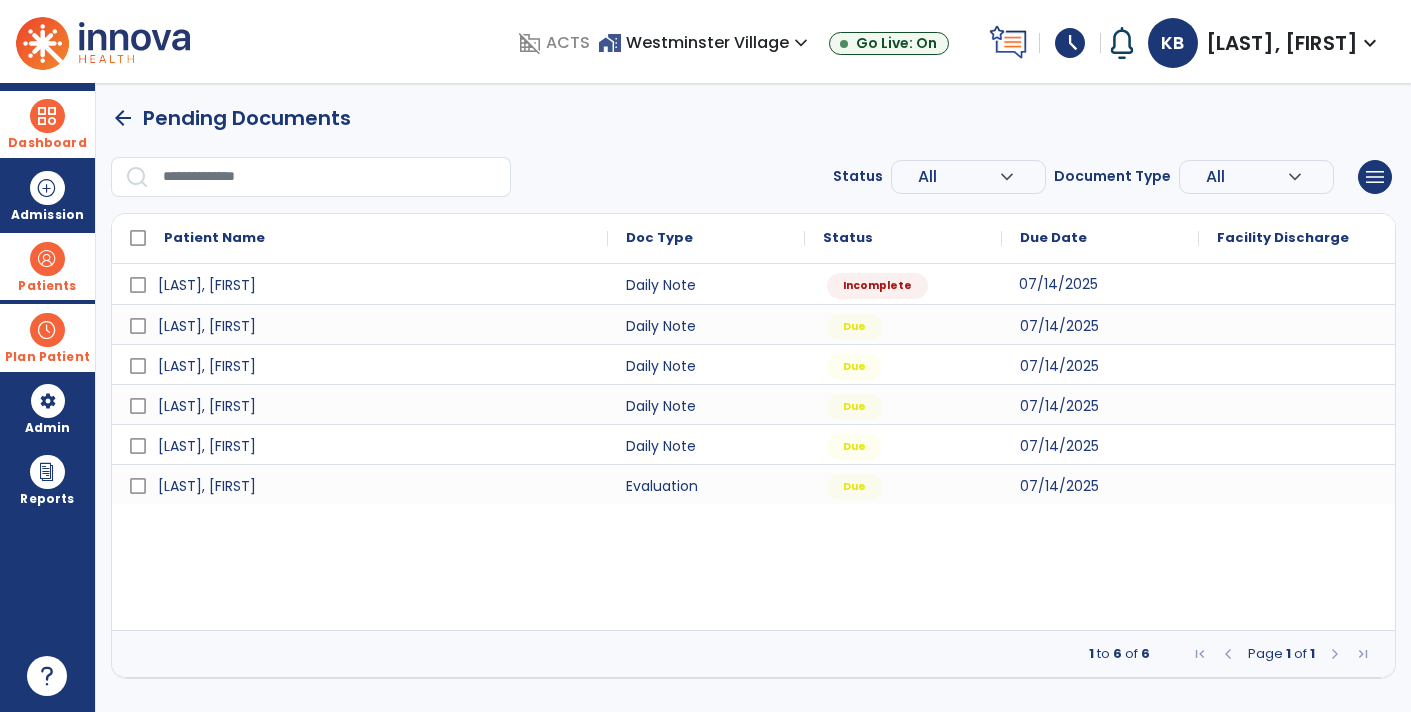 click on "07/14/2025" at bounding box center [1100, 284] 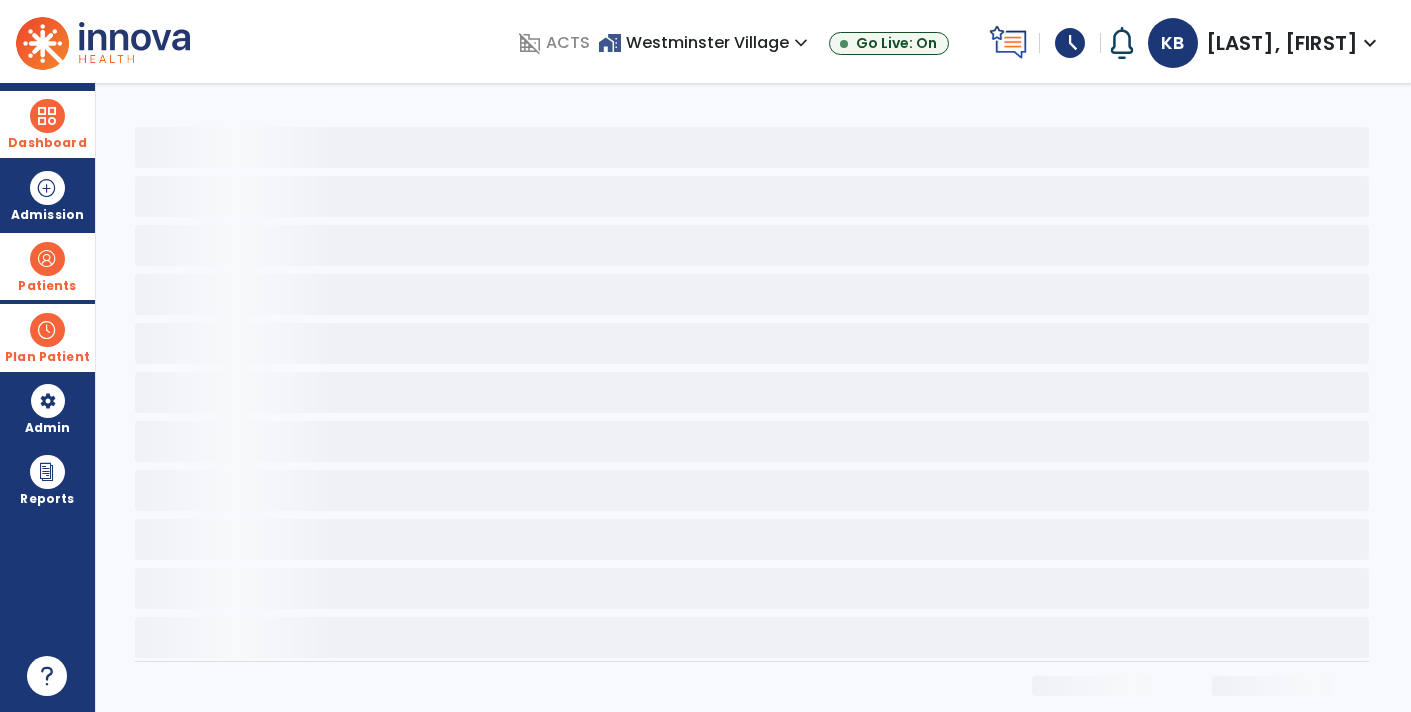 select on "*" 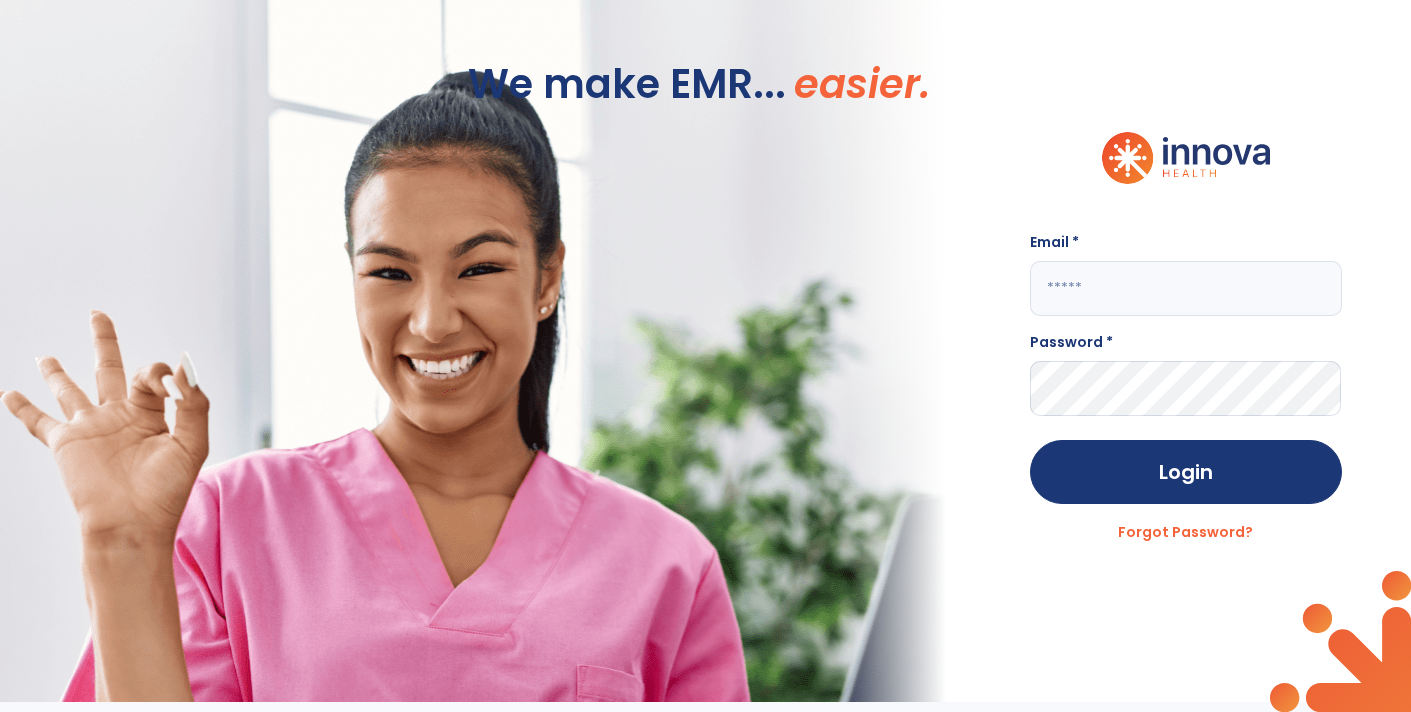 click 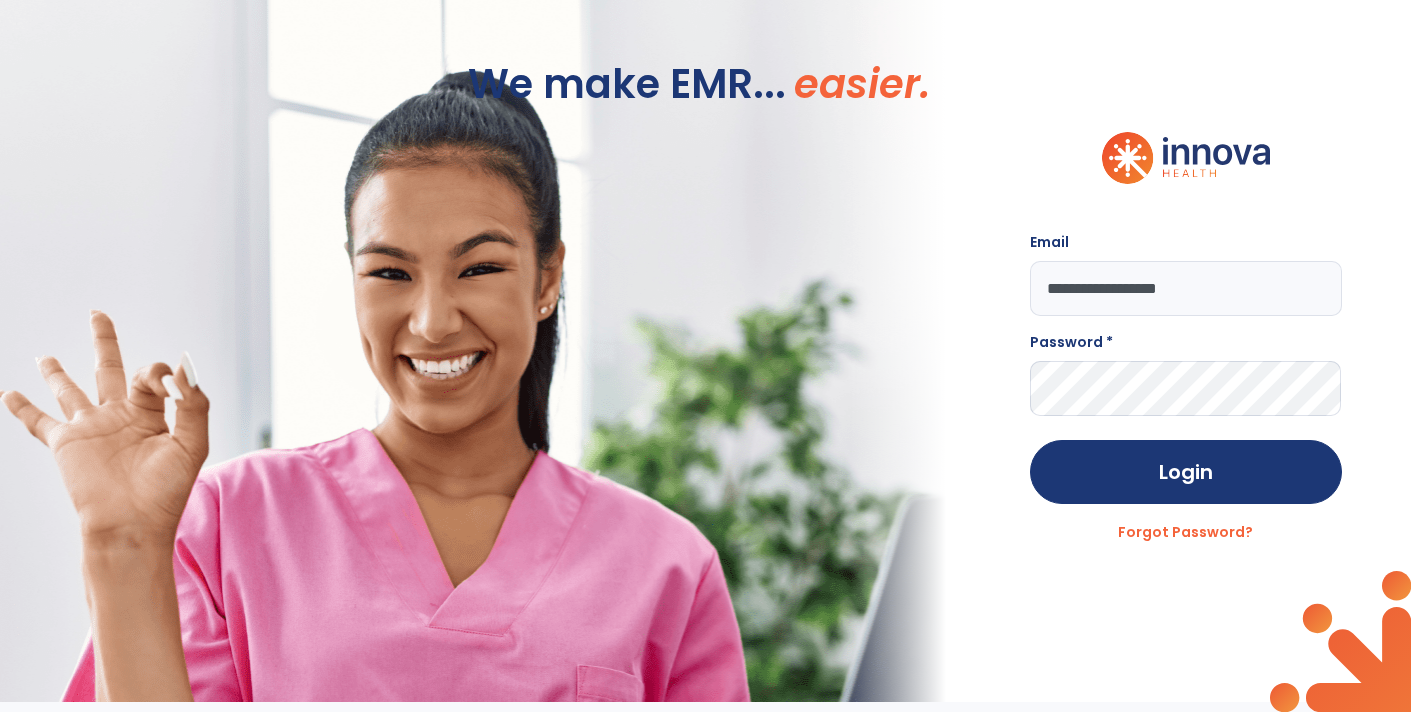 type on "**********" 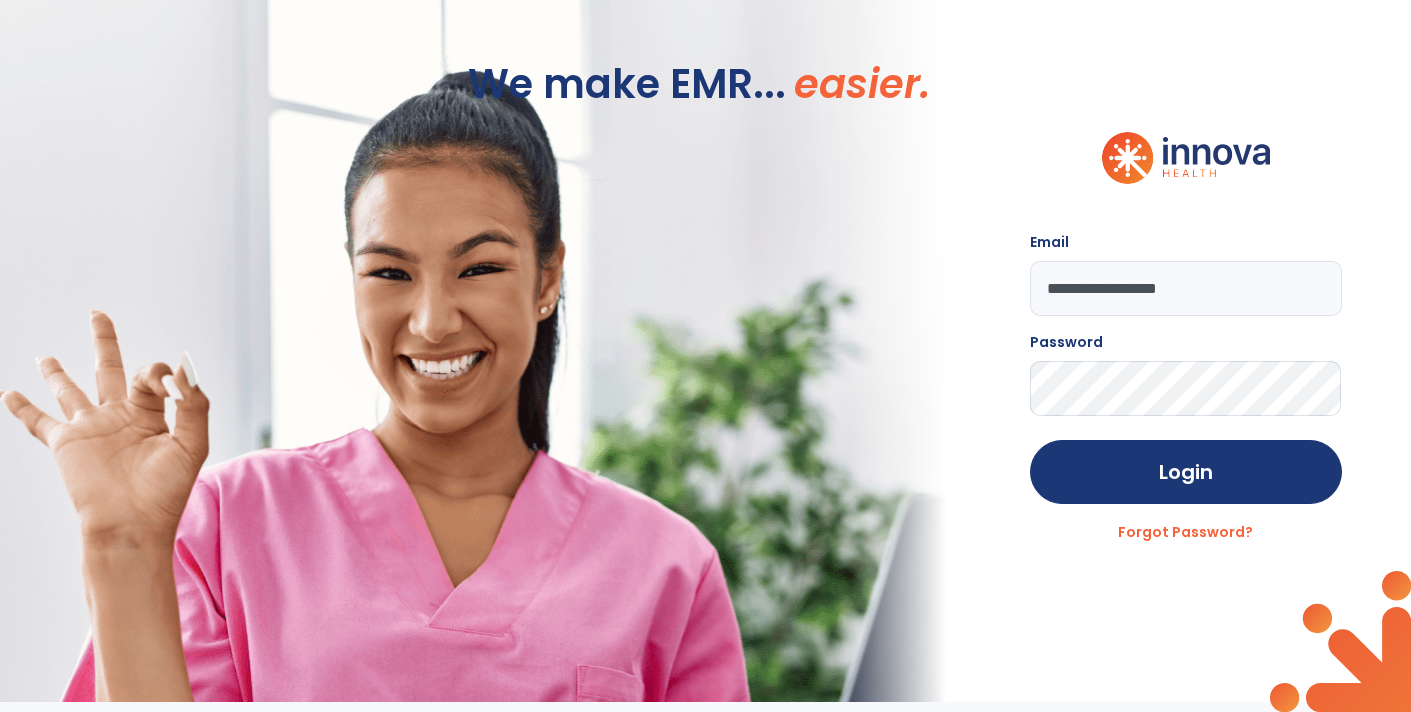 click on "Login" 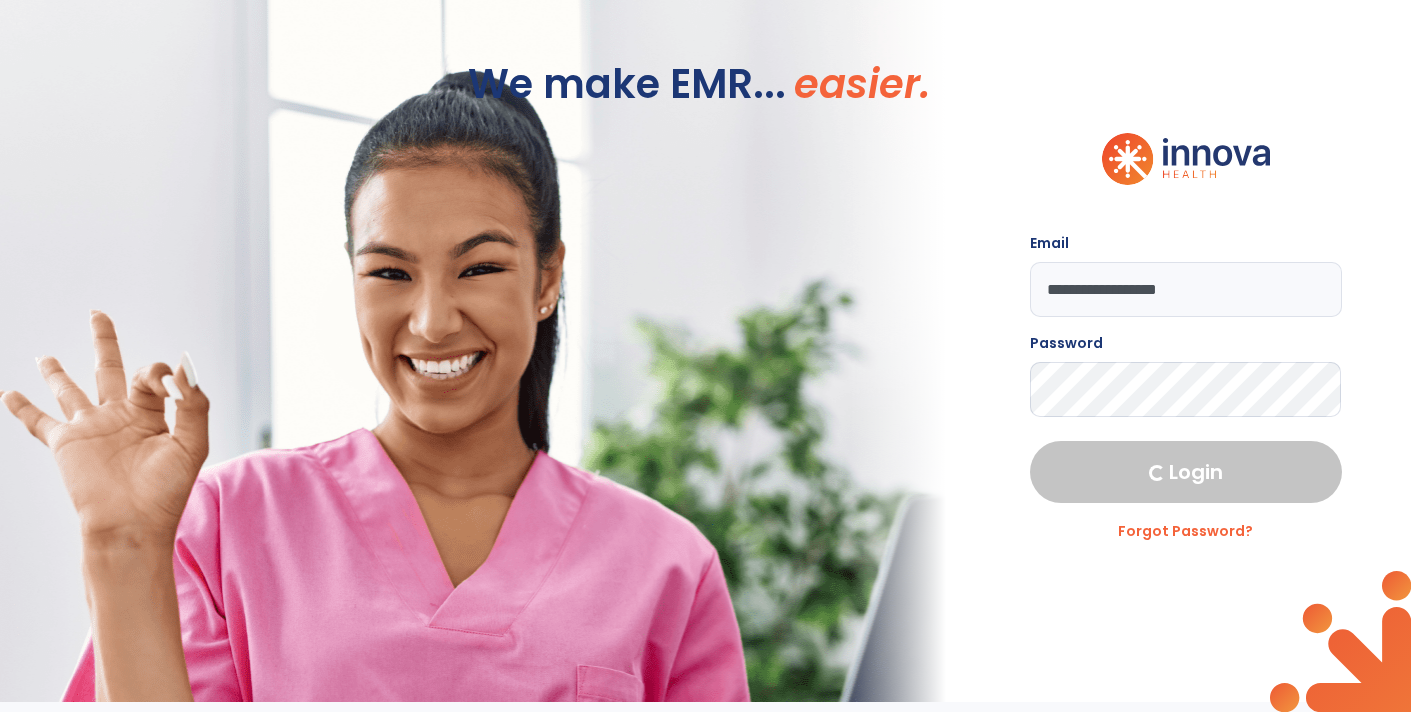 select on "****" 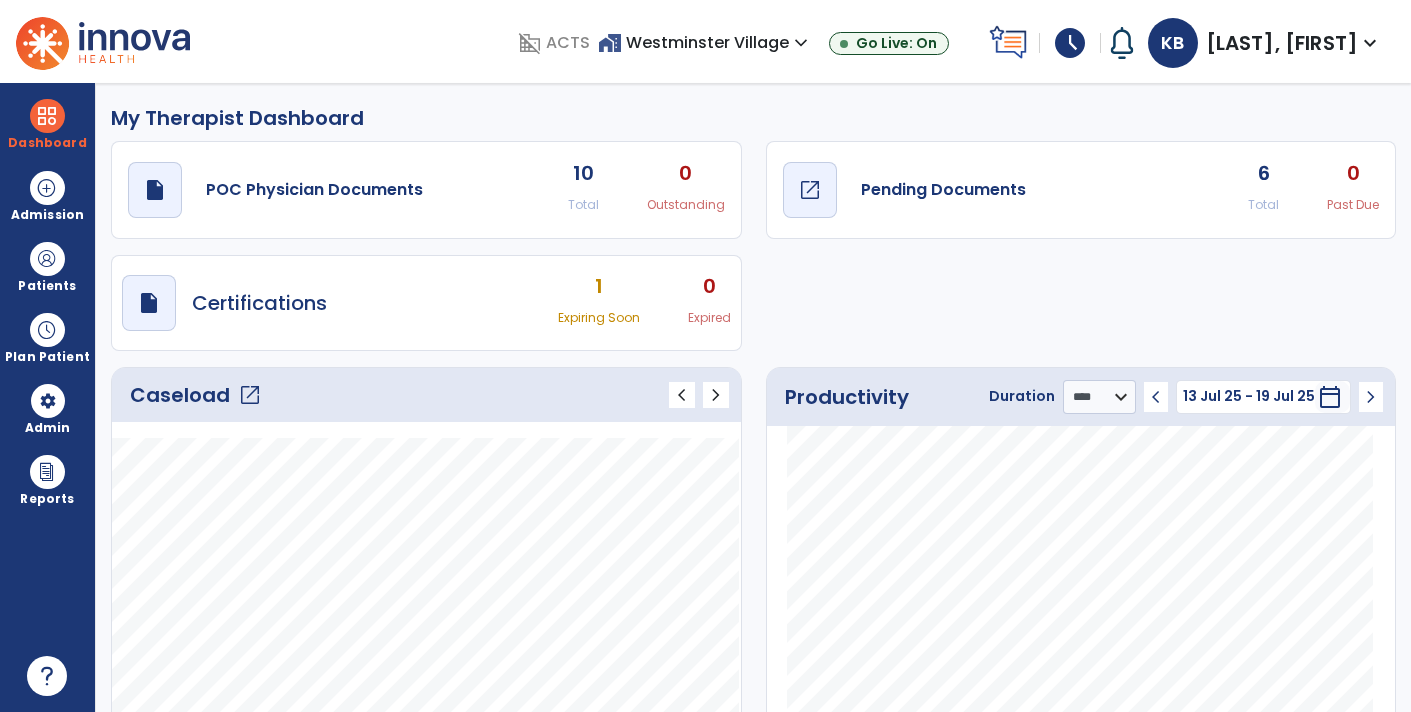 click on "Pending Documents" 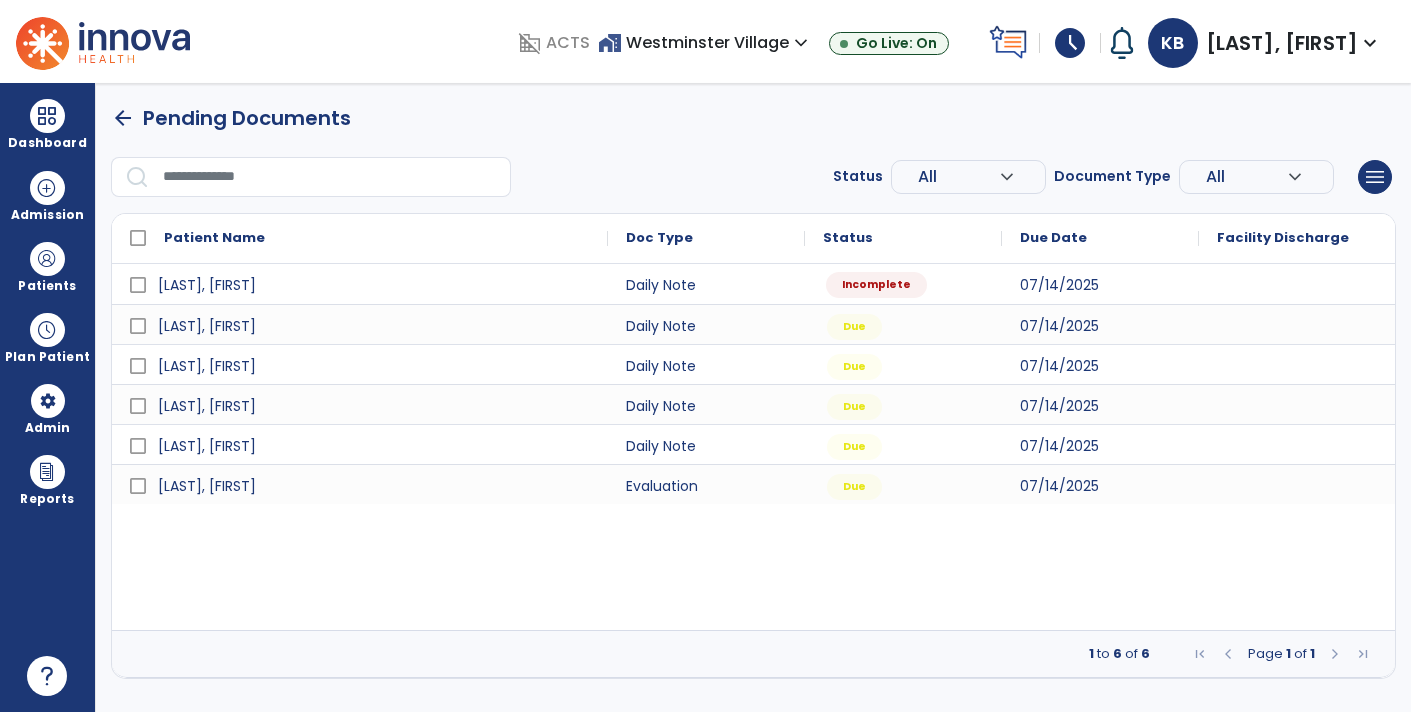 click on "Incomplete" at bounding box center (903, 284) 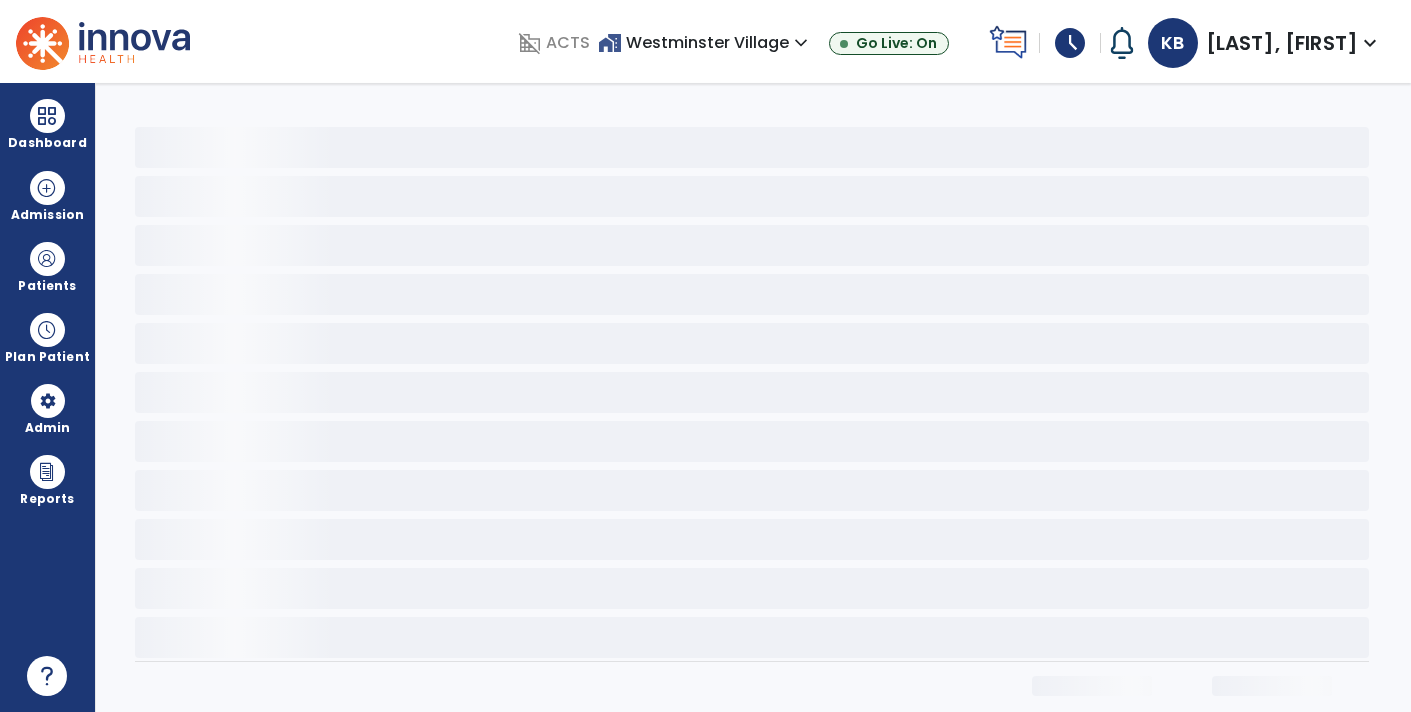 select on "*" 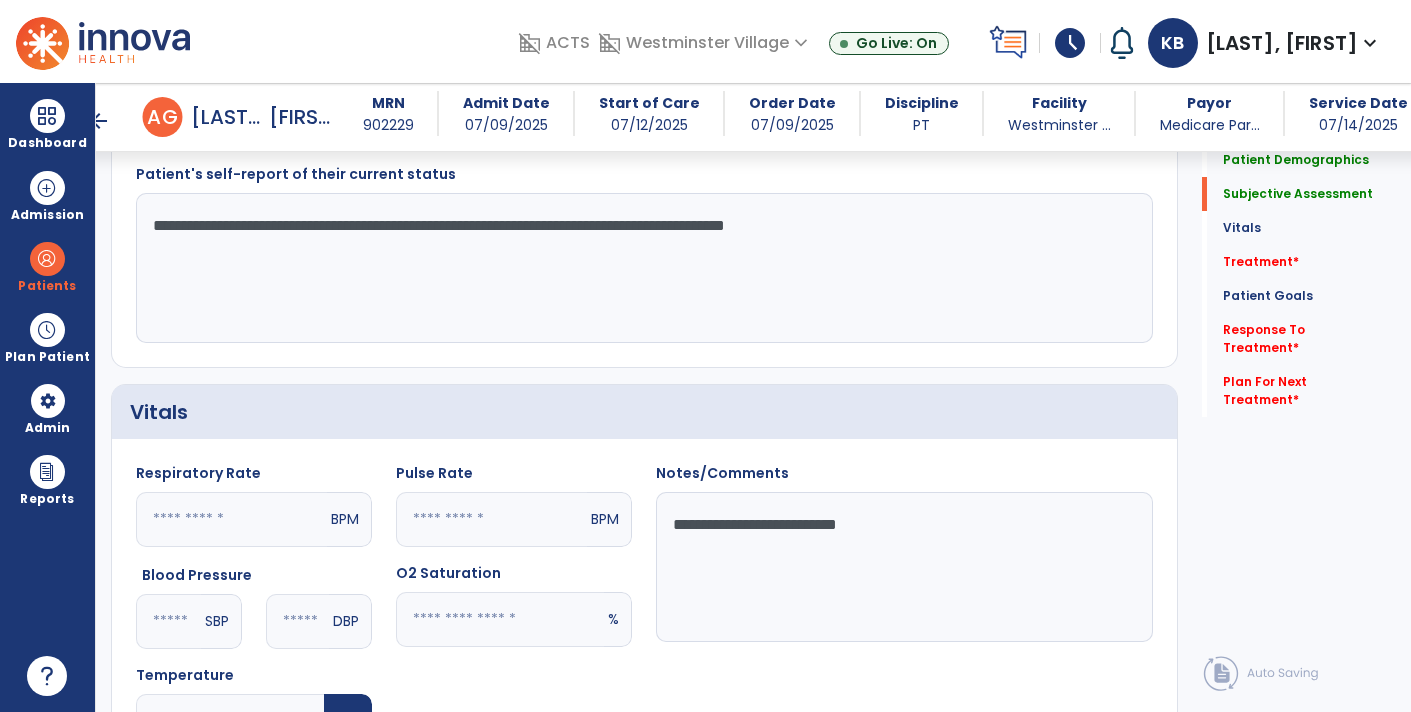 scroll, scrollTop: 440, scrollLeft: 0, axis: vertical 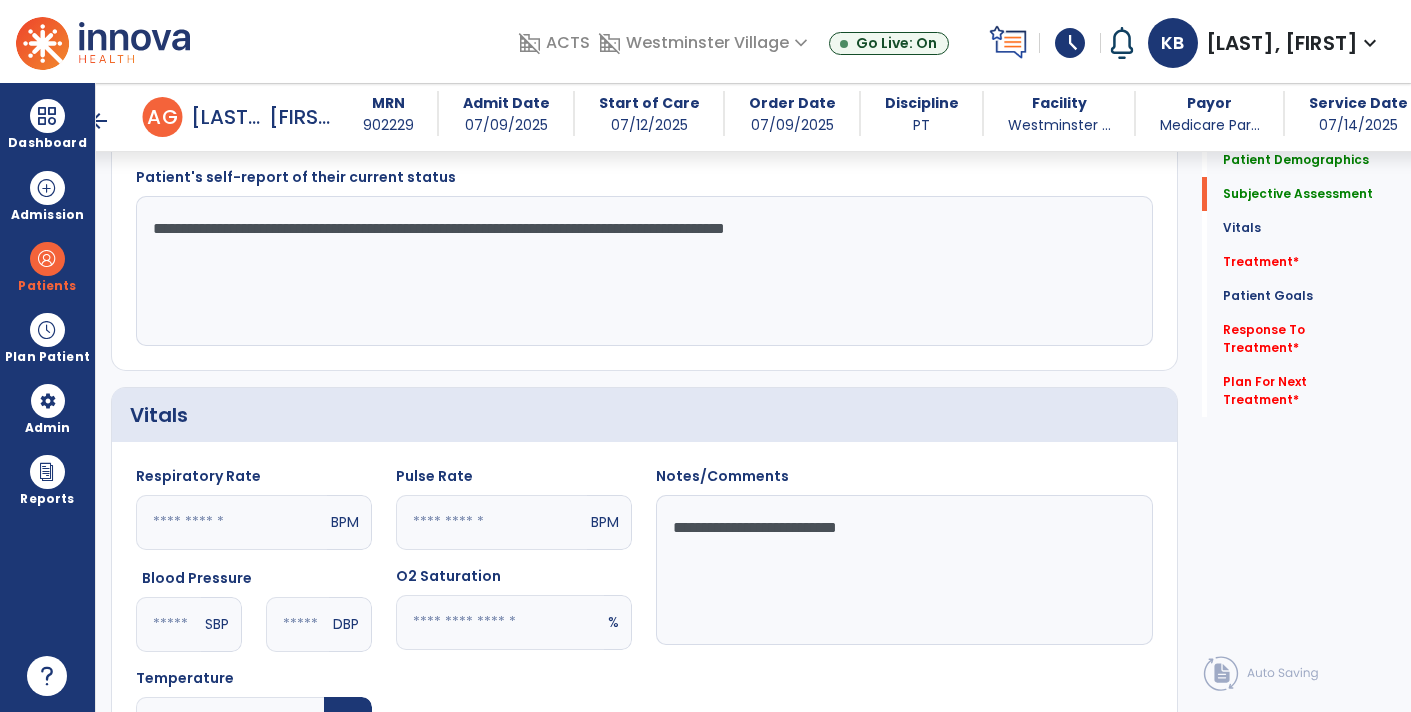 click on "**********" 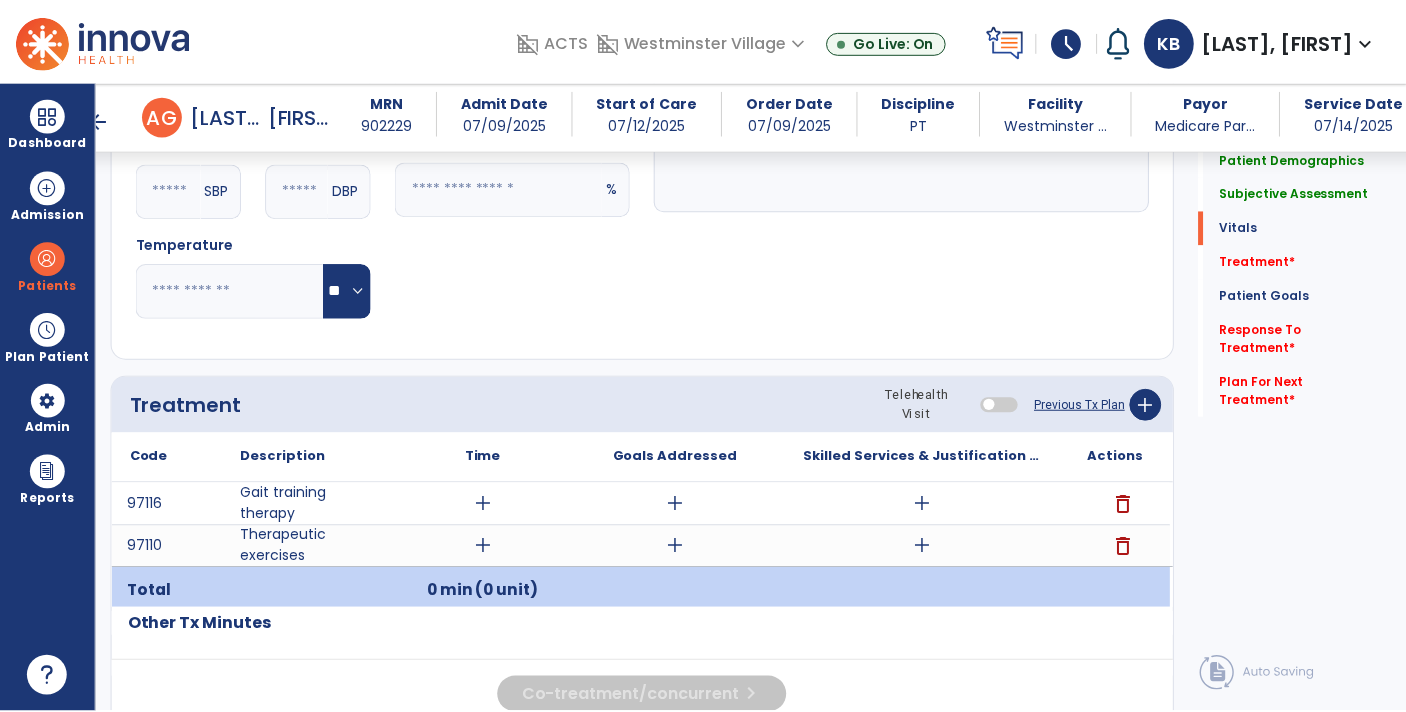 scroll, scrollTop: 872, scrollLeft: 0, axis: vertical 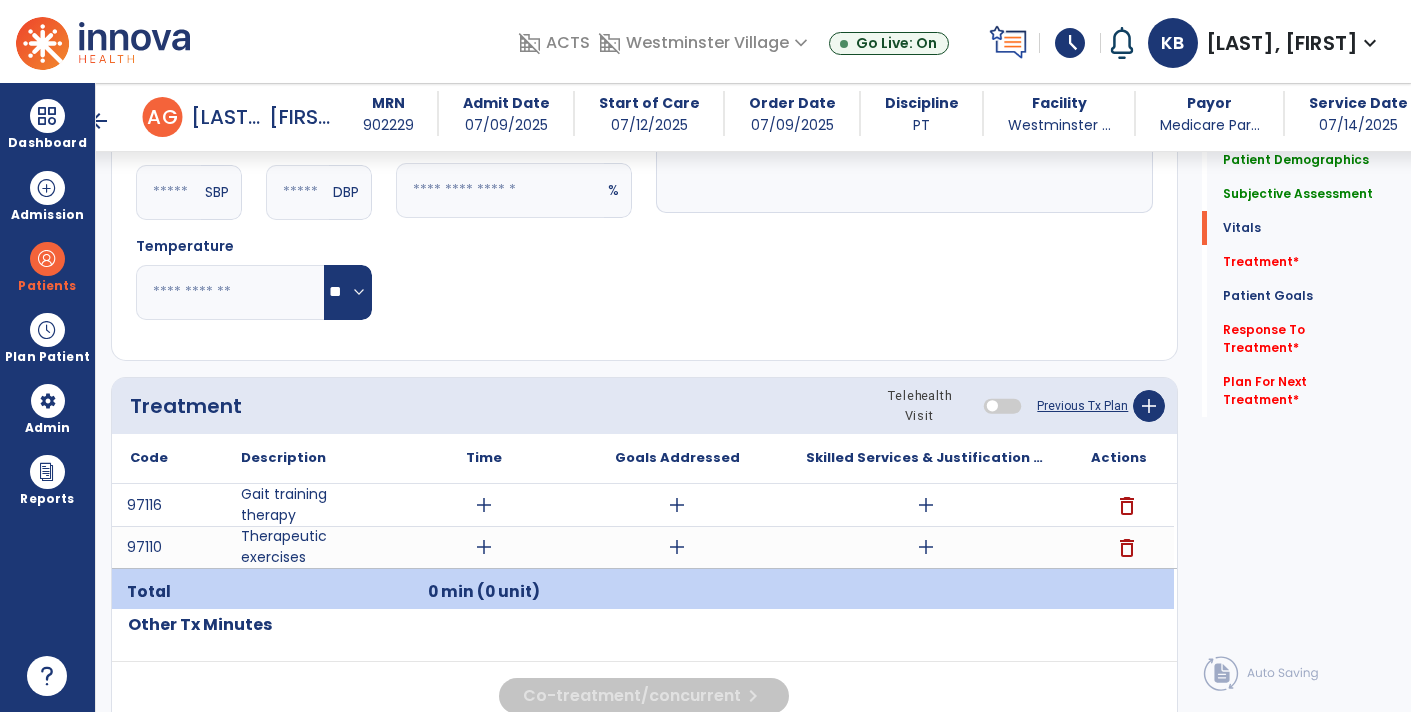 type on "**********" 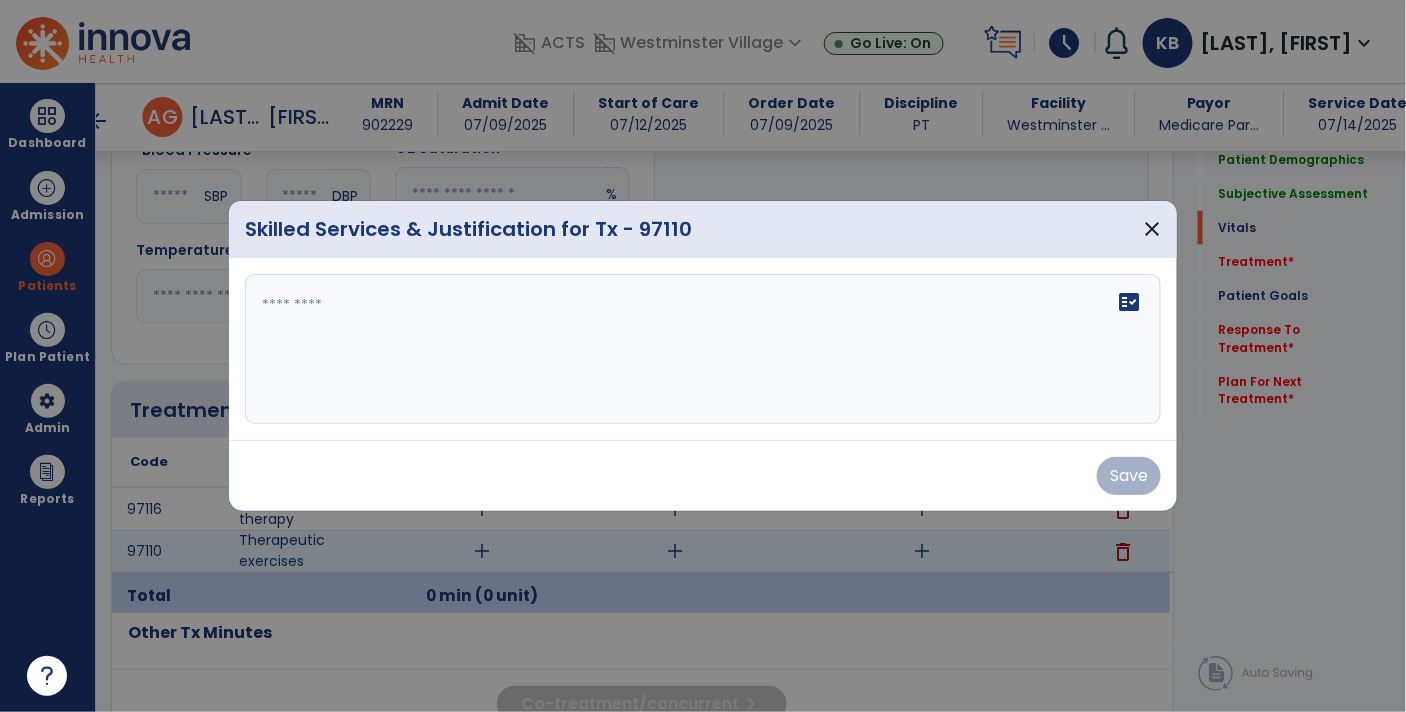 scroll, scrollTop: 872, scrollLeft: 0, axis: vertical 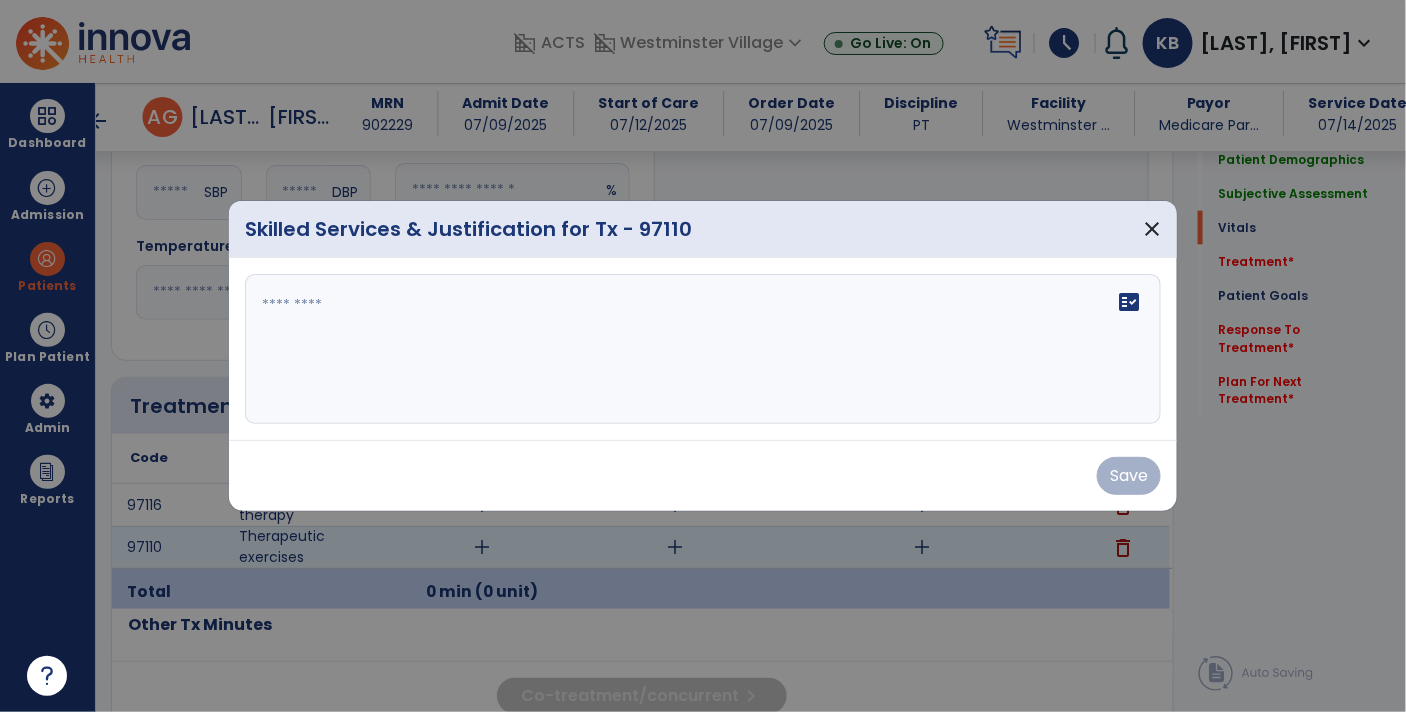 click on "fact_check" at bounding box center (703, 349) 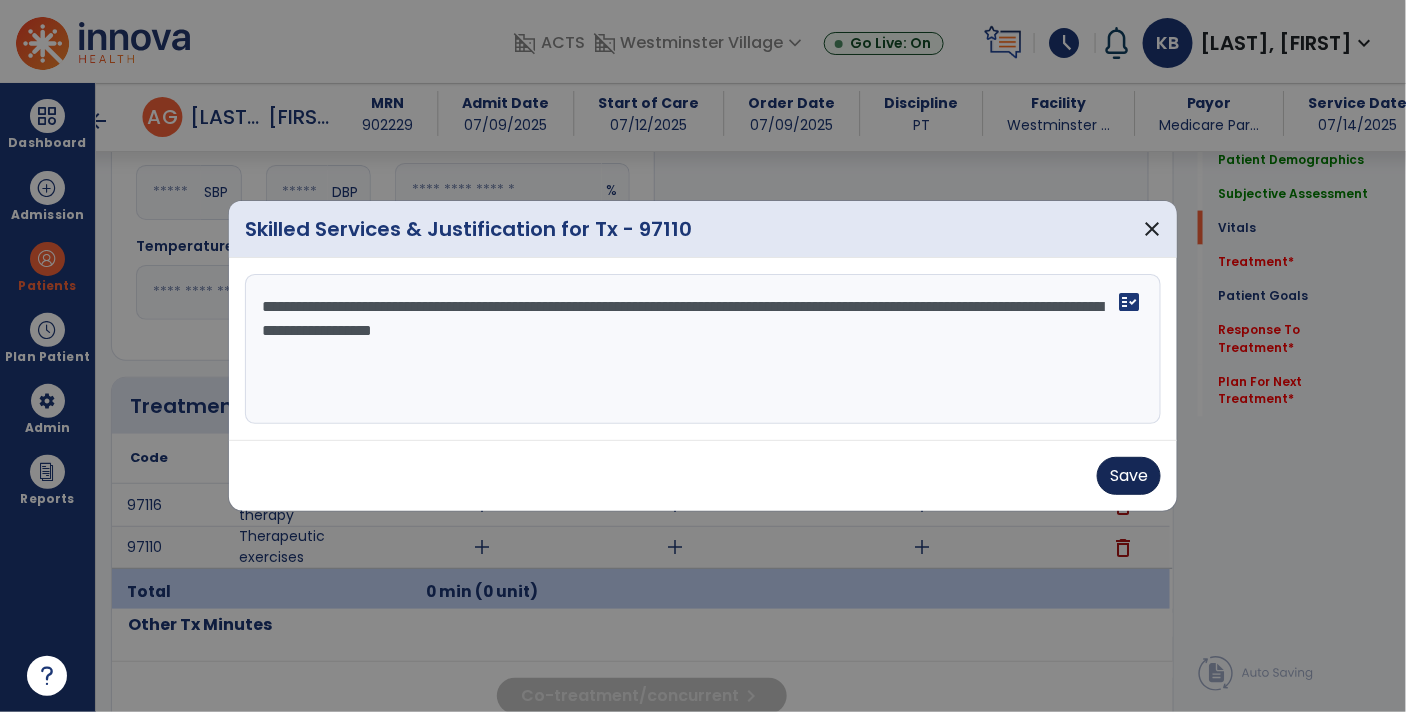 type on "**********" 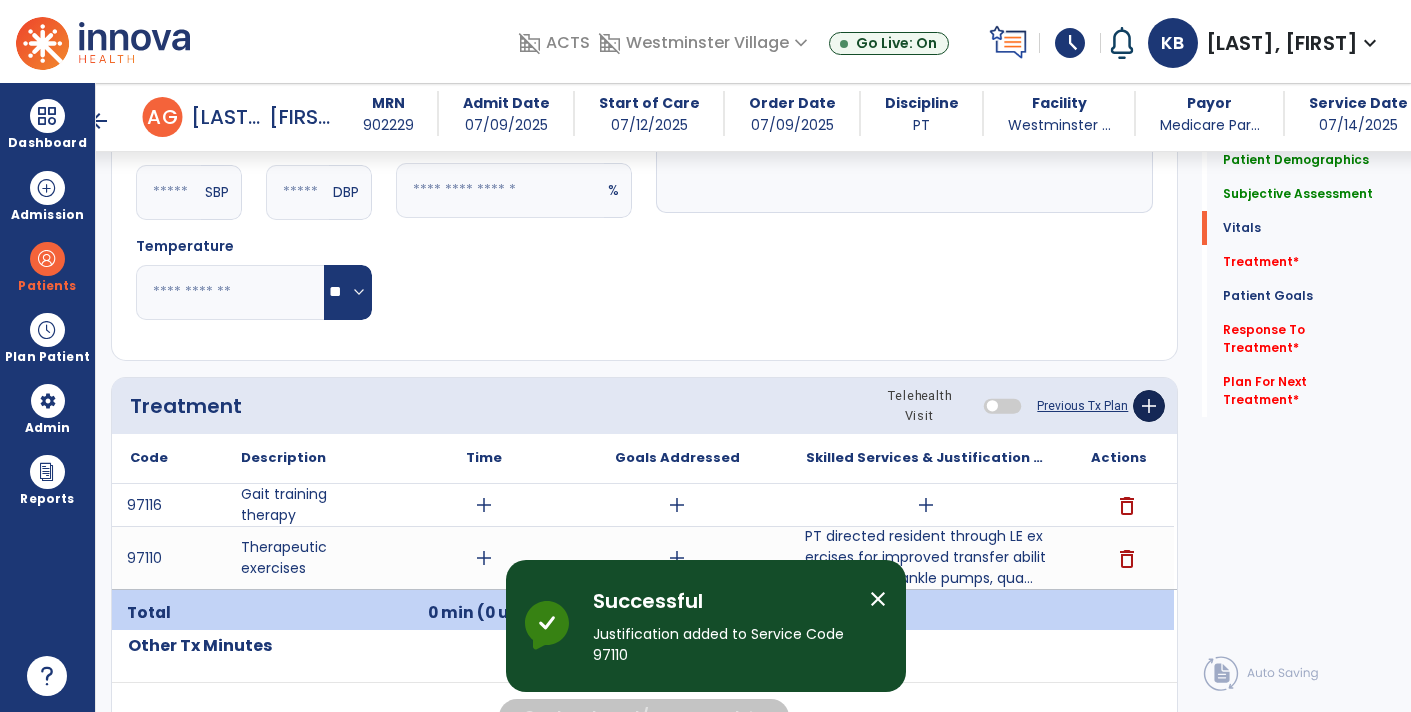 click on "add" 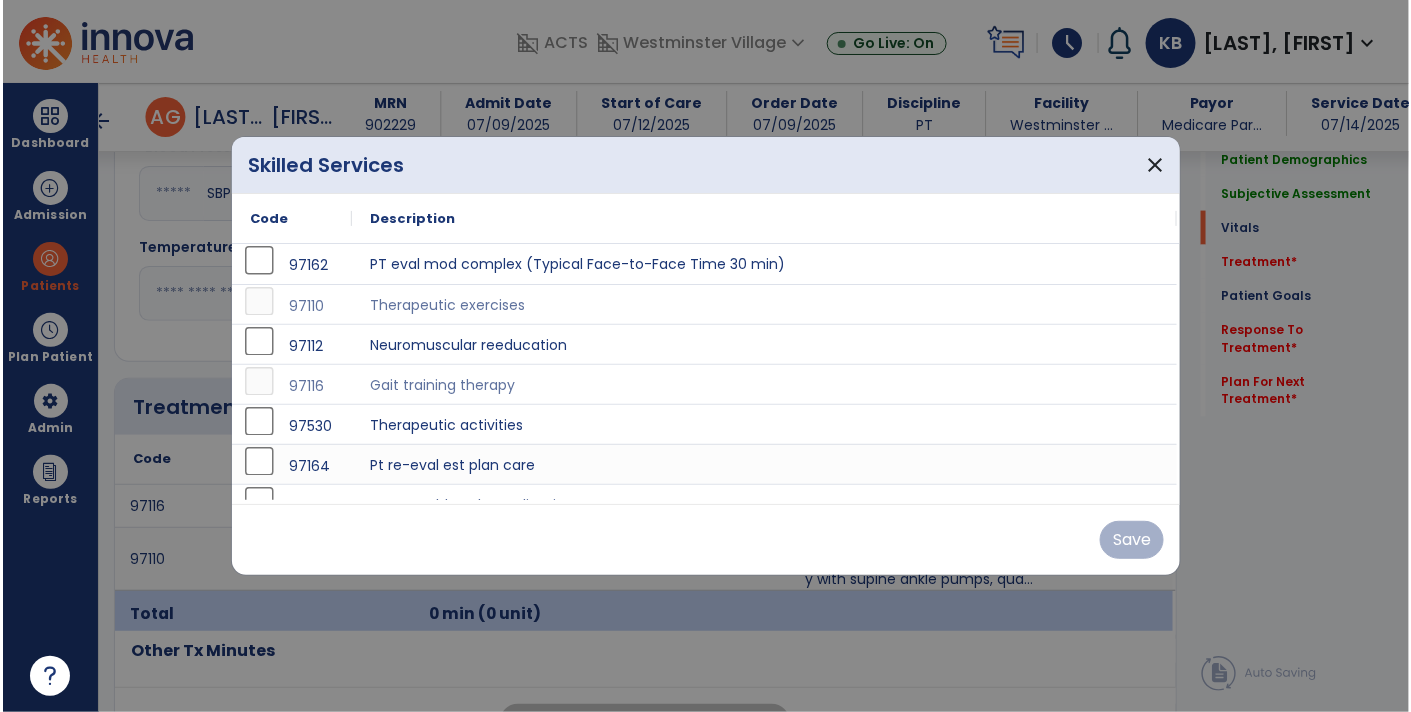 scroll, scrollTop: 872, scrollLeft: 0, axis: vertical 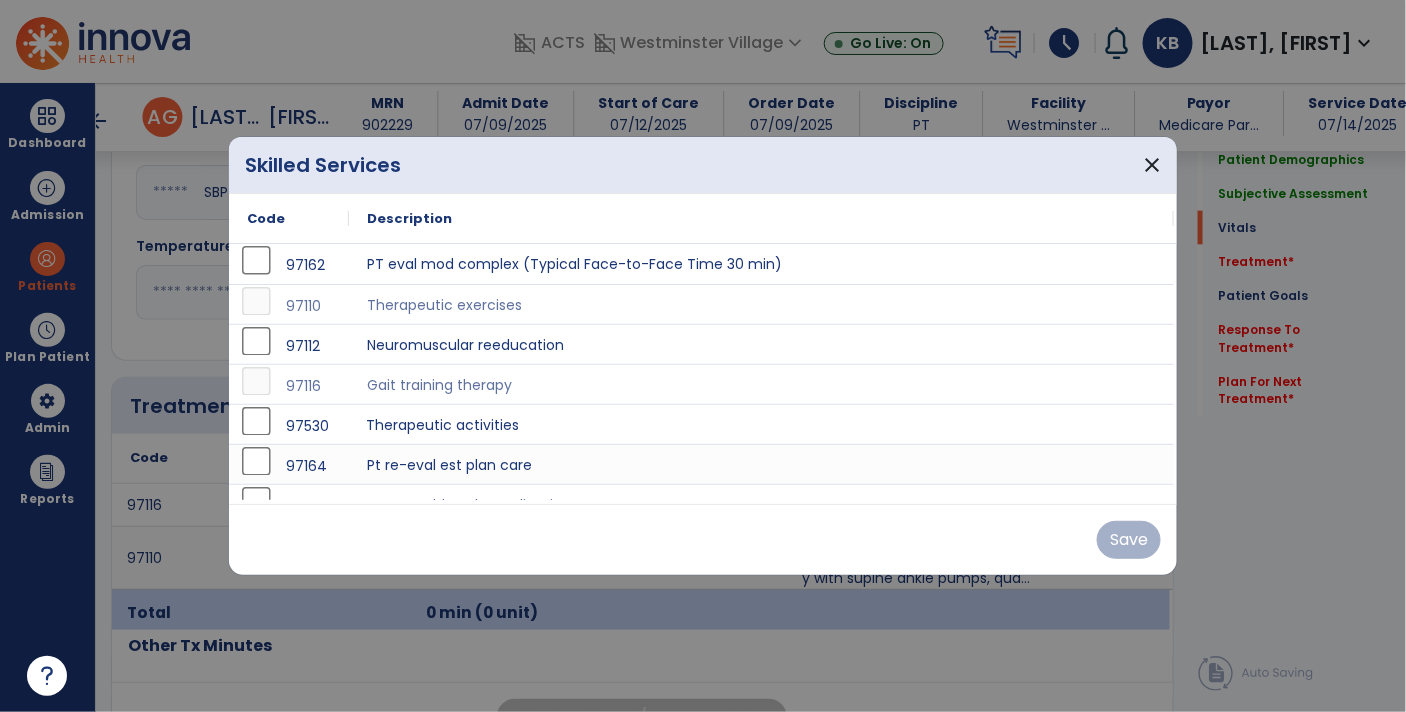 click on "Therapeutic activities" at bounding box center (761, 424) 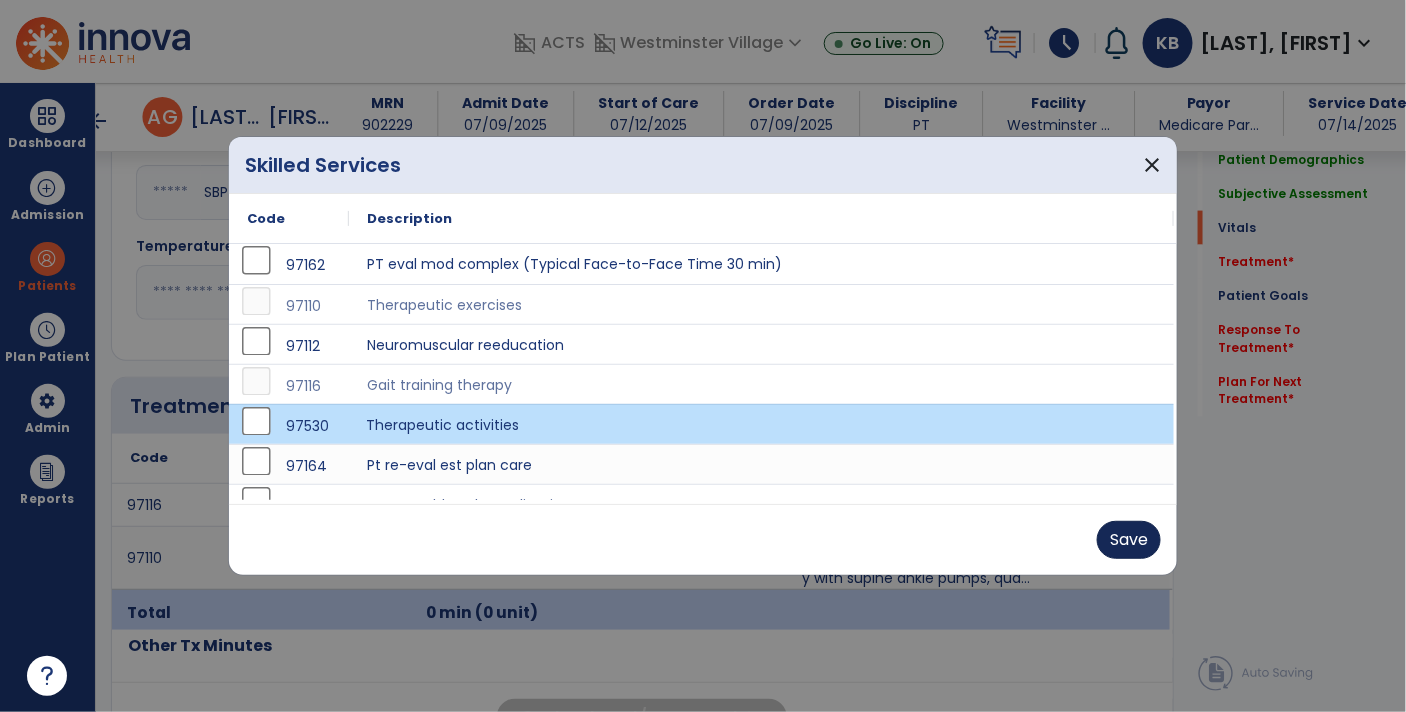 click on "Save" at bounding box center (1129, 540) 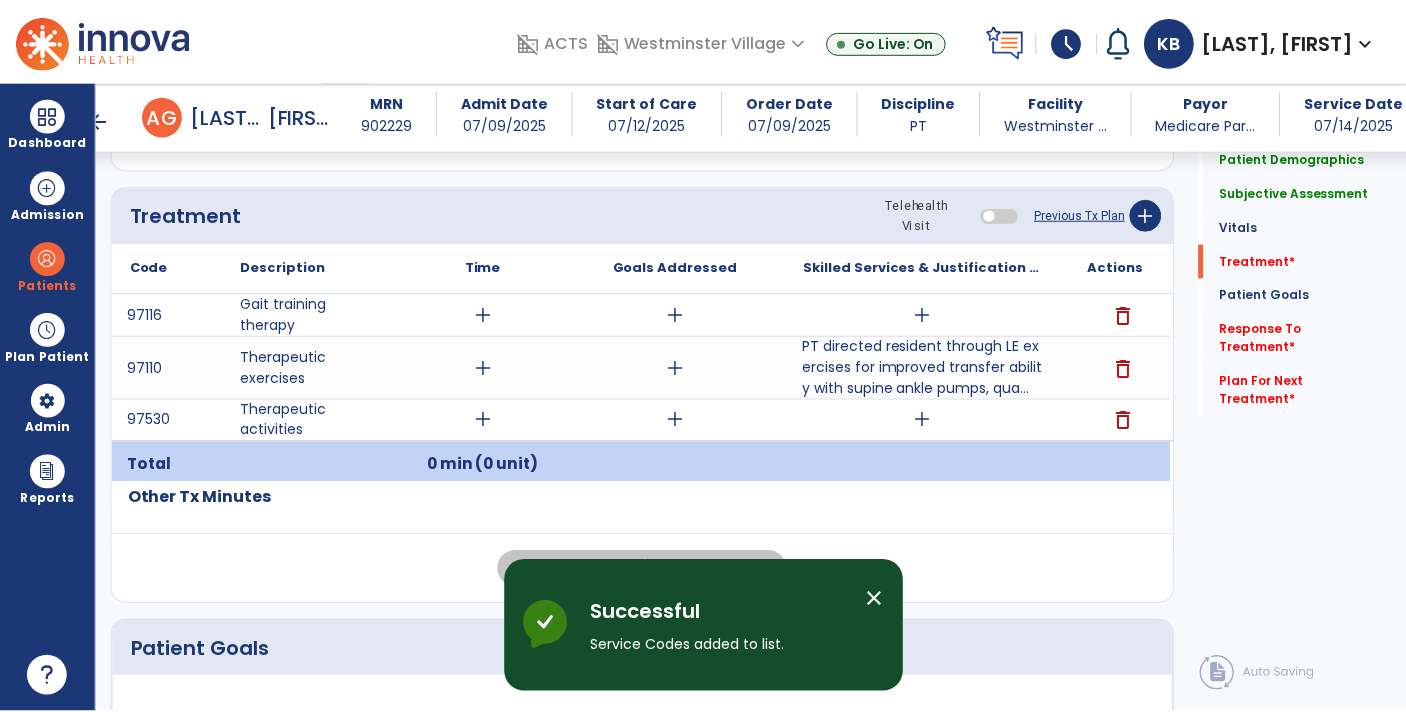 scroll, scrollTop: 1058, scrollLeft: 0, axis: vertical 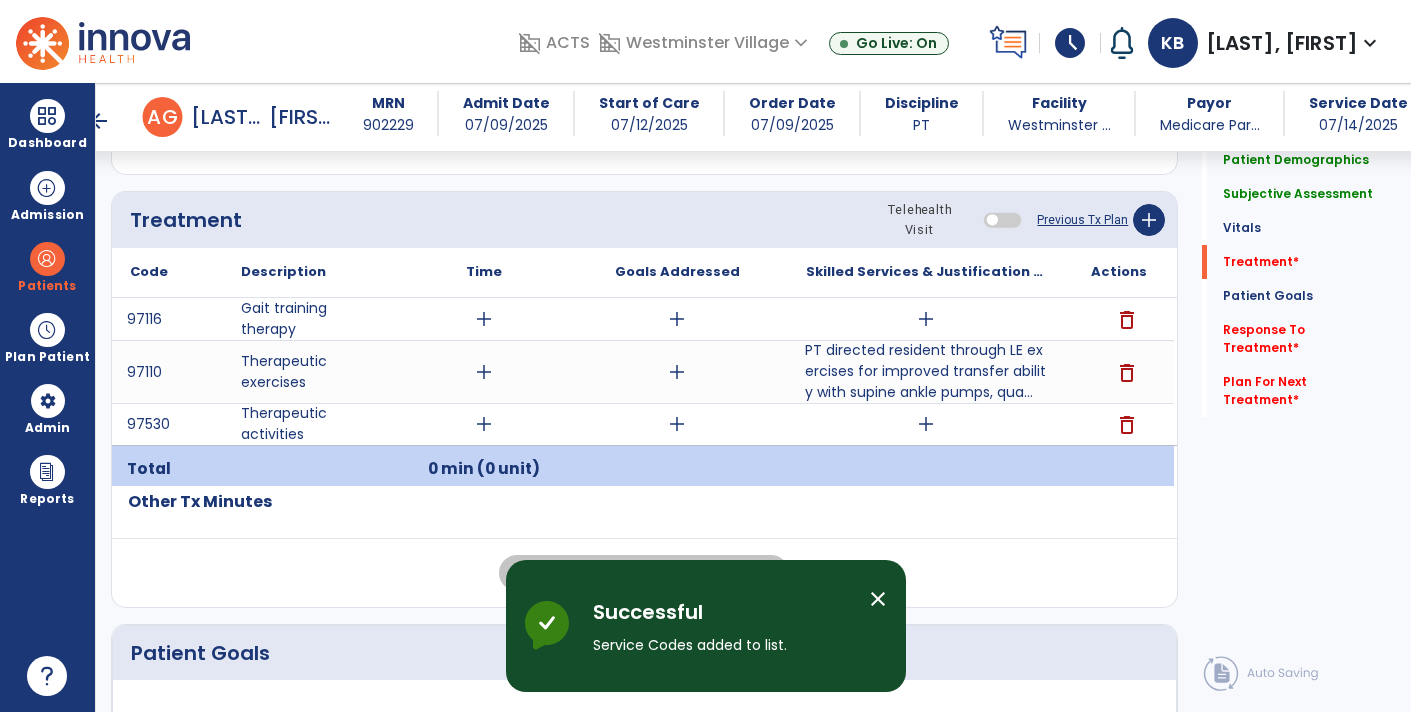 click on "add" at bounding box center [926, 319] 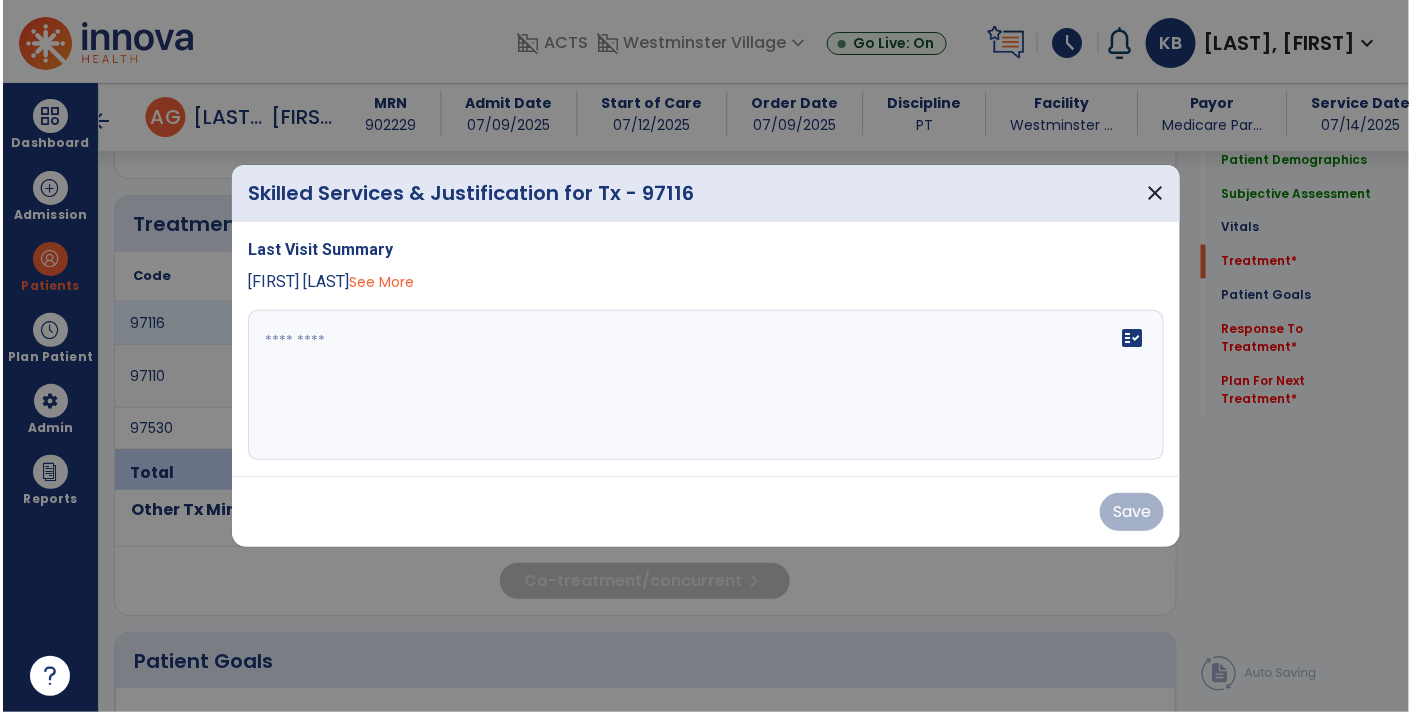 scroll, scrollTop: 1058, scrollLeft: 0, axis: vertical 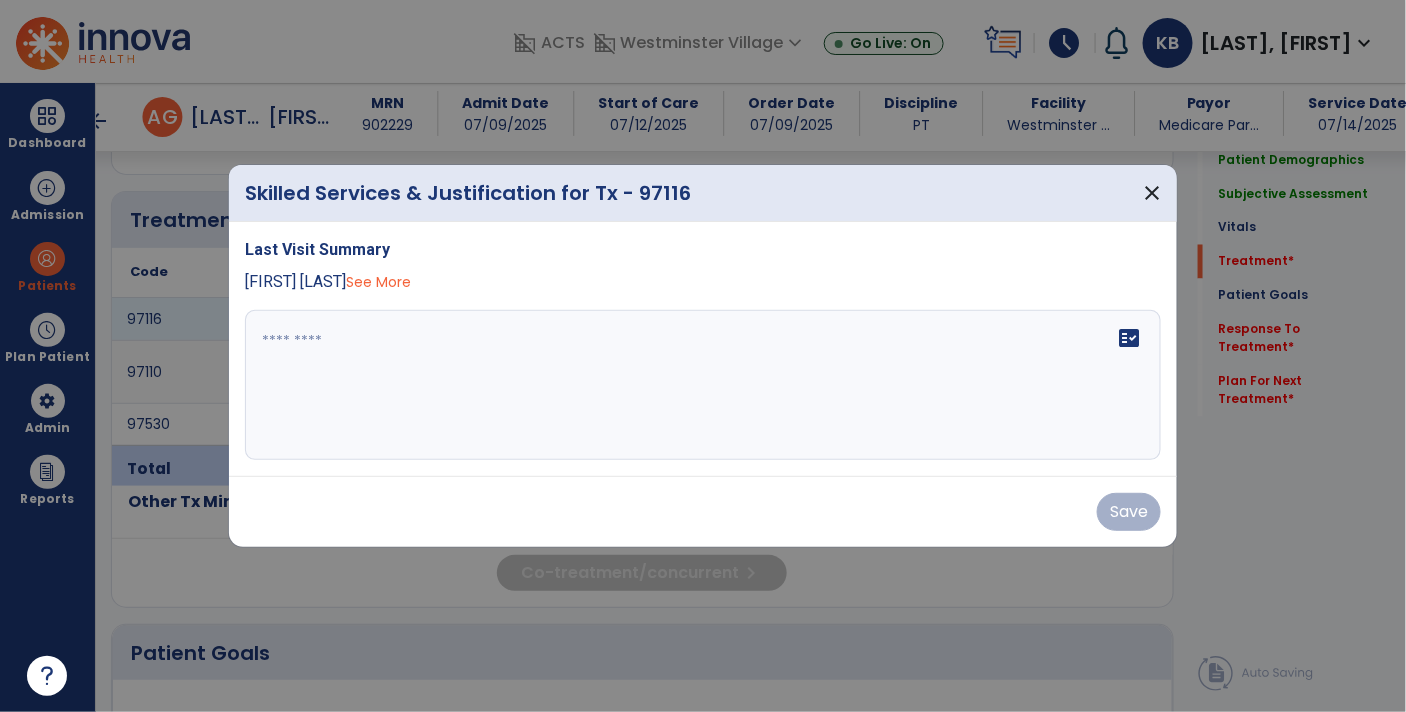 click on "fact_check" at bounding box center [703, 385] 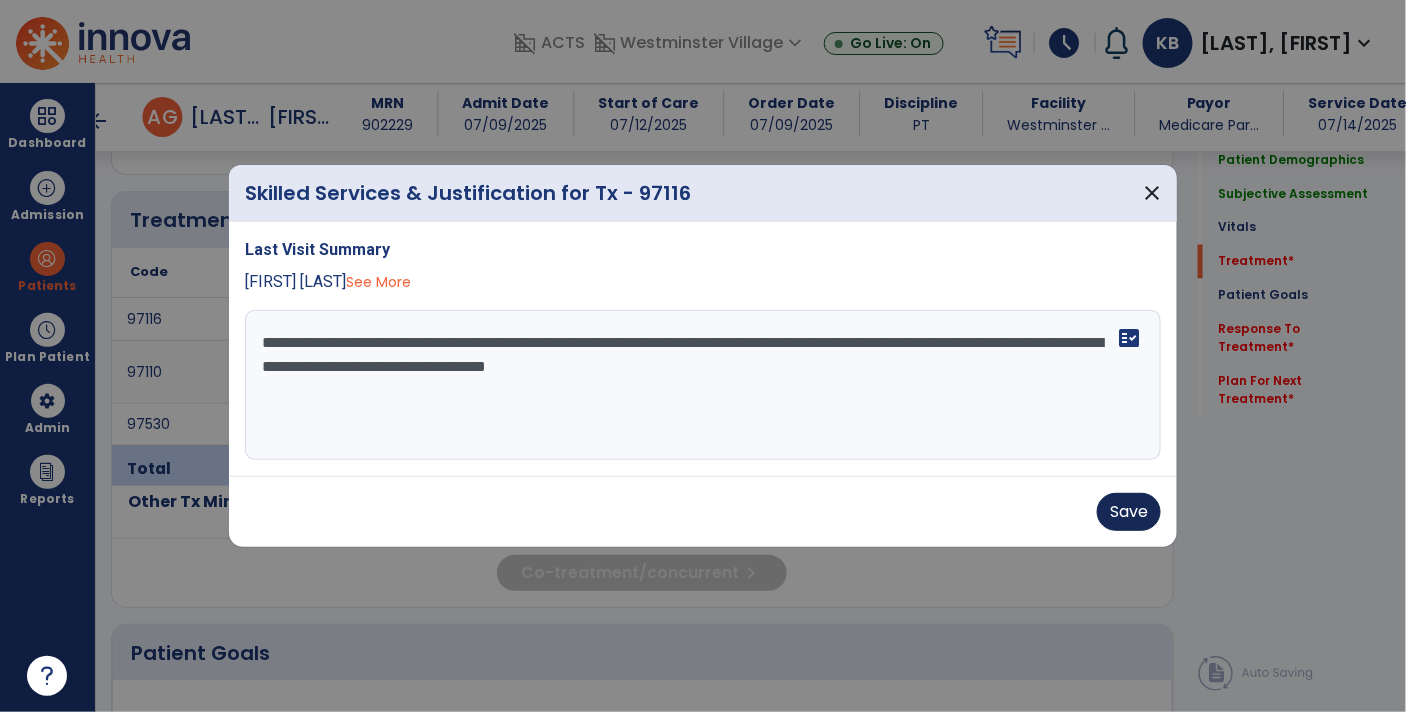 type on "**********" 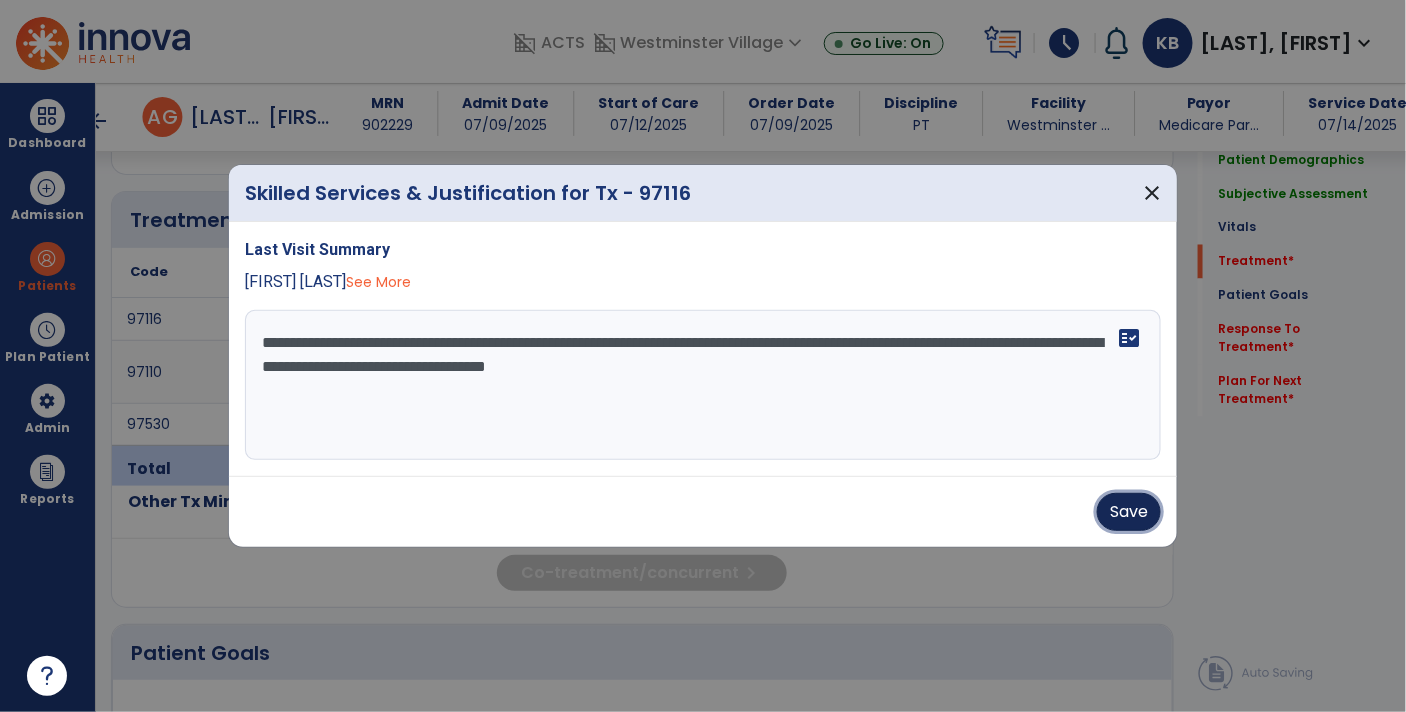 click on "Save" at bounding box center (1129, 512) 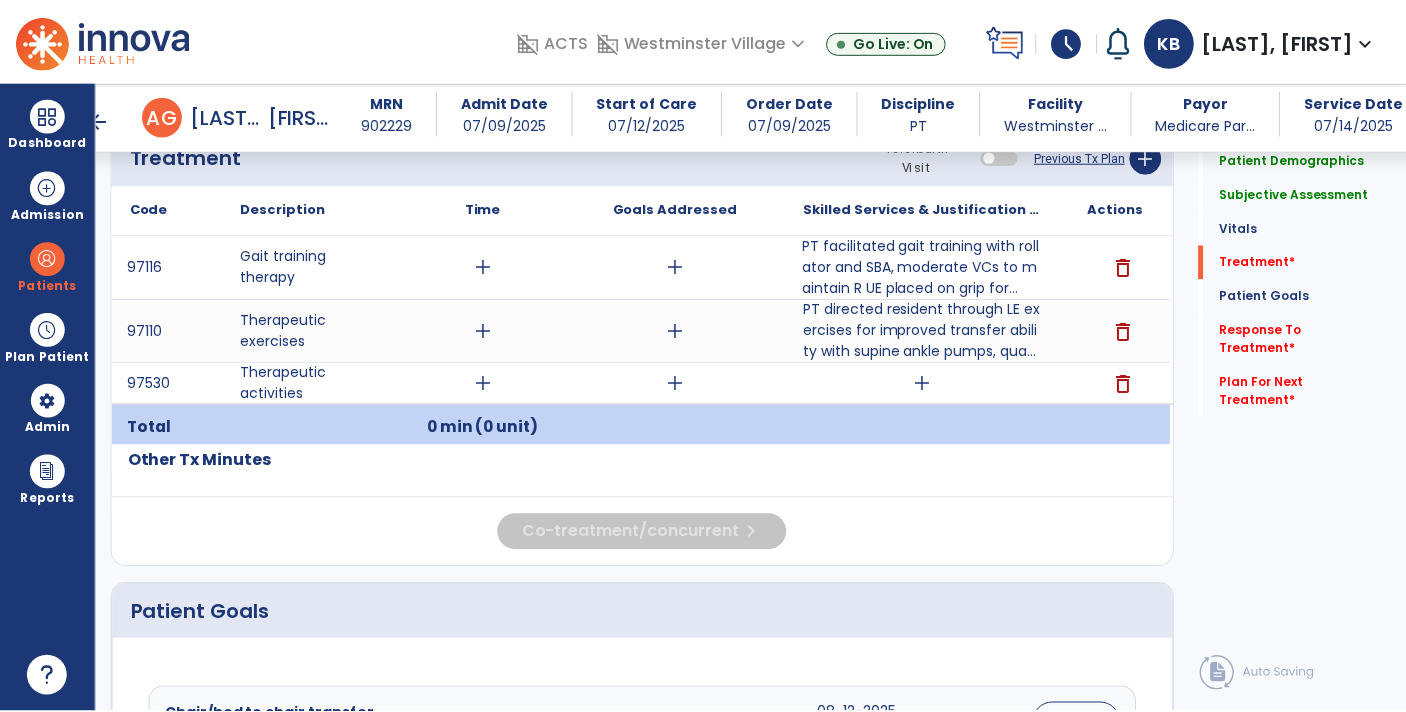 scroll, scrollTop: 1112, scrollLeft: 0, axis: vertical 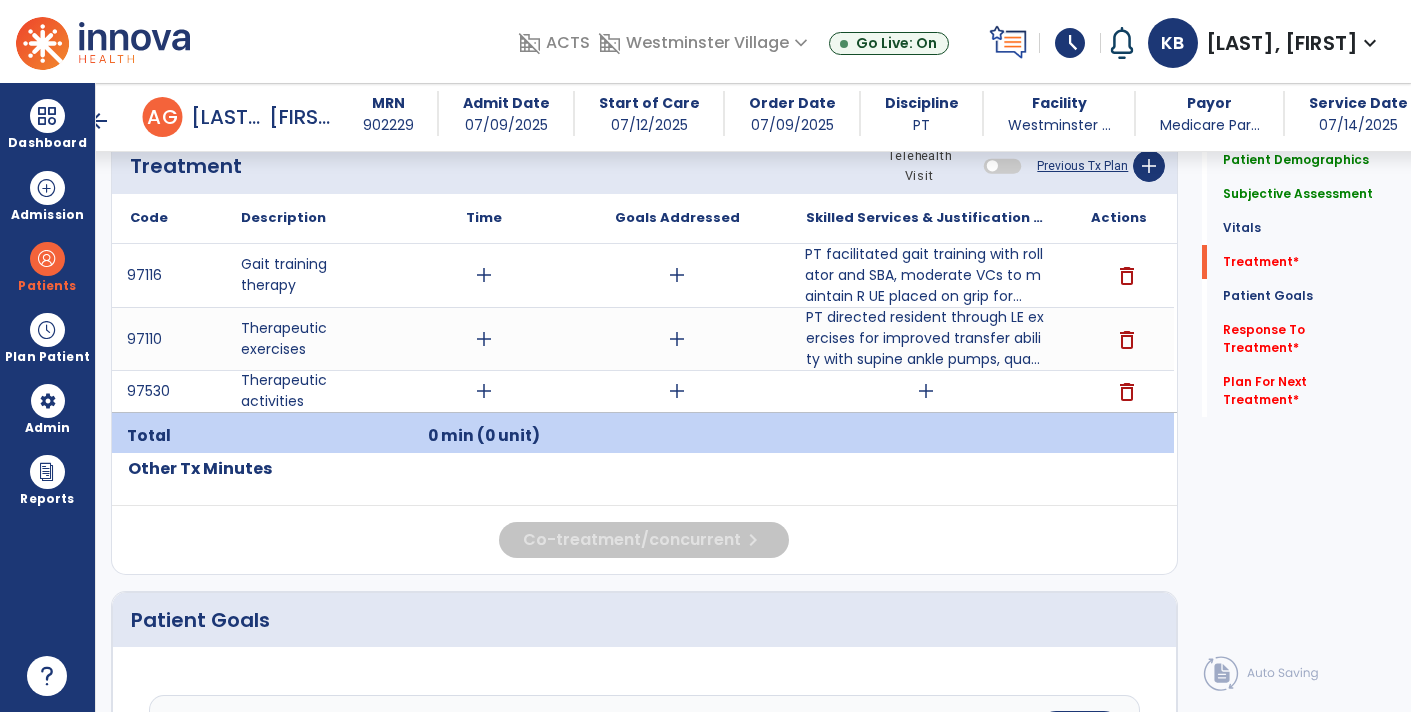 click on "add" at bounding box center [926, 391] 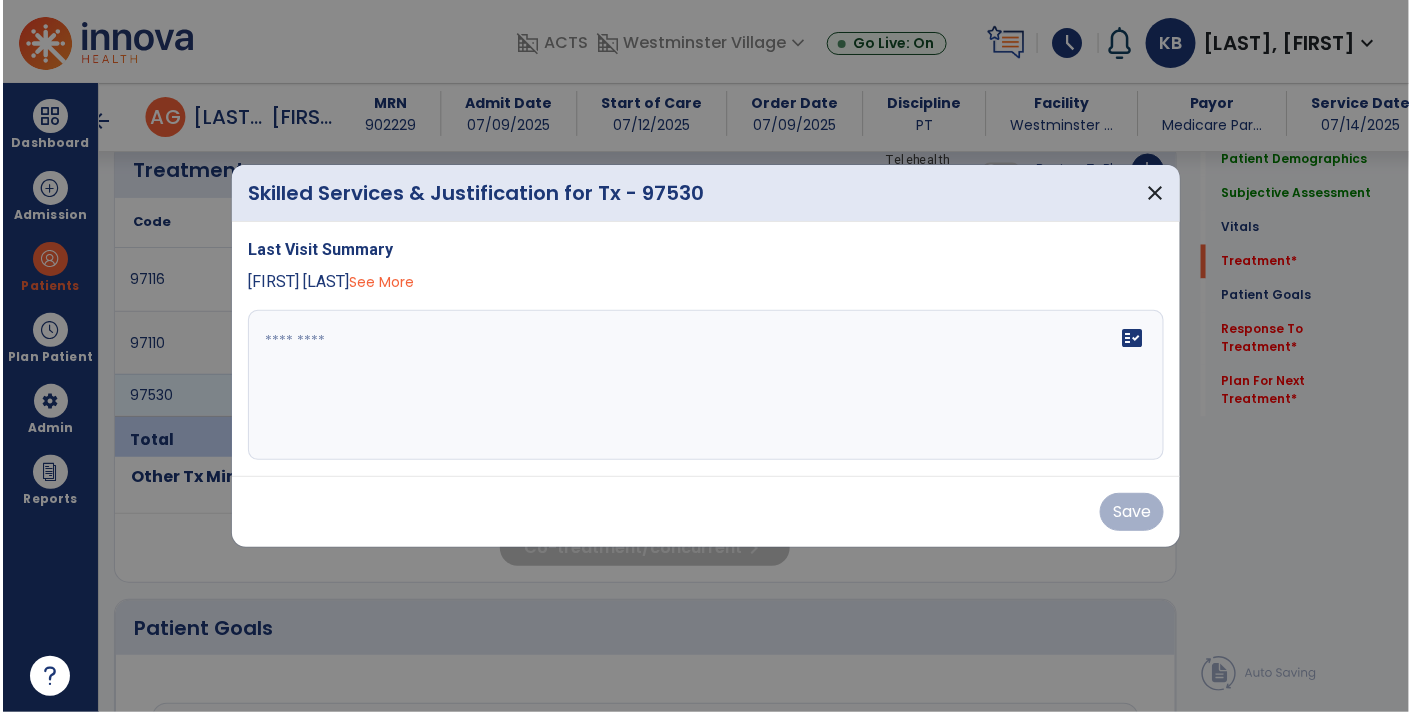 scroll, scrollTop: 1112, scrollLeft: 0, axis: vertical 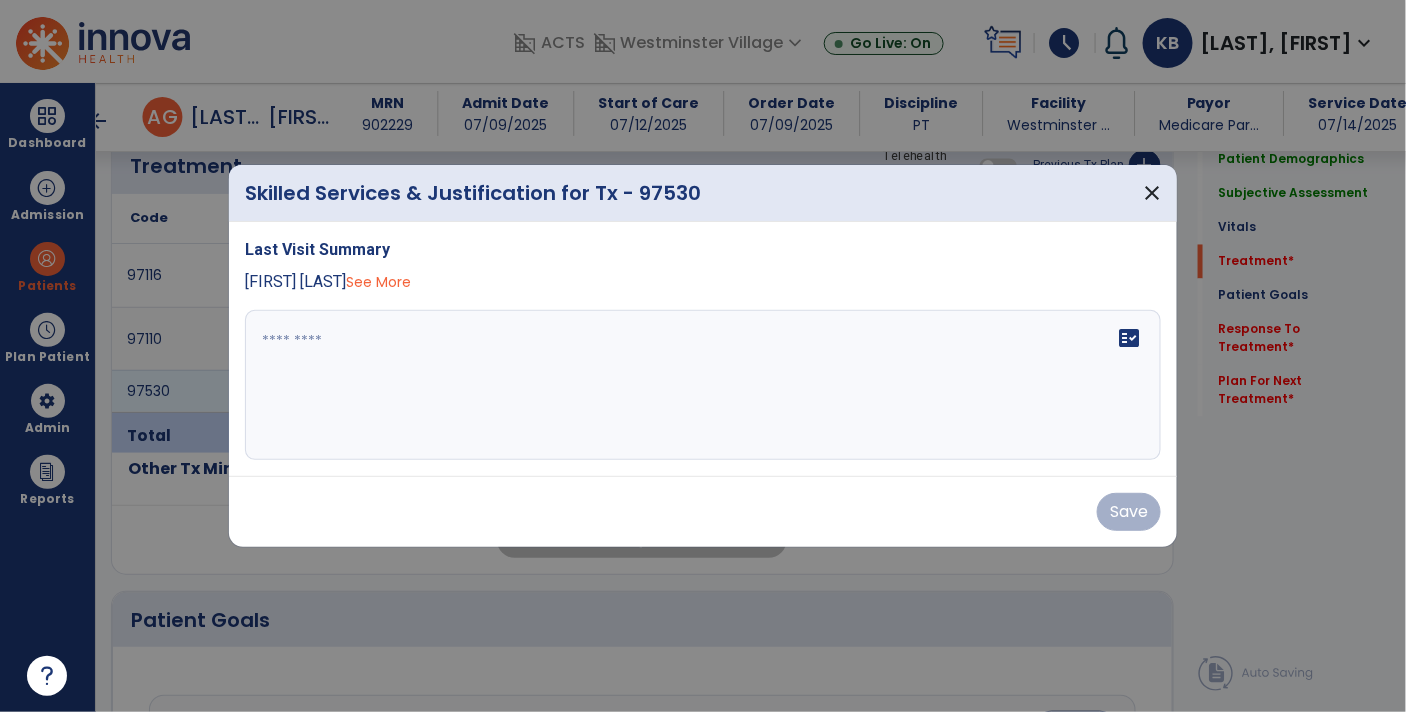 click on "fact_check" at bounding box center [703, 385] 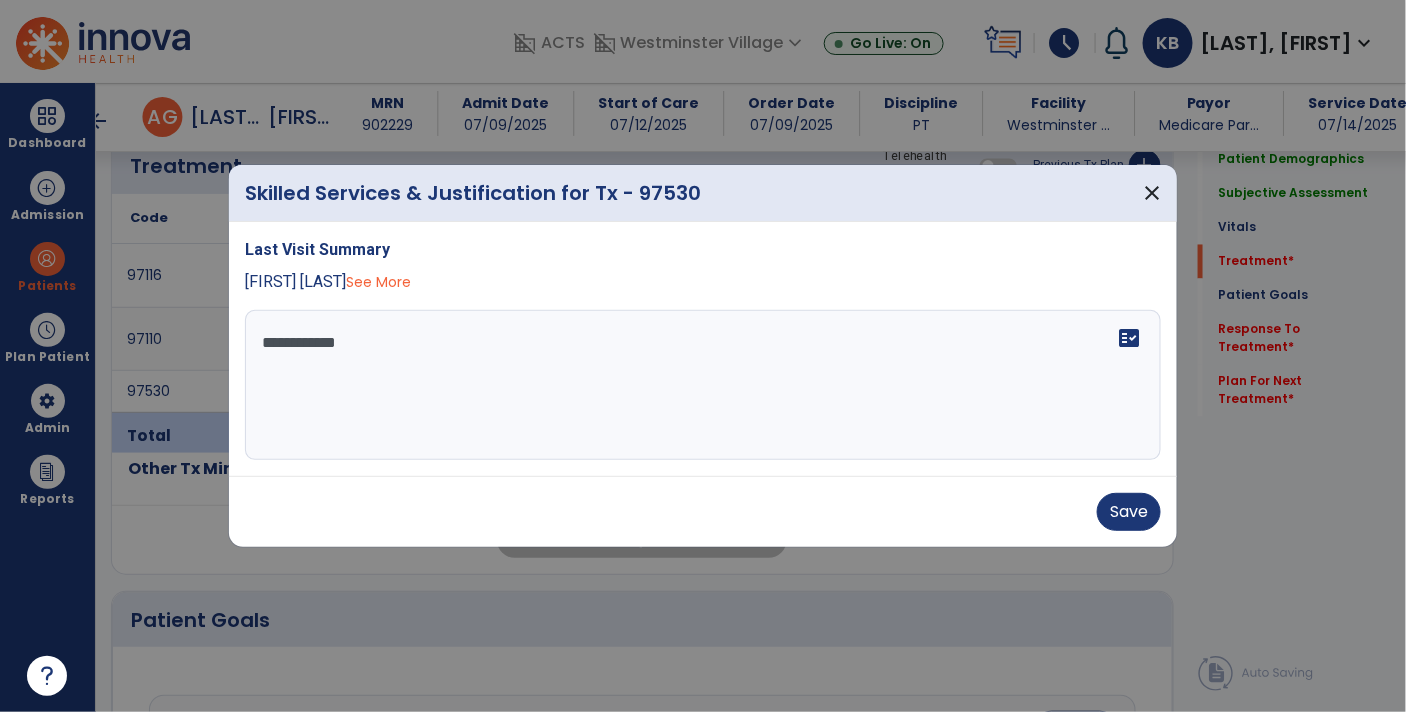 click on "See More" at bounding box center [378, 282] 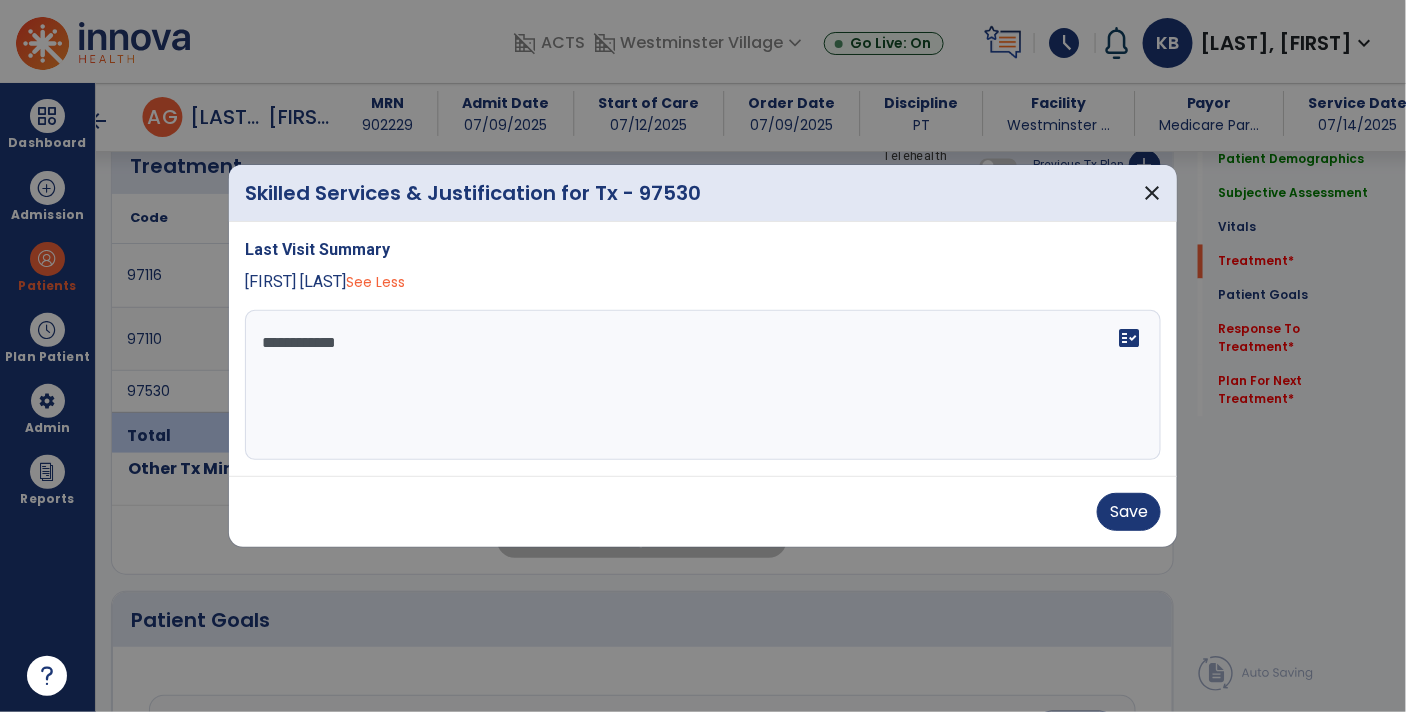 click on "**********" at bounding box center (703, 385) 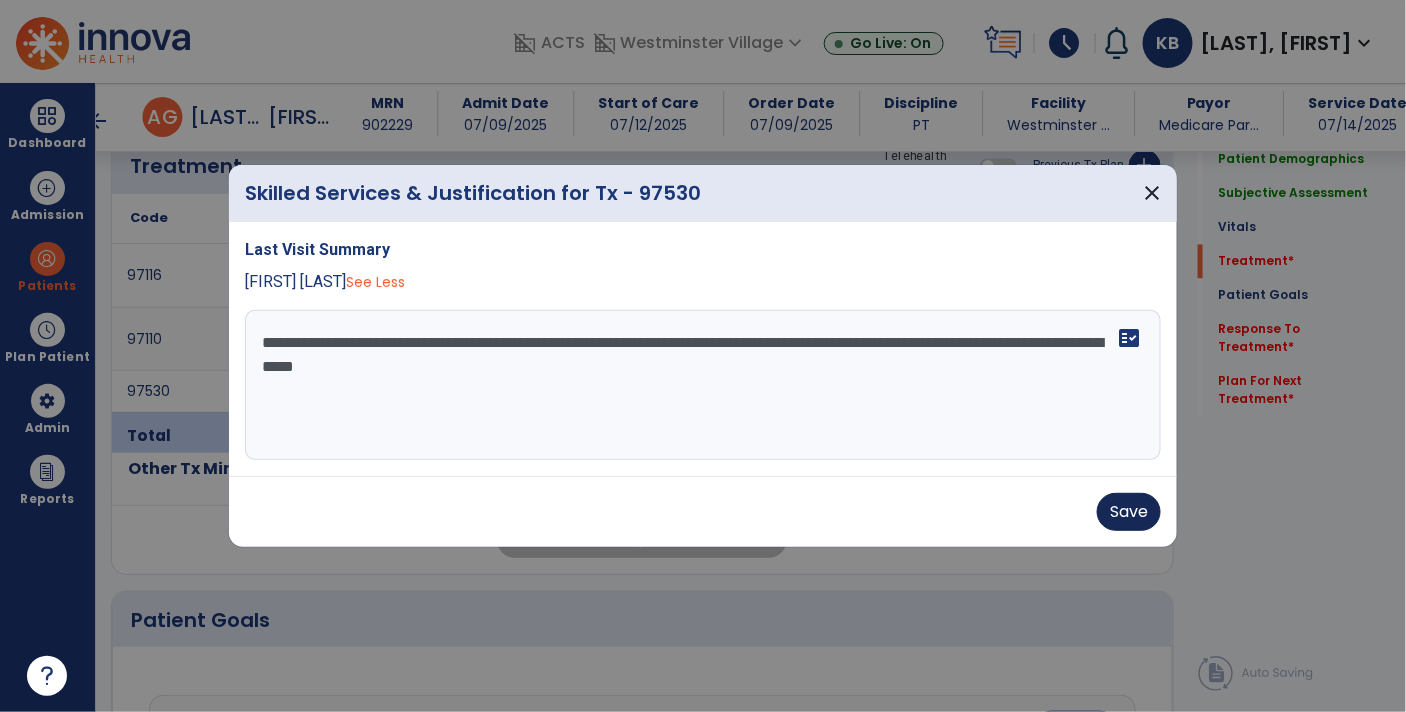 type on "**********" 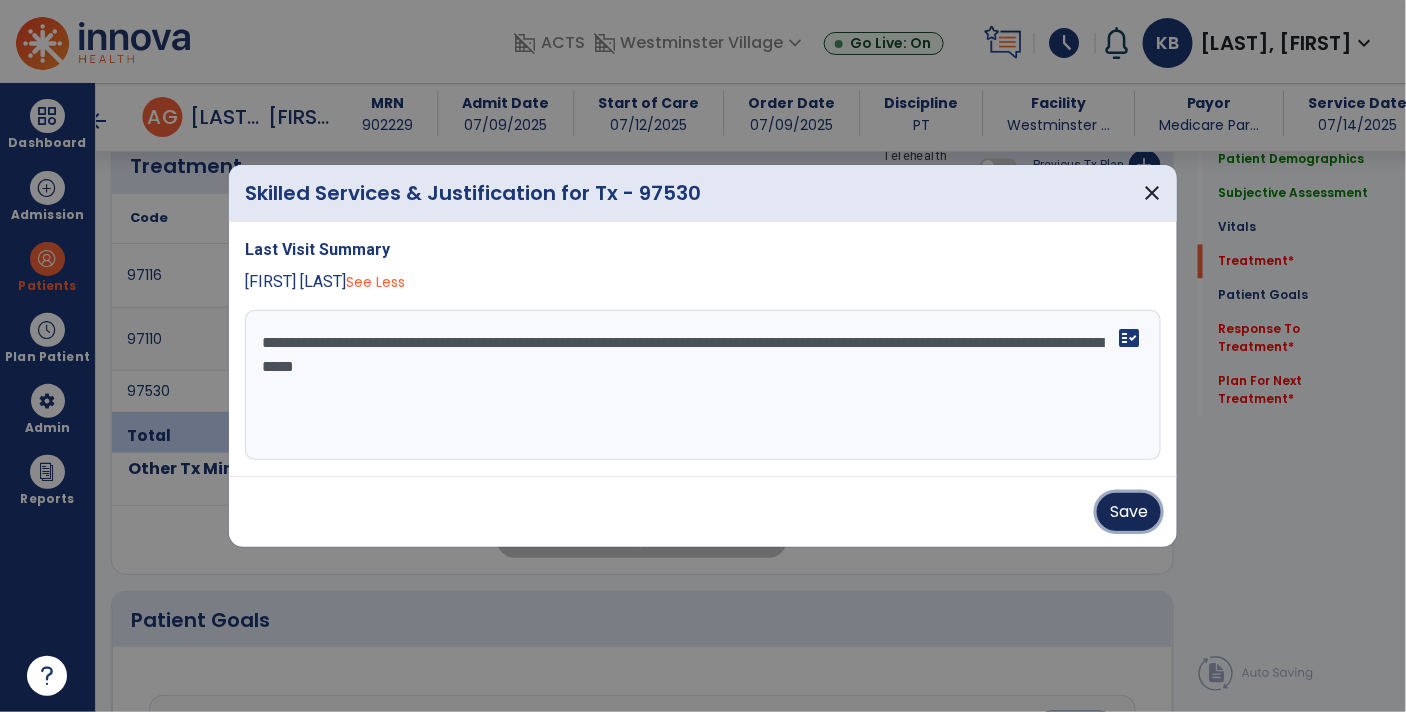 click on "Save" at bounding box center (1129, 512) 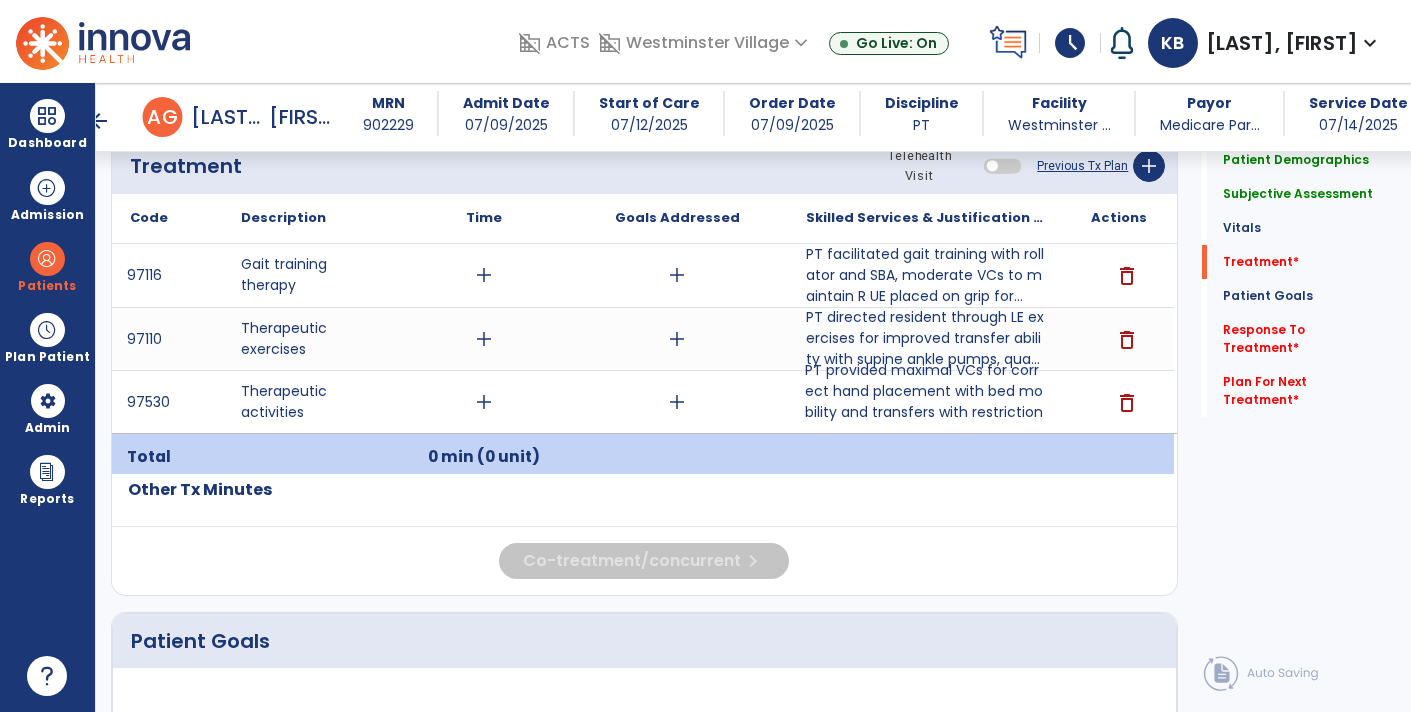 click on "add" at bounding box center (484, 275) 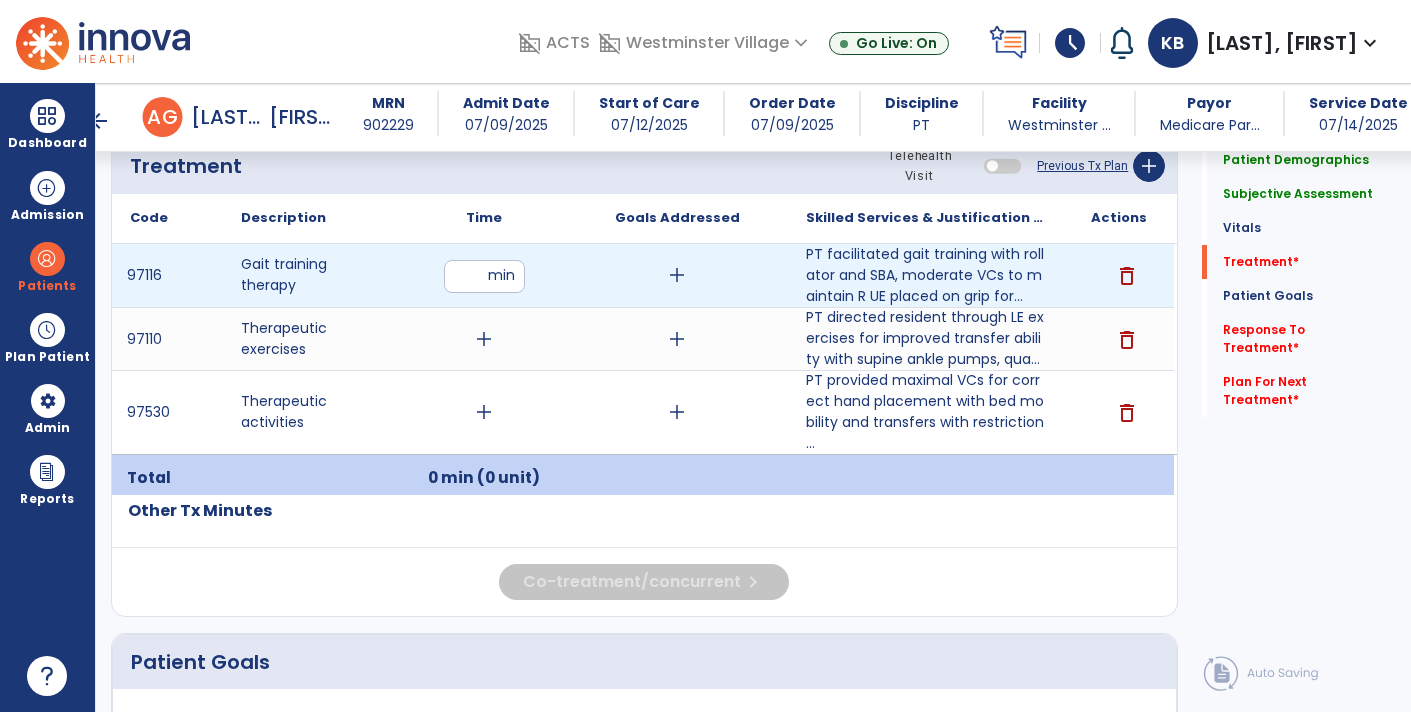 type on "**" 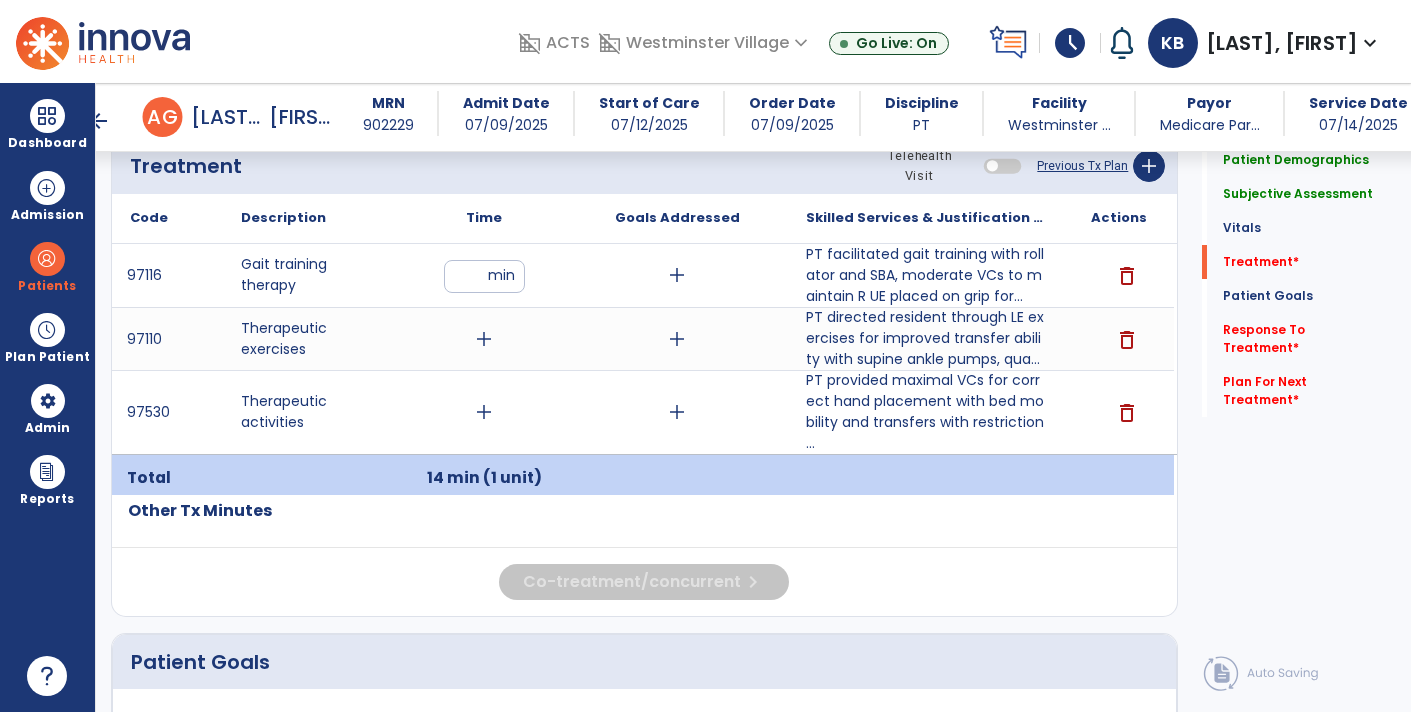 click on "add" at bounding box center (484, 339) 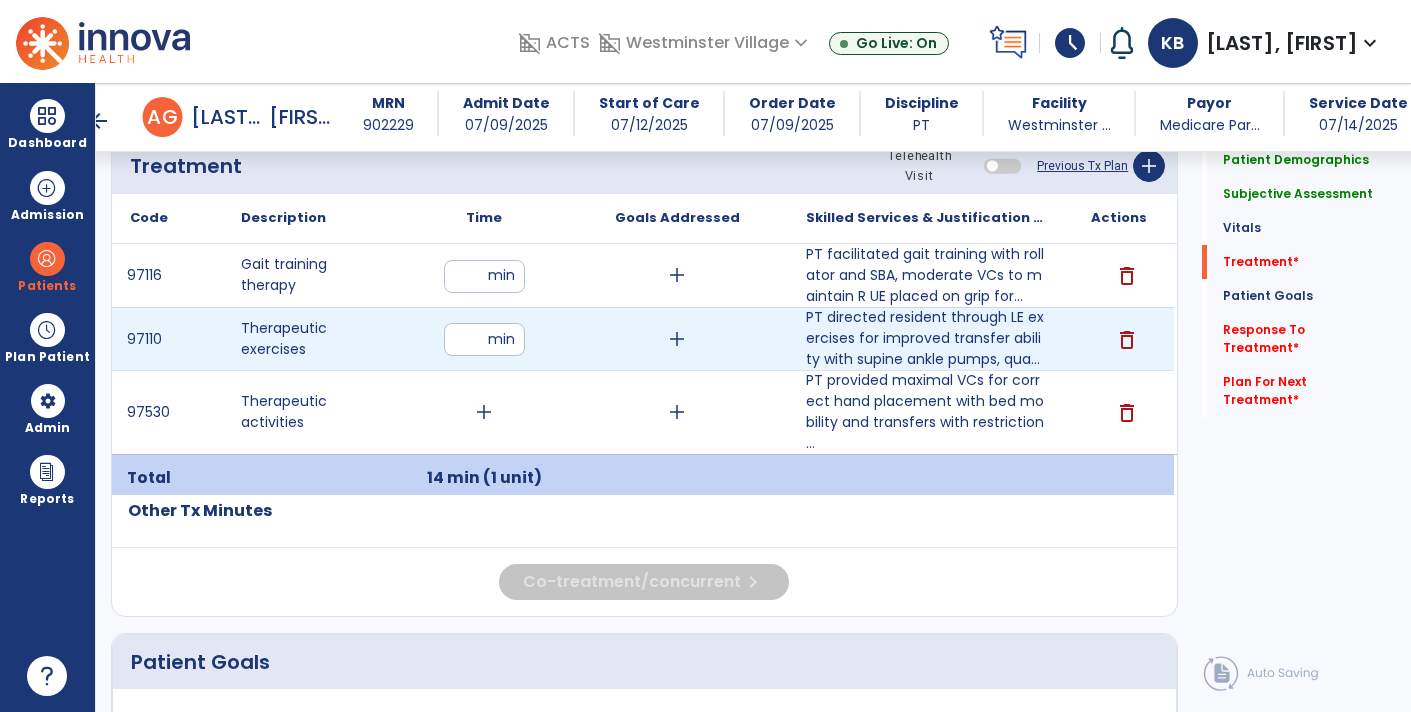 type on "**" 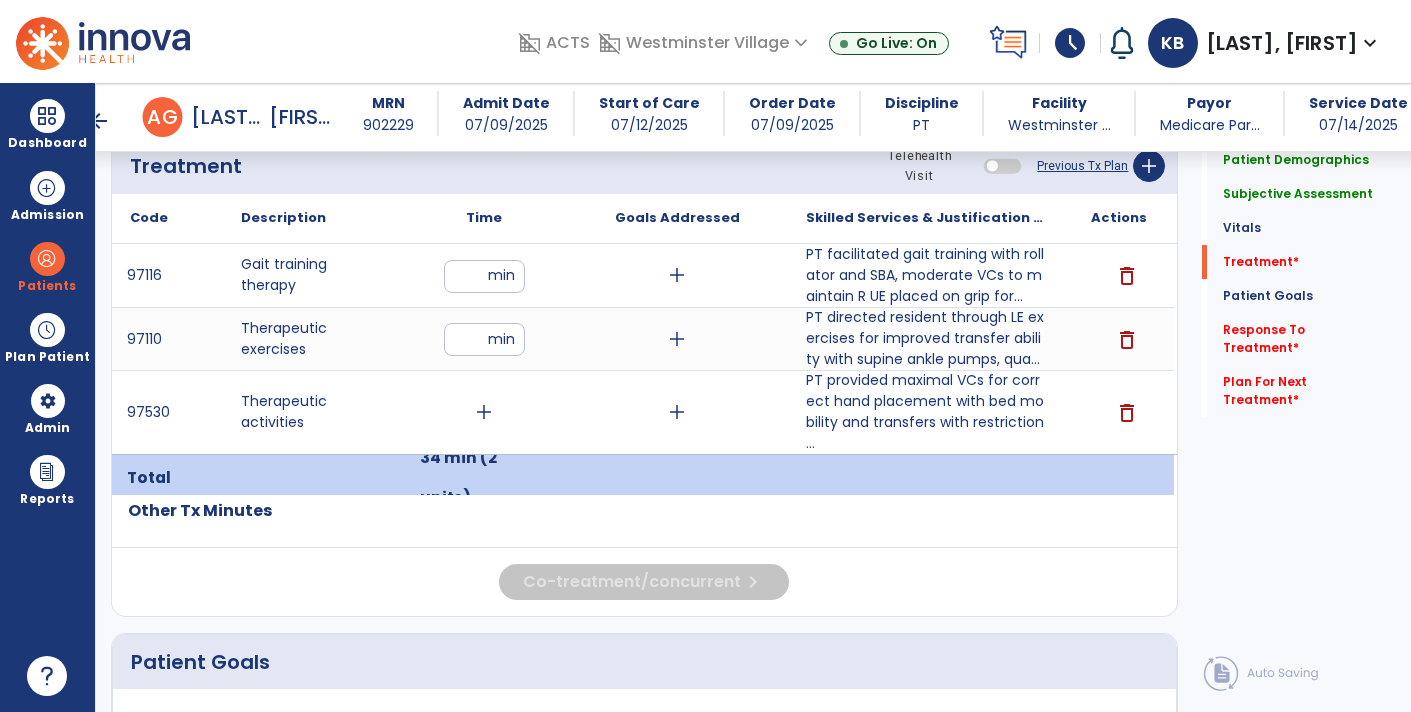 click on "add" at bounding box center (484, 412) 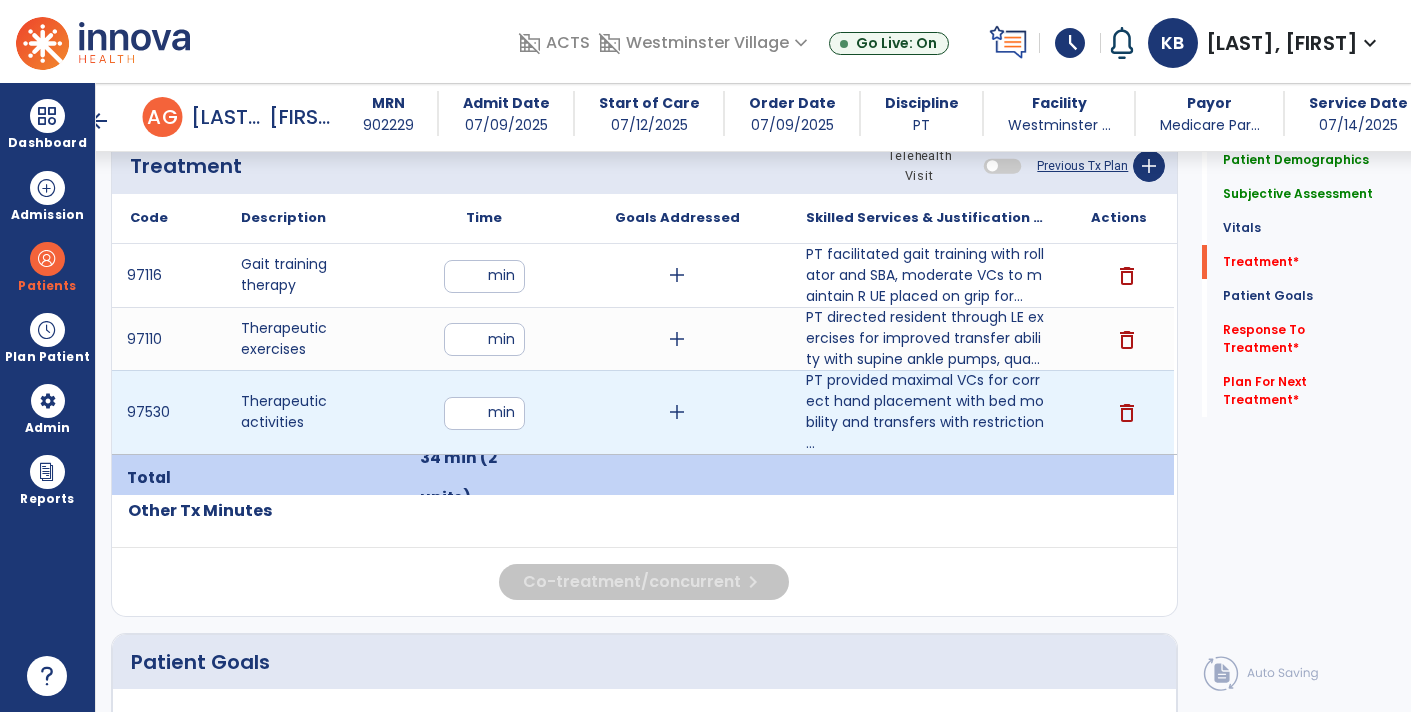 type on "**" 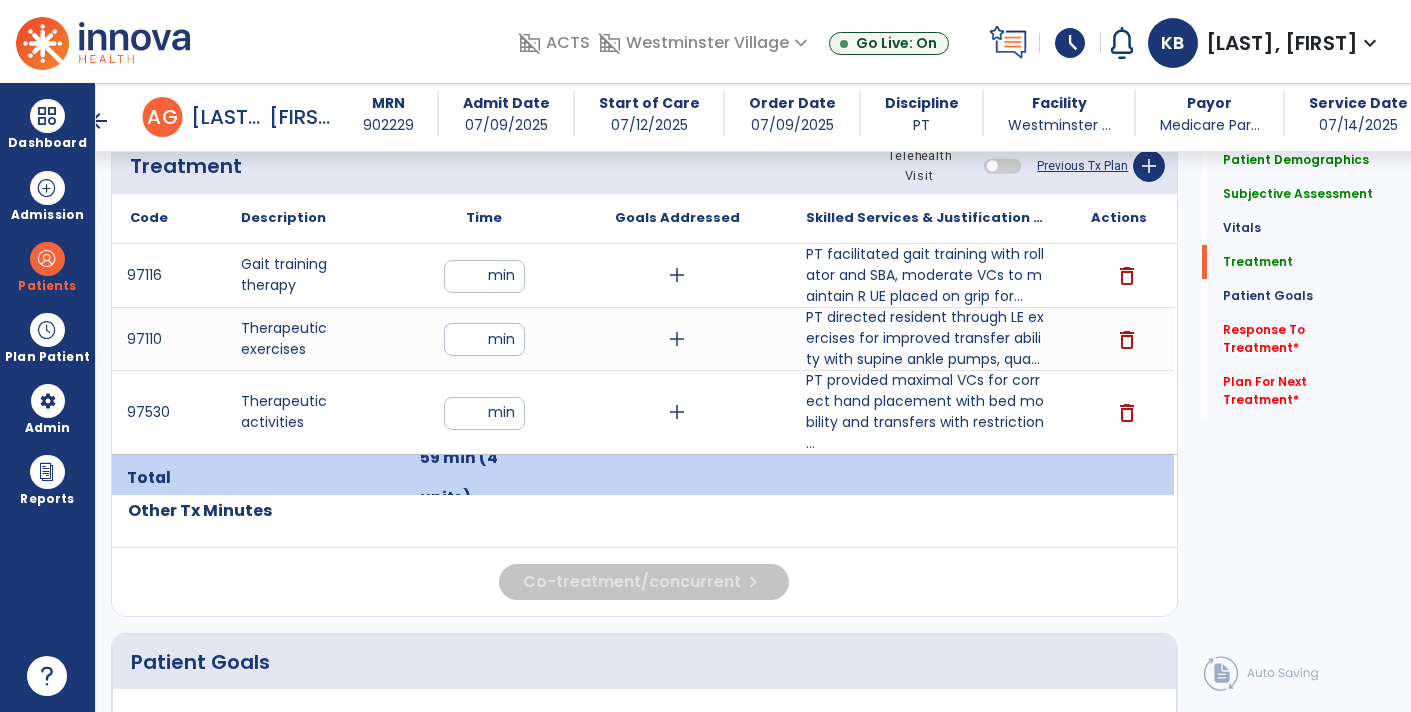 click on "**" at bounding box center (484, 339) 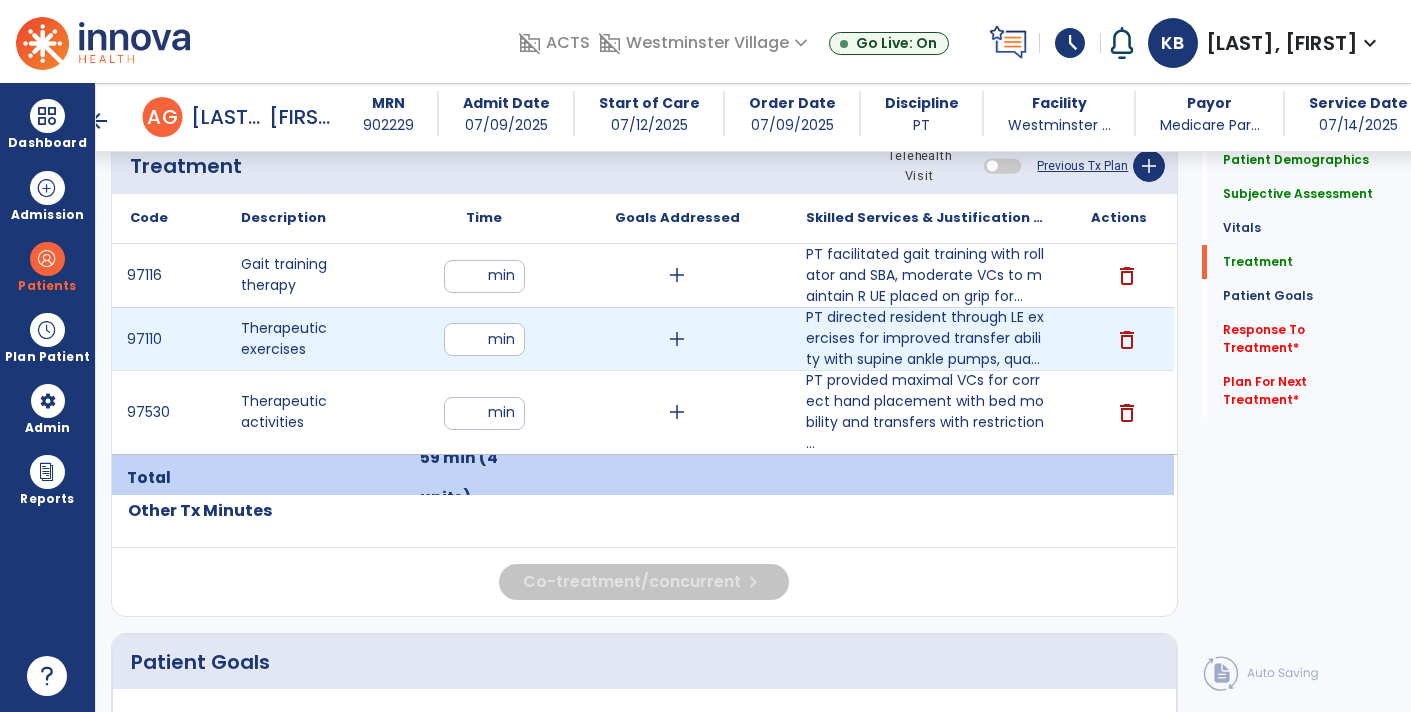 type on "*" 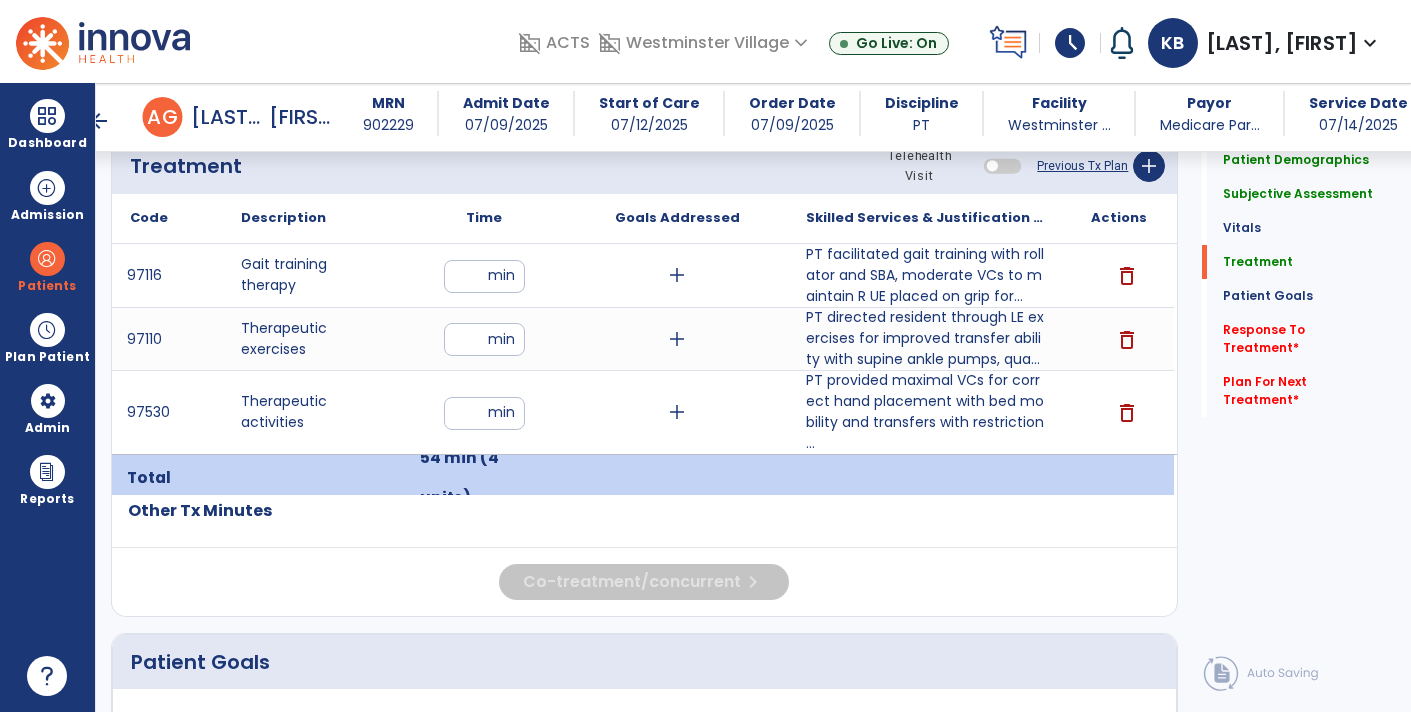 click on "**" at bounding box center [484, 339] 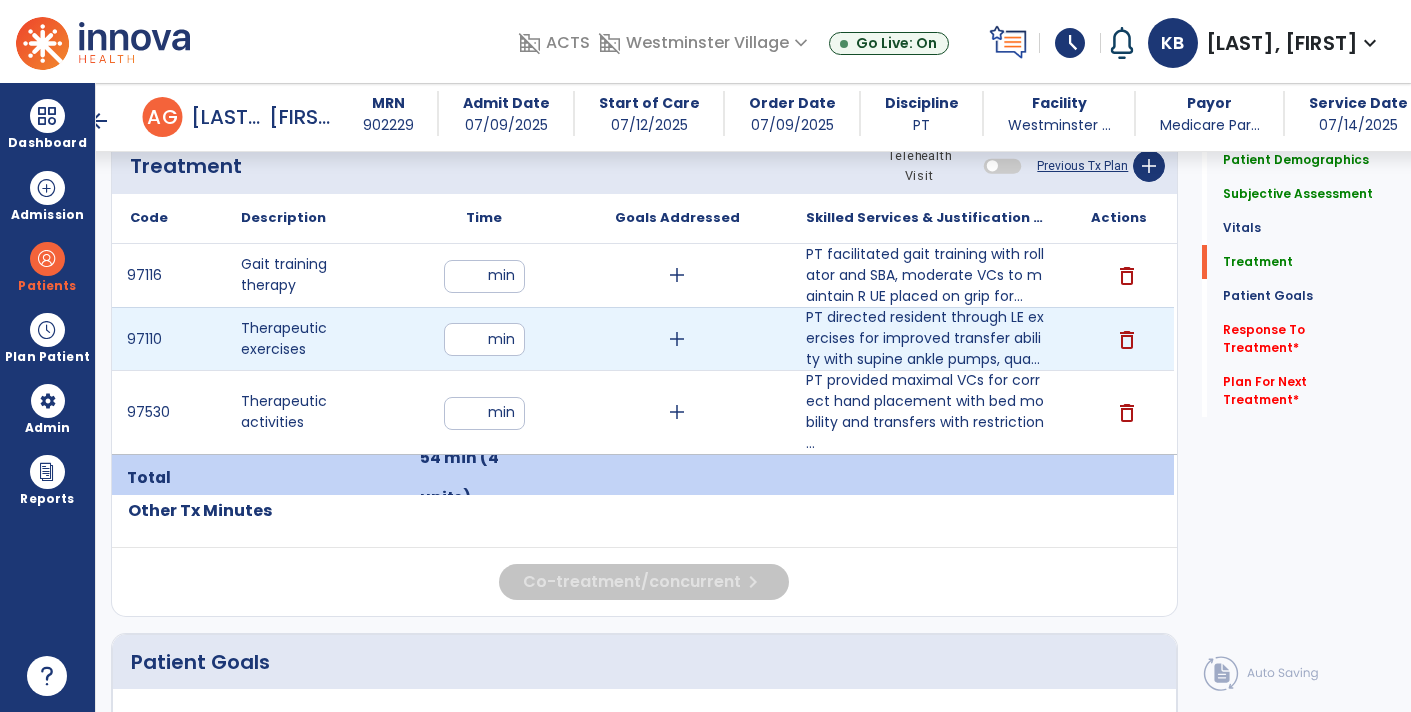 type on "**" 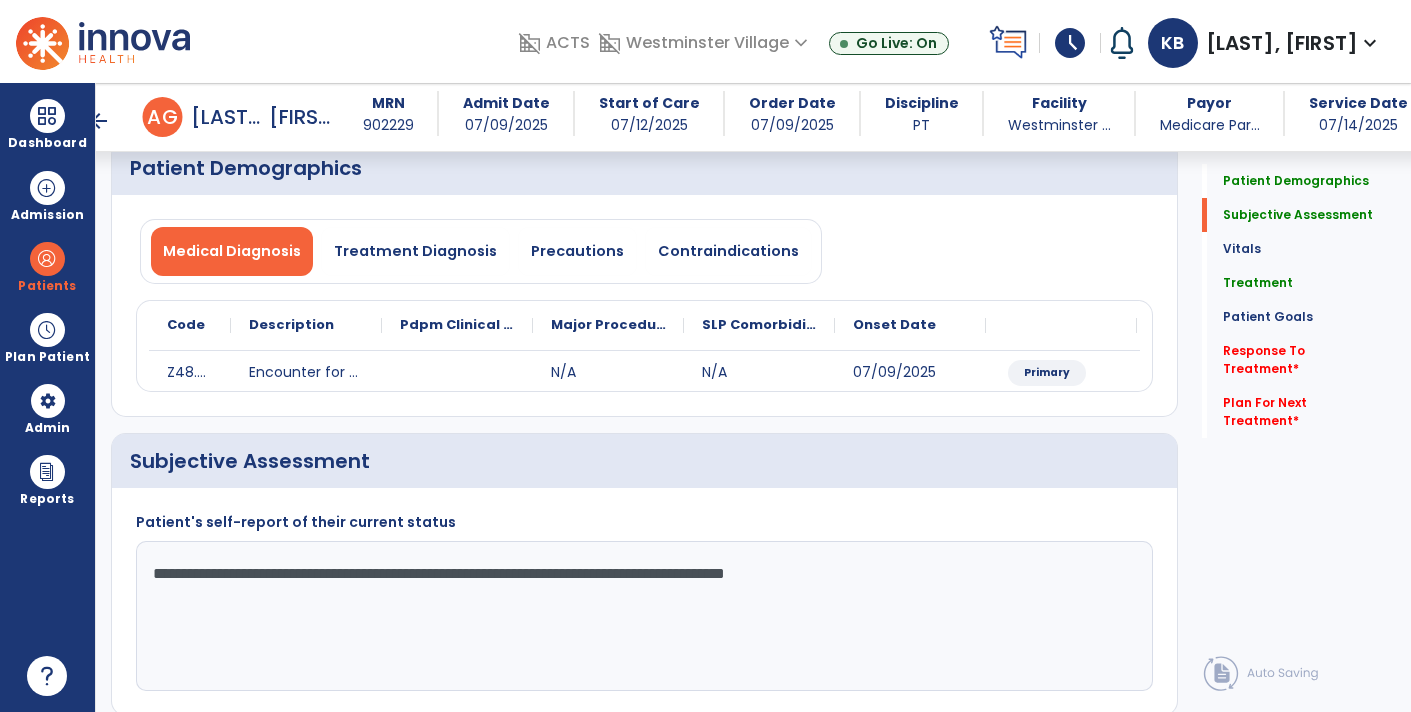 scroll, scrollTop: 0, scrollLeft: 0, axis: both 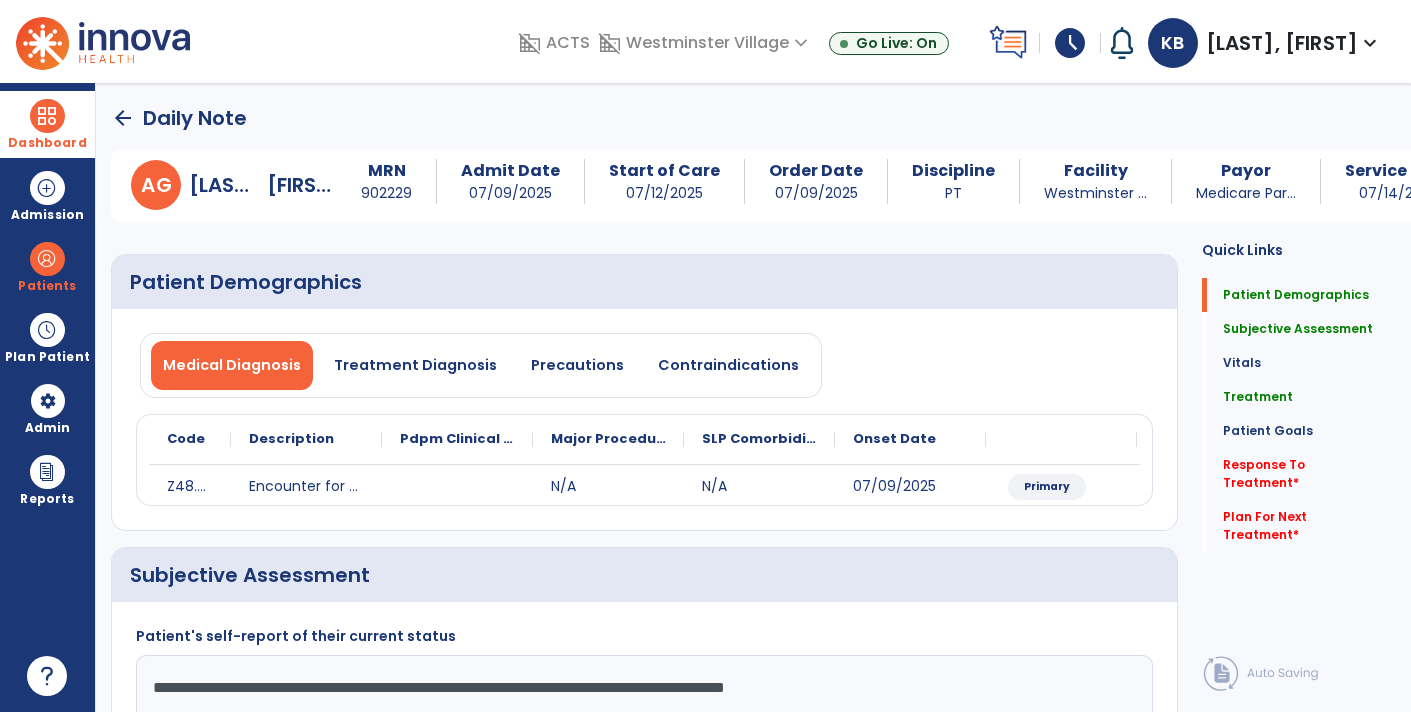click on "Dashboard" at bounding box center [47, 143] 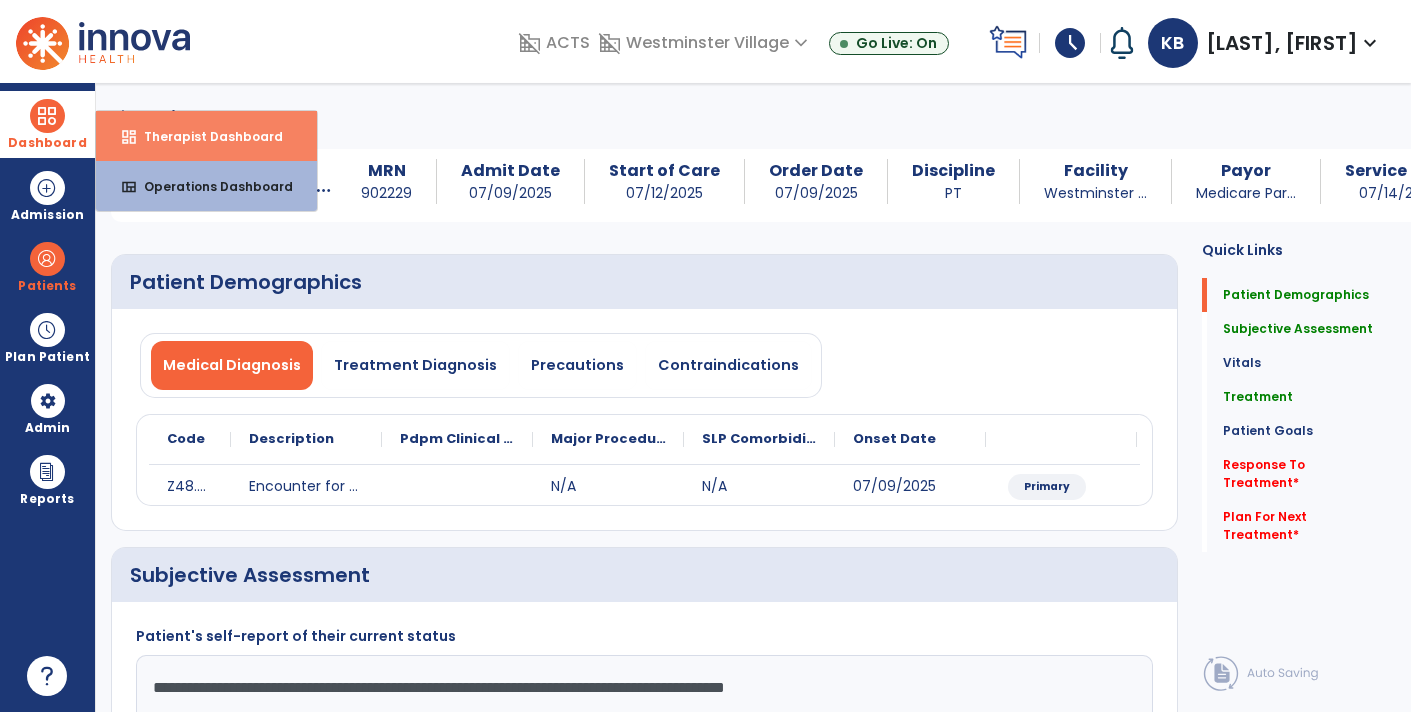click on "dashboard  Therapist Dashboard" at bounding box center [206, 136] 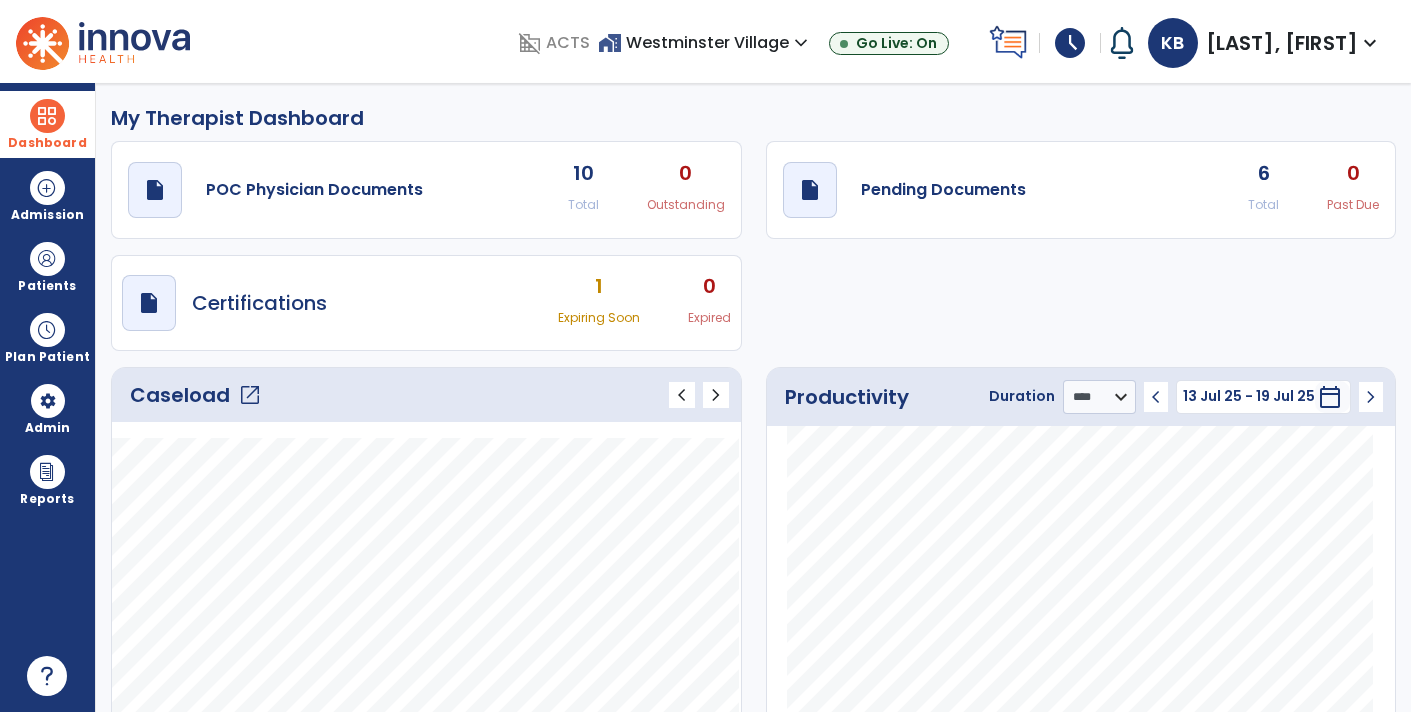 click on "draft   open_in_new  Pending Documents 6 Total 0 Past Due" 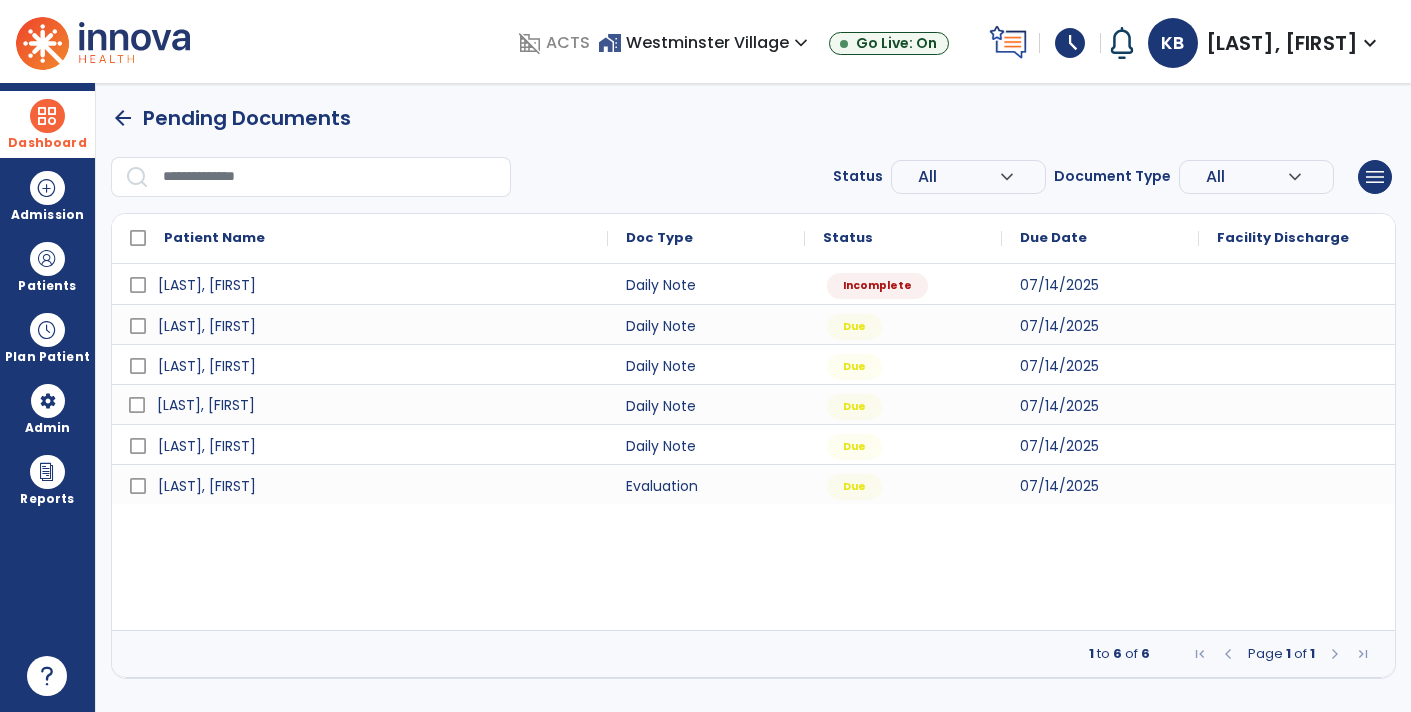 click on "[LAST], [FIRST]" at bounding box center (374, 405) 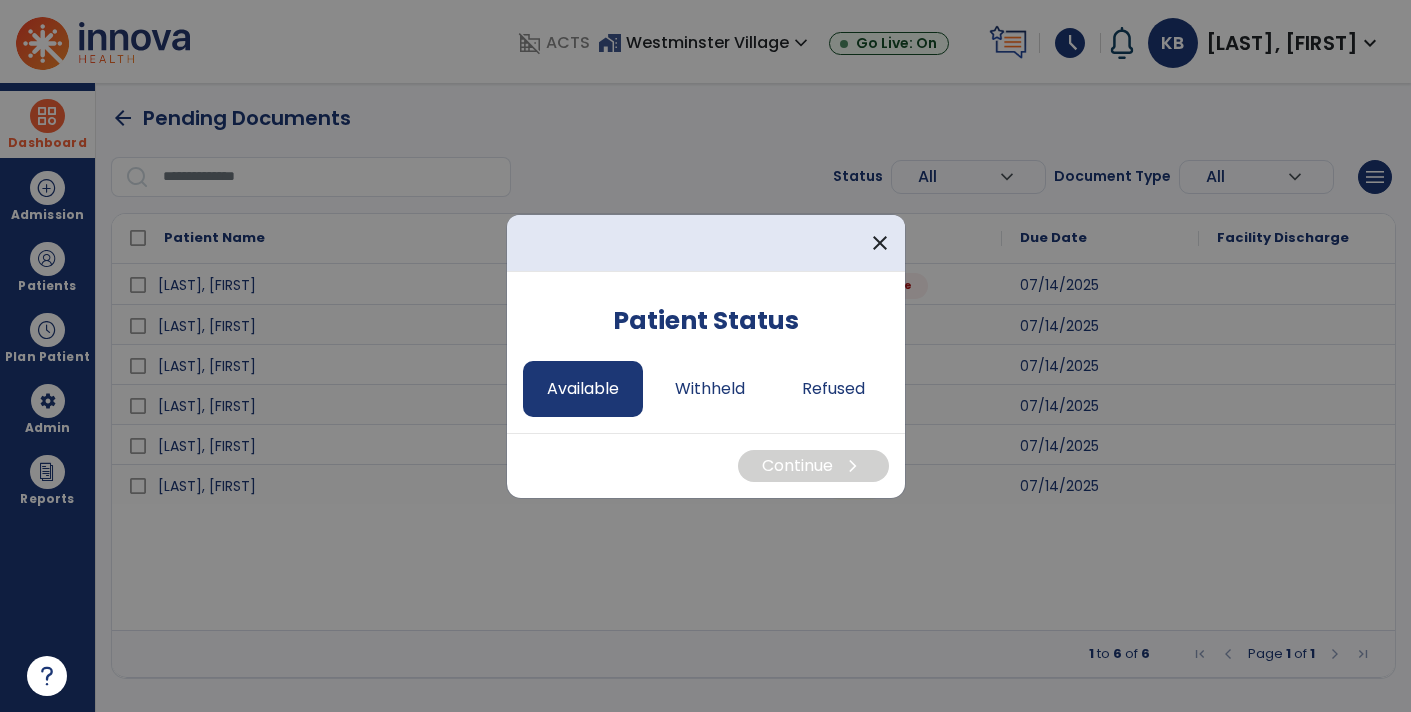 click on "Available" at bounding box center (583, 389) 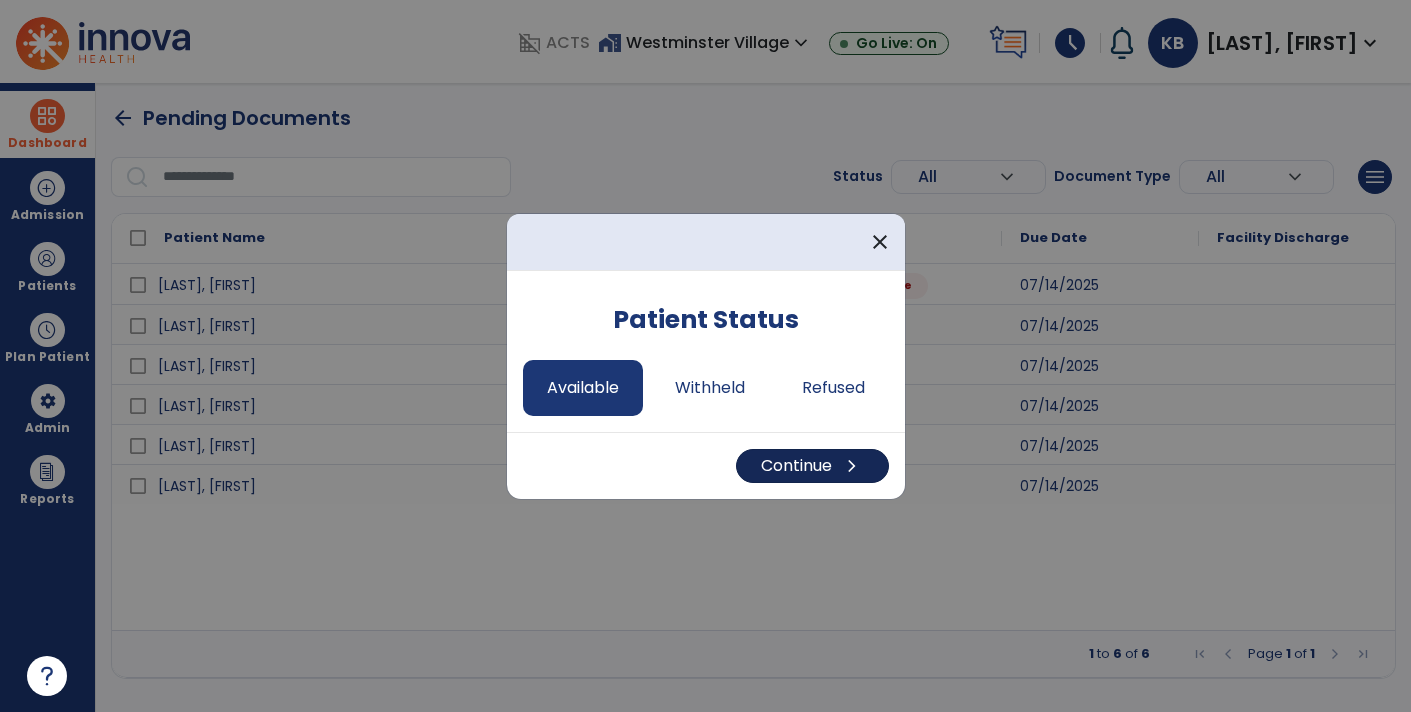 click on "Continue   chevron_right" at bounding box center (812, 466) 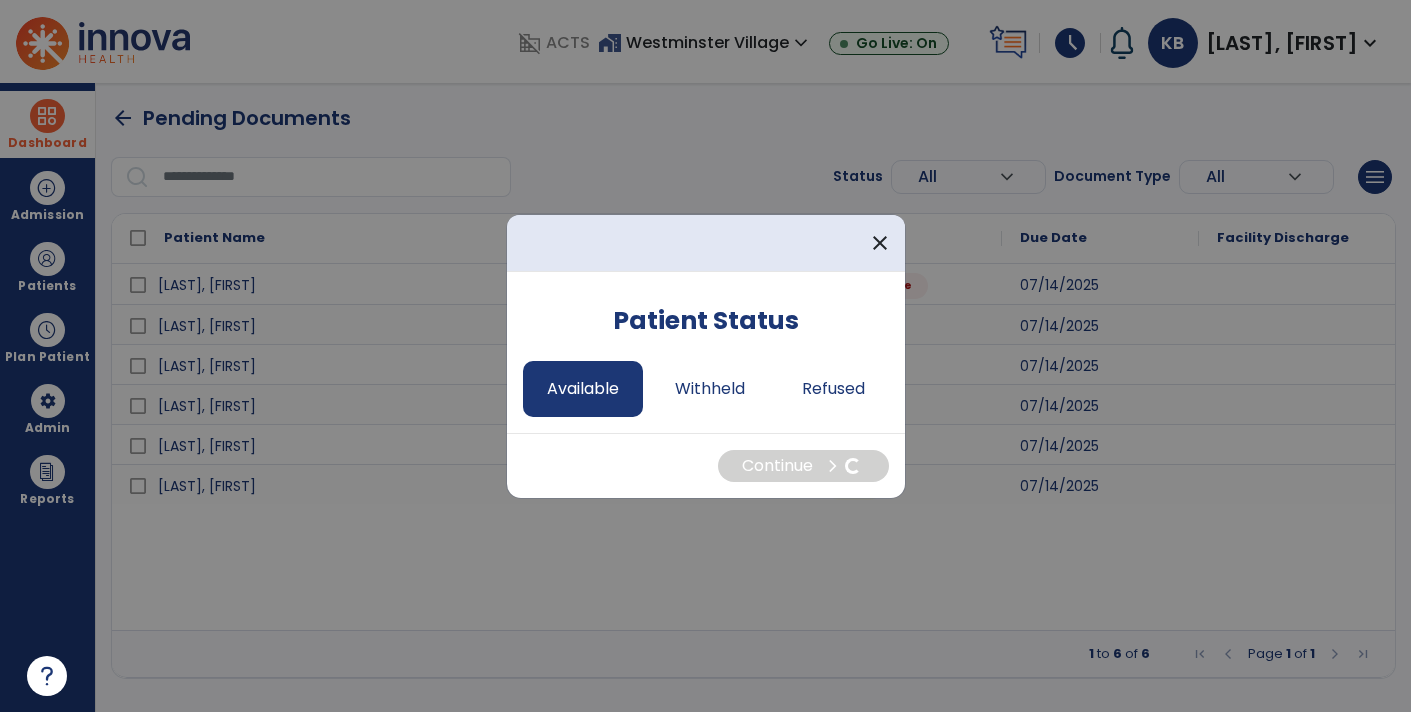 select on "*" 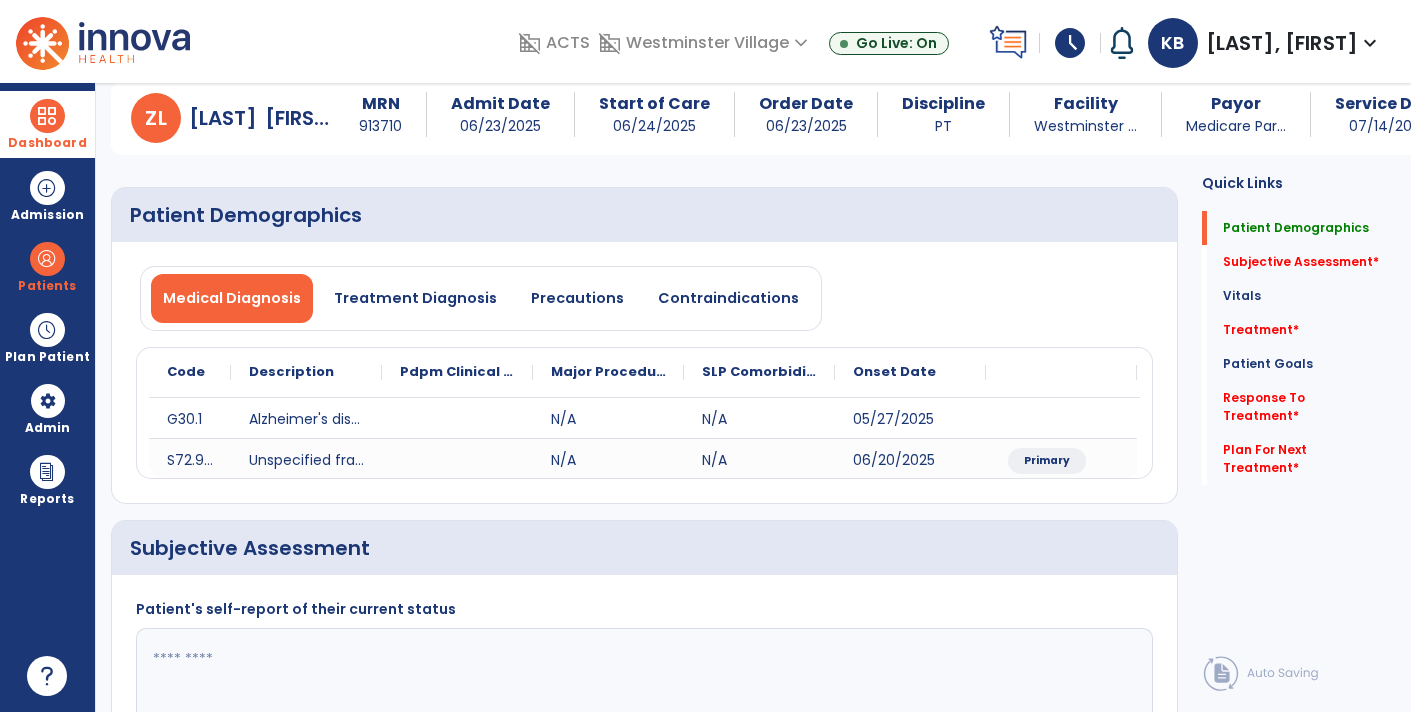 scroll, scrollTop: 42, scrollLeft: 0, axis: vertical 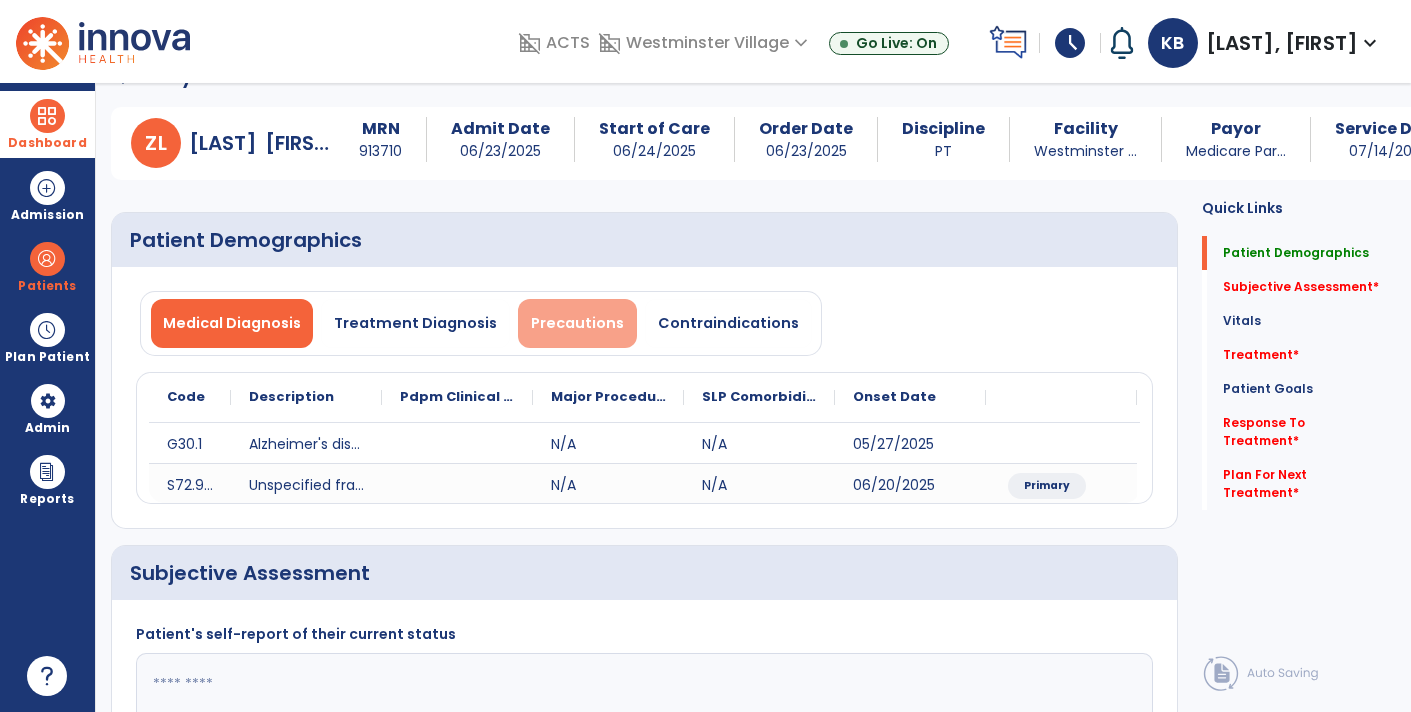 click on "Precautions" at bounding box center (577, 323) 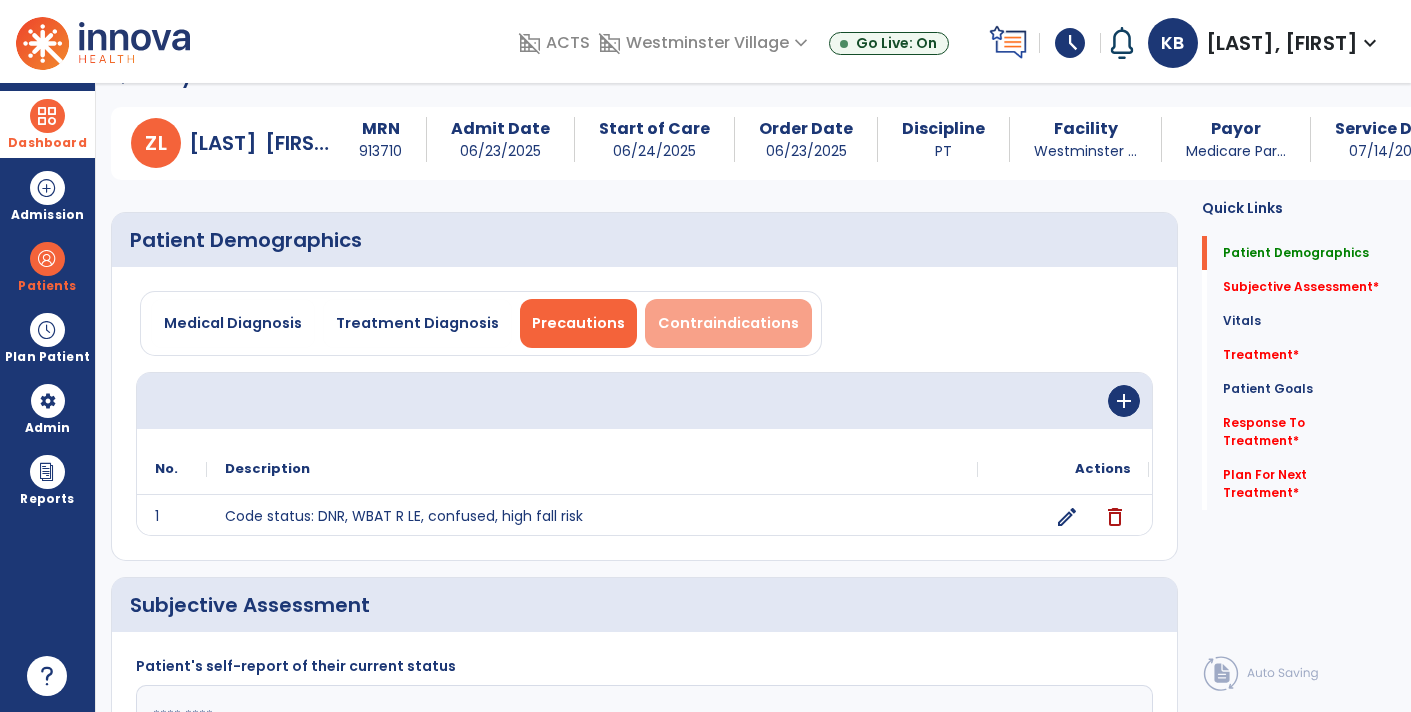 click on "Contraindications" at bounding box center [728, 323] 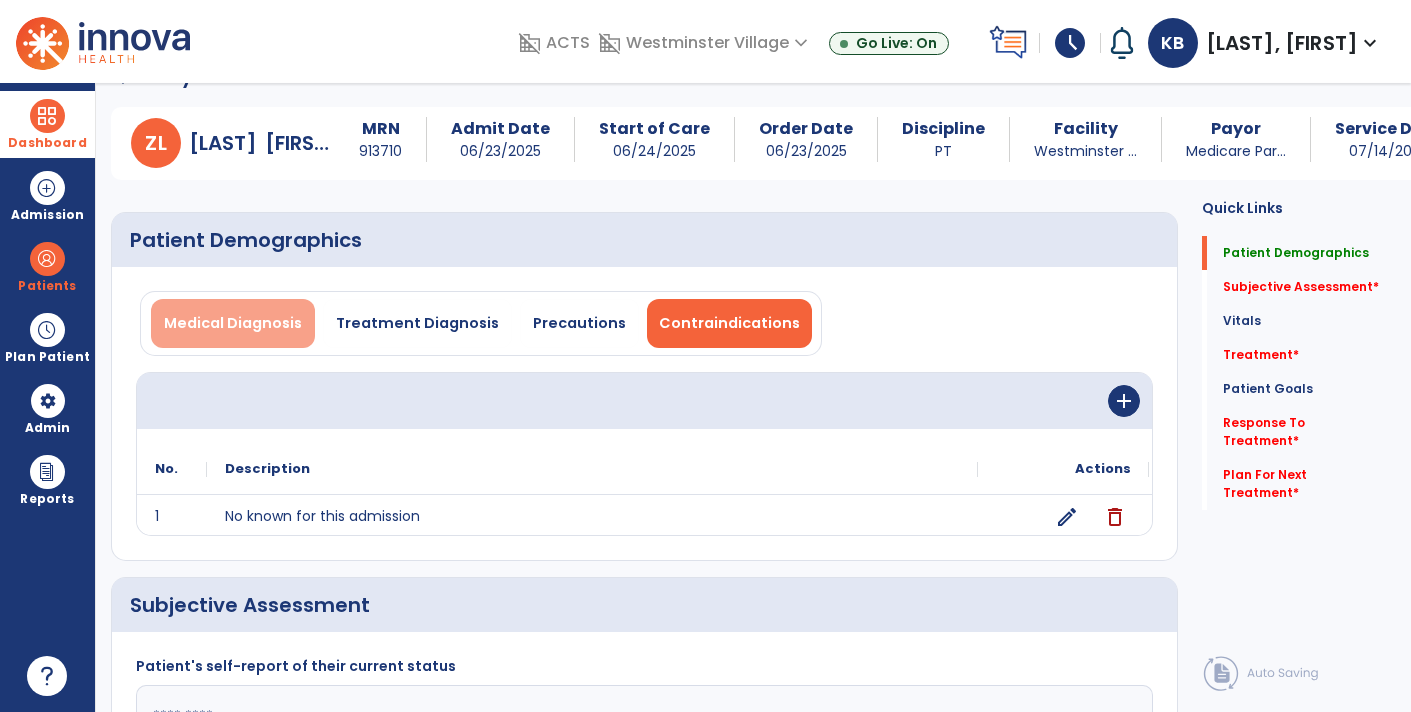 click on "Medical Diagnosis" at bounding box center (233, 323) 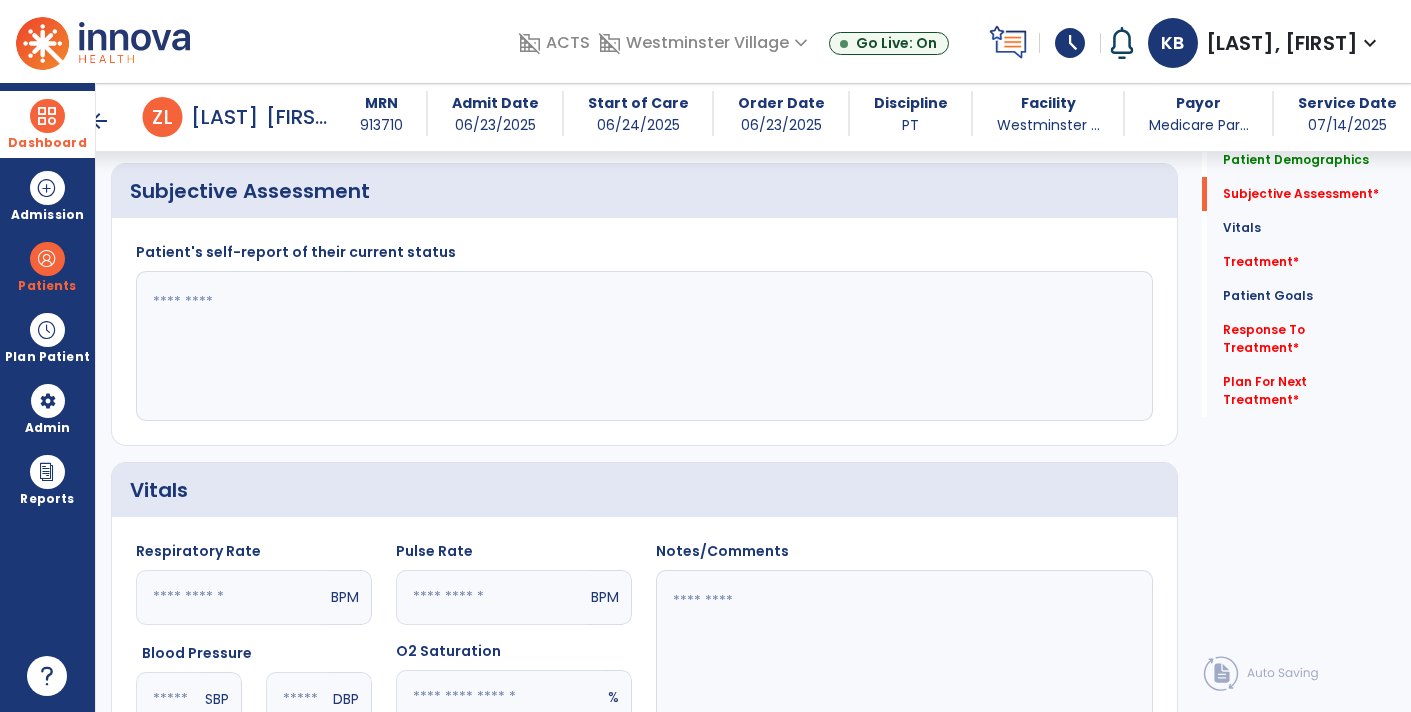 scroll, scrollTop: 410, scrollLeft: 0, axis: vertical 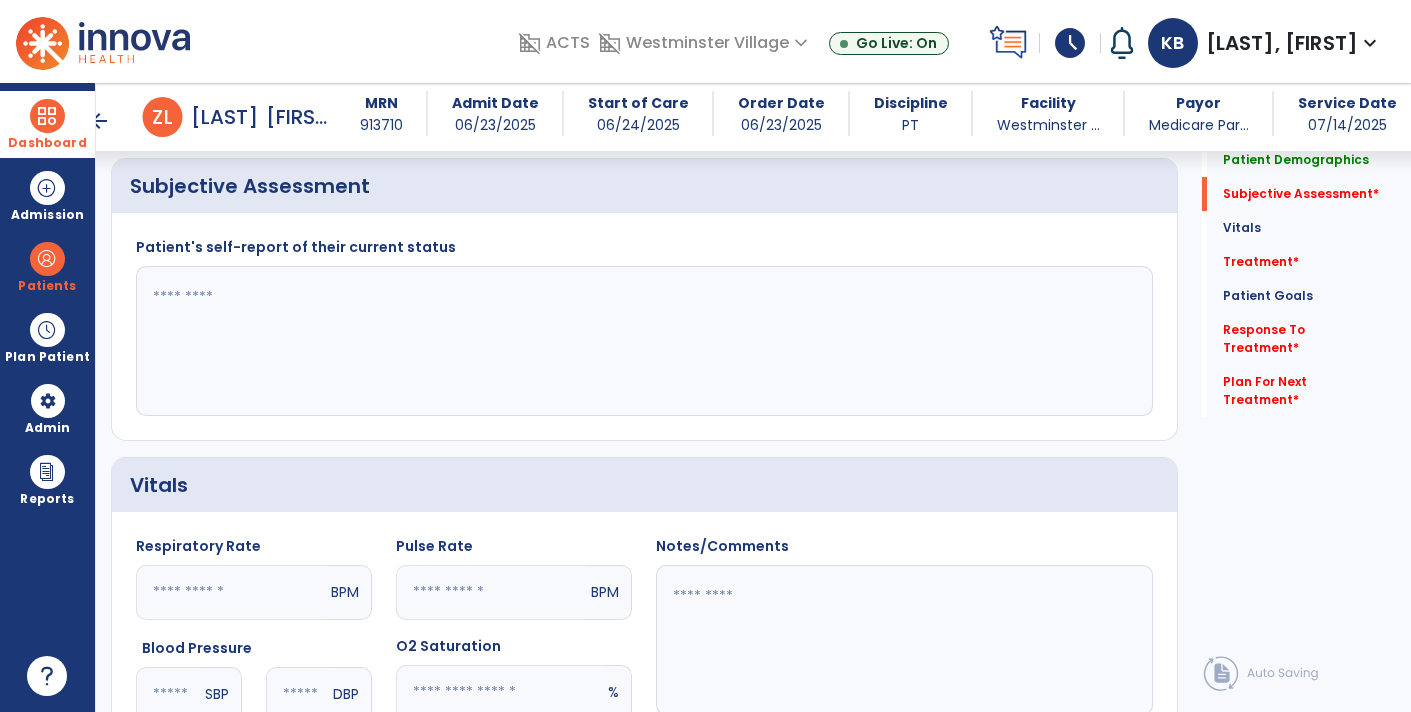 click 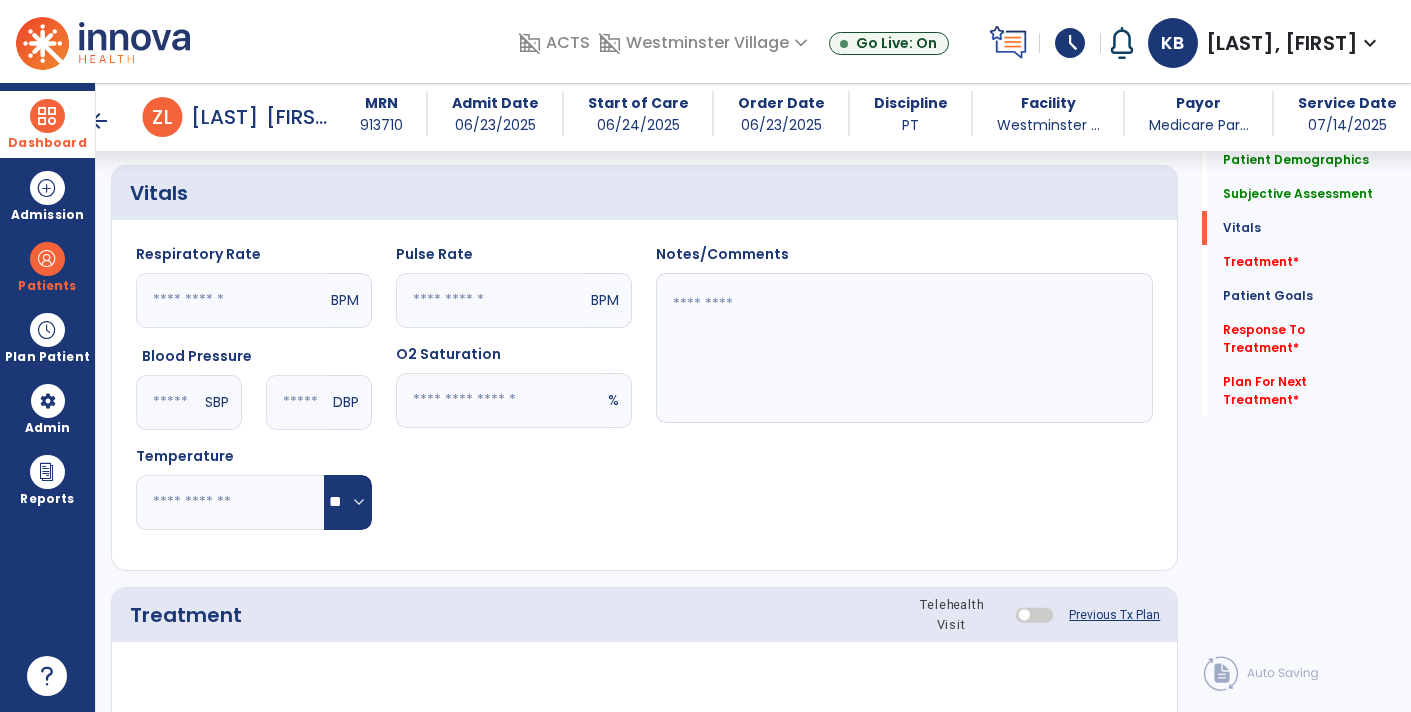 scroll, scrollTop: 697, scrollLeft: 0, axis: vertical 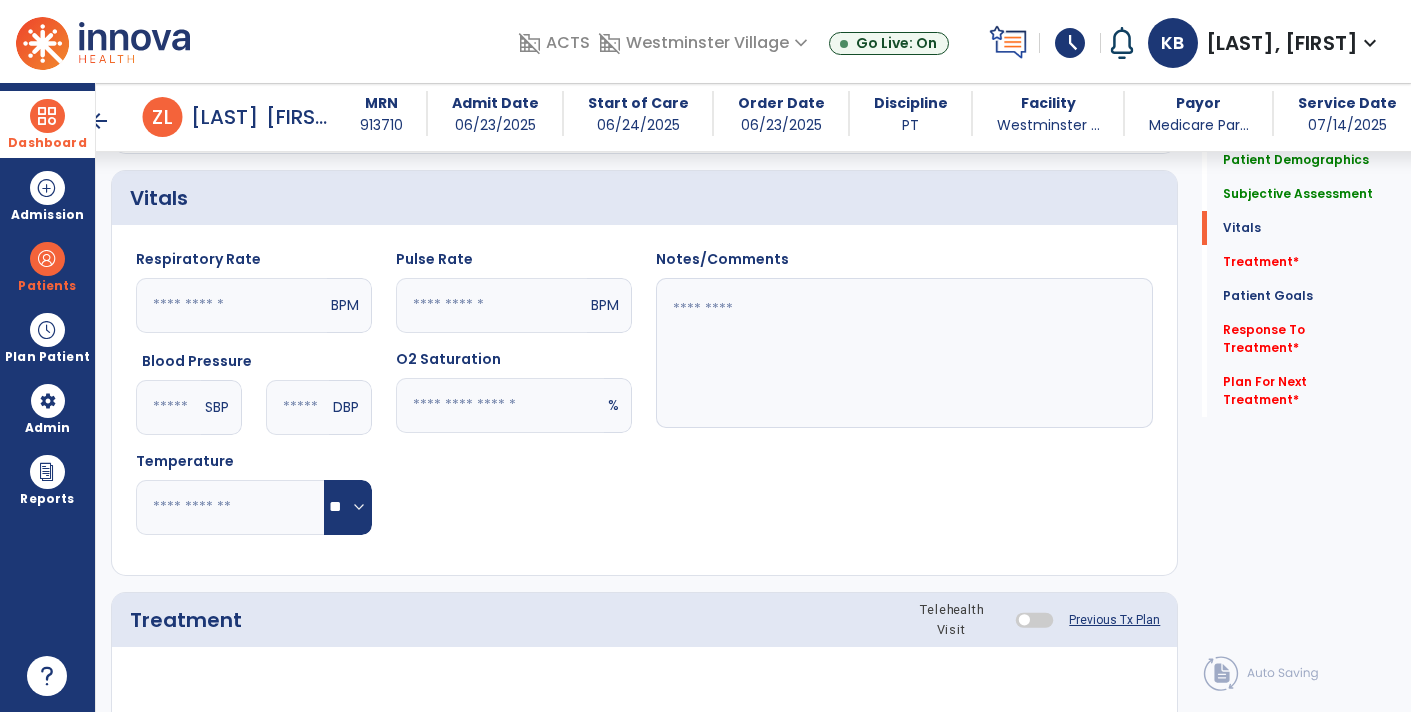 type on "**********" 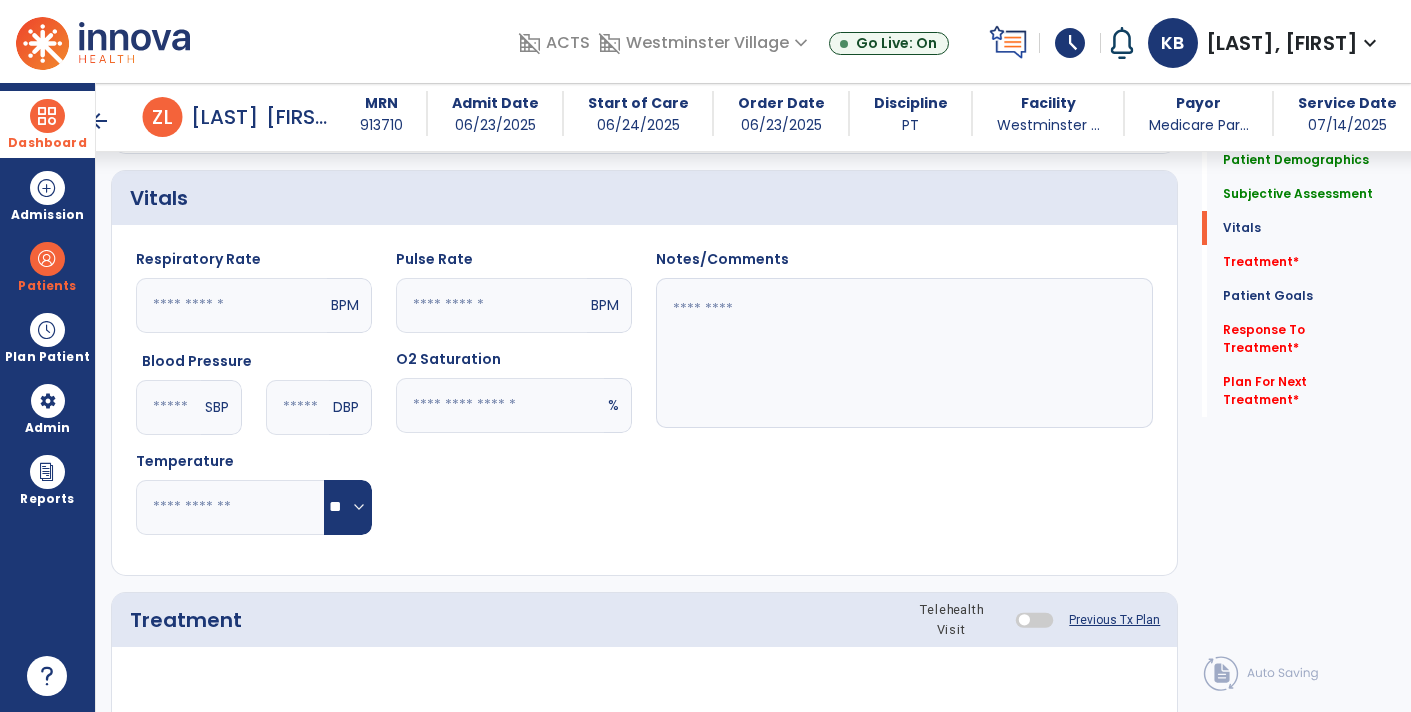 click 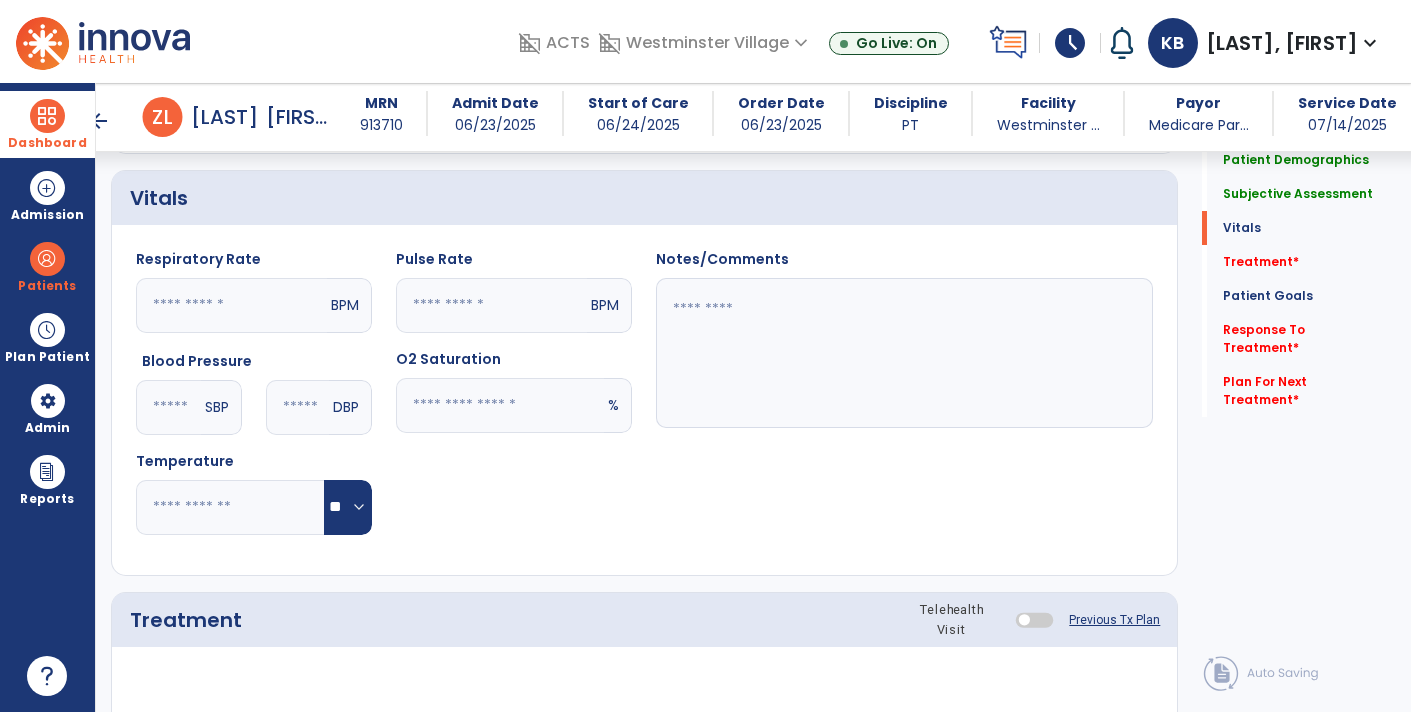 type on "**" 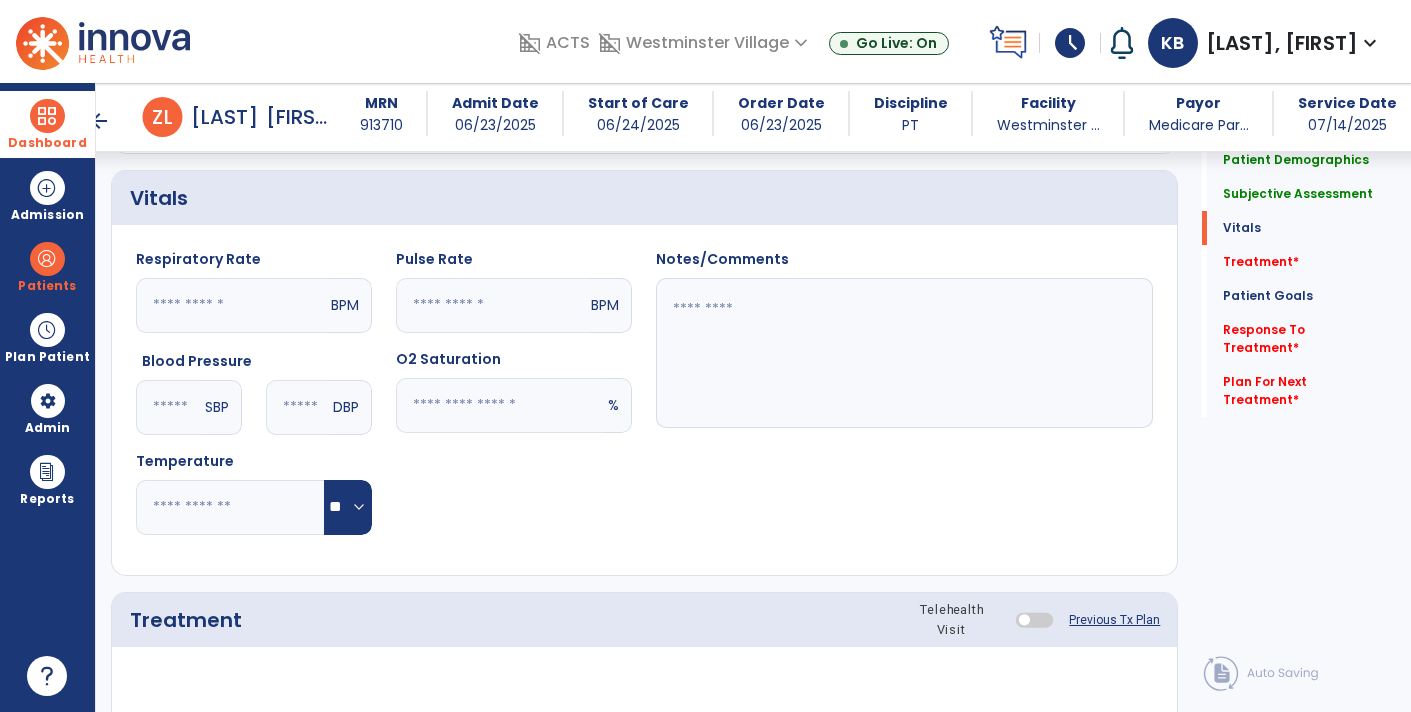 click 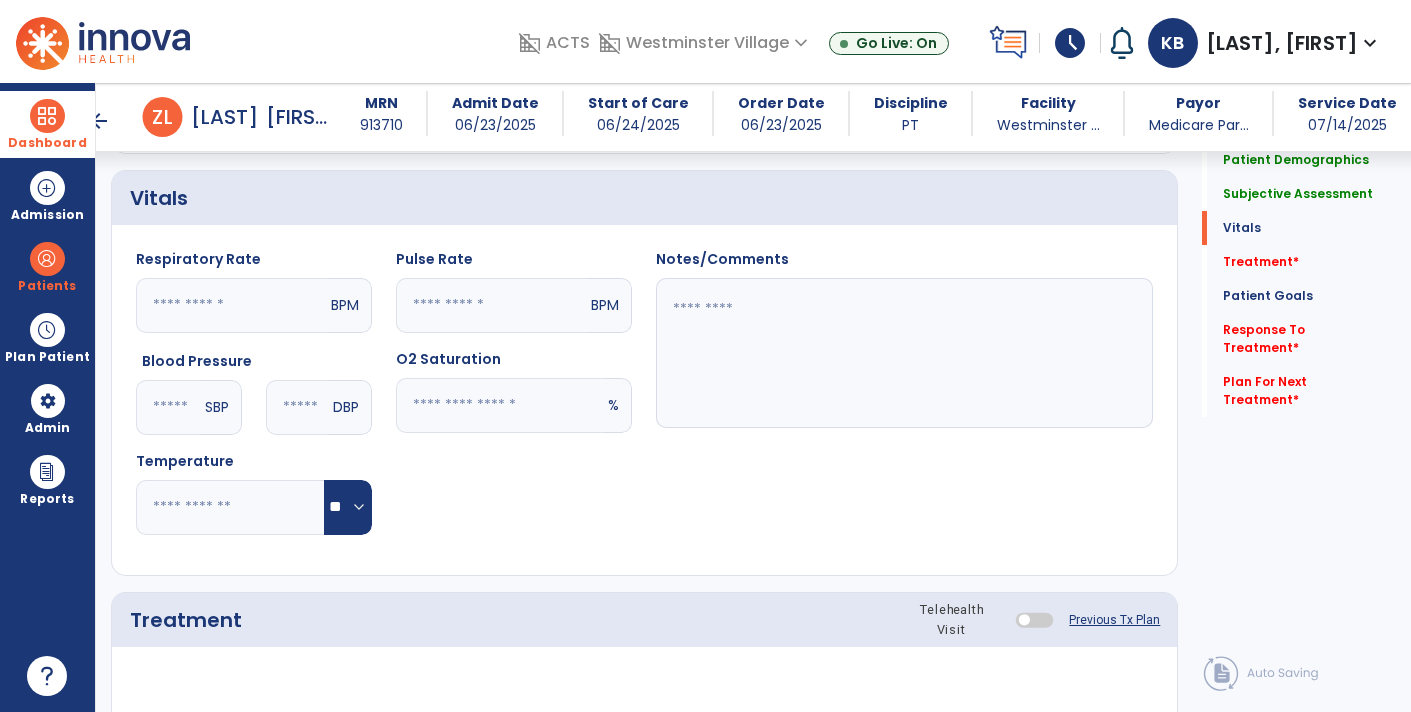 scroll, scrollTop: 695, scrollLeft: 0, axis: vertical 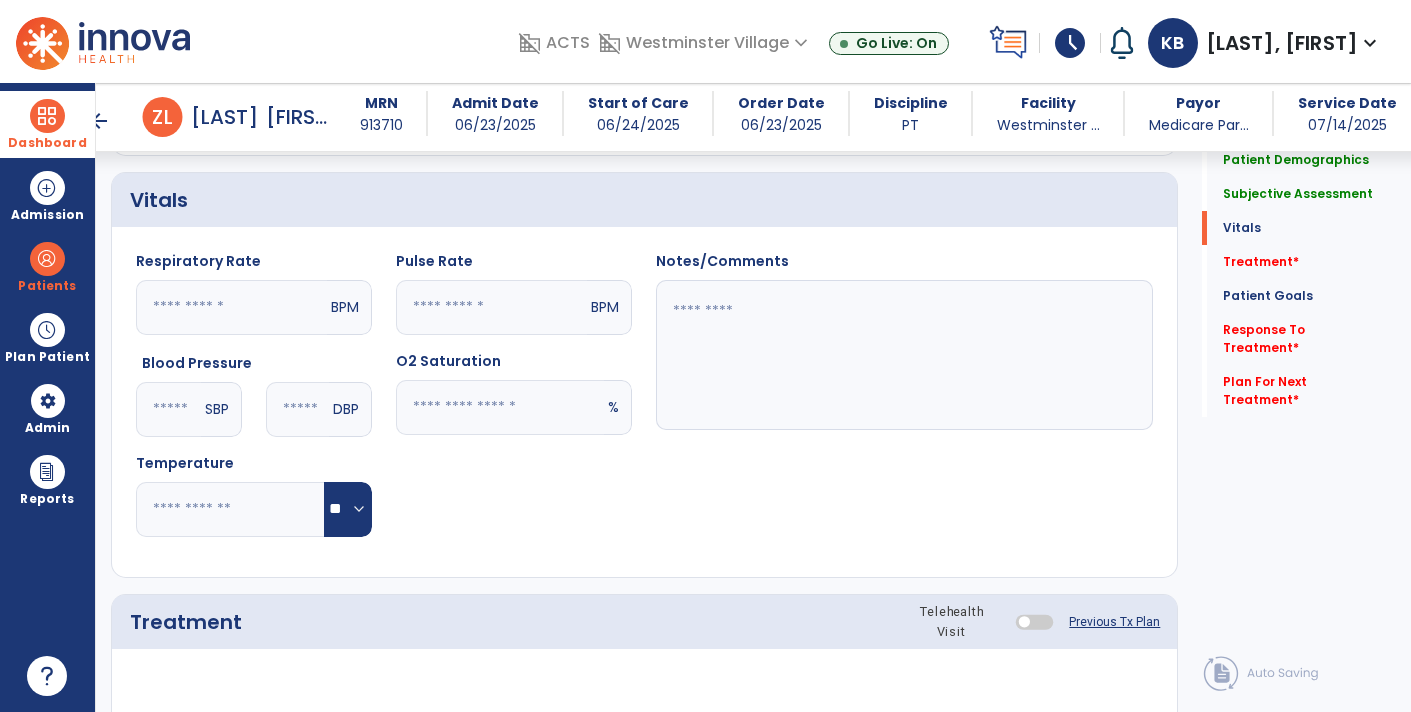 click 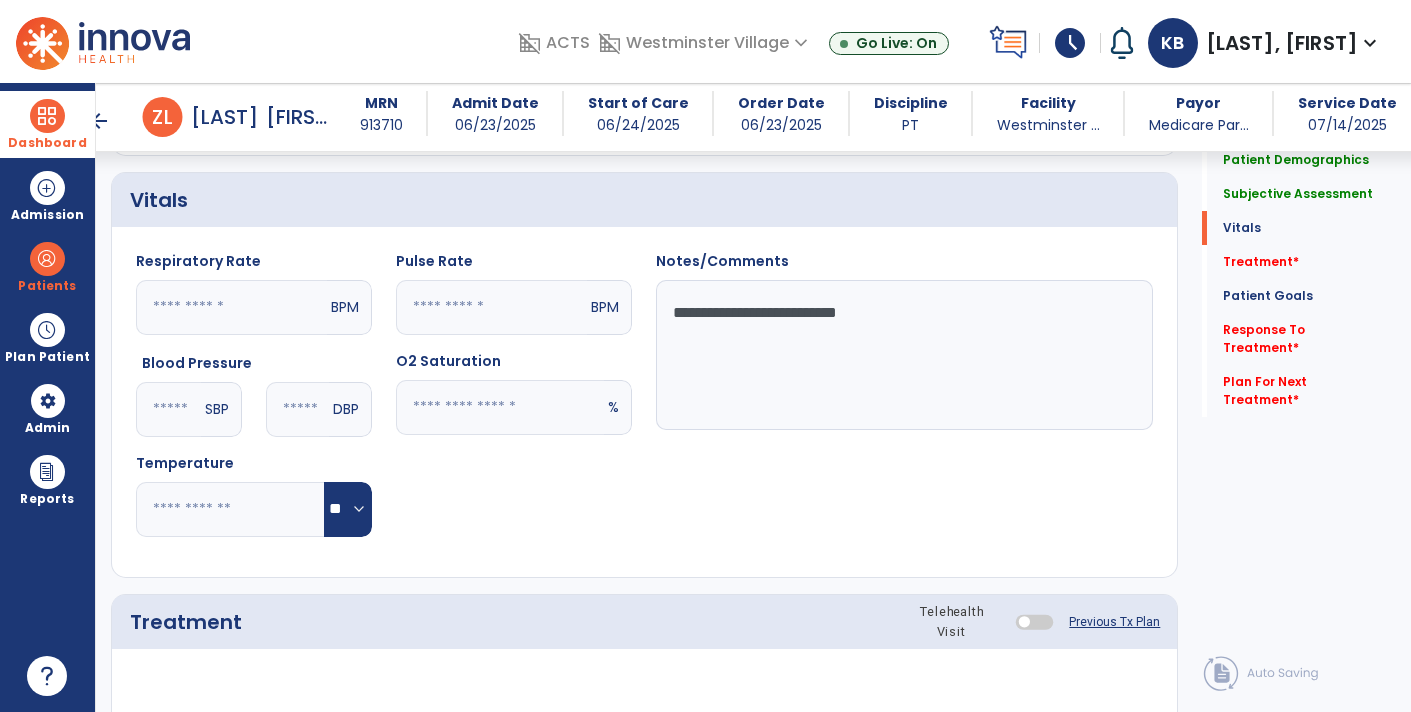 type on "**********" 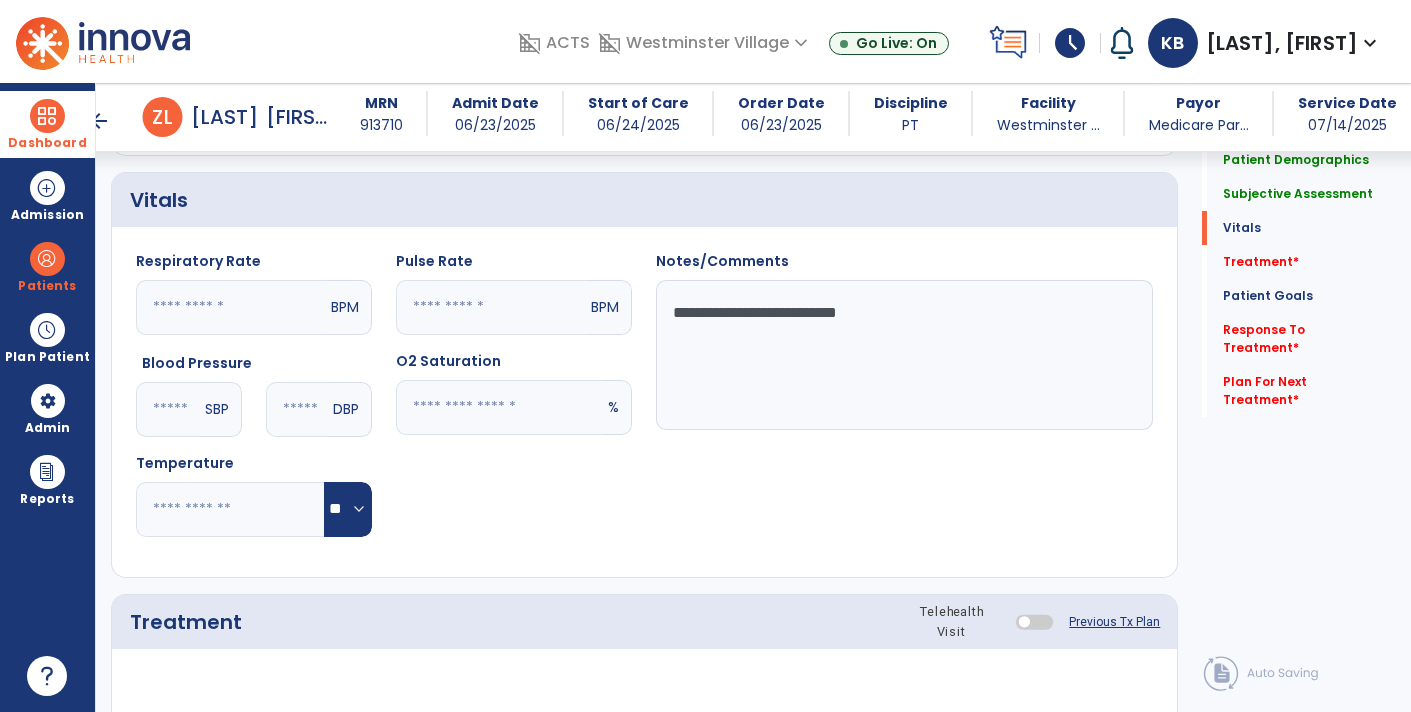 click 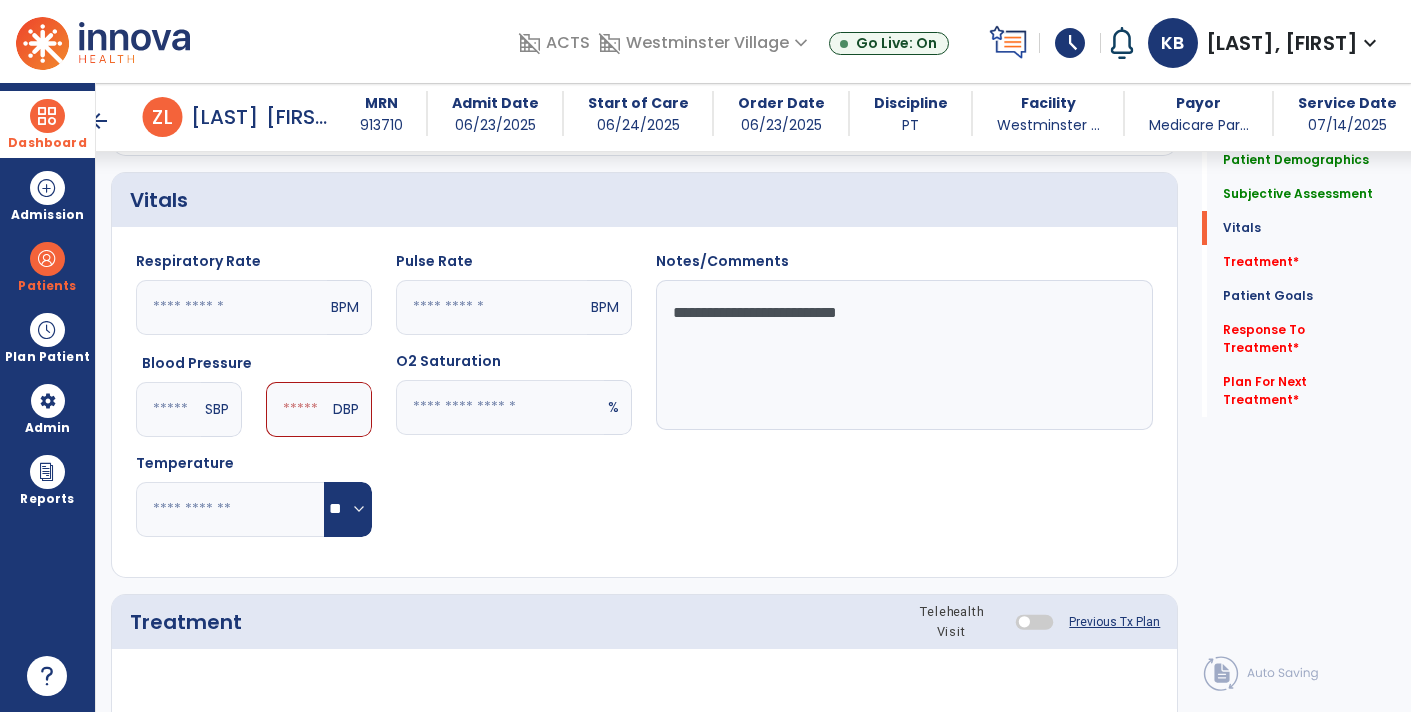 type on "***" 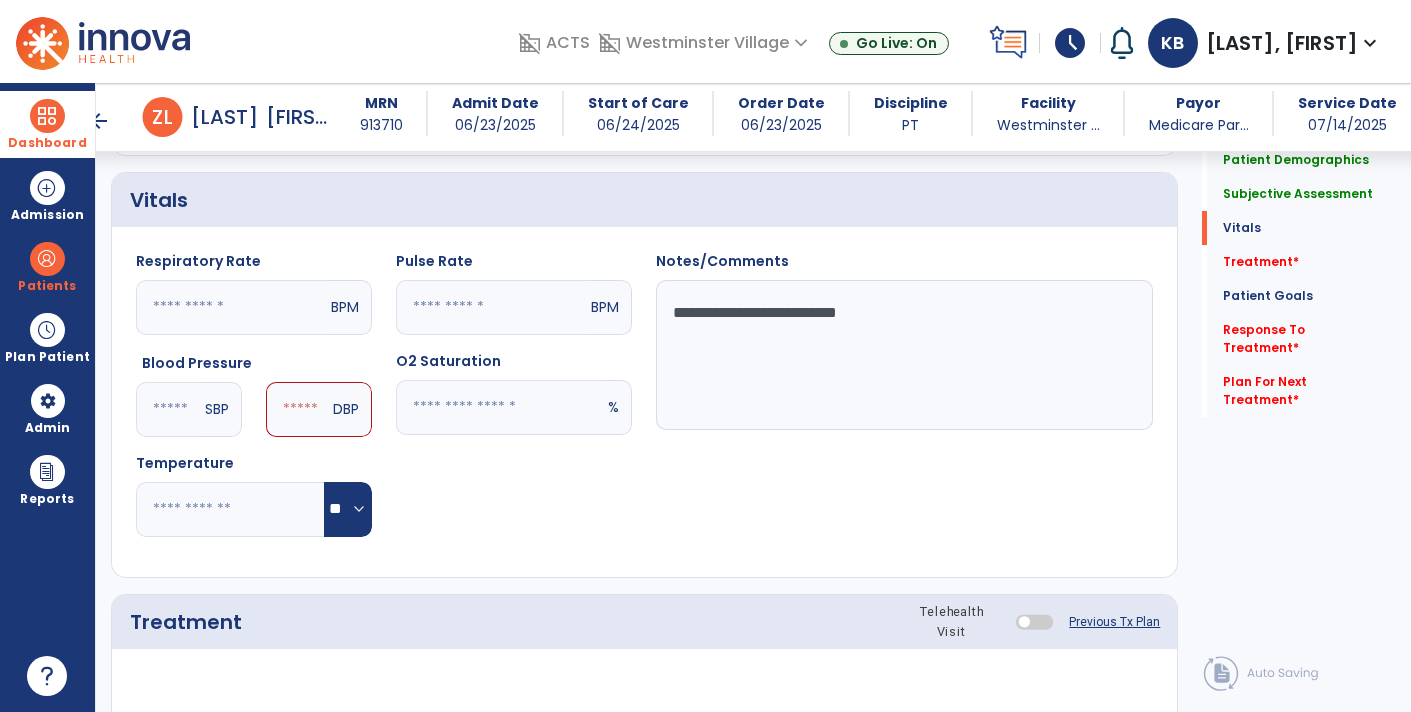 click 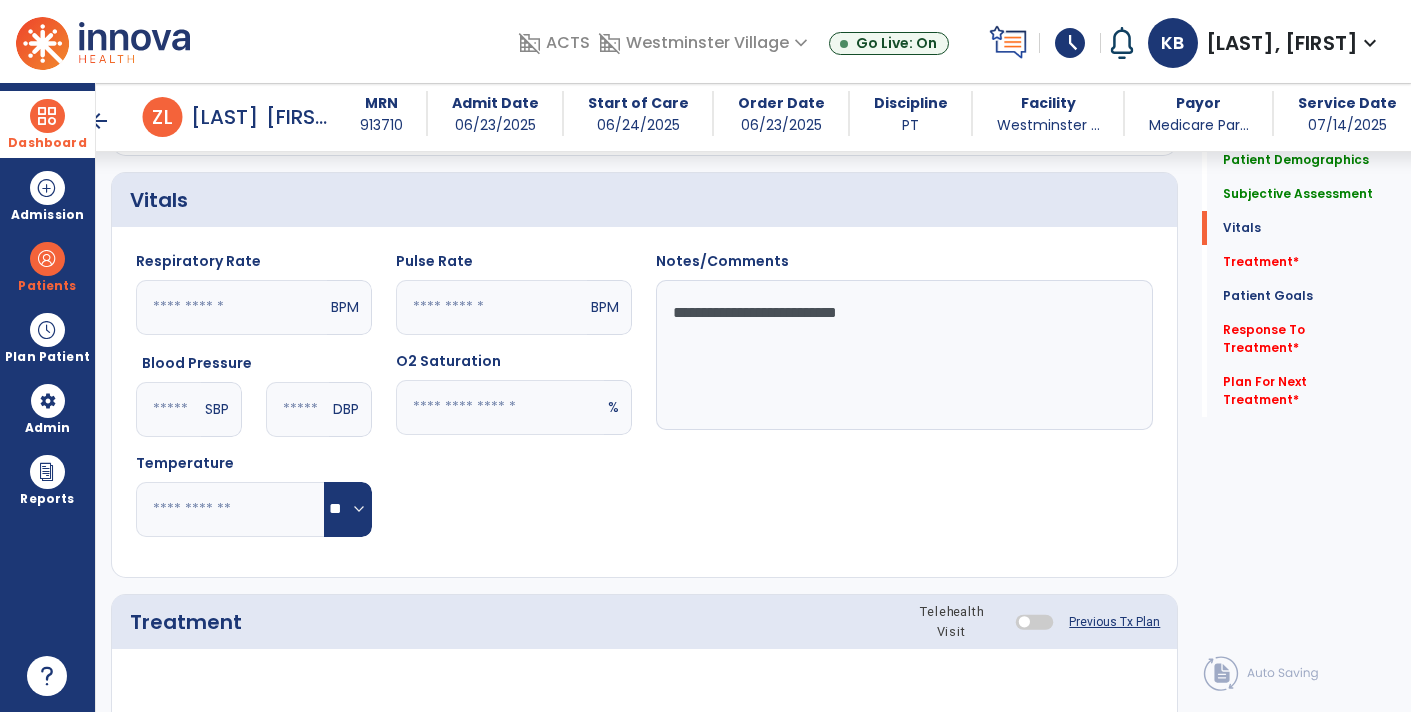 type on "**" 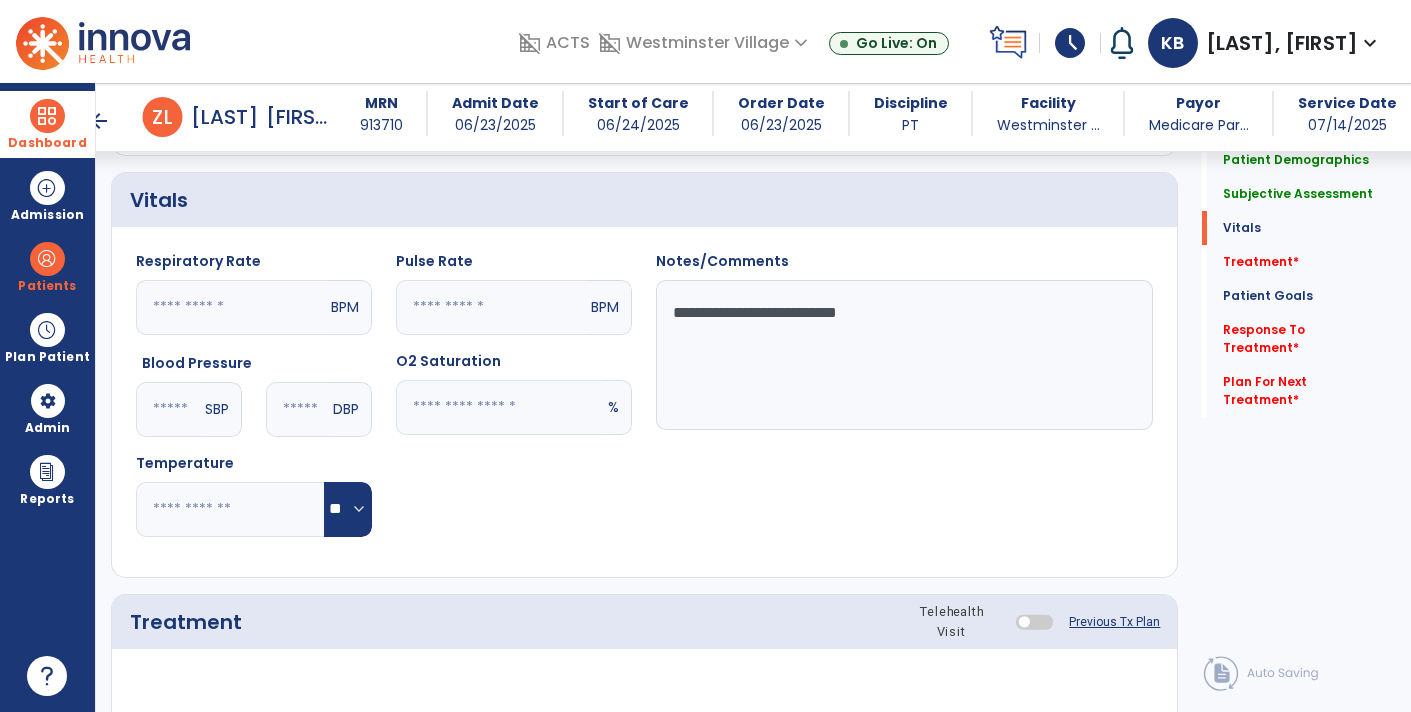click 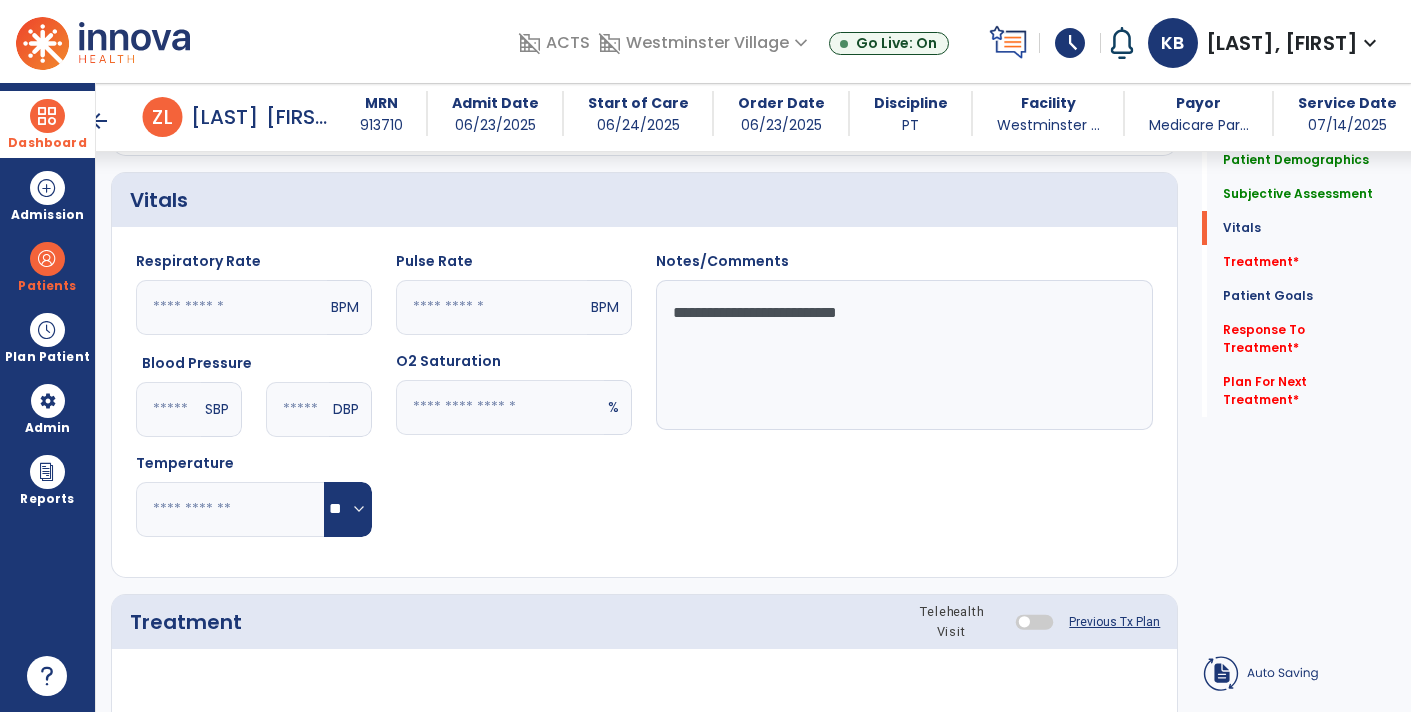 click 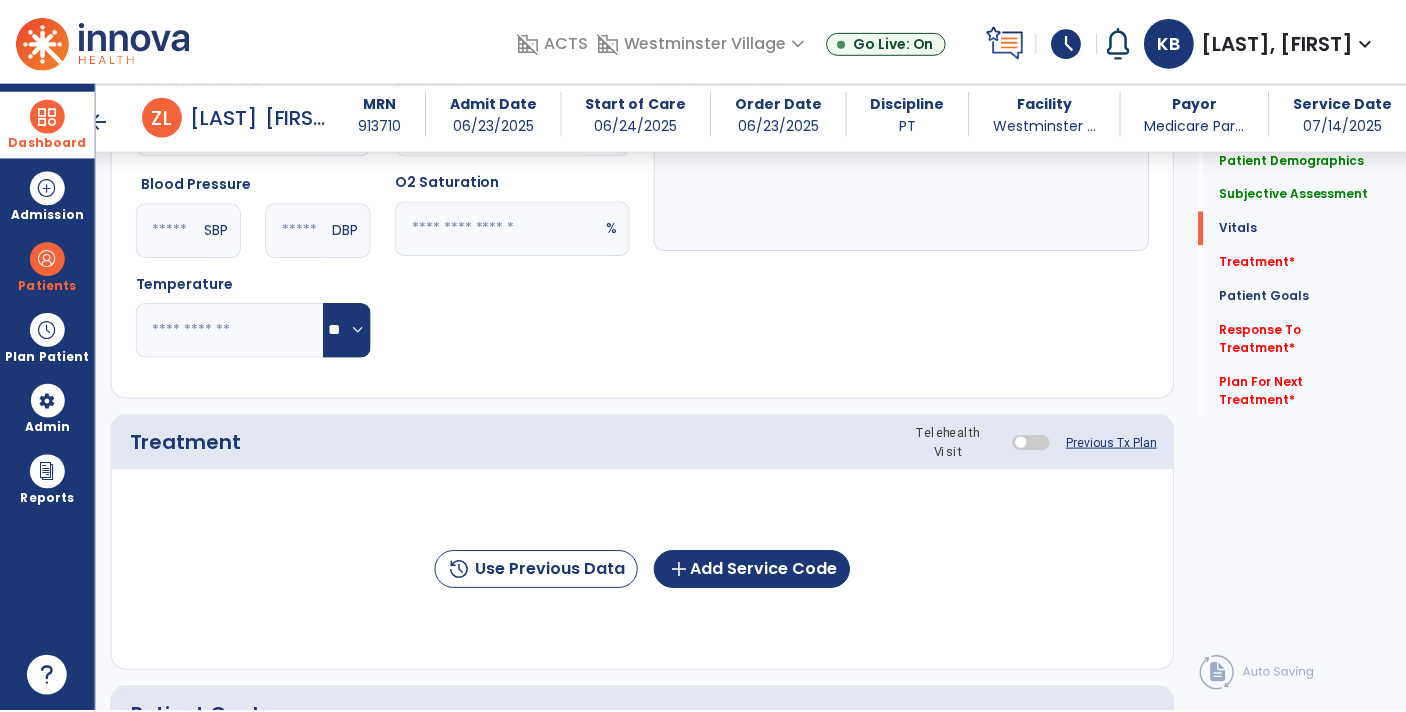 scroll, scrollTop: 1063, scrollLeft: 0, axis: vertical 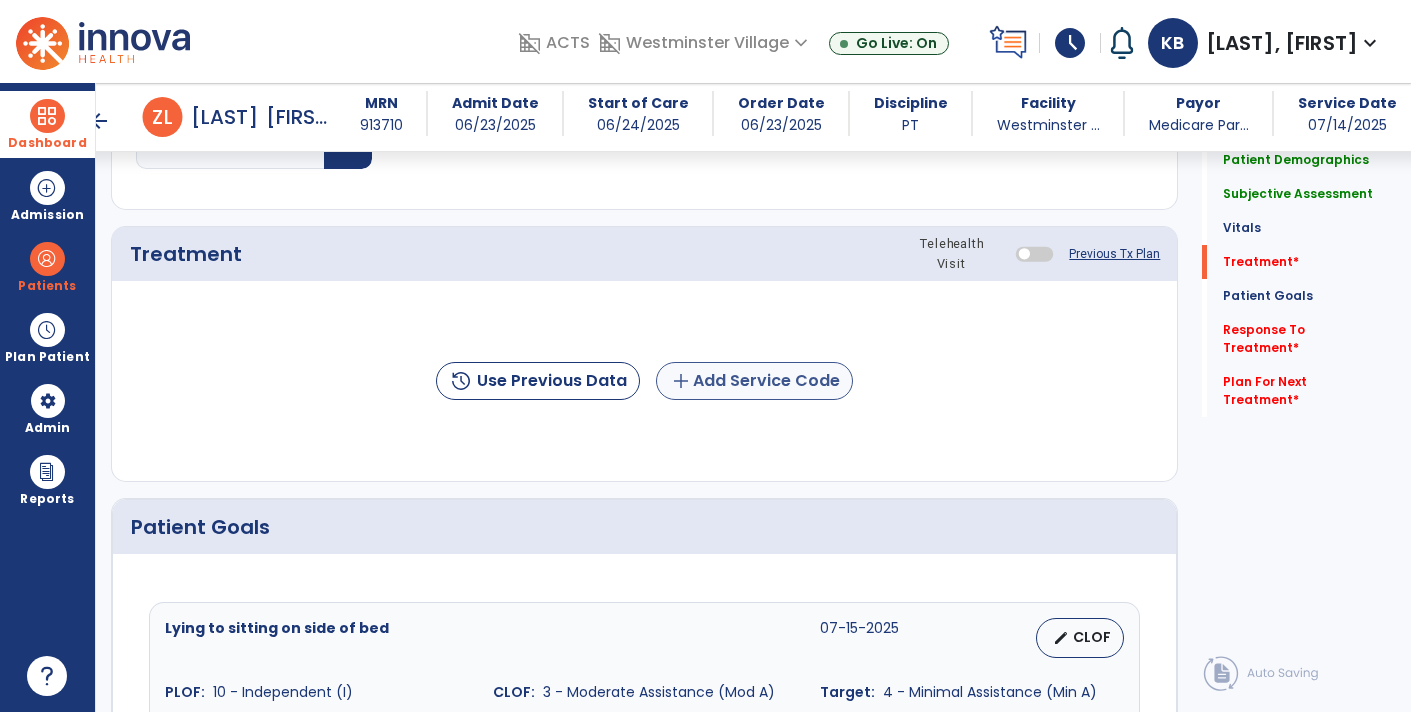 type on "**" 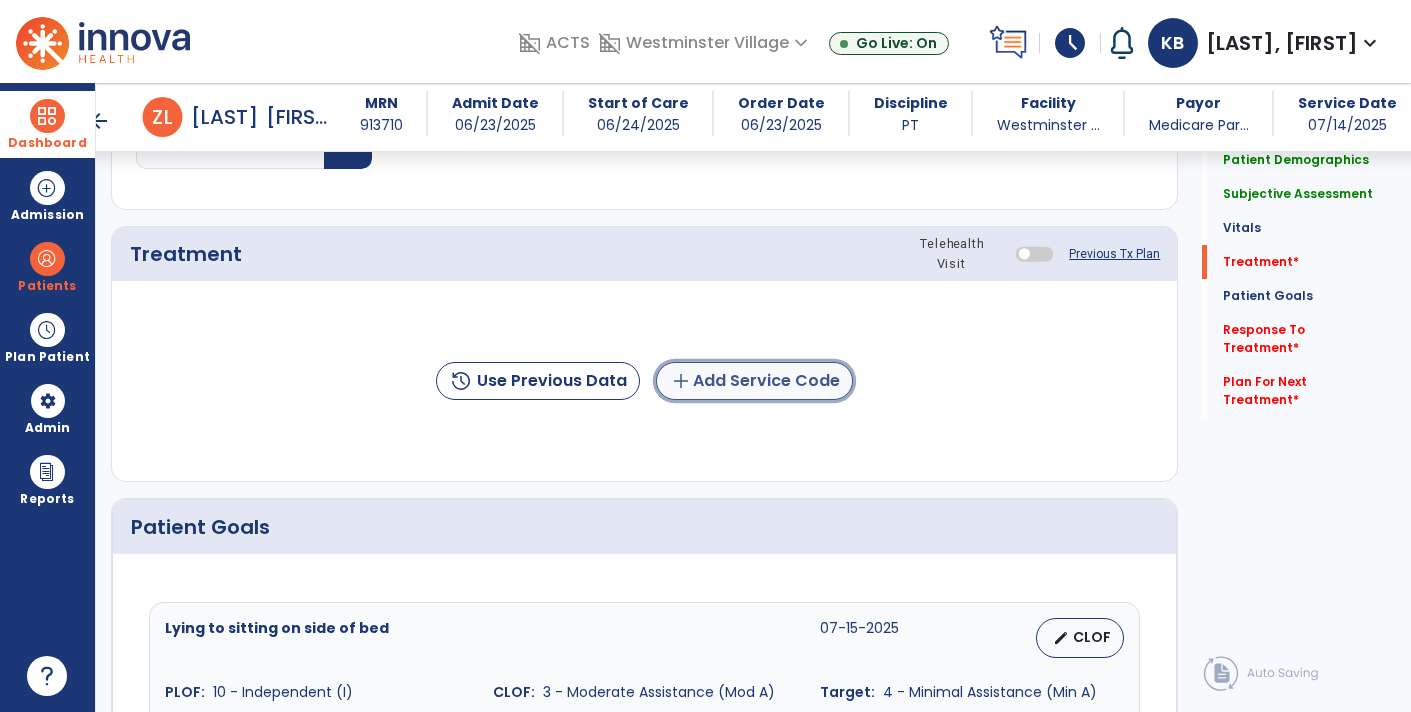 click on "add  Add Service Code" 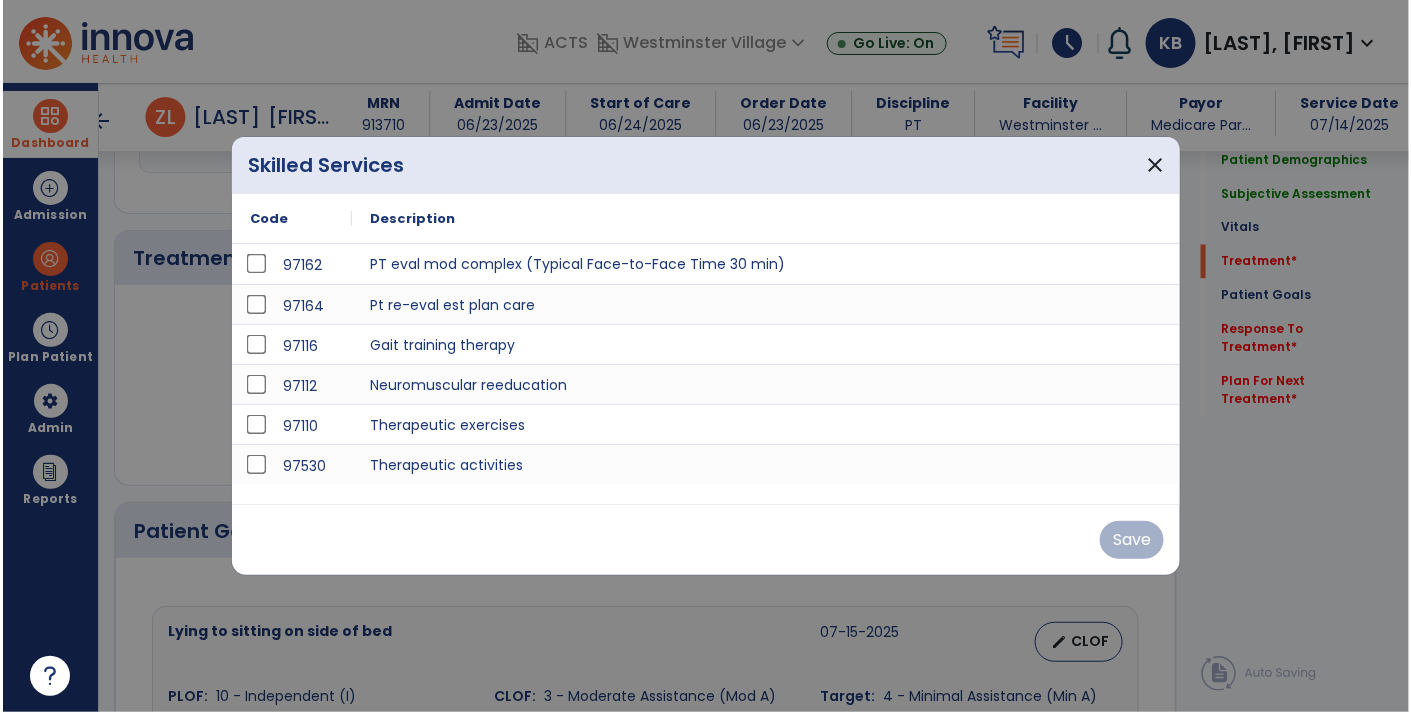 scroll, scrollTop: 1063, scrollLeft: 0, axis: vertical 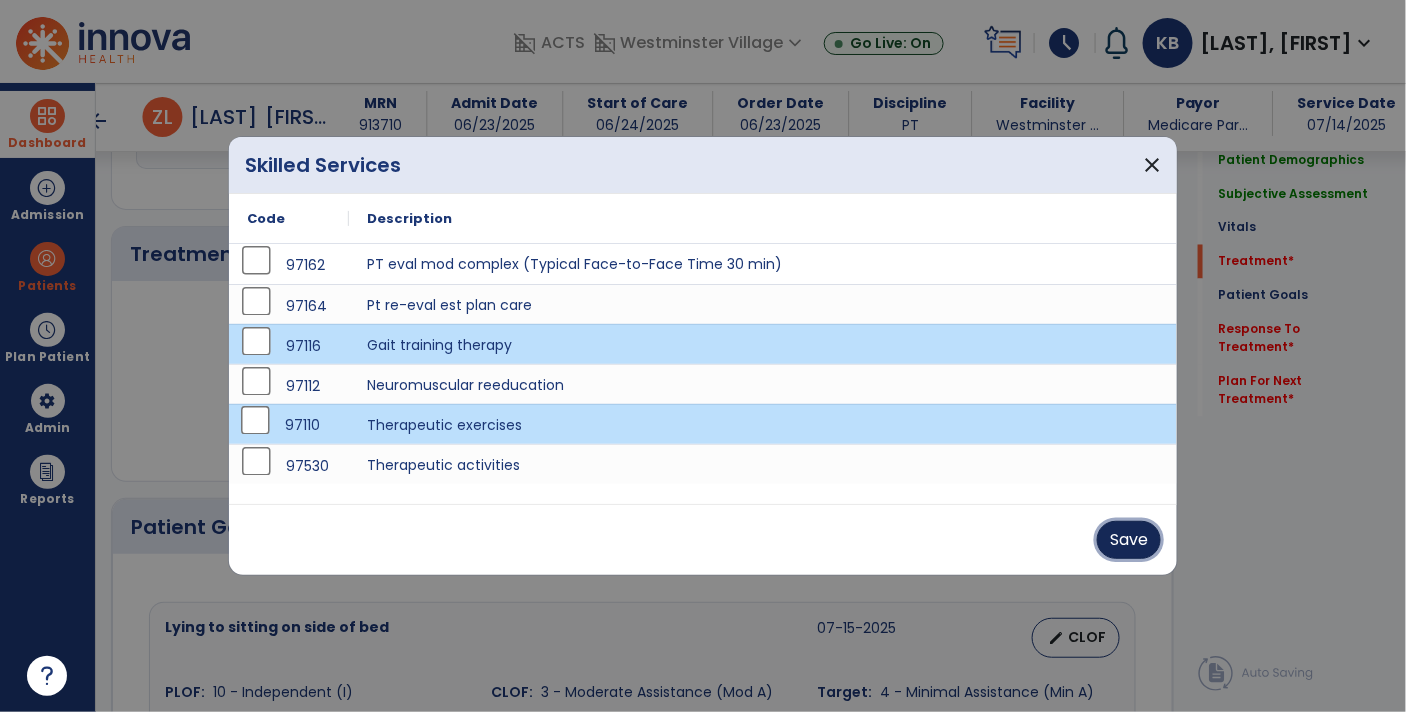 click on "Save" at bounding box center (1129, 540) 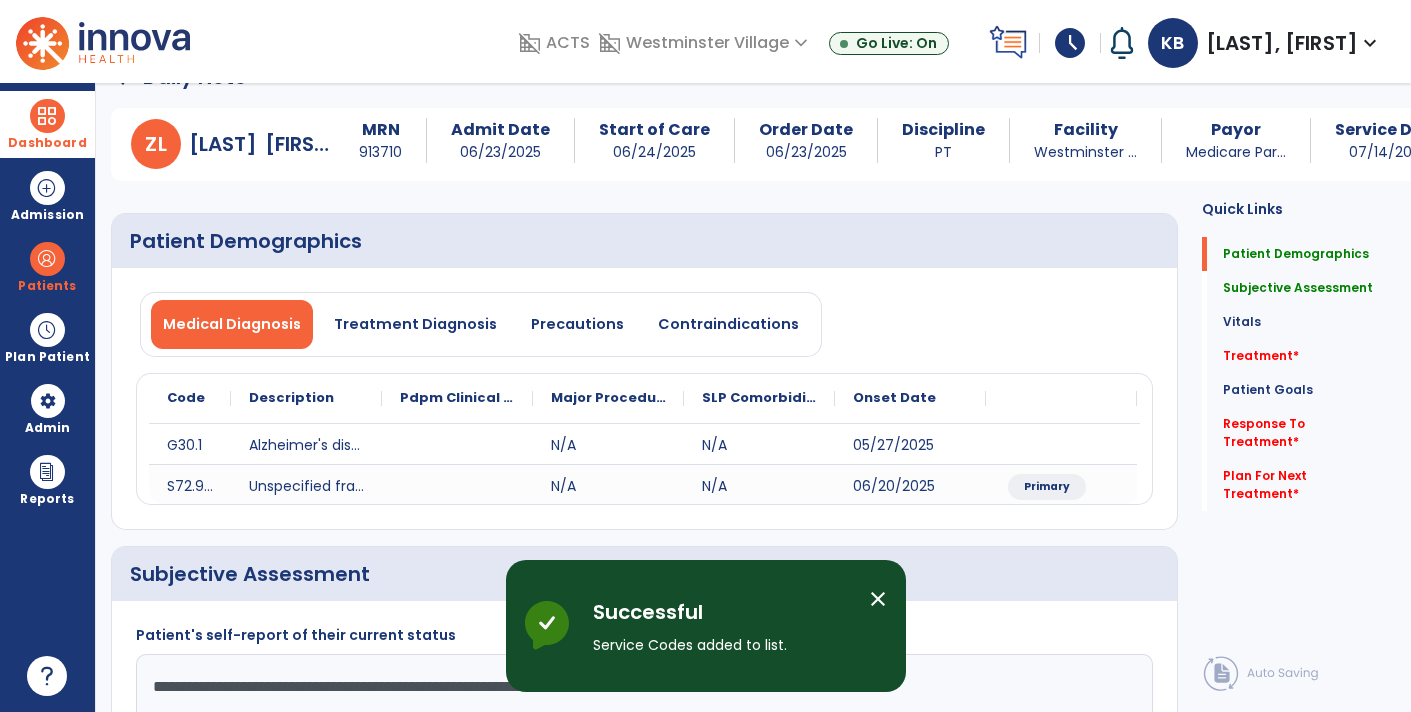 scroll, scrollTop: 0, scrollLeft: 0, axis: both 